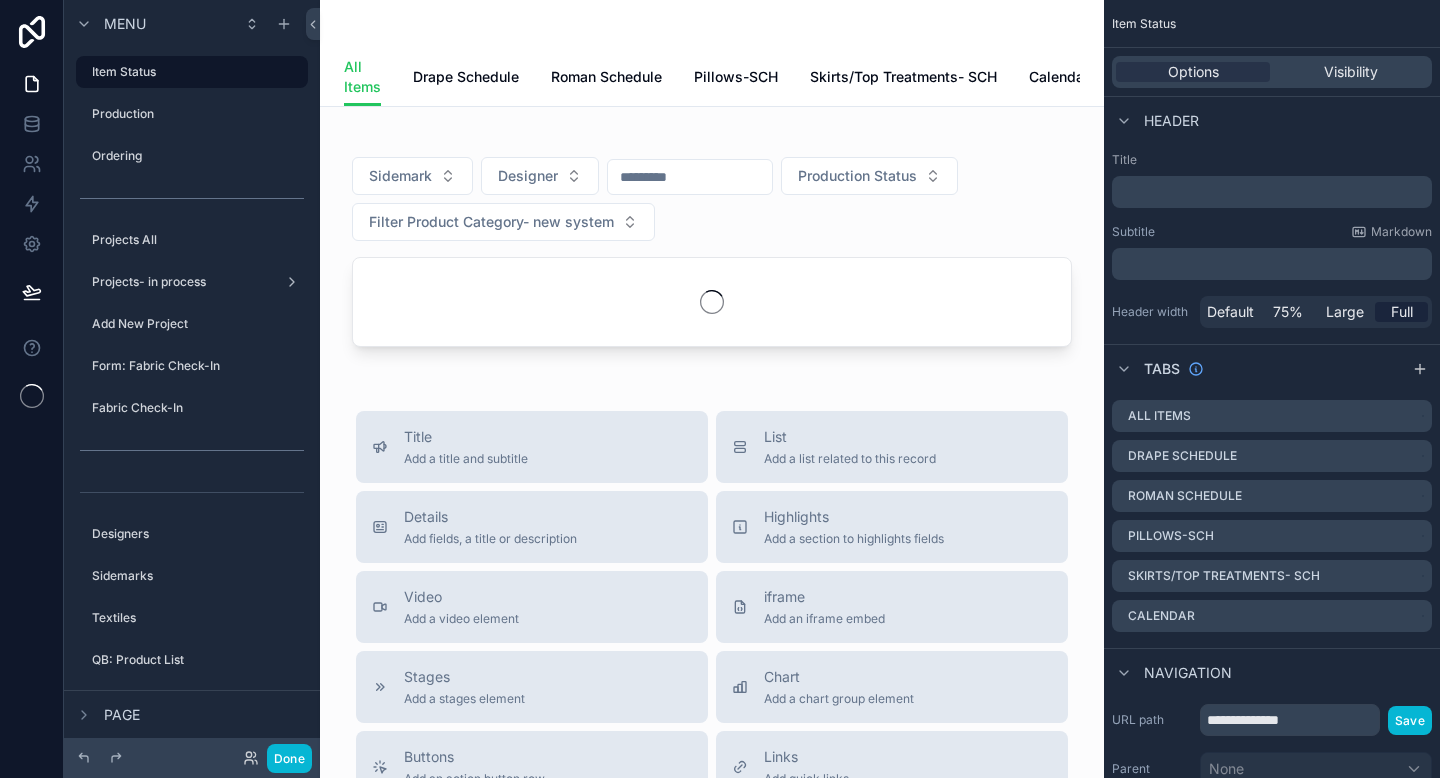 scroll, scrollTop: 0, scrollLeft: 0, axis: both 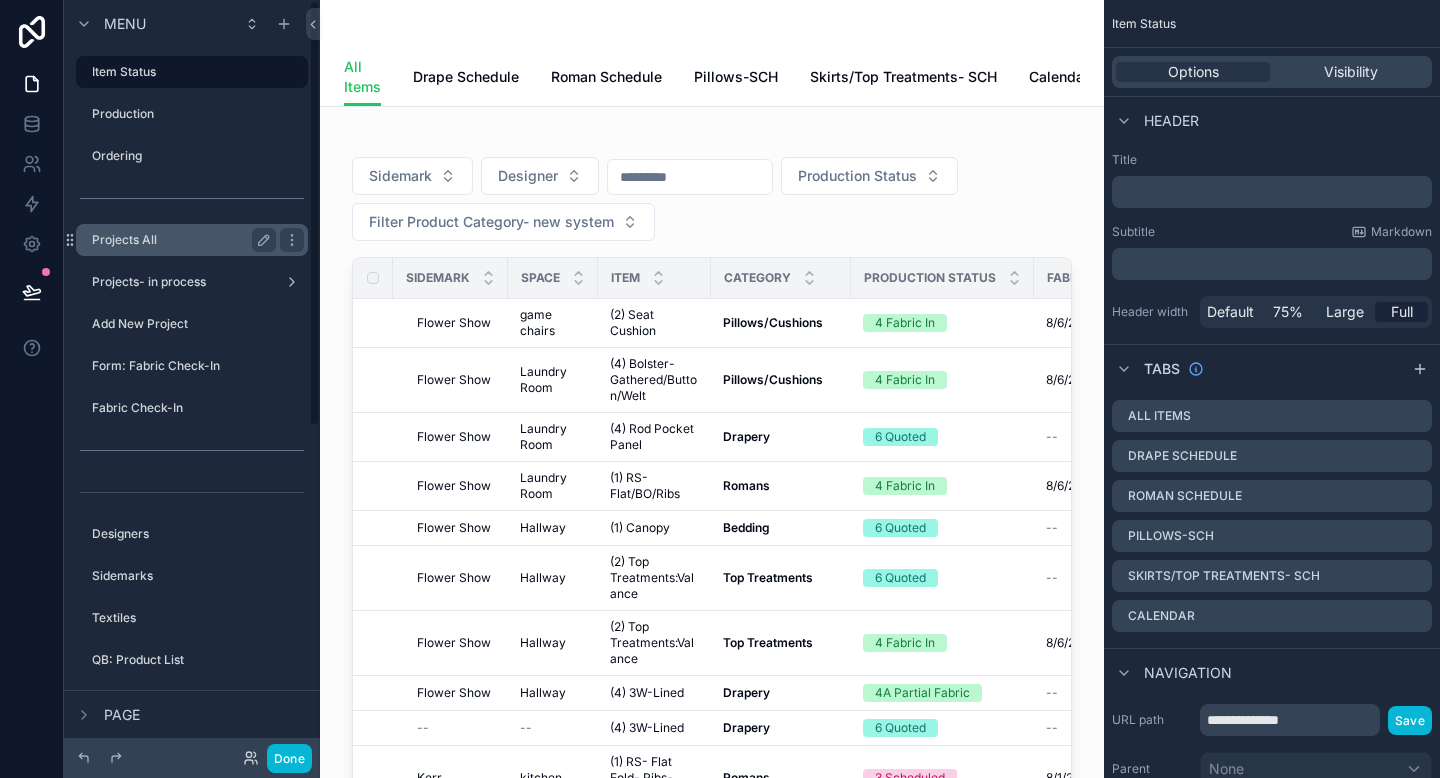 click on "Projects All" at bounding box center (180, 240) 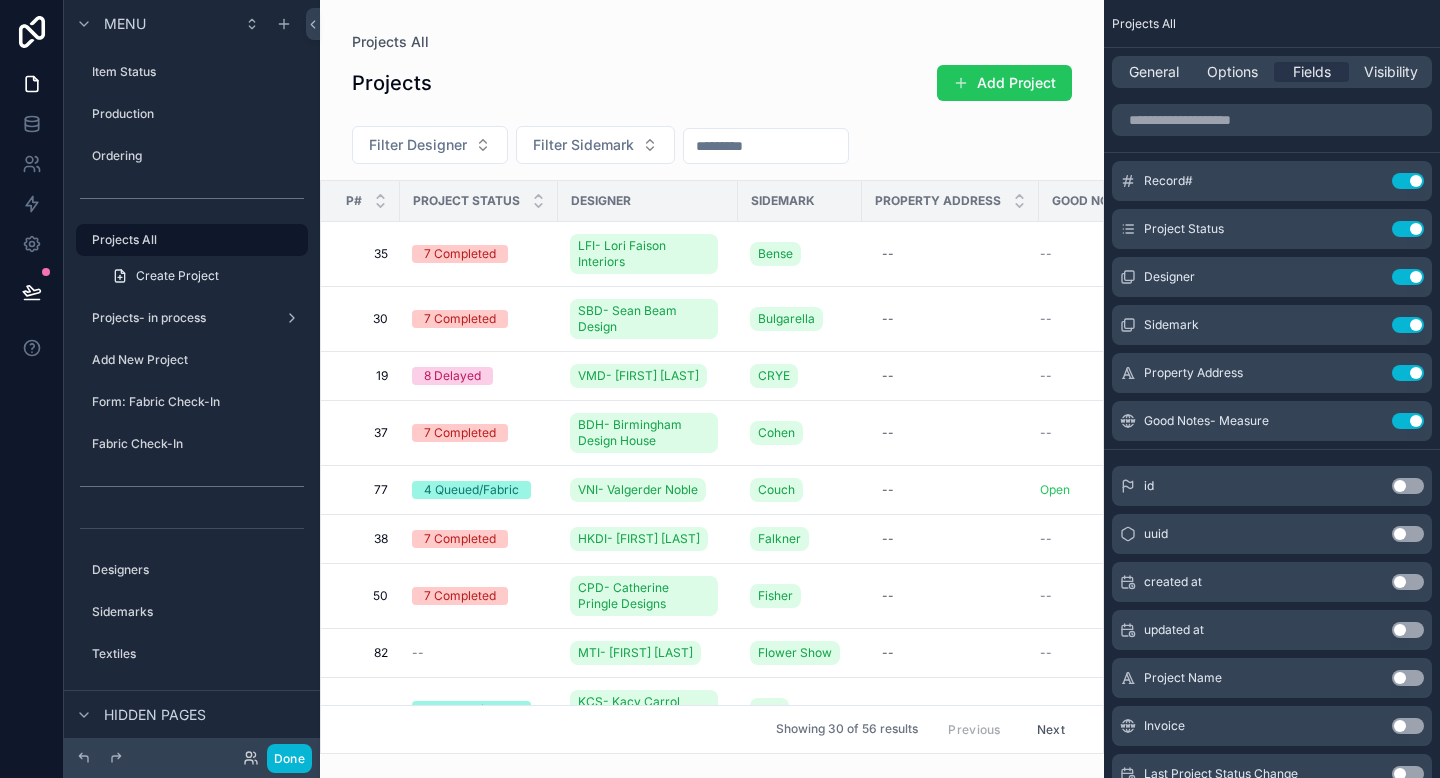 click at bounding box center (712, 389) 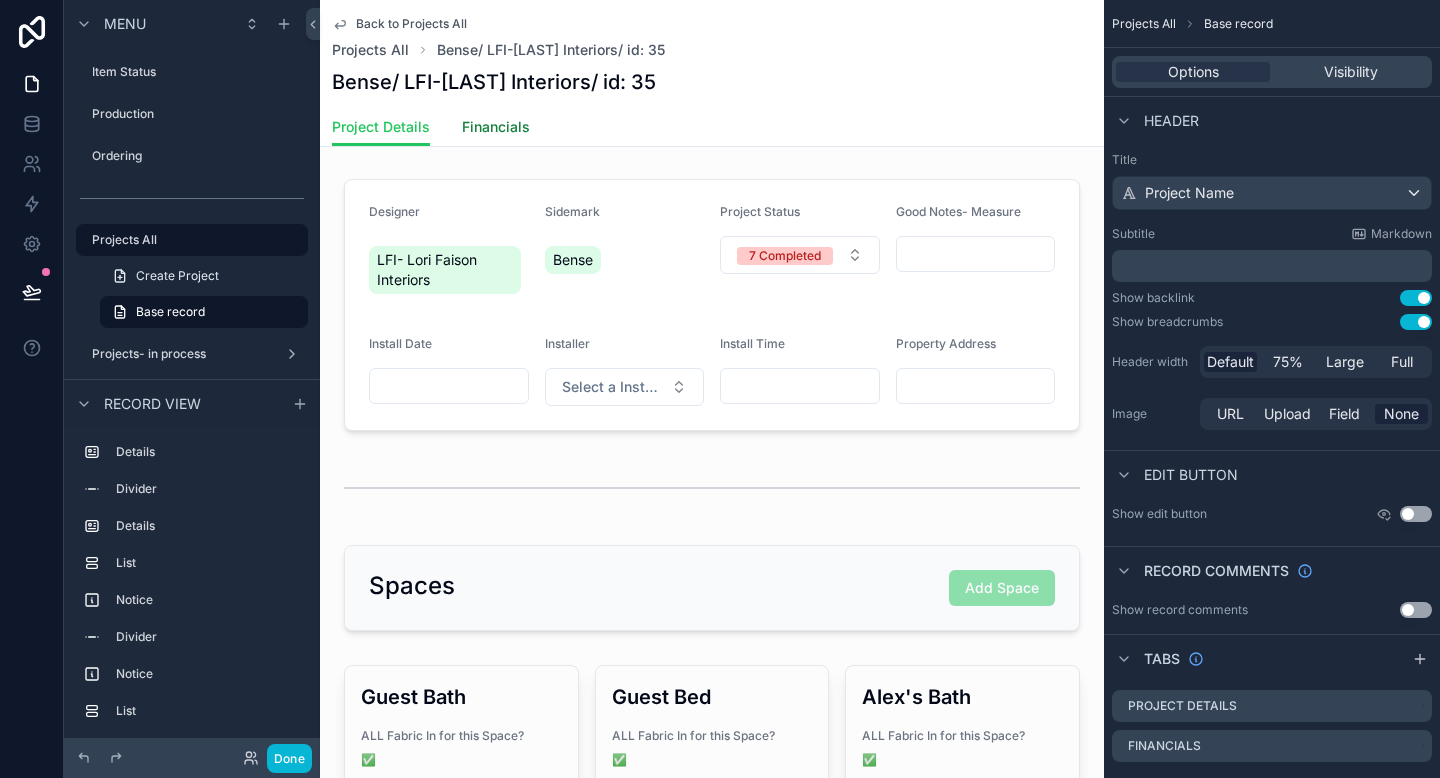 click on "Financials" at bounding box center [496, 127] 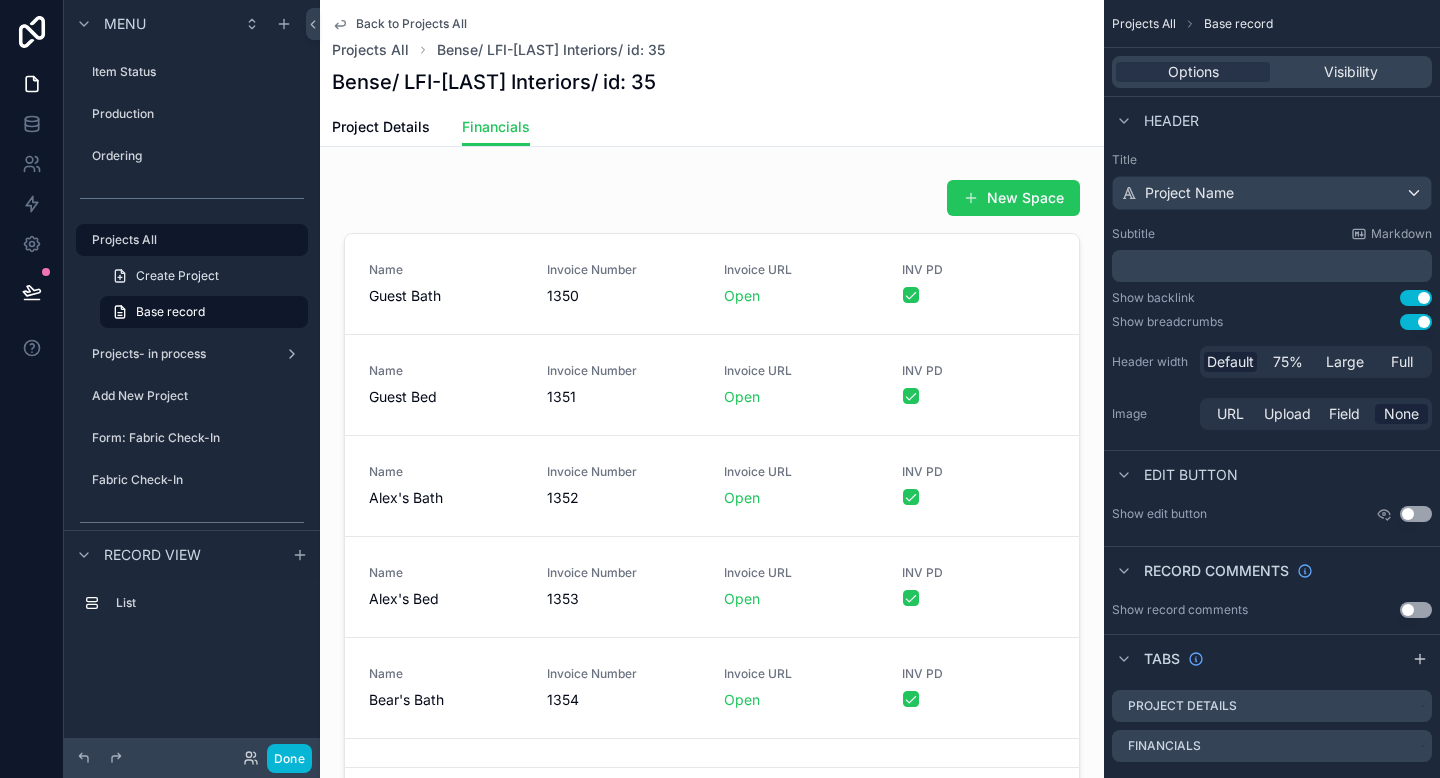 click on "Project Details Financials" at bounding box center [712, 127] 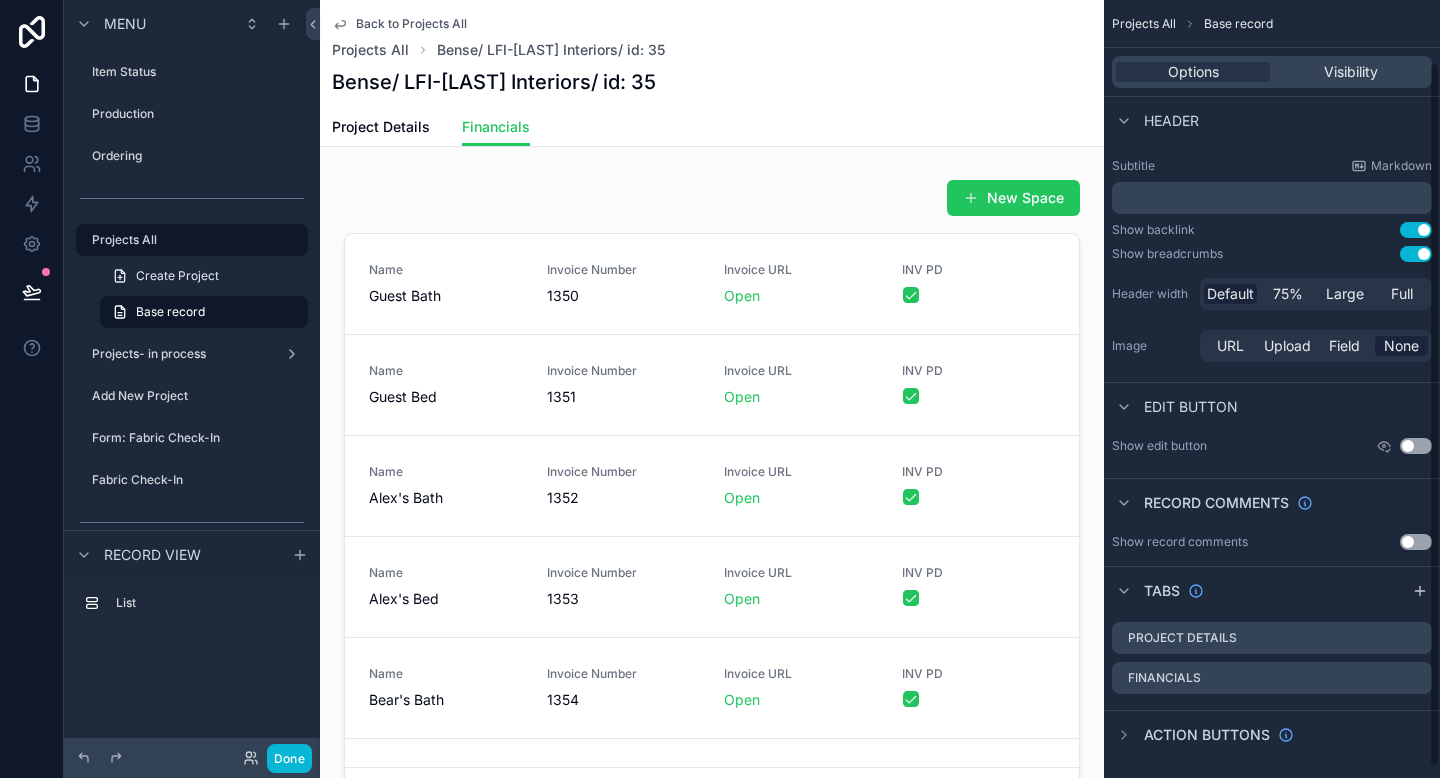 scroll, scrollTop: 80, scrollLeft: 0, axis: vertical 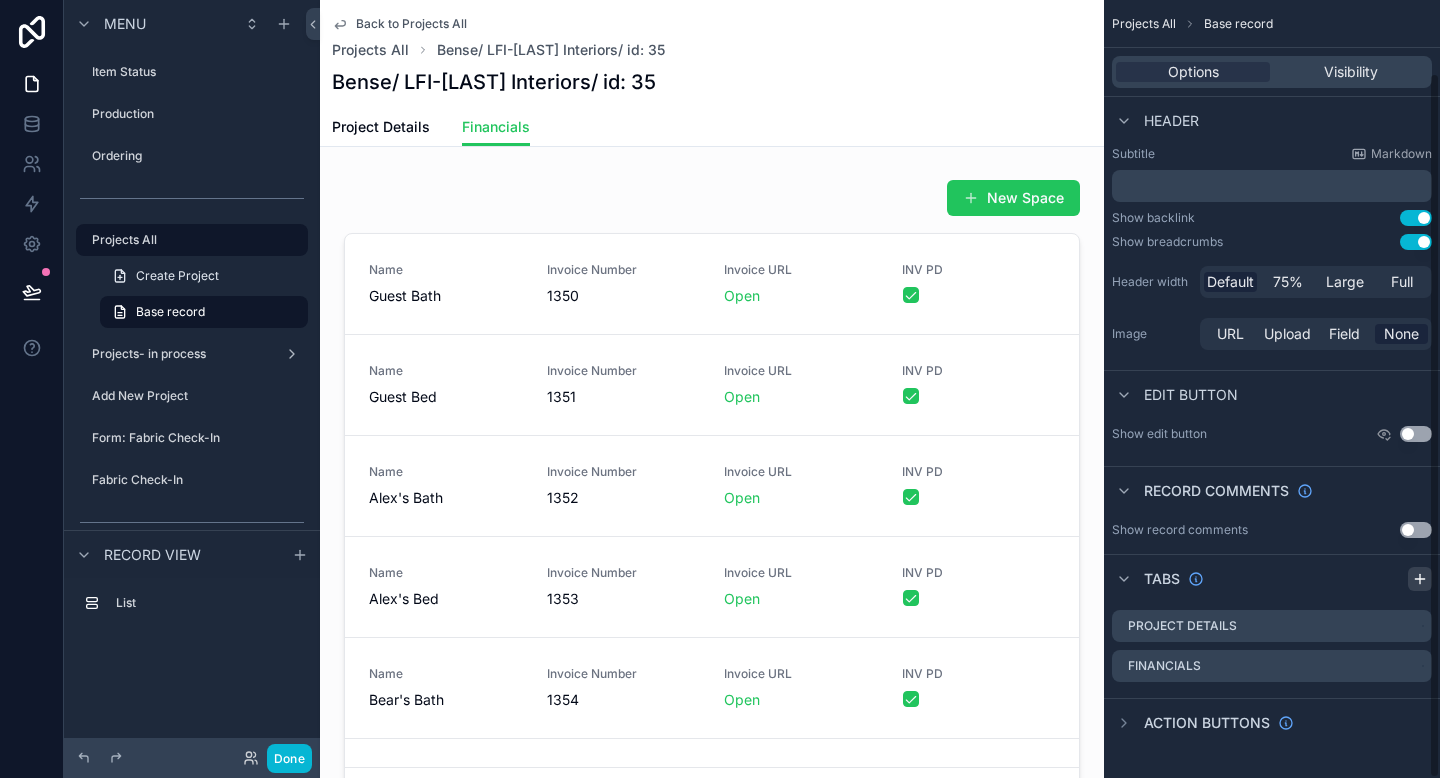 click 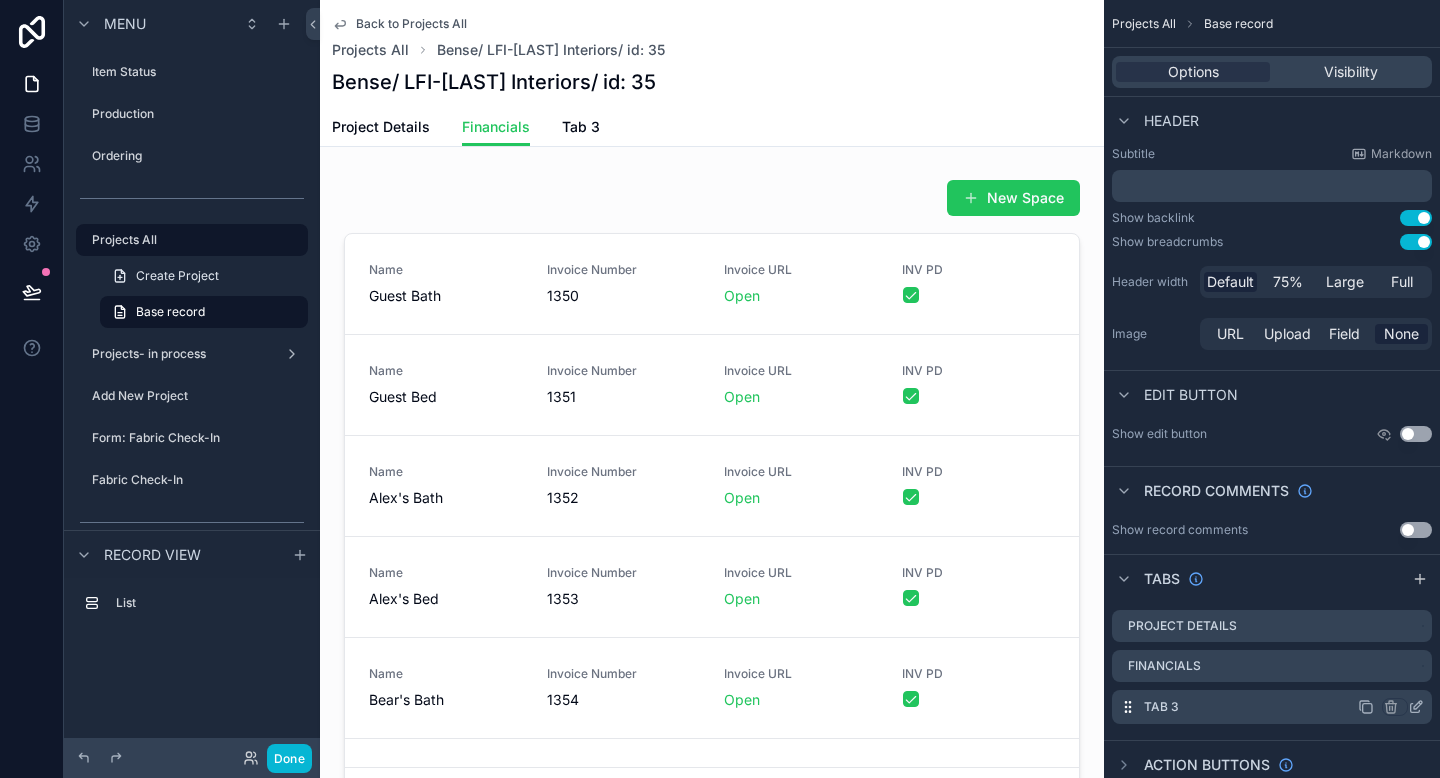 click on "Tab 3" at bounding box center [1272, 707] 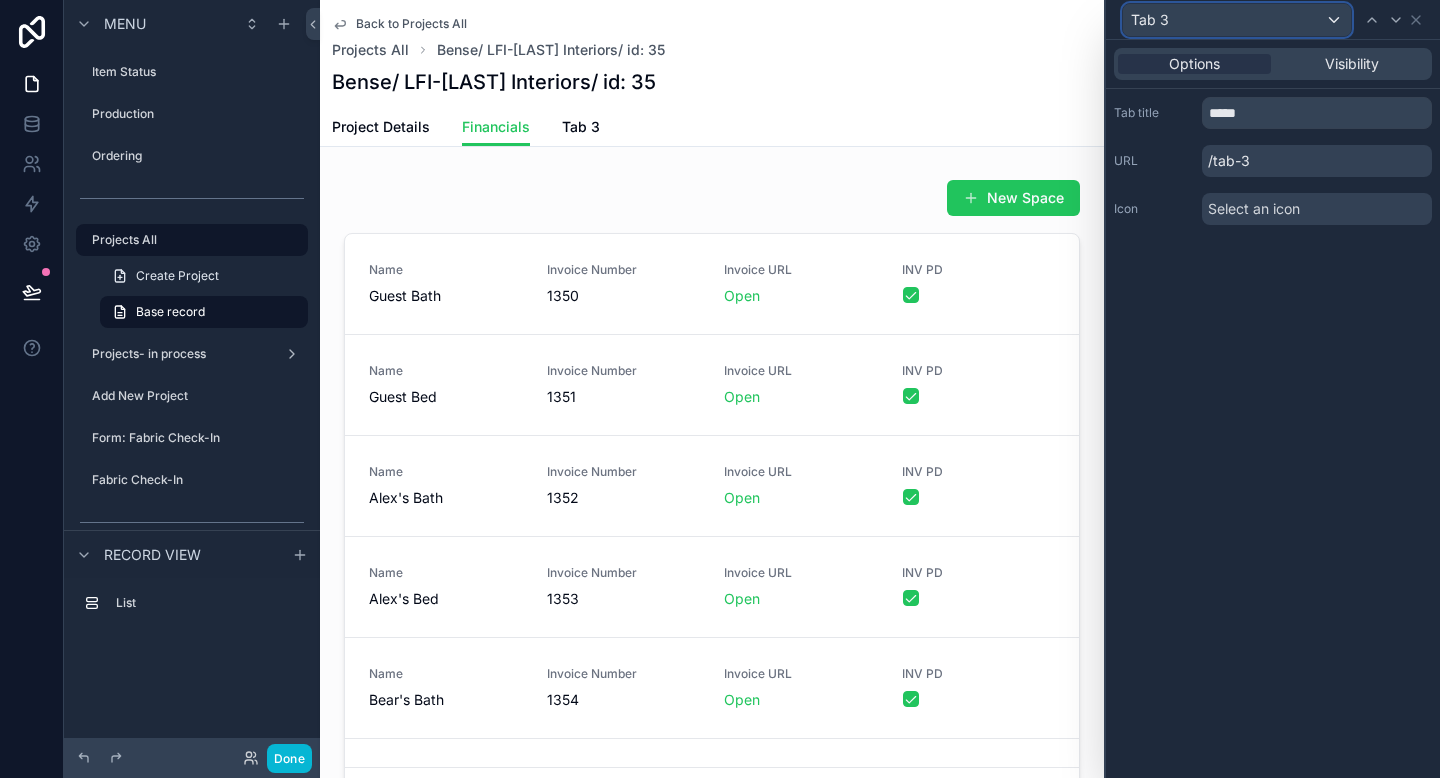 drag, startPoint x: 1220, startPoint y: 9, endPoint x: 1069, endPoint y: 22, distance: 151.55856 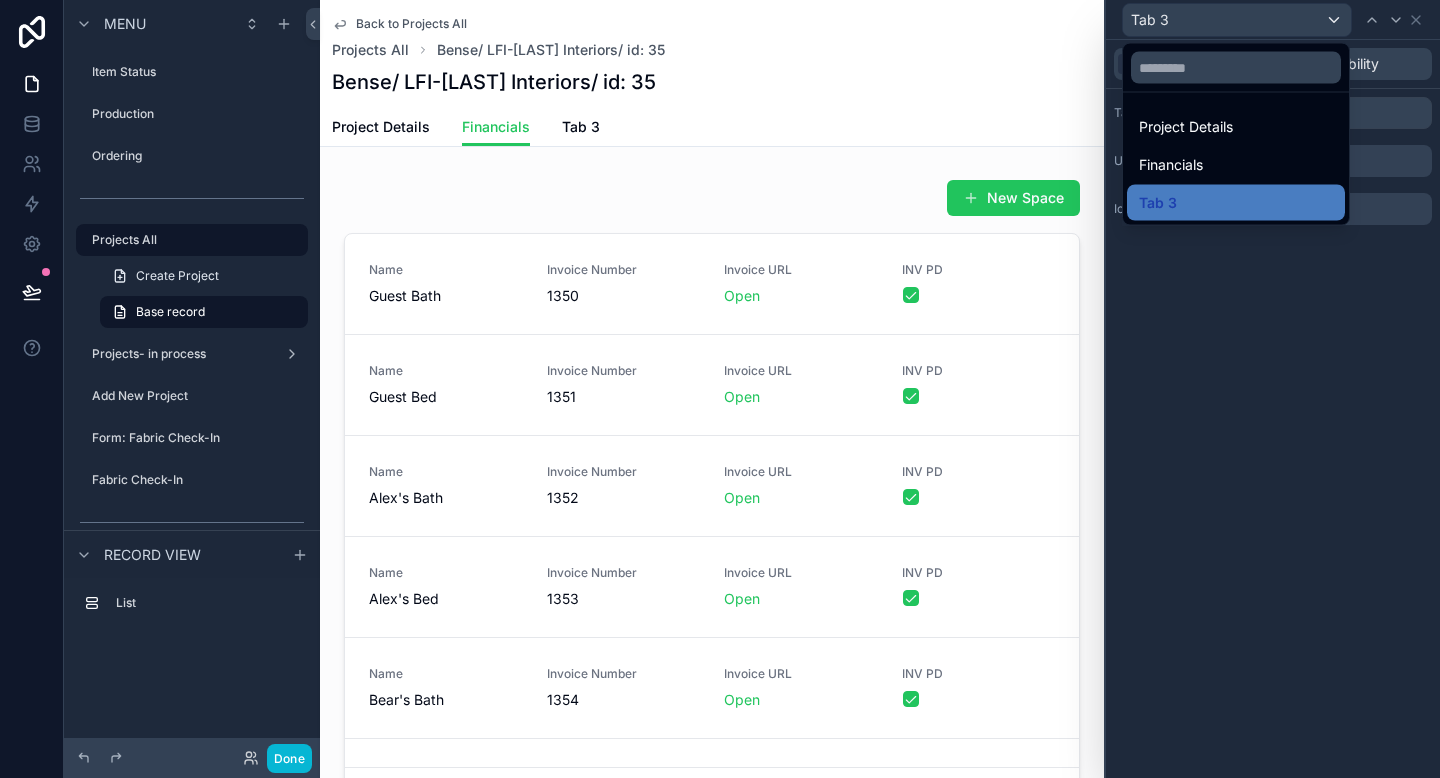 click at bounding box center (1273, 389) 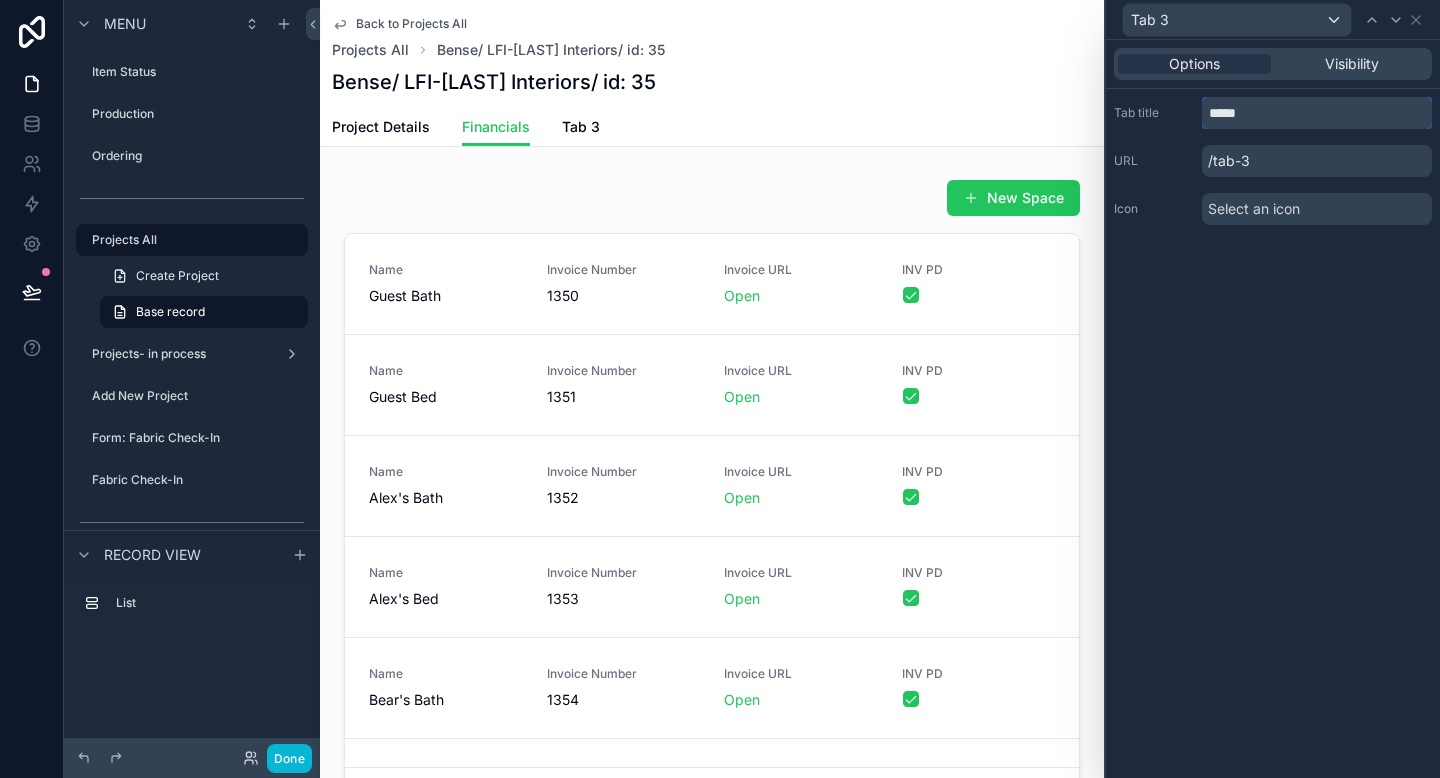 click on "*****" at bounding box center [1317, 113] 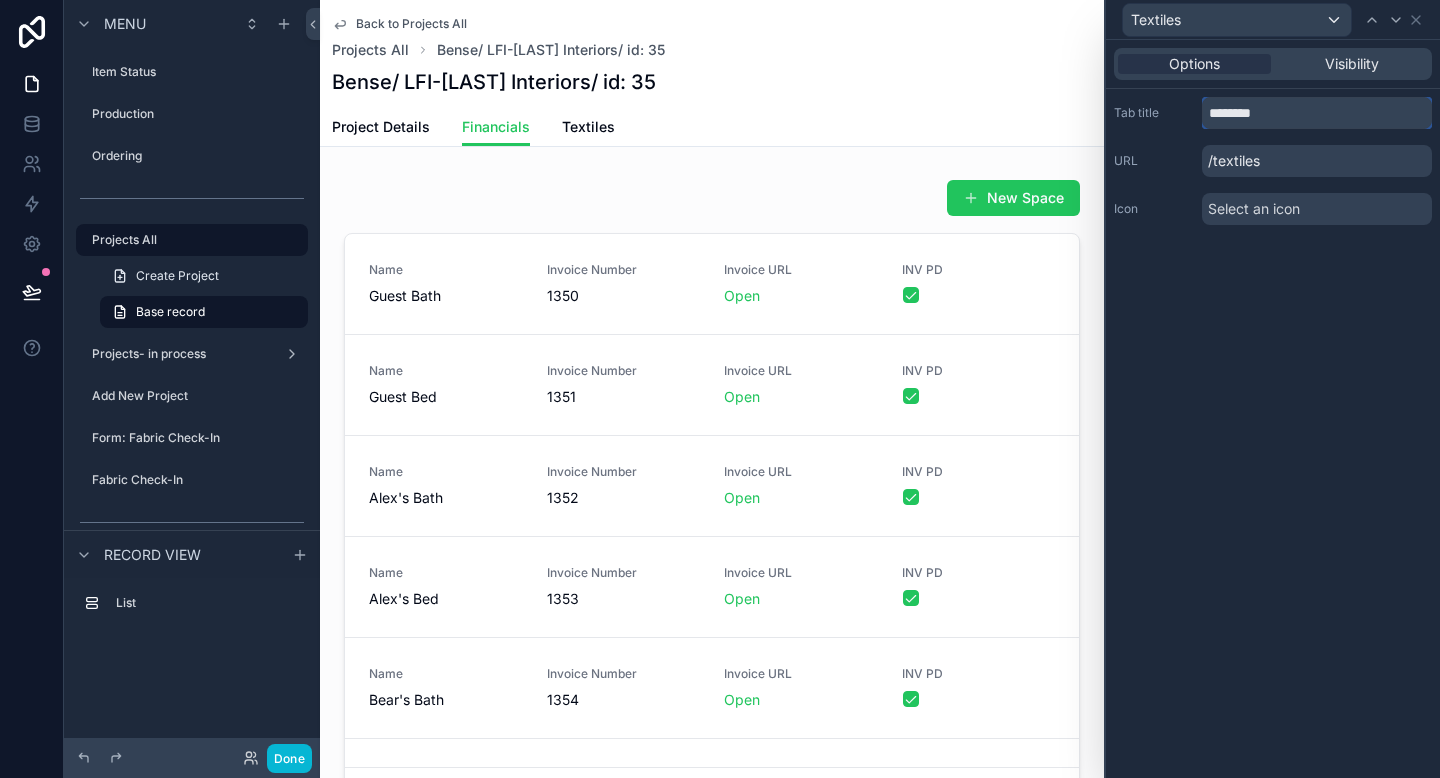 type on "********" 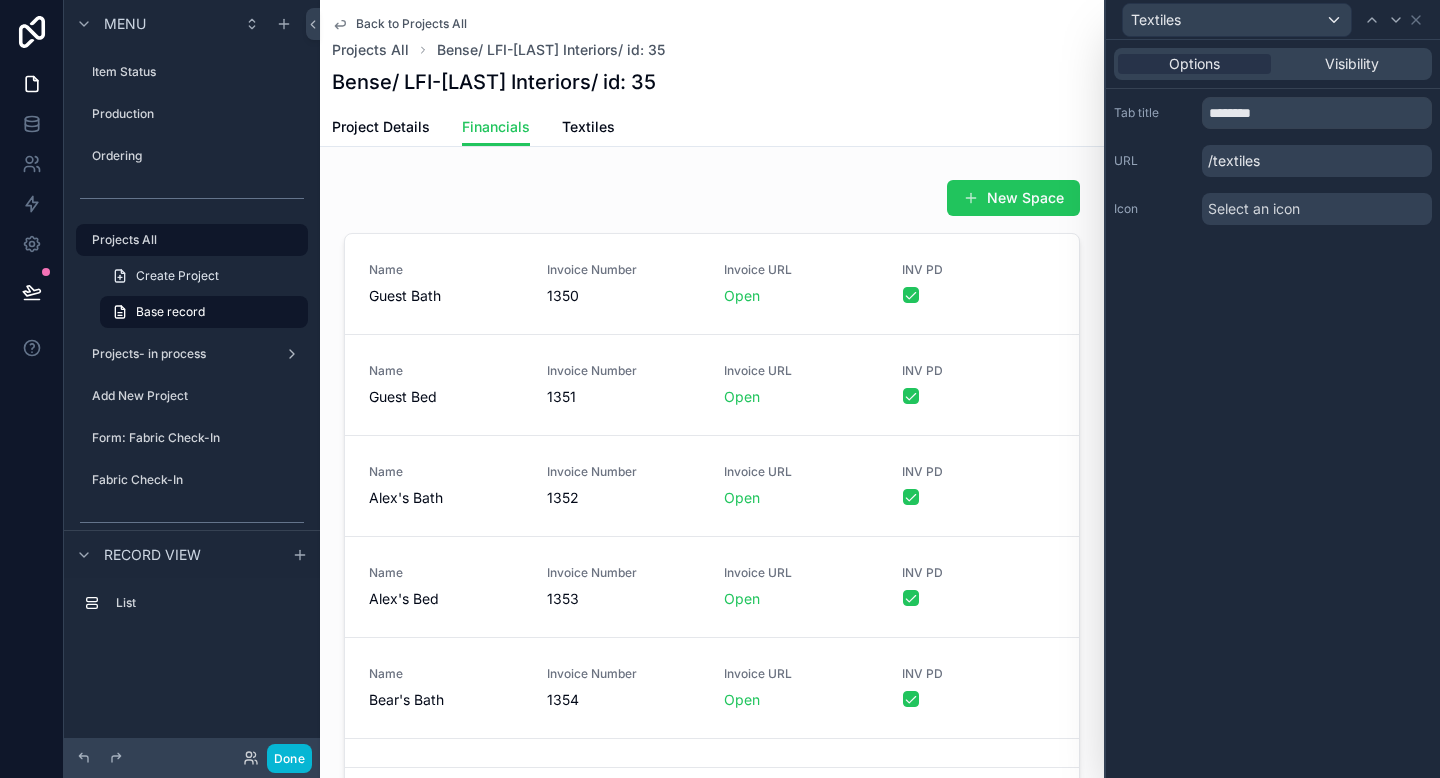click on "Options Visibility Tab title ******** URL /textiles Icon Select an icon" at bounding box center [1273, 409] 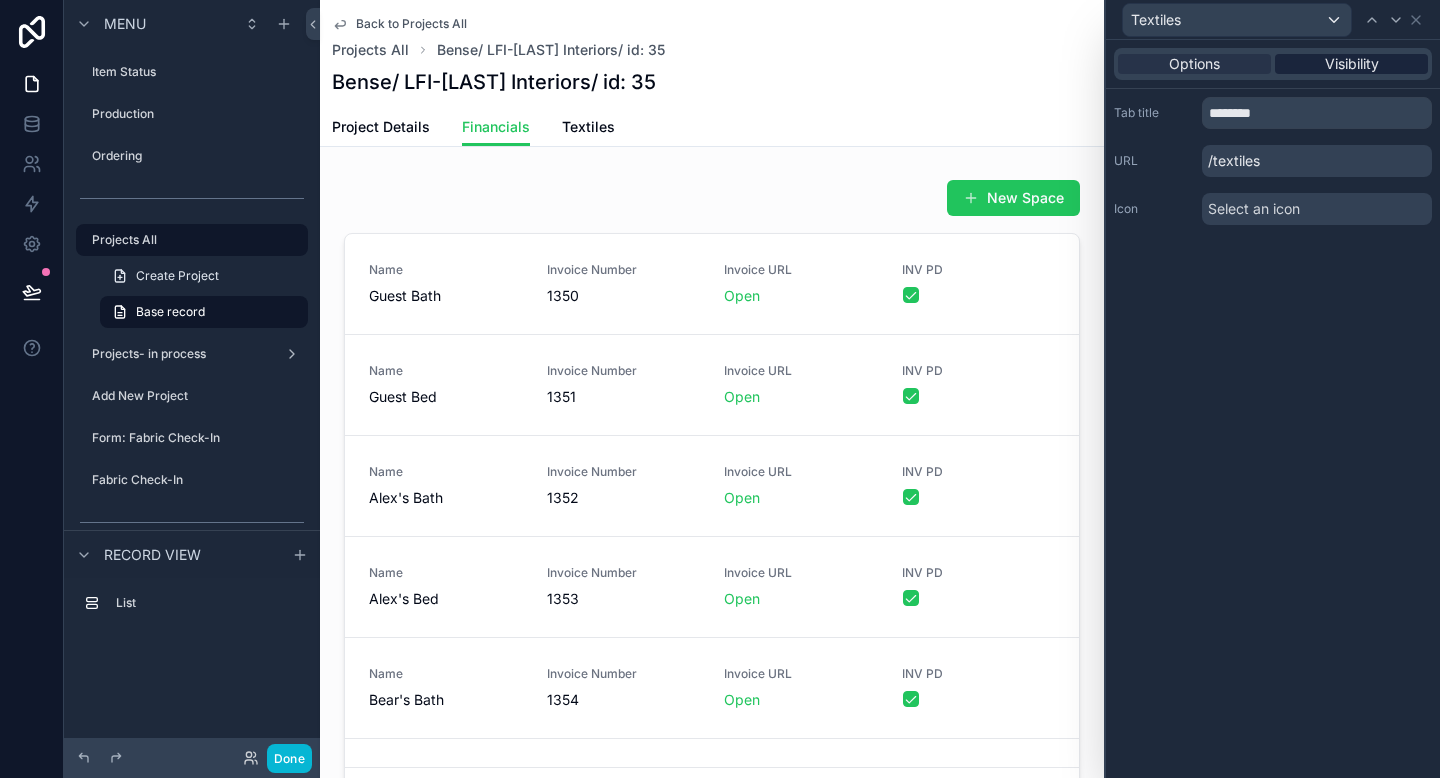 click on "Visibility" at bounding box center (1352, 64) 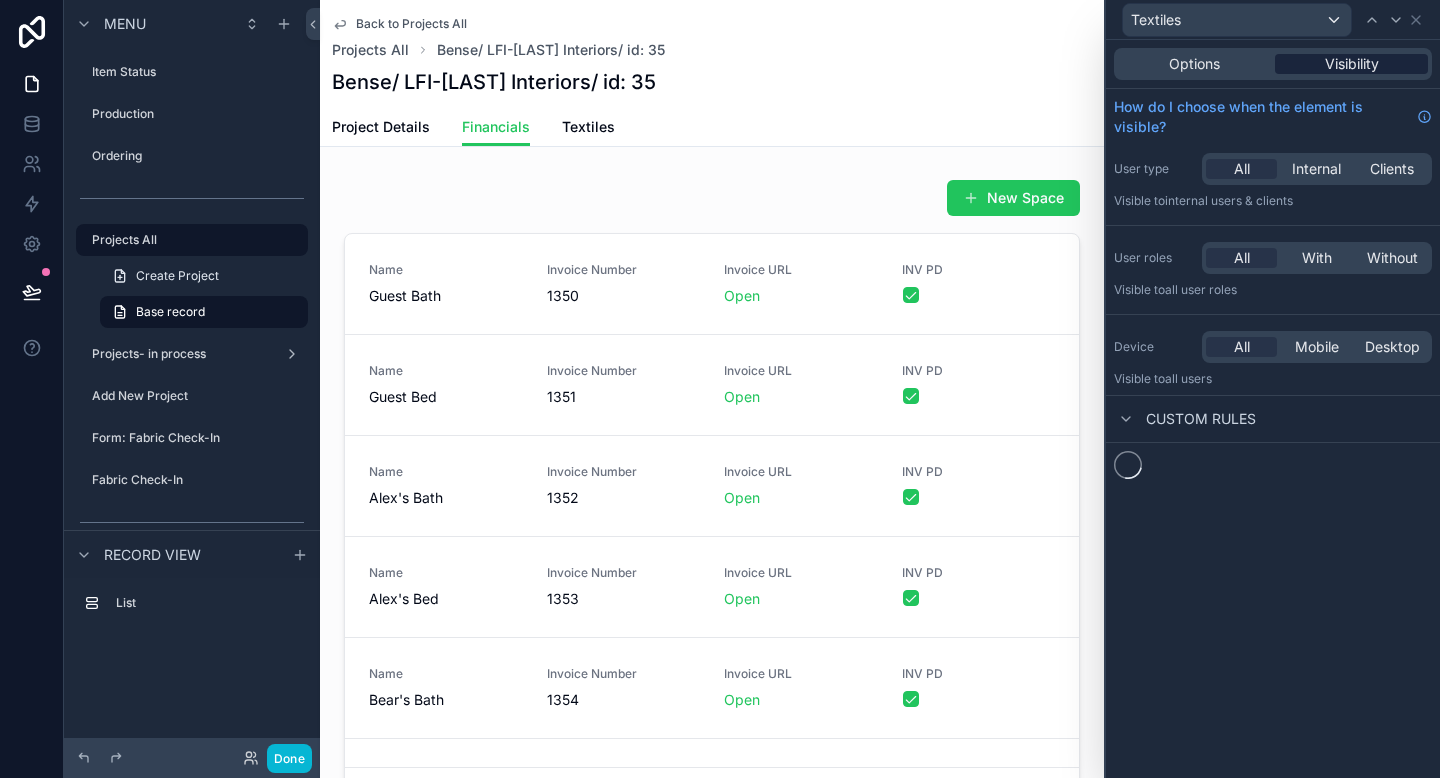 click on "Visibility" at bounding box center [1352, 64] 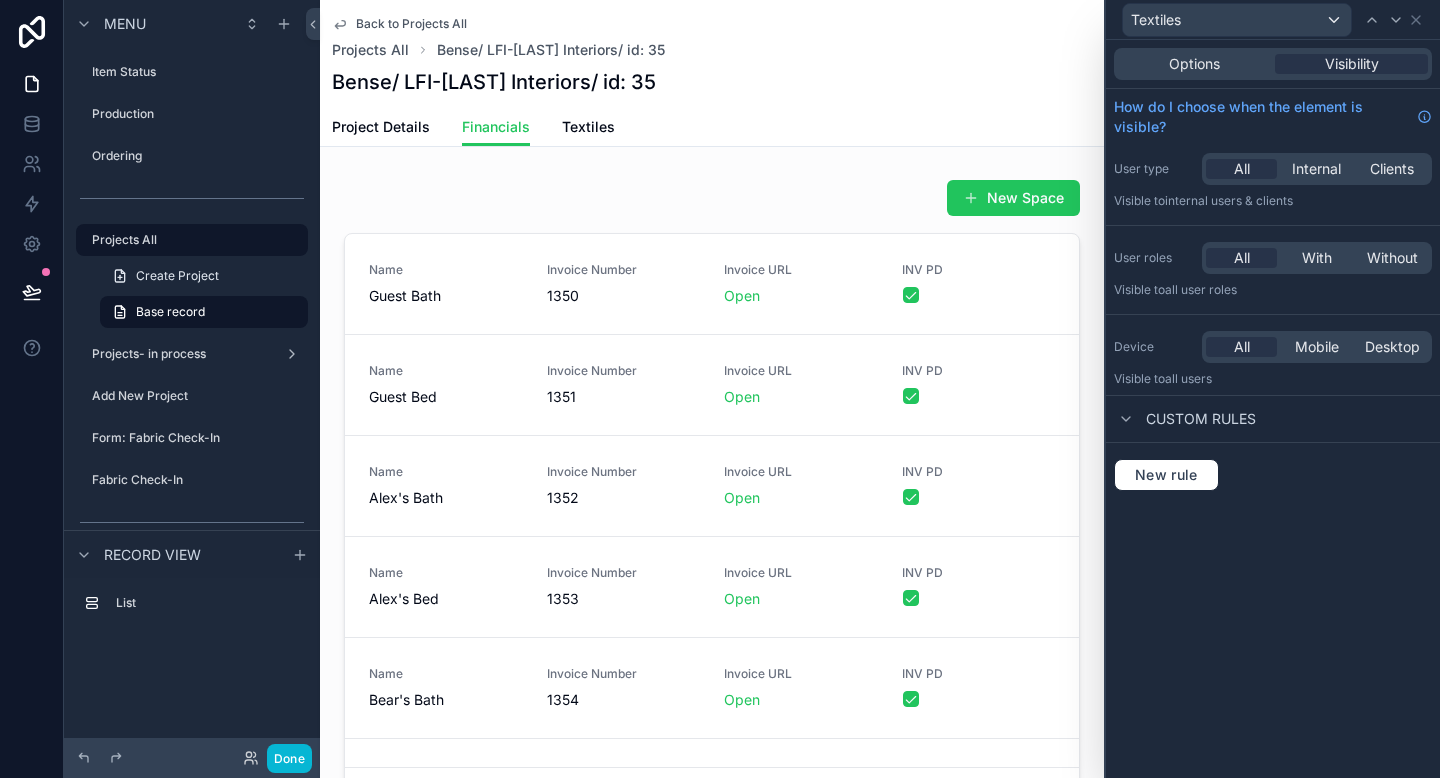 click on "Options Visibility How do I choose when the element is visible? User type All Internal Clients Visible to  Internal users & clients User roles All With Without Visible to  All user roles Device All Mobile Desktop Visible to  all users Custom rules New rule" at bounding box center (1273, 409) 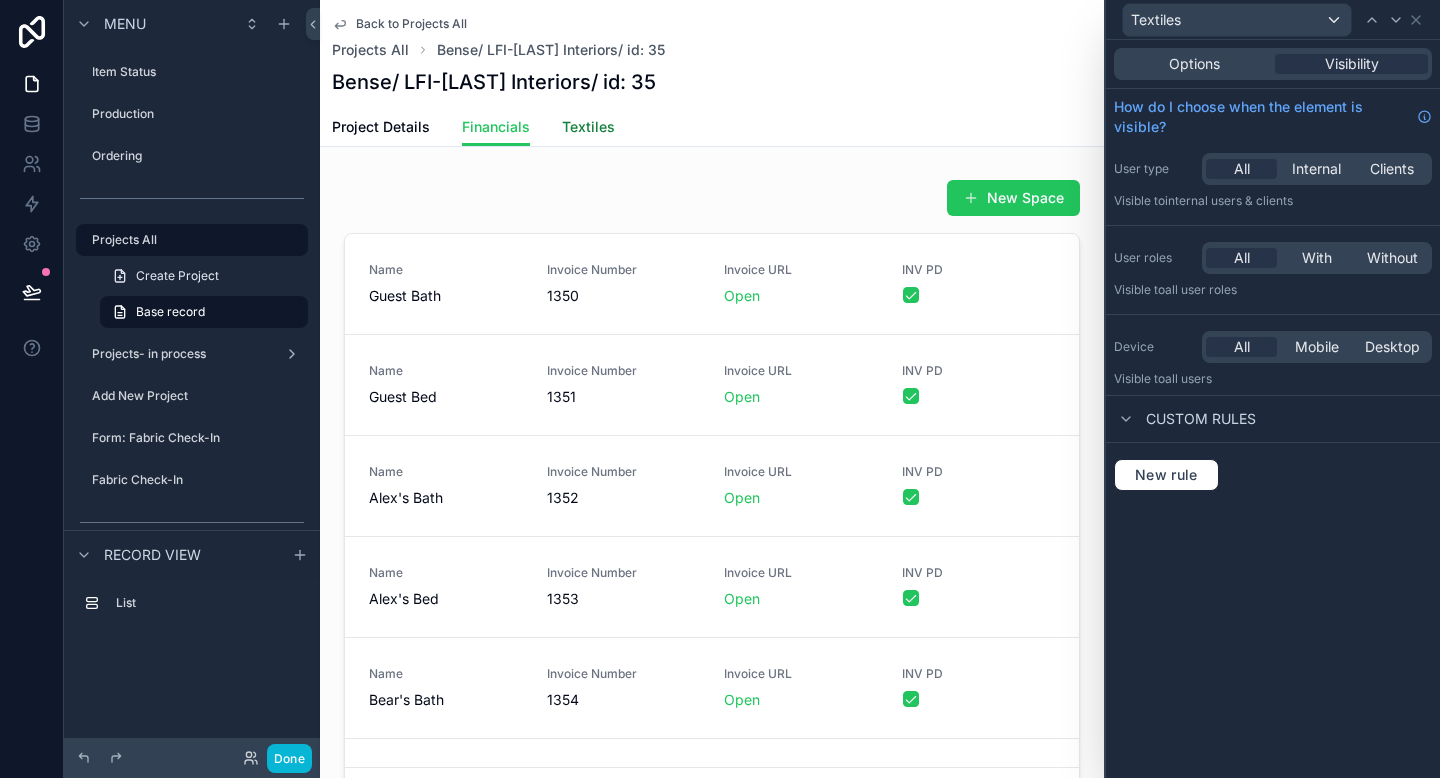 click on "Textiles" at bounding box center [588, 127] 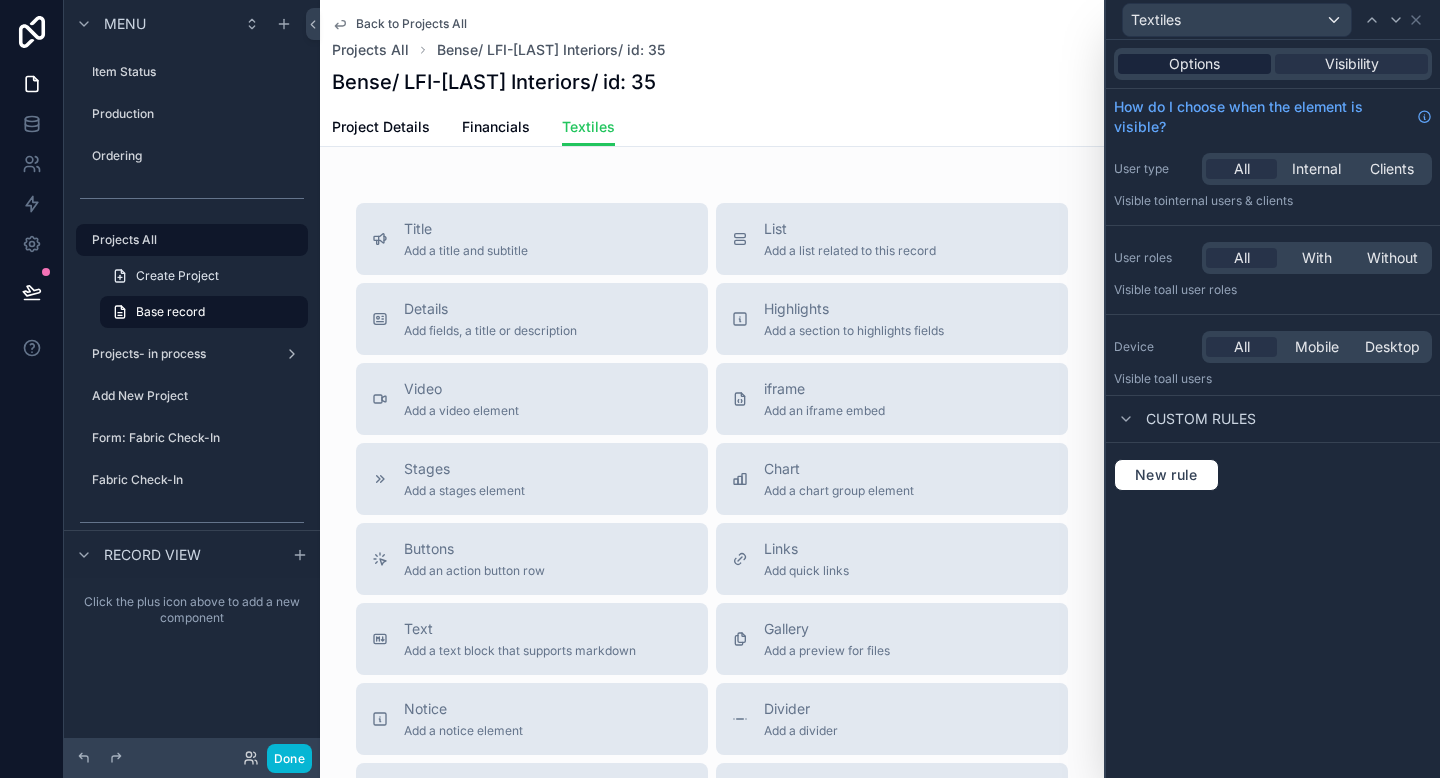 click on "Options" at bounding box center [1194, 64] 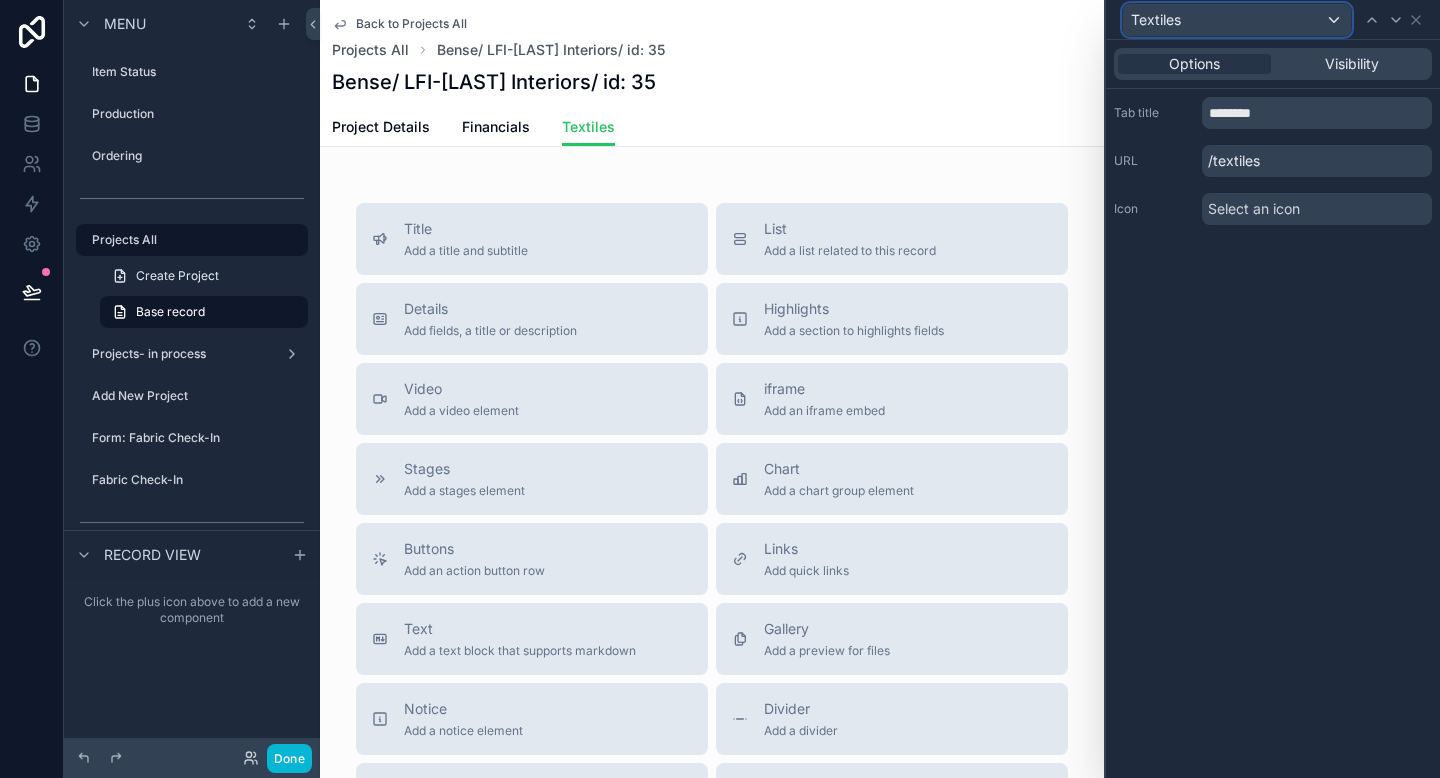 click on "Textiles" at bounding box center [1237, 20] 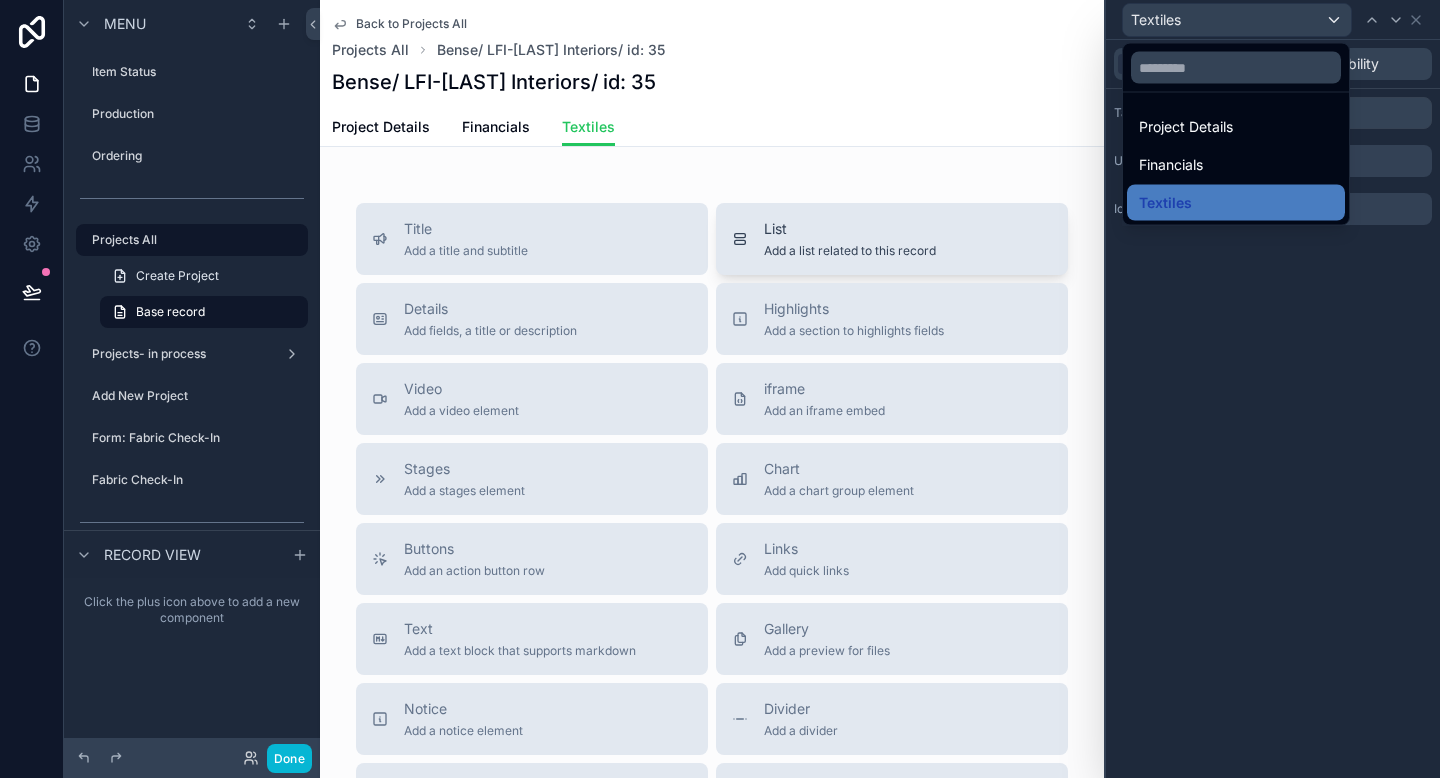 click on "Add a list related to this record" at bounding box center [850, 251] 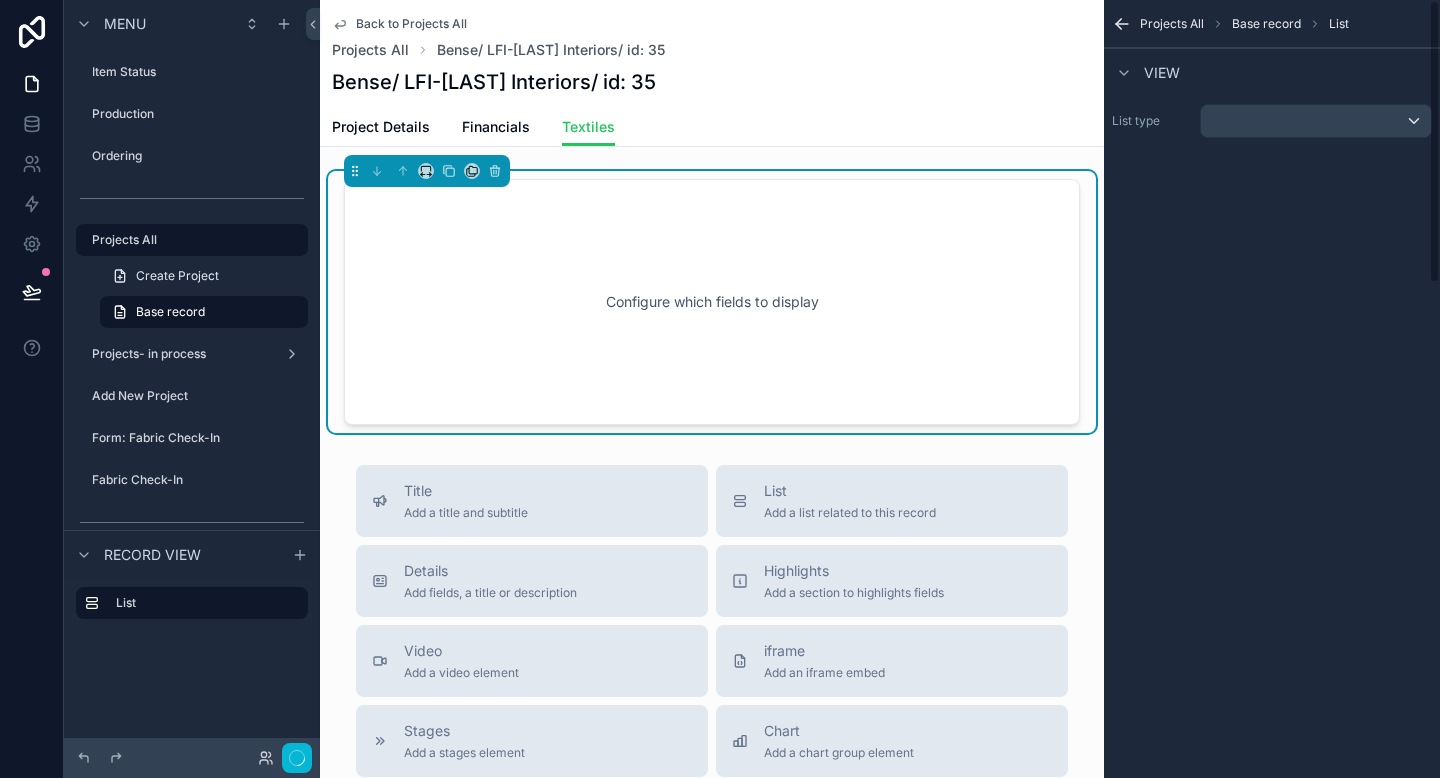 scroll, scrollTop: 0, scrollLeft: 0, axis: both 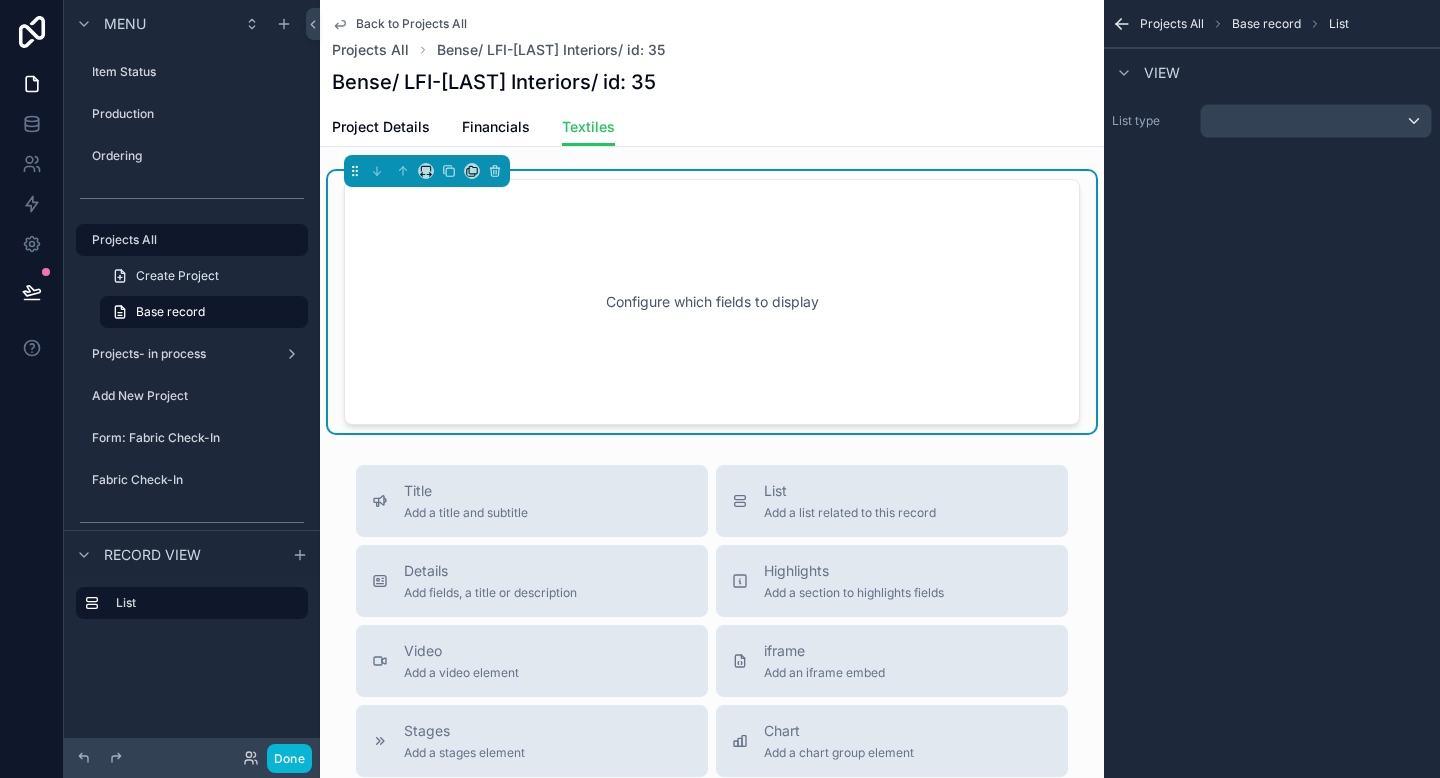 click on "Configure which fields to display" at bounding box center [712, 302] 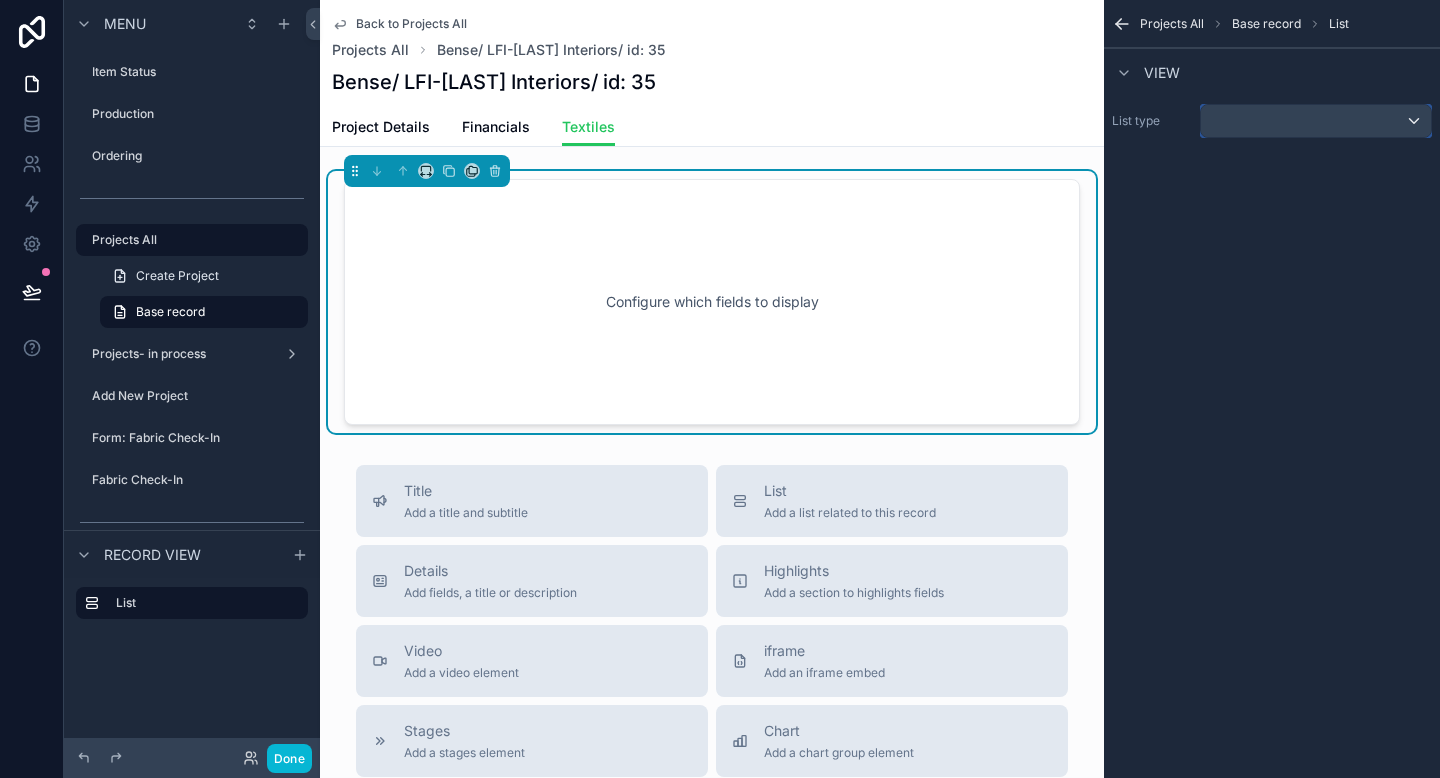 click at bounding box center [1316, 121] 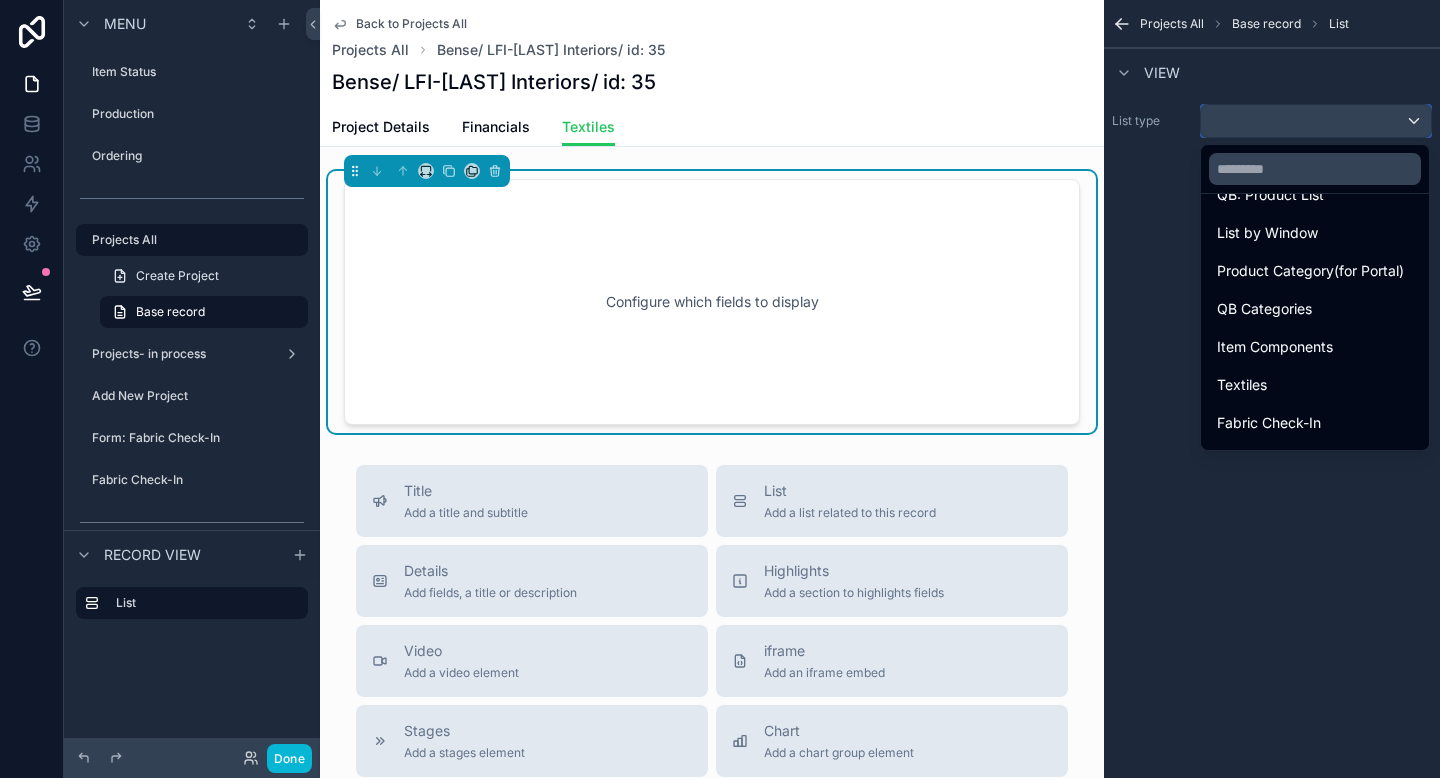 scroll, scrollTop: 557, scrollLeft: 0, axis: vertical 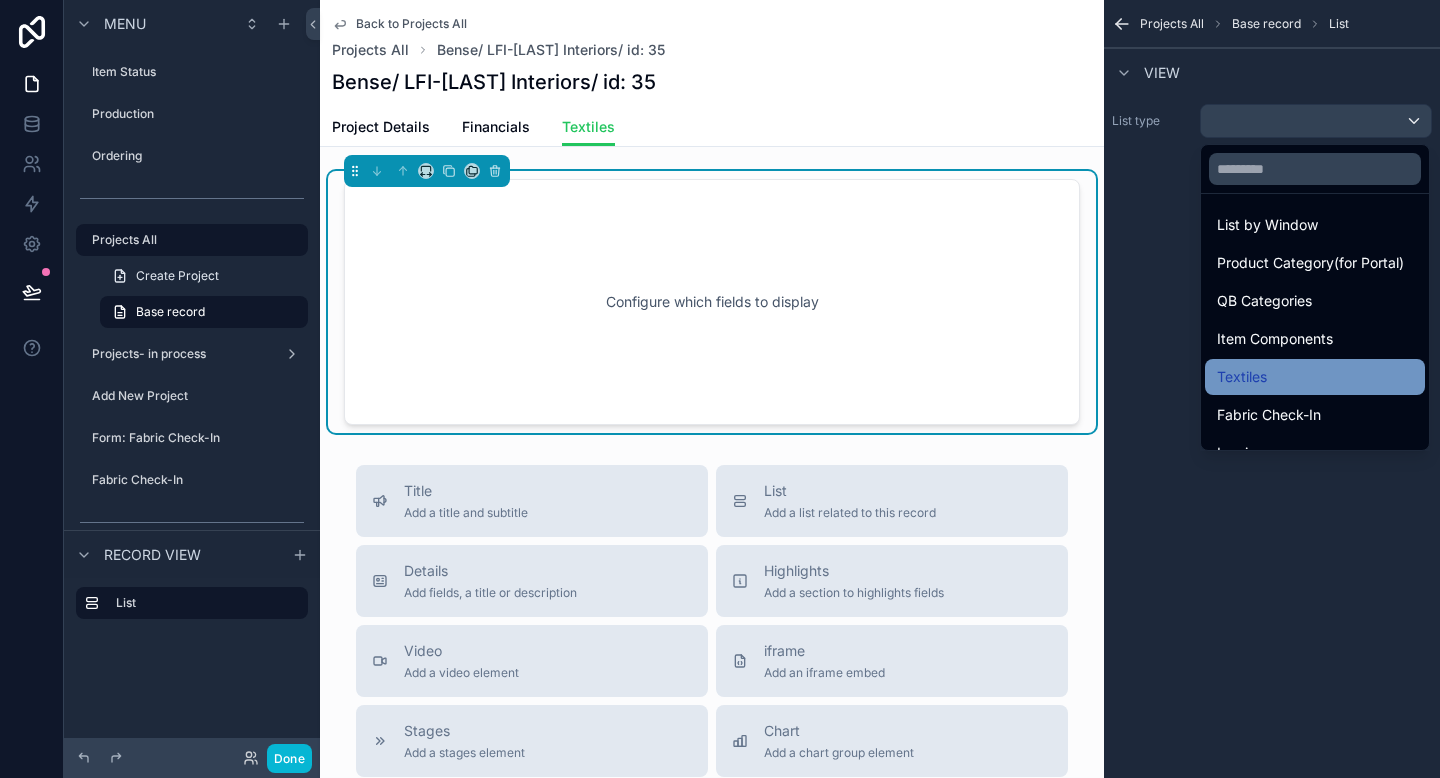 click on "Textiles" at bounding box center (1315, 377) 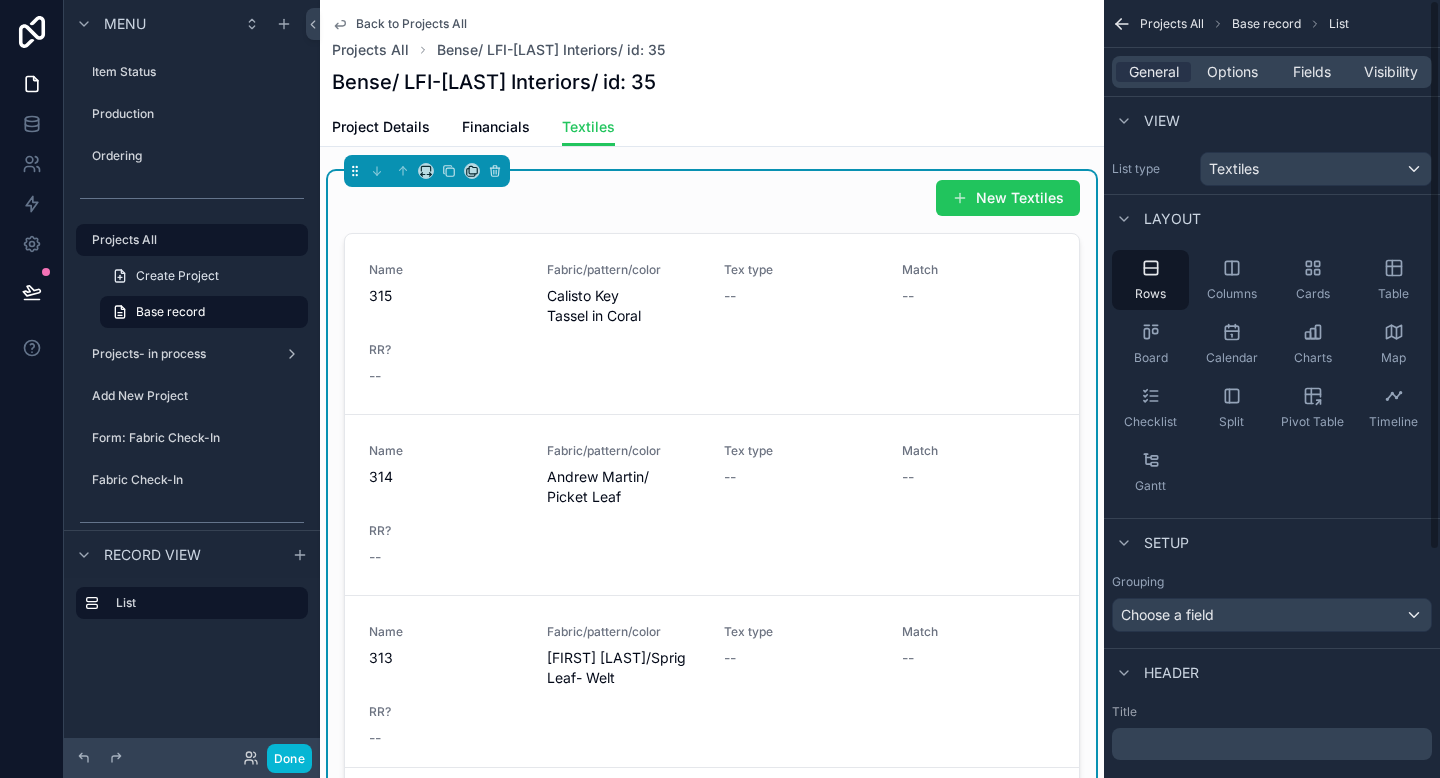 scroll, scrollTop: 0, scrollLeft: 0, axis: both 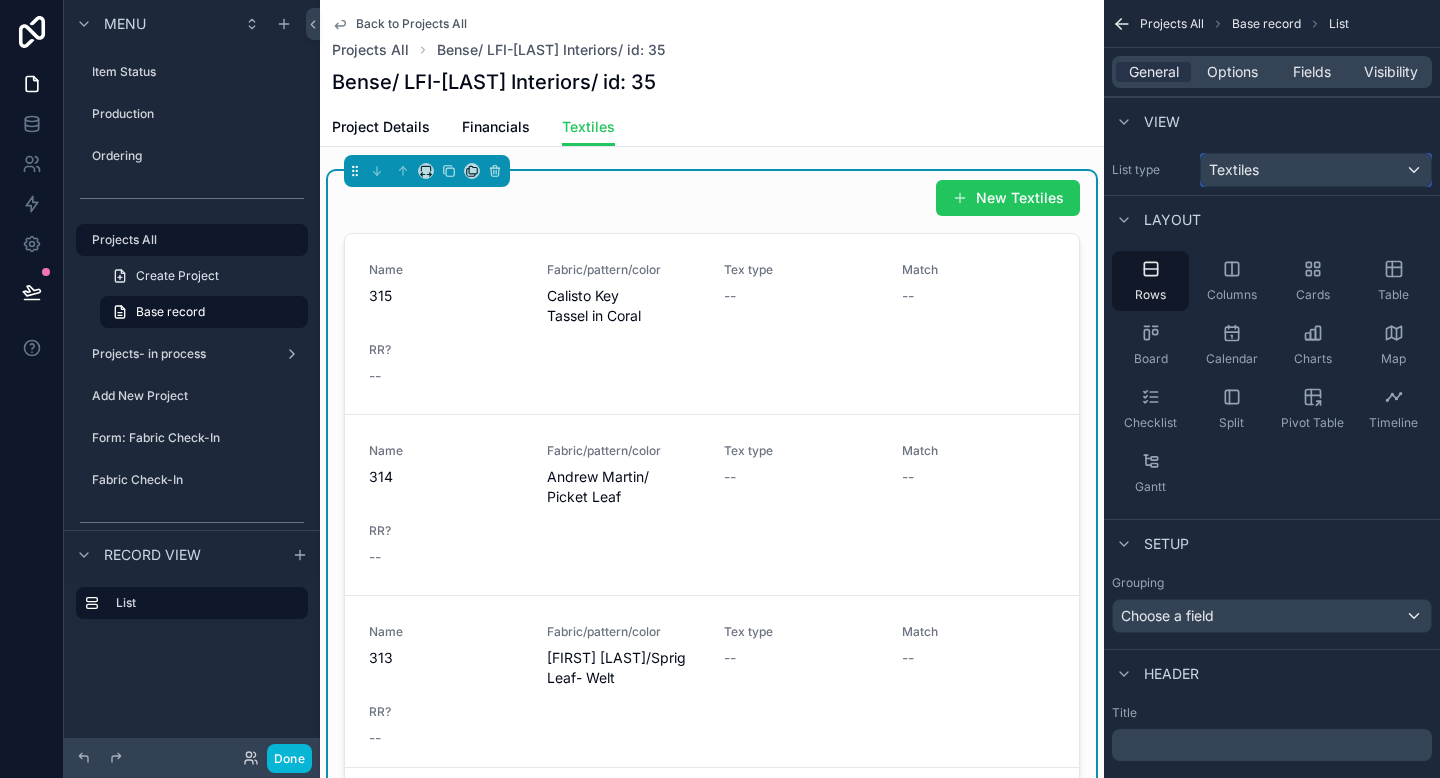 click on "Textiles" at bounding box center (1316, 170) 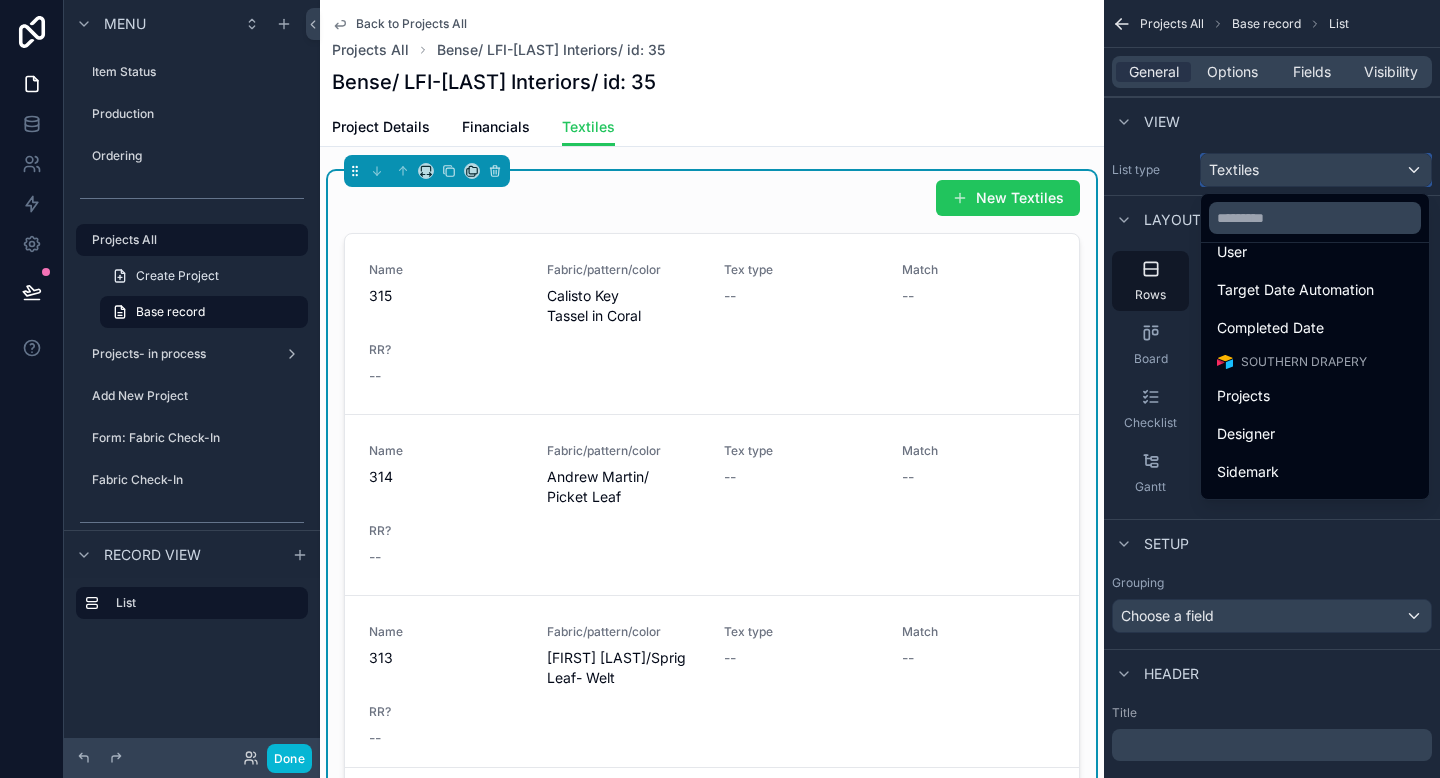 scroll, scrollTop: 0, scrollLeft: 0, axis: both 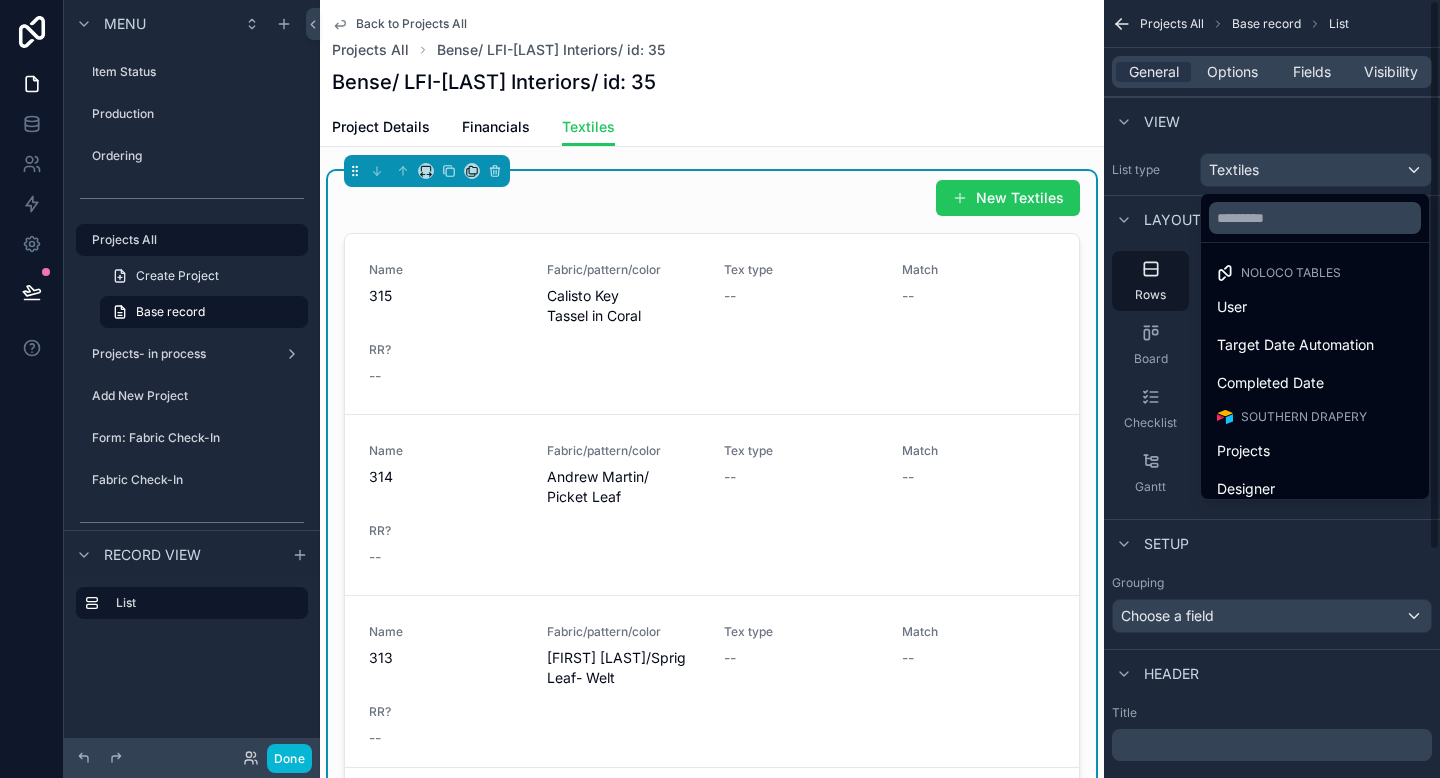 click at bounding box center [720, 389] 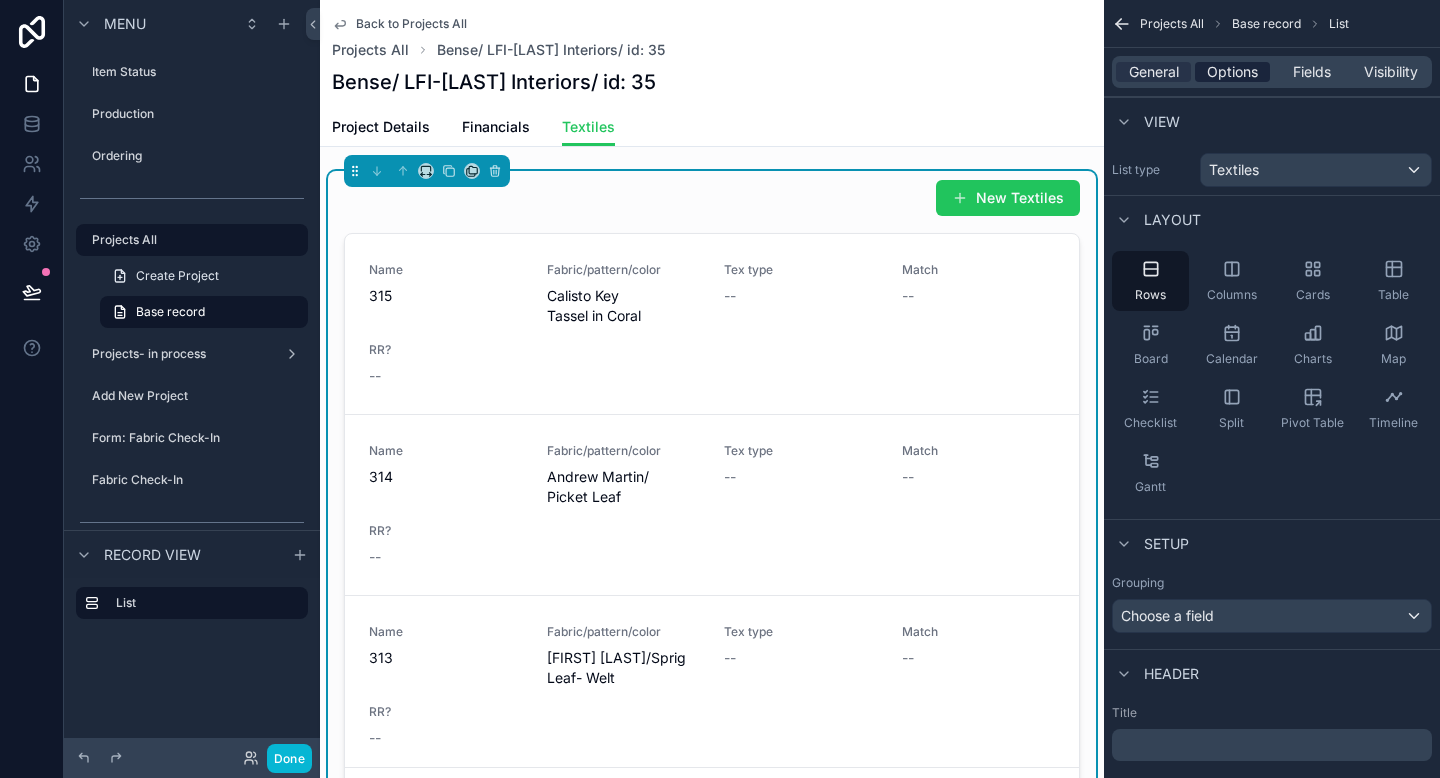 click on "Options" at bounding box center [1232, 72] 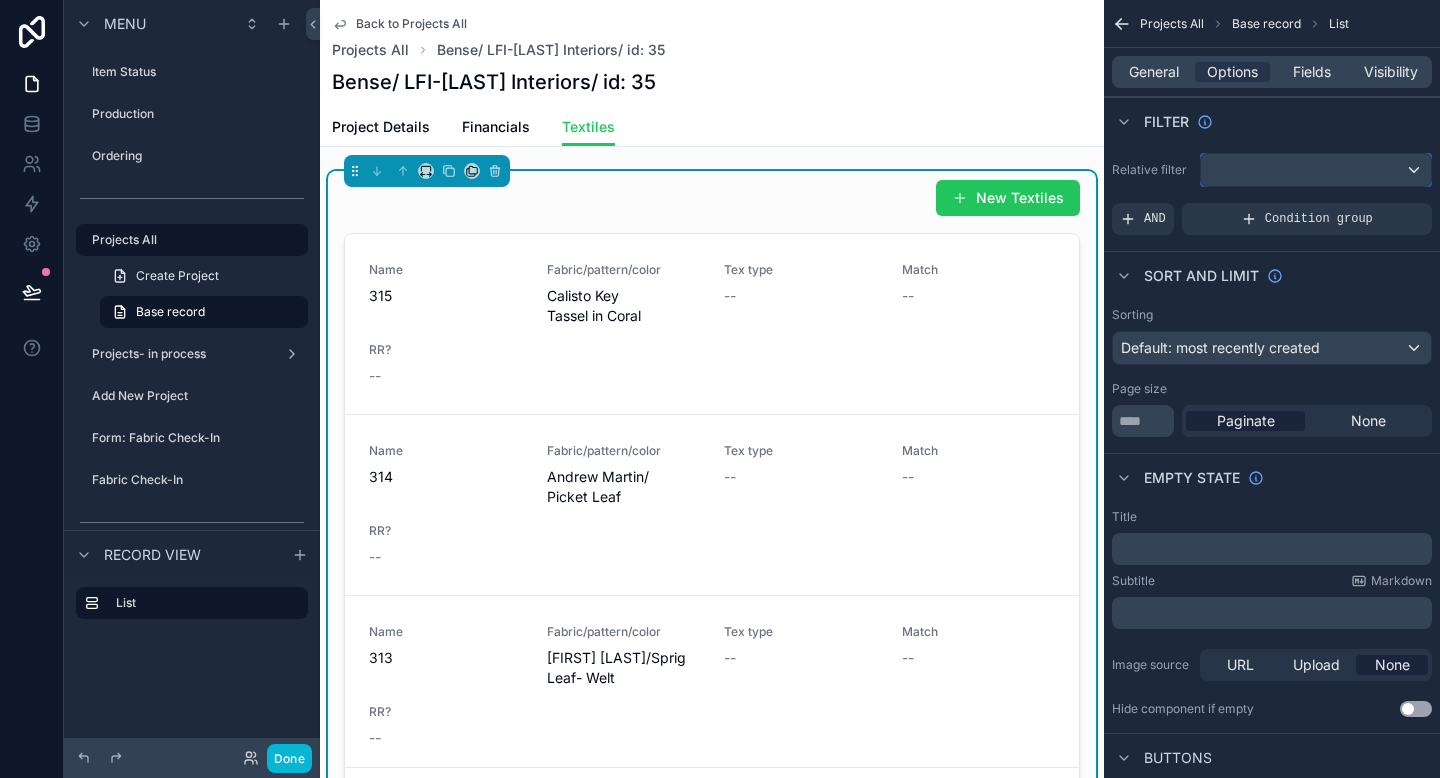 click at bounding box center [1316, 170] 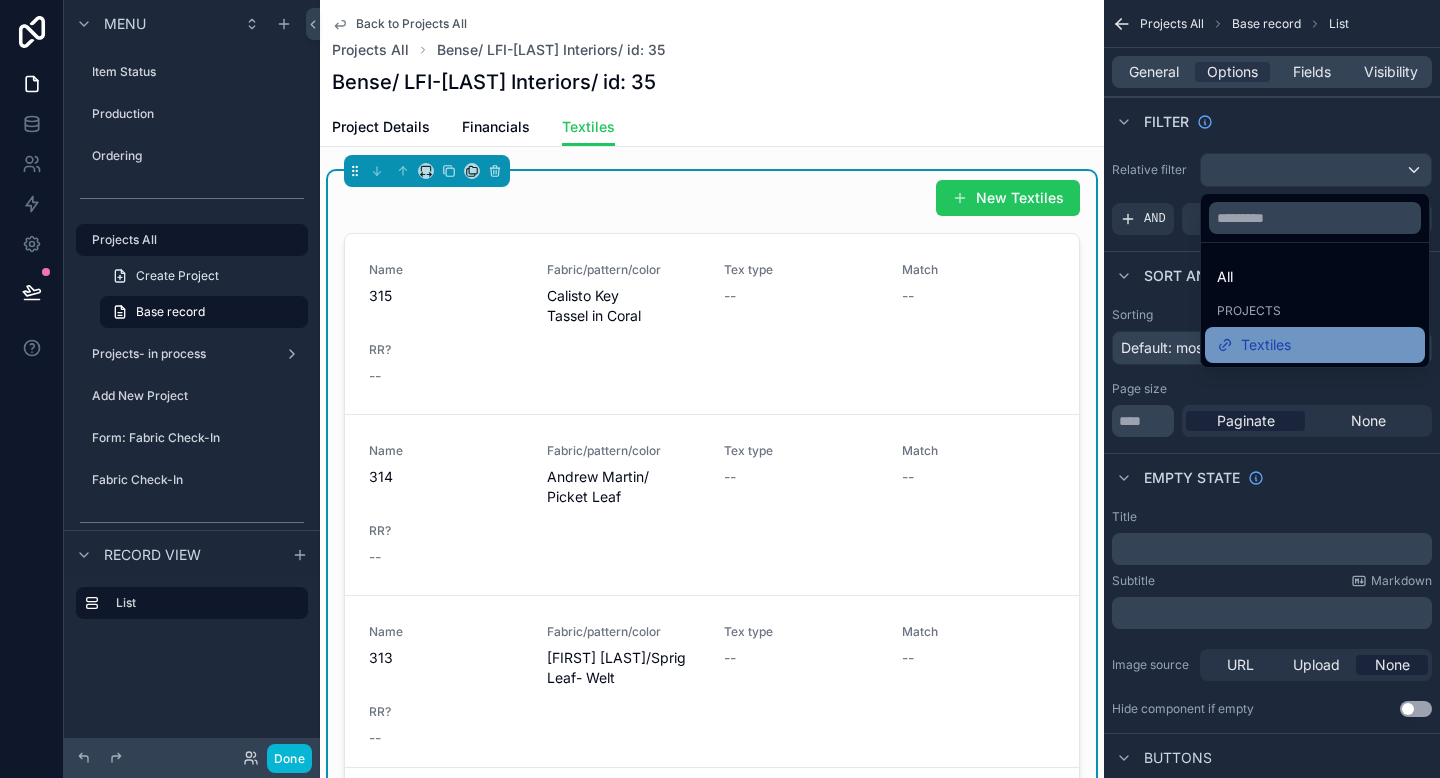 click on "Textiles" at bounding box center (1266, 345) 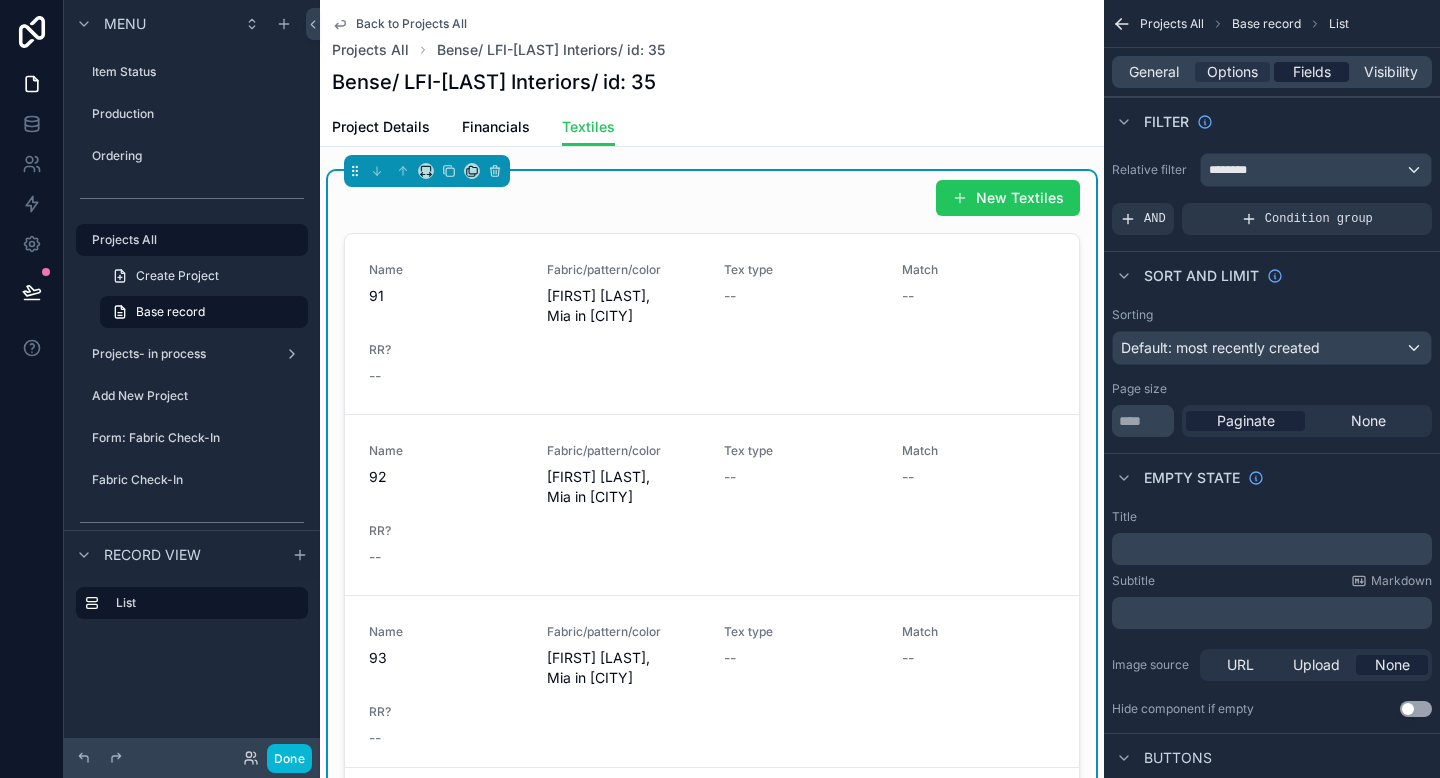 click on "Fields" at bounding box center (1312, 72) 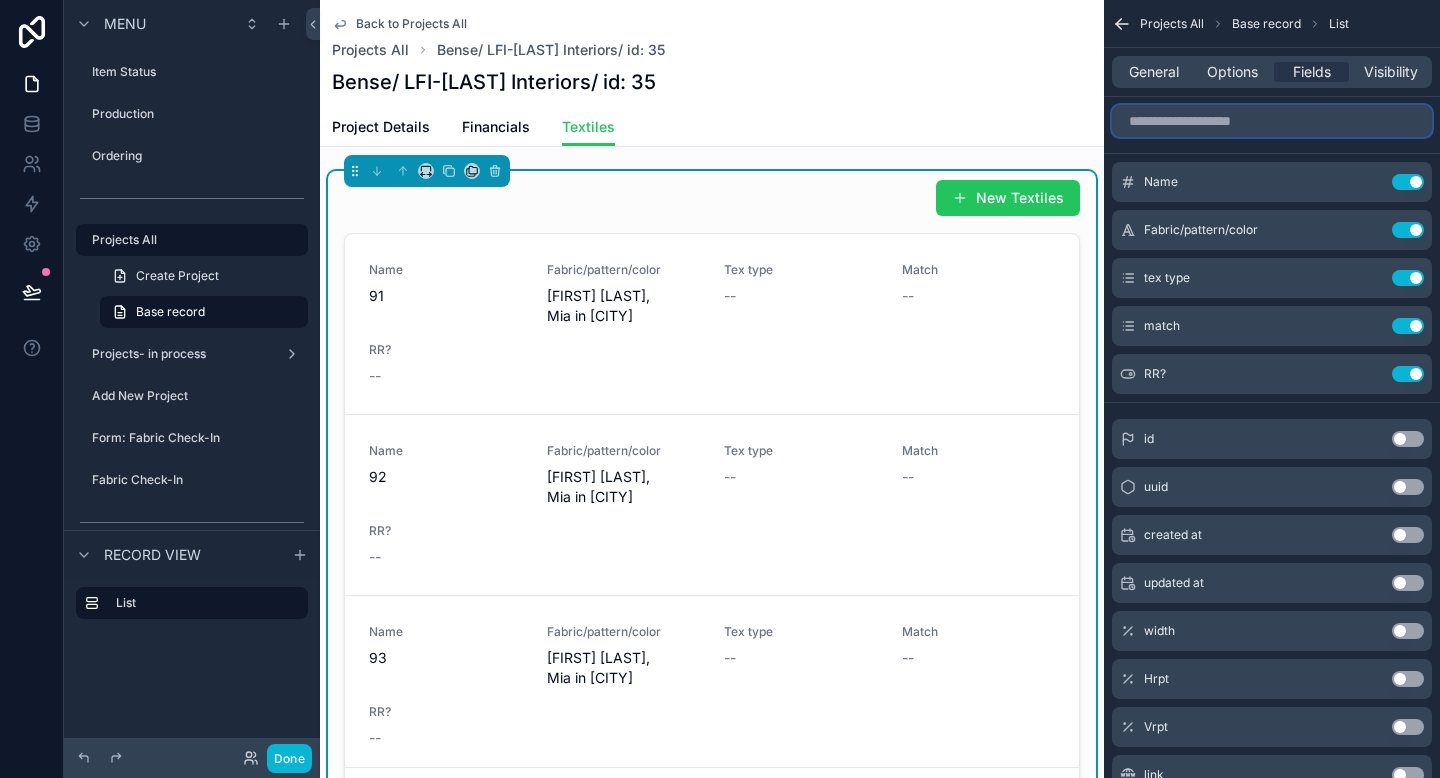 click at bounding box center [1272, 121] 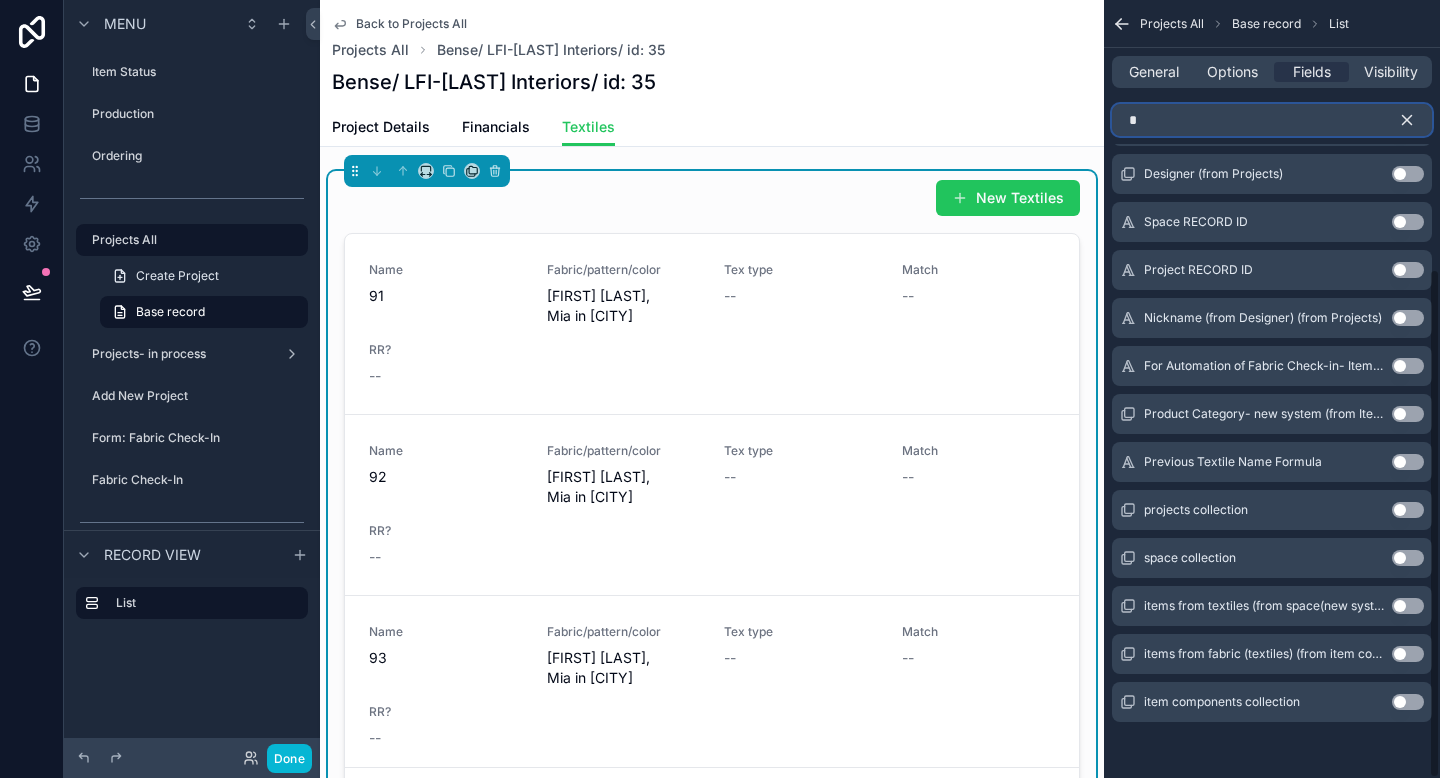scroll, scrollTop: 0, scrollLeft: 0, axis: both 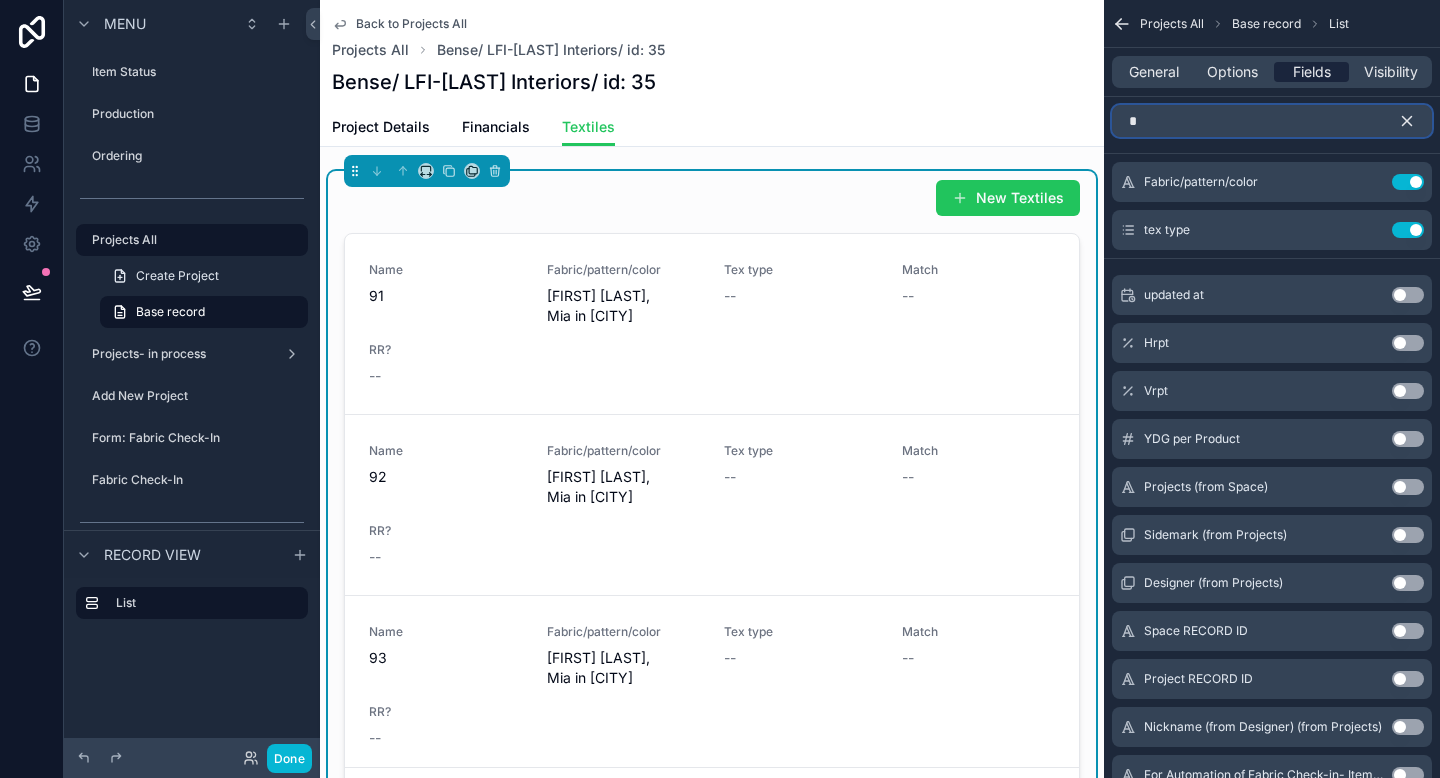 type on "*" 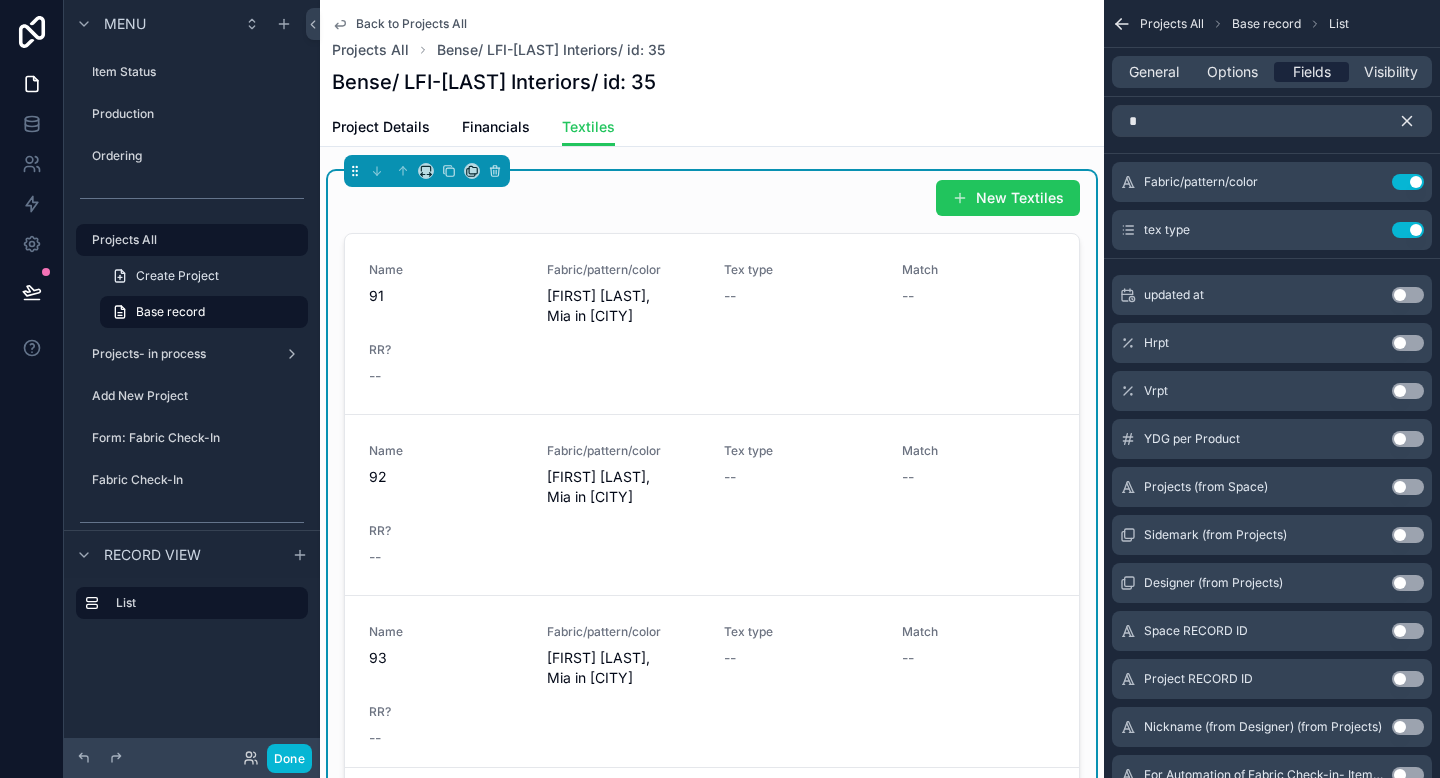 click on "Fields" at bounding box center (1312, 72) 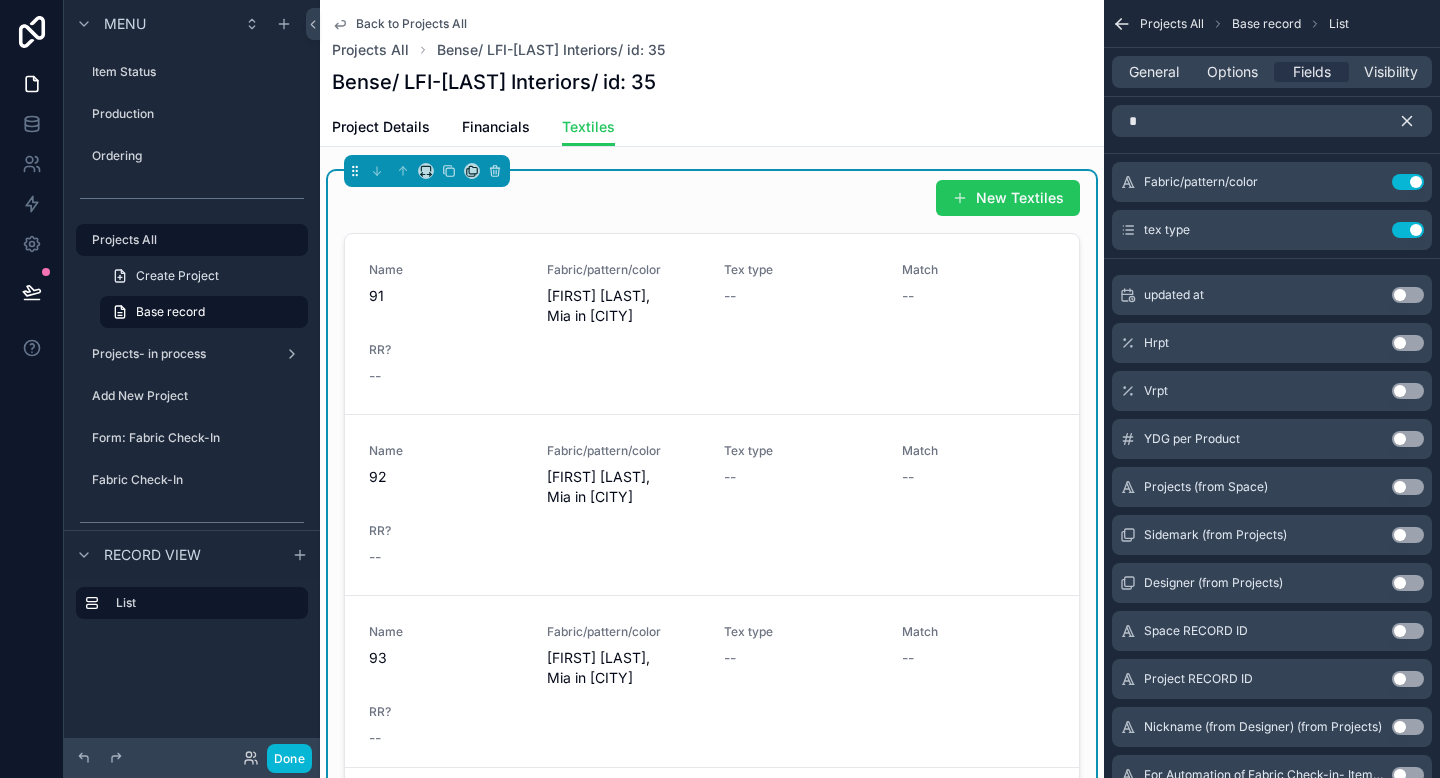 click 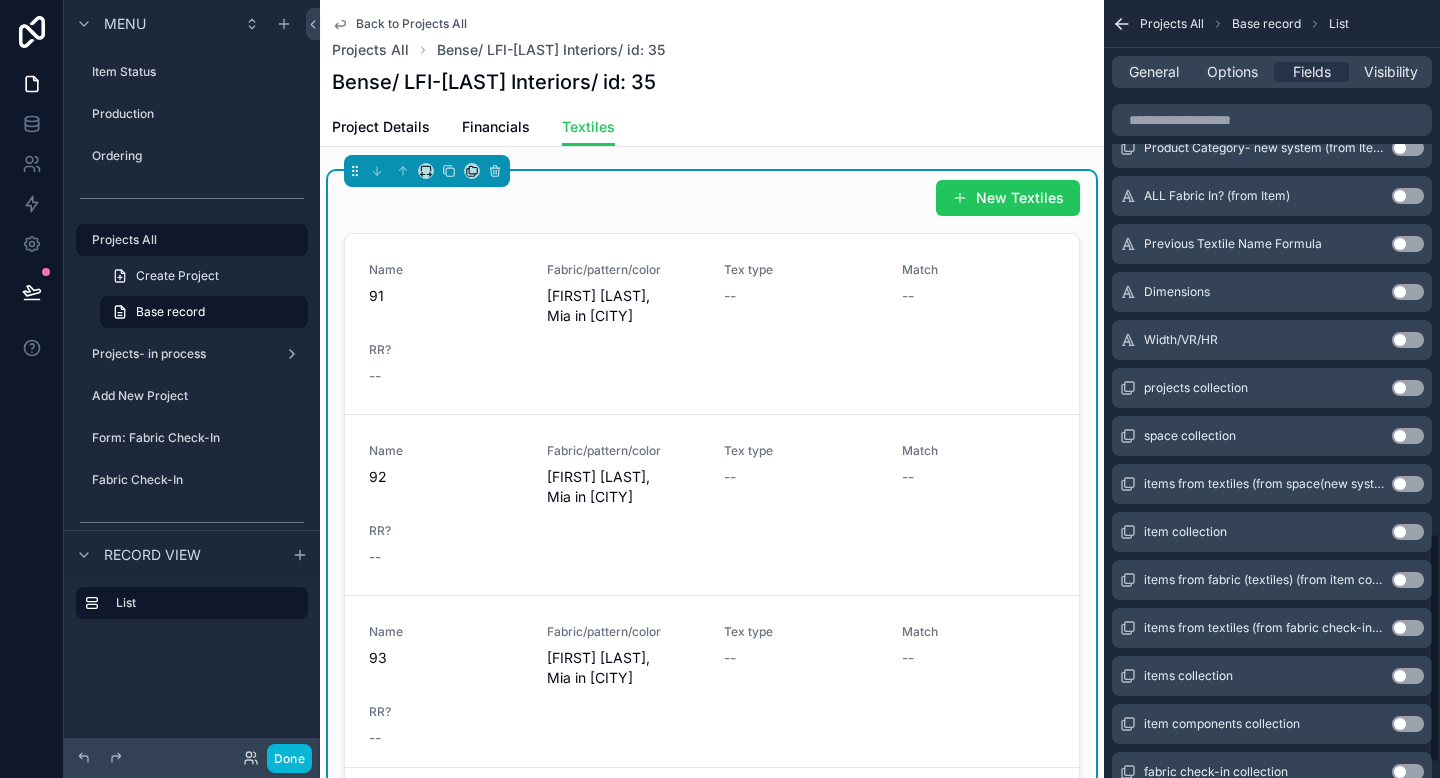 scroll, scrollTop: 1849, scrollLeft: 0, axis: vertical 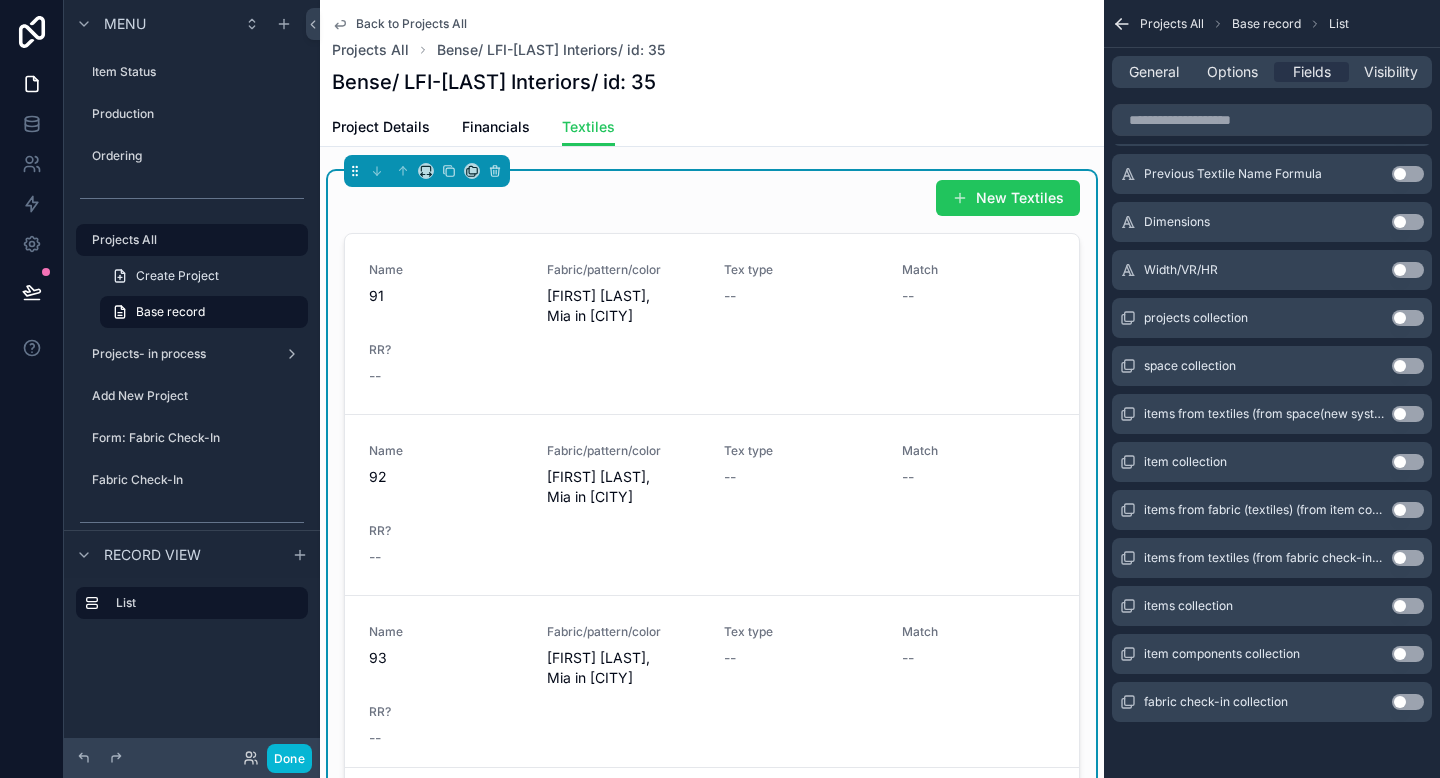 click on "Use setting" at bounding box center (1408, 702) 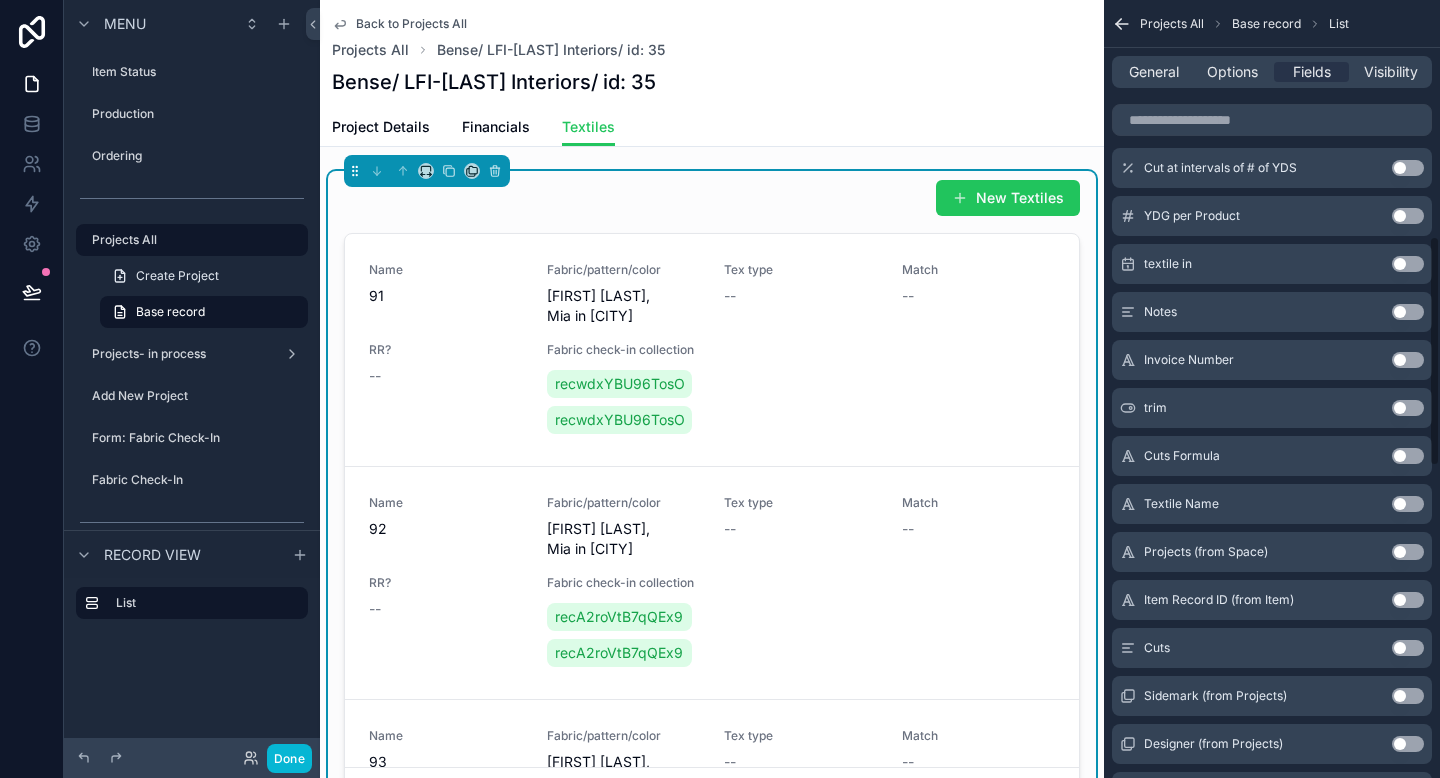 scroll, scrollTop: 783, scrollLeft: 0, axis: vertical 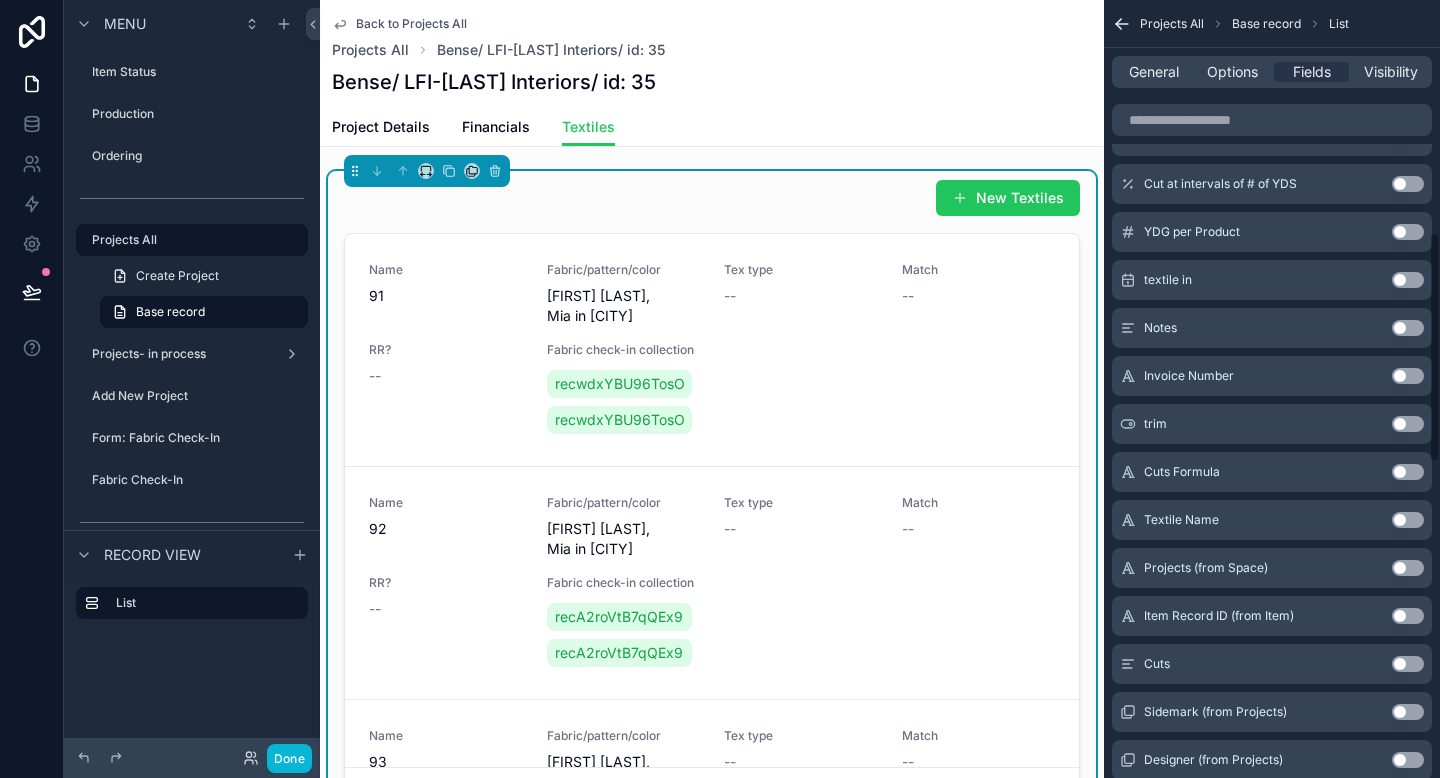 click on "Use setting" at bounding box center [1408, 280] 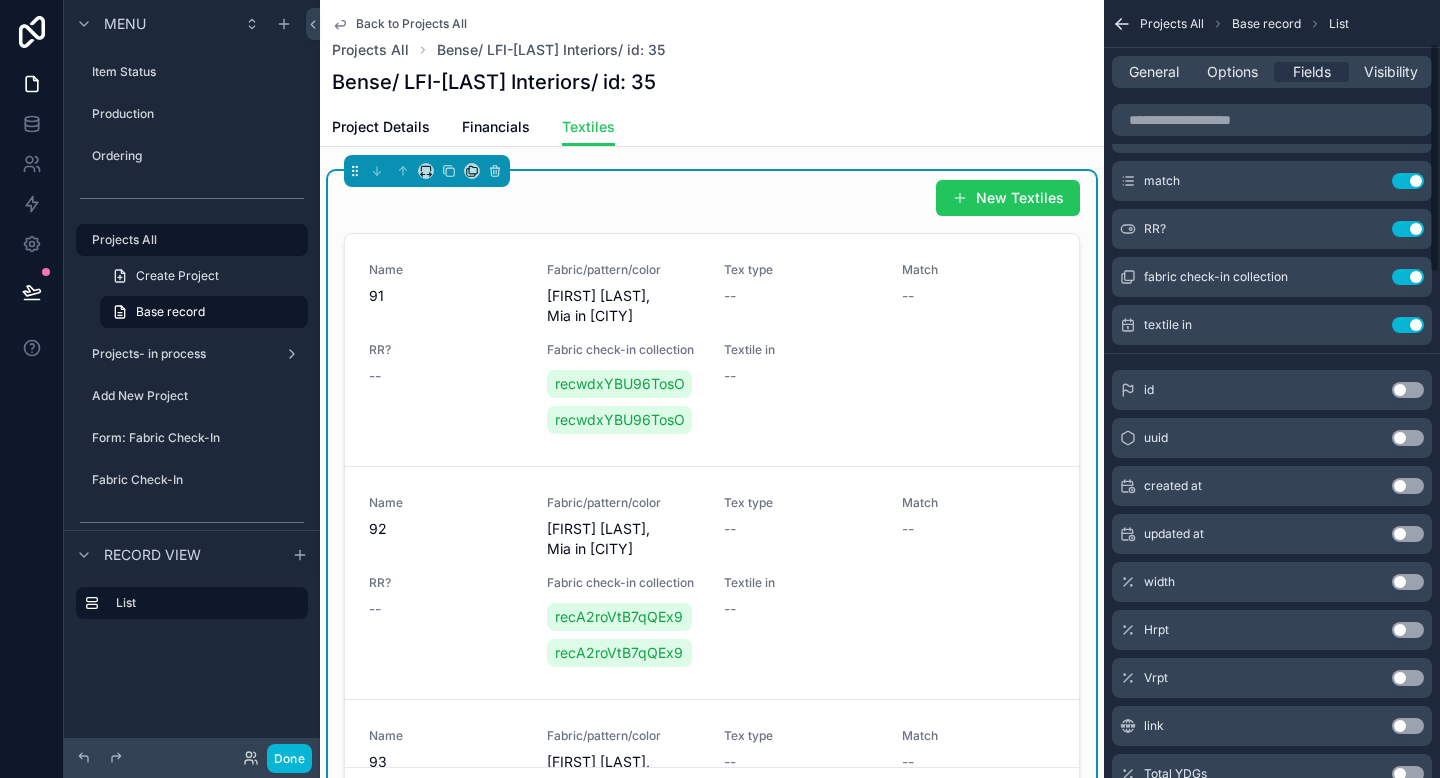 scroll, scrollTop: 142, scrollLeft: 0, axis: vertical 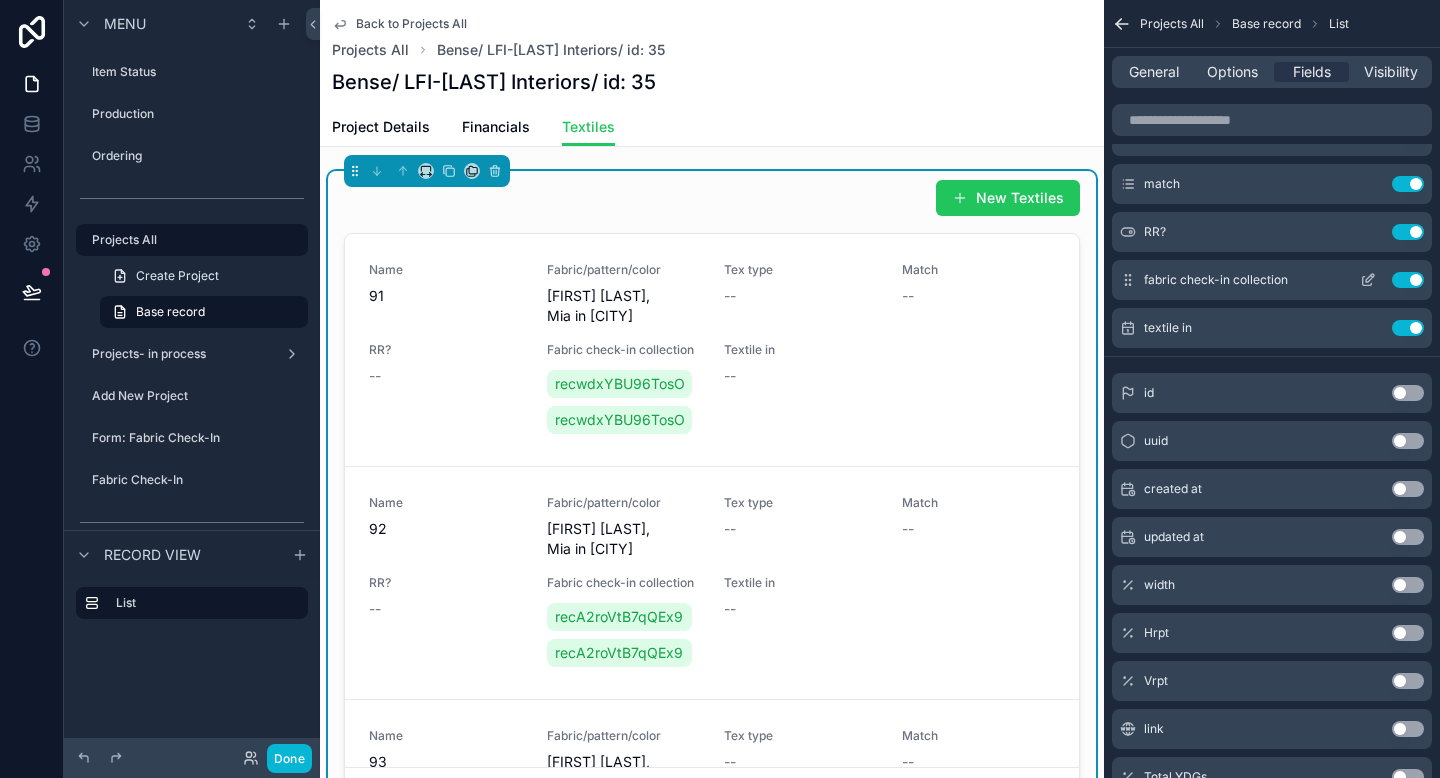click on "Use setting" at bounding box center [1408, 280] 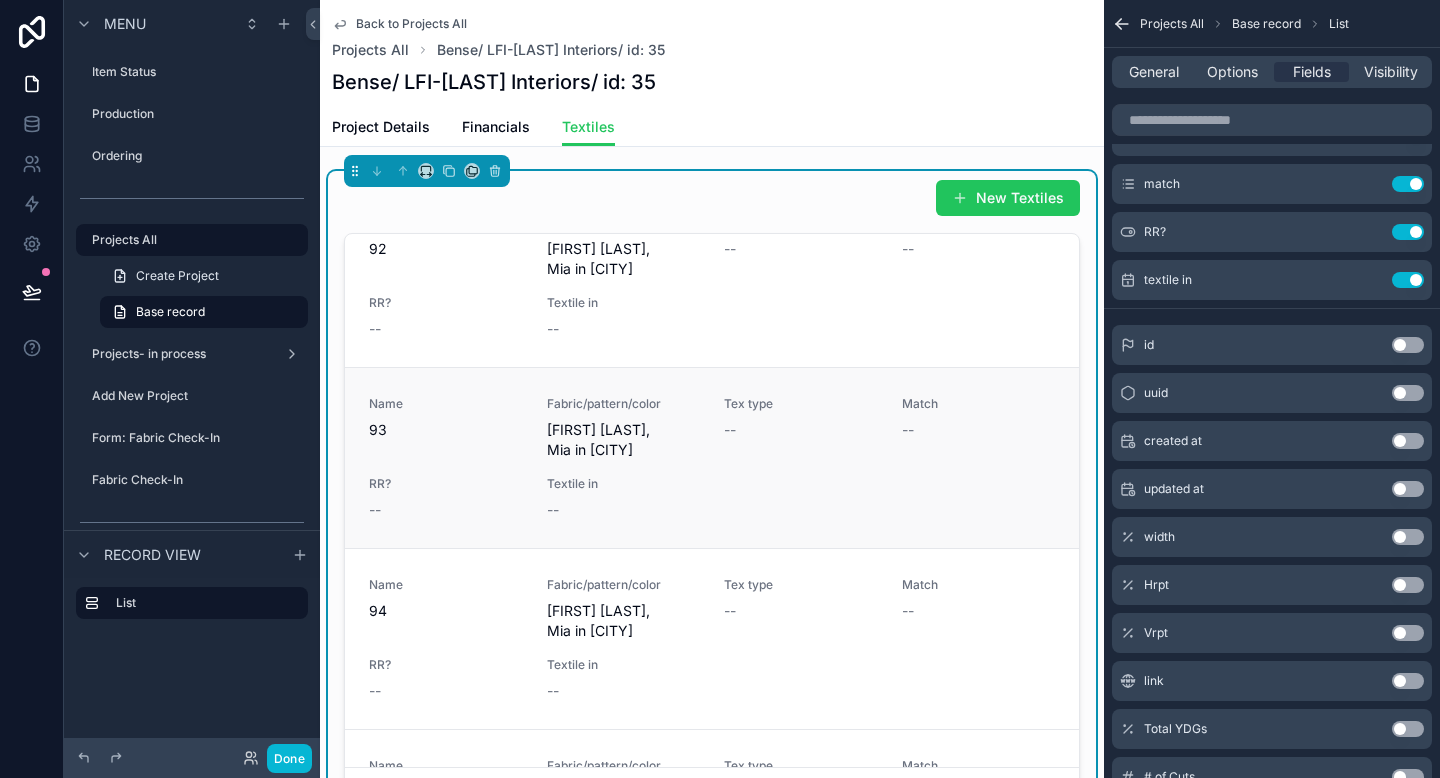 scroll, scrollTop: 255, scrollLeft: 0, axis: vertical 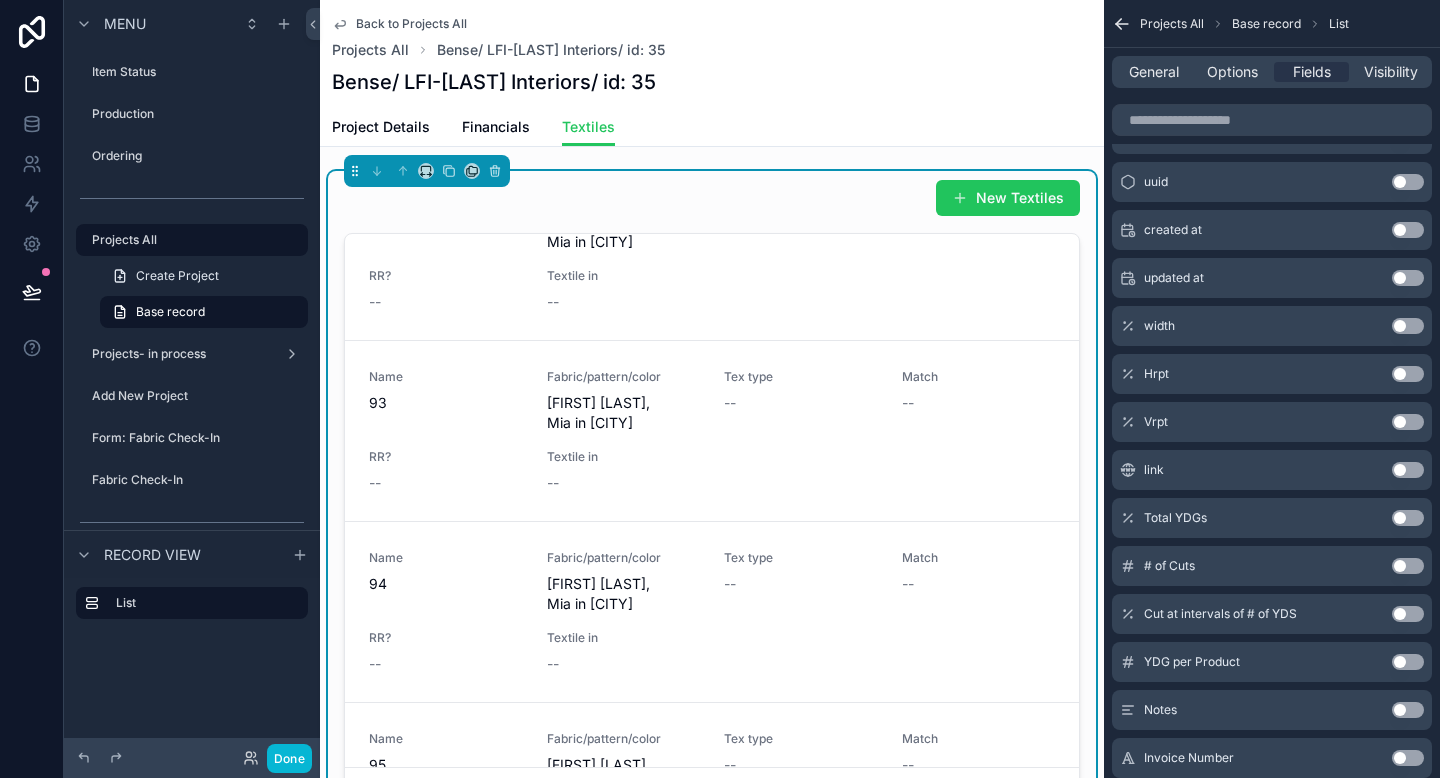 click on "Use setting" at bounding box center [1408, 518] 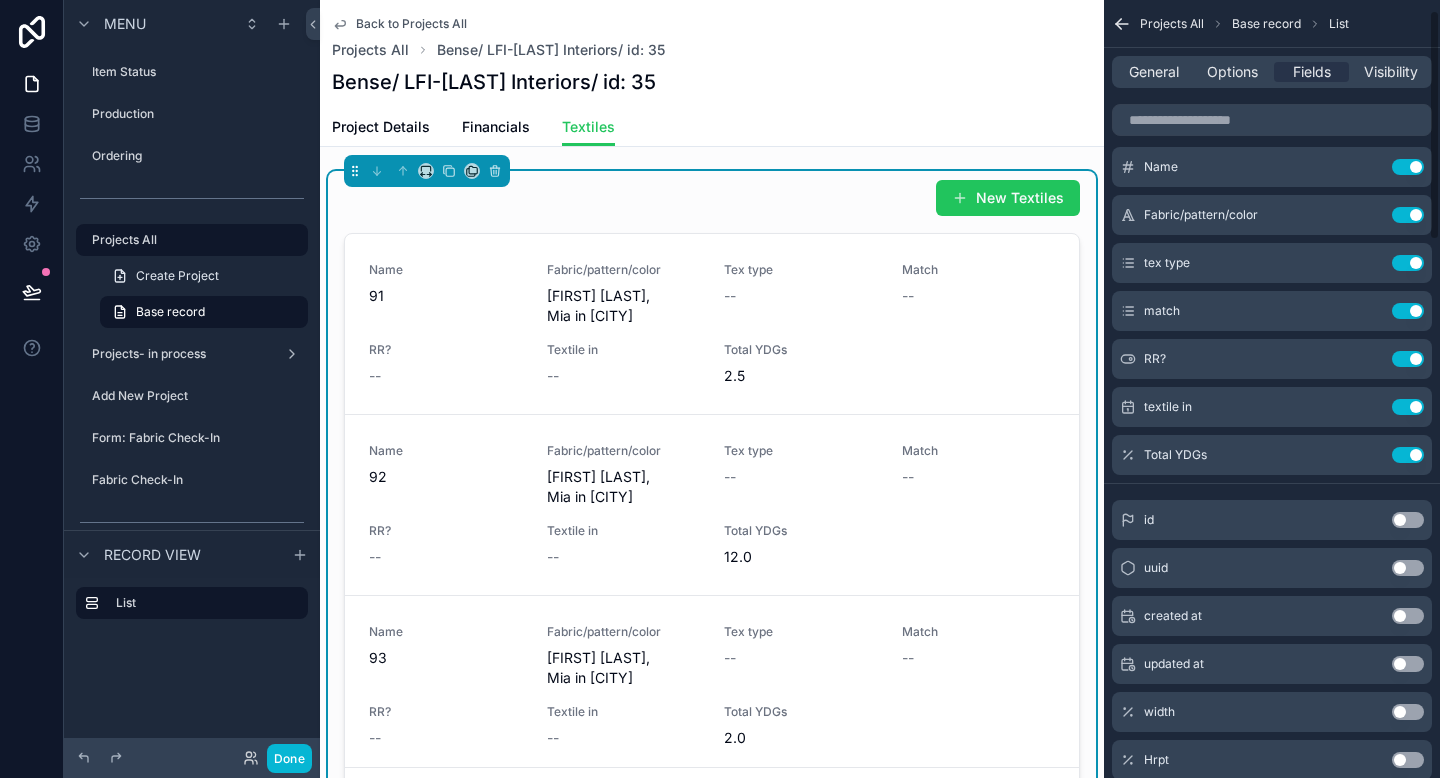 scroll, scrollTop: 0, scrollLeft: 0, axis: both 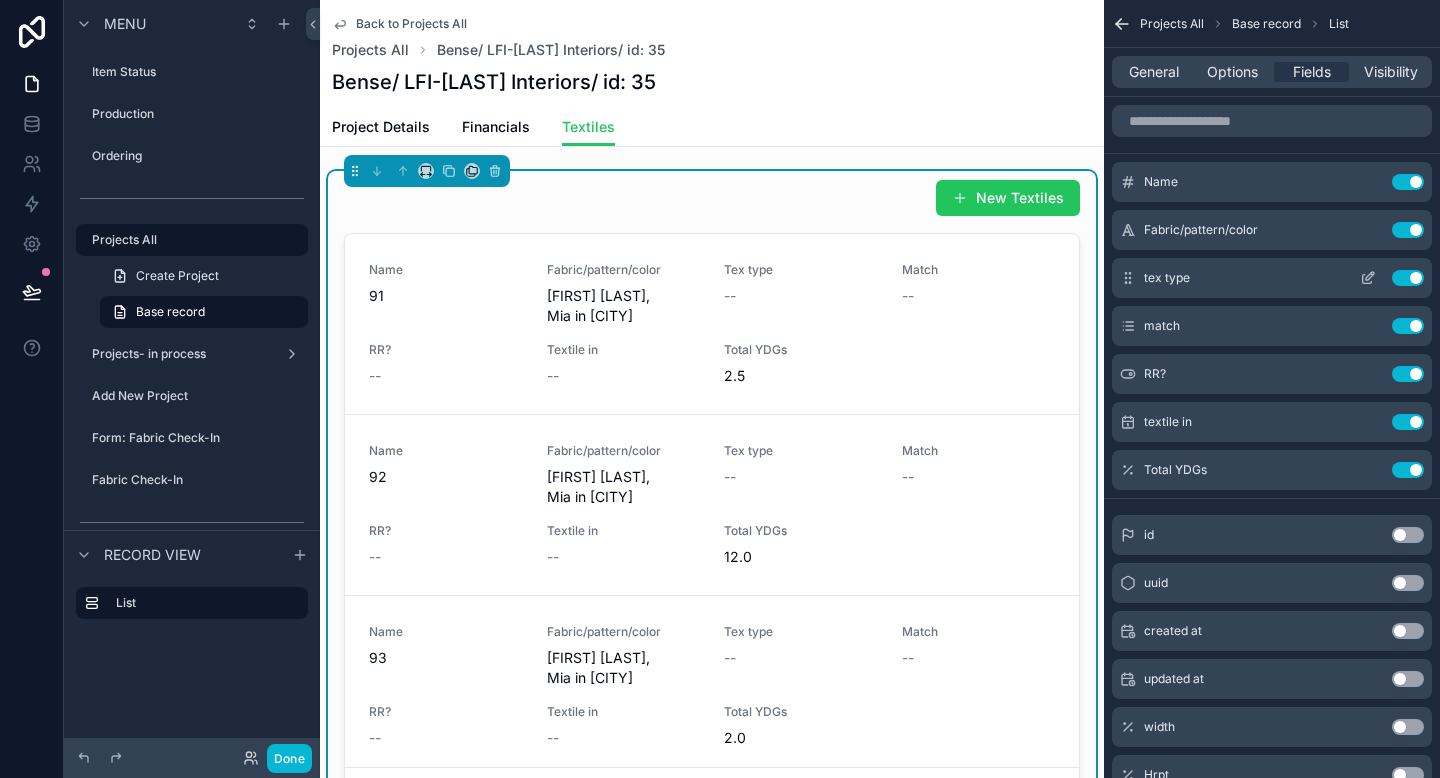 click on "Use setting" at bounding box center (1408, 278) 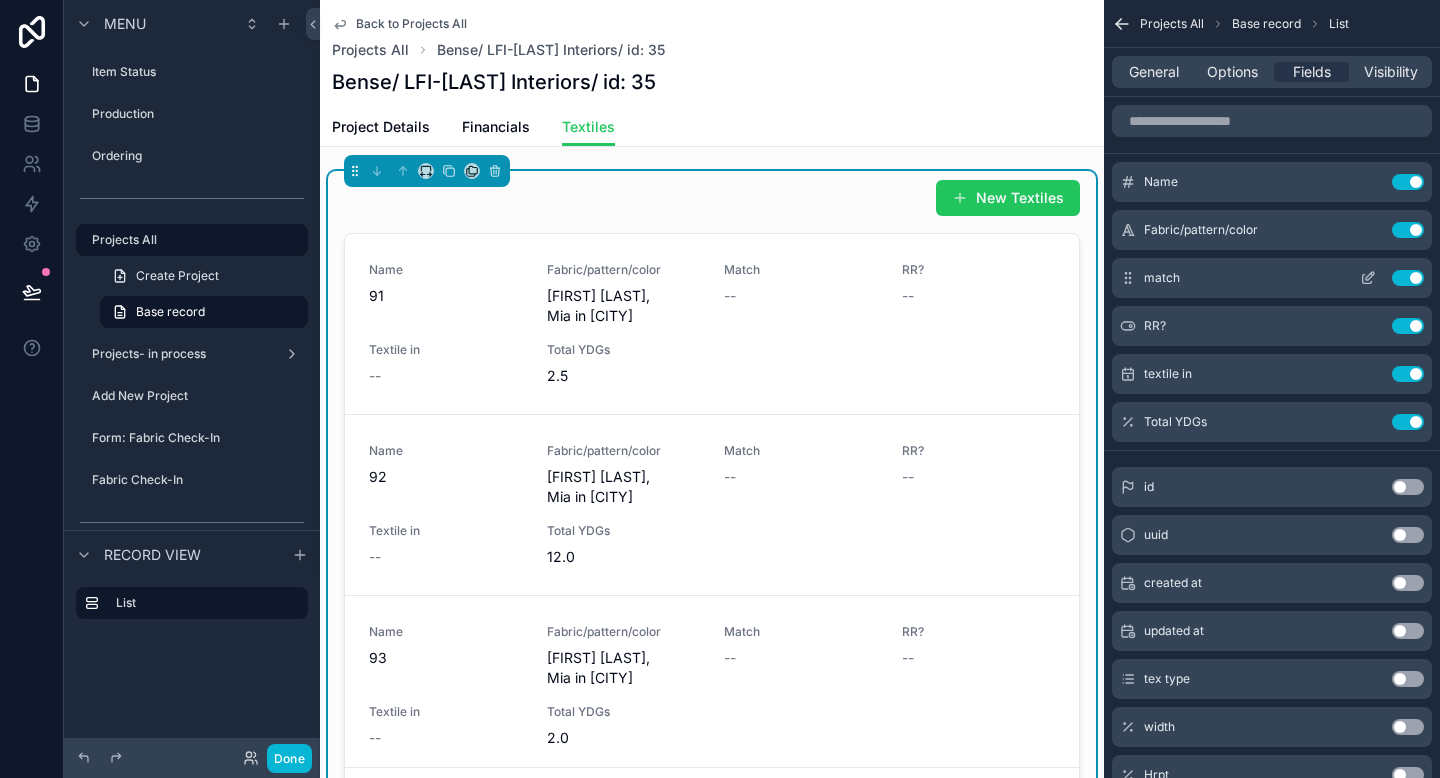 click on "match Use setting" at bounding box center [1272, 278] 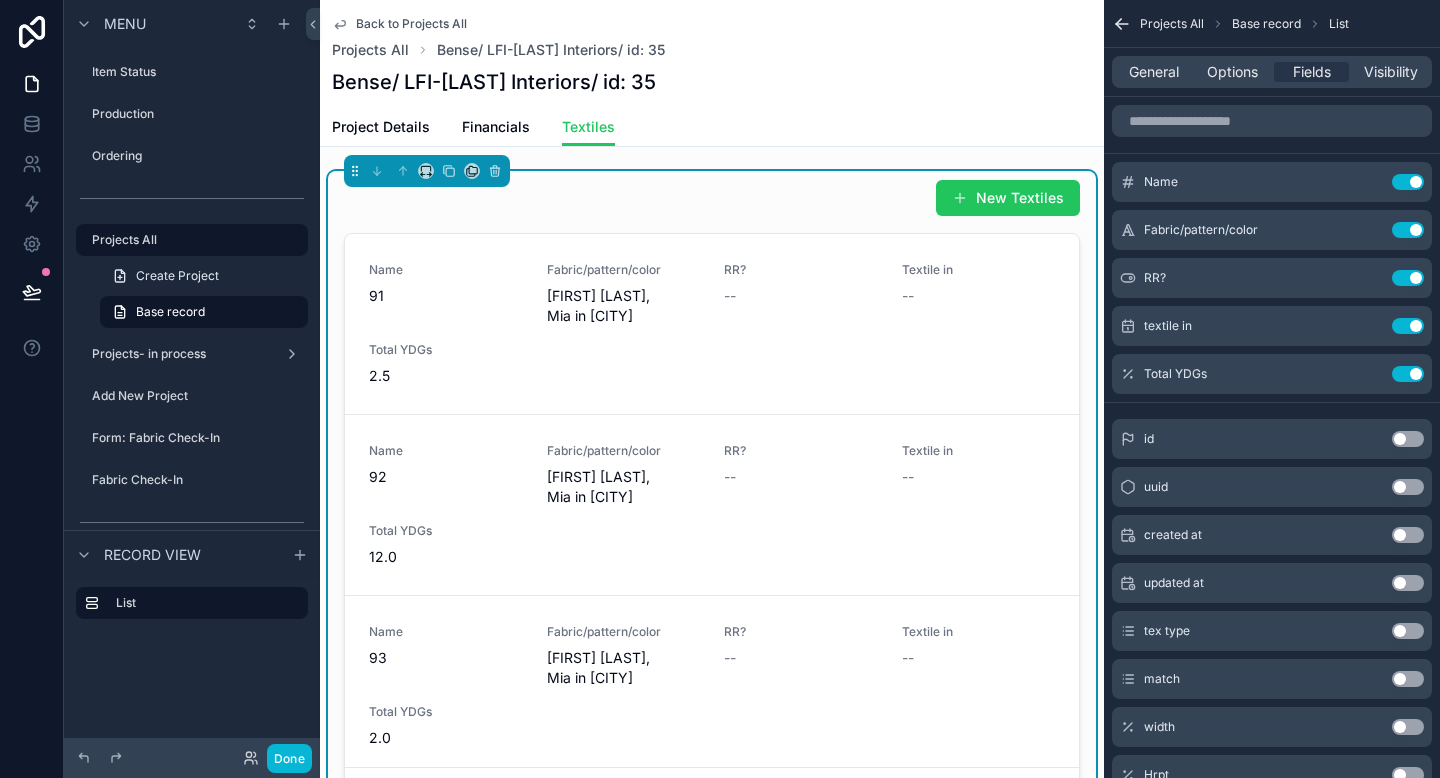 click on "Use setting" at bounding box center [1408, 278] 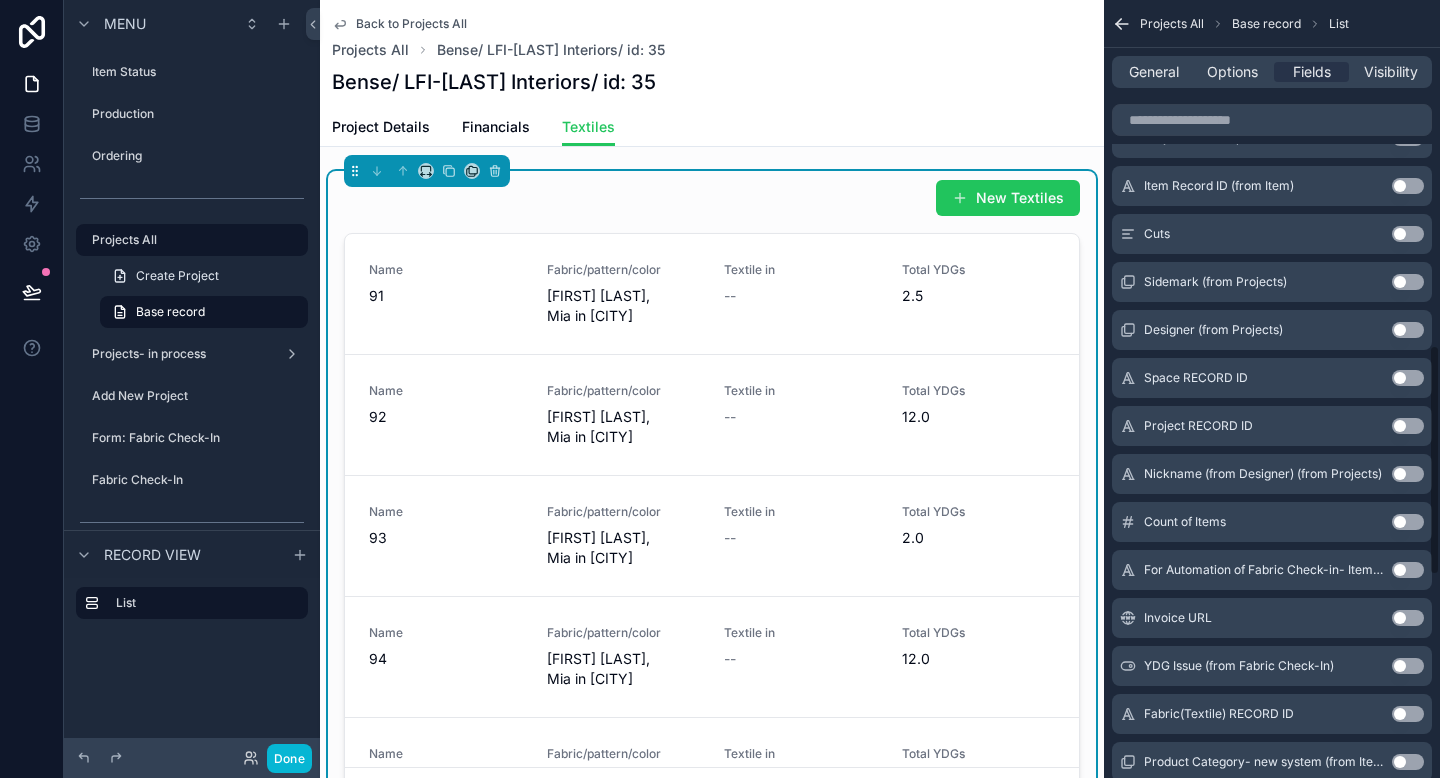 scroll, scrollTop: 1168, scrollLeft: 0, axis: vertical 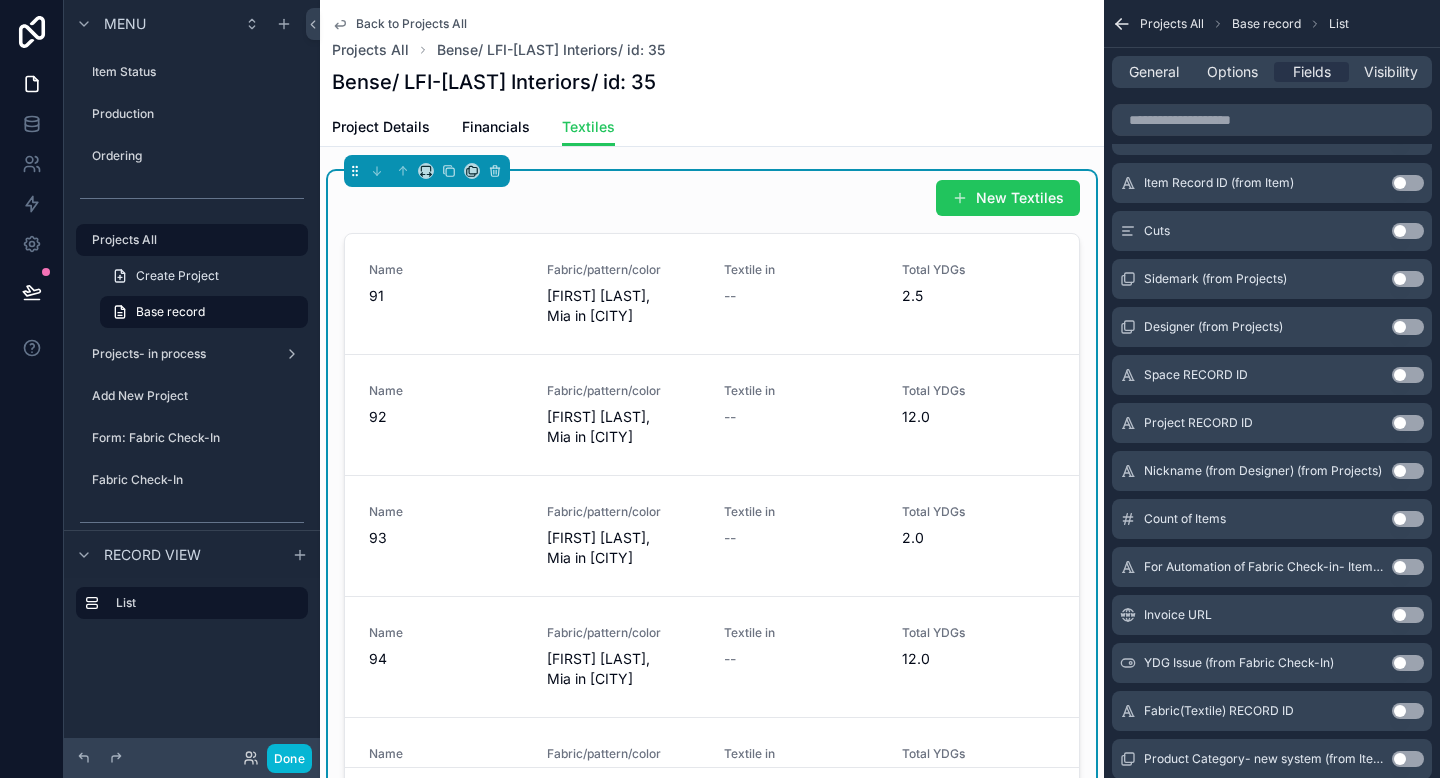 click on "Use setting" at bounding box center [1408, 567] 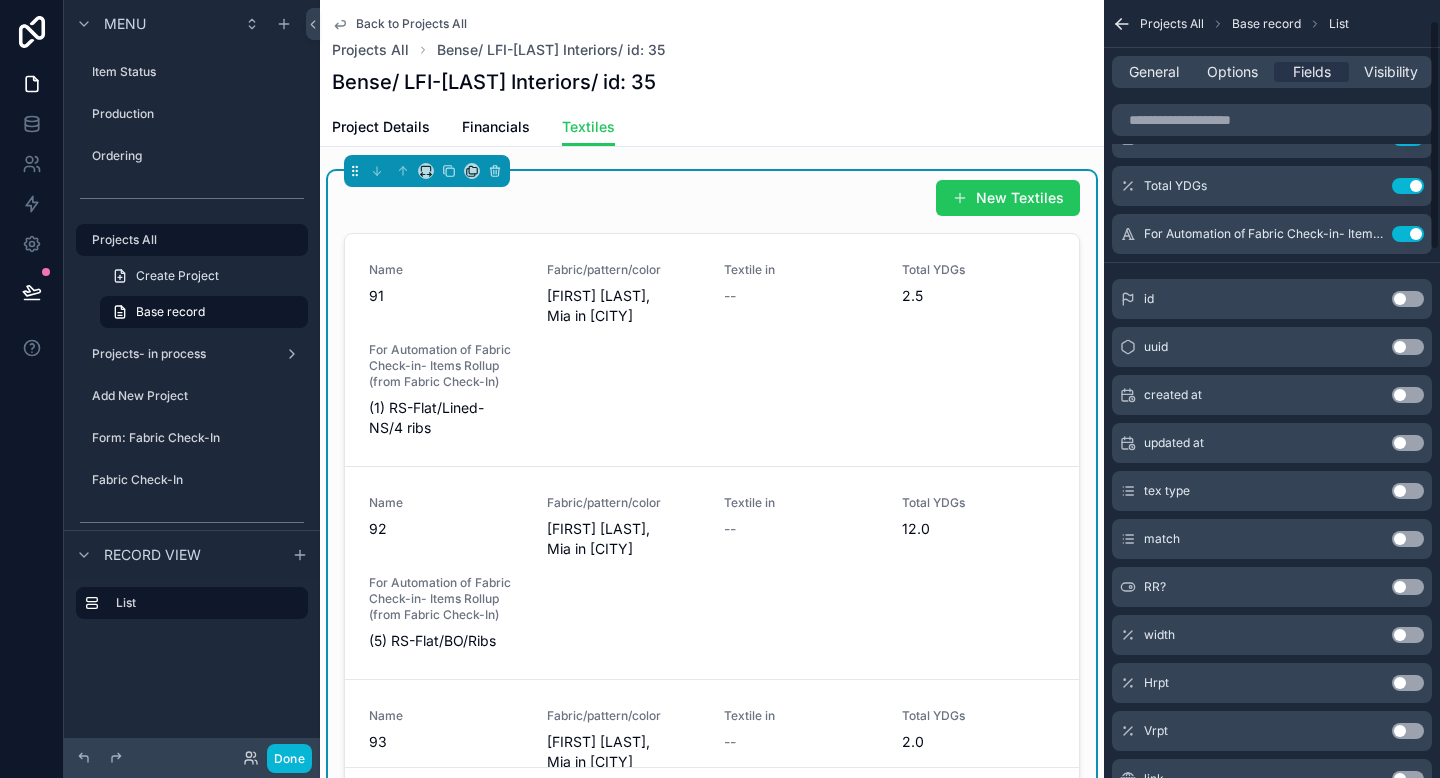 scroll, scrollTop: 0, scrollLeft: 0, axis: both 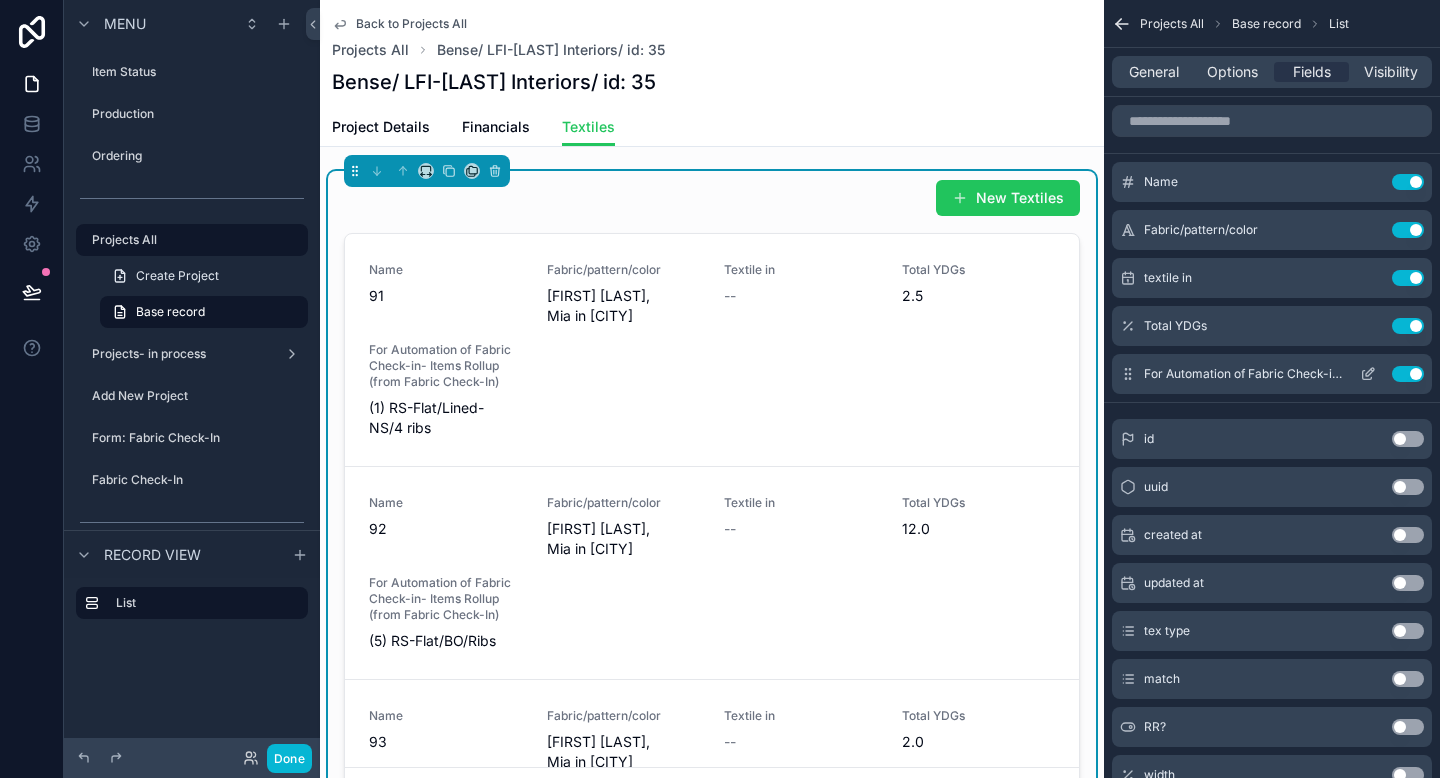 click on "Use setting" at bounding box center (1408, 374) 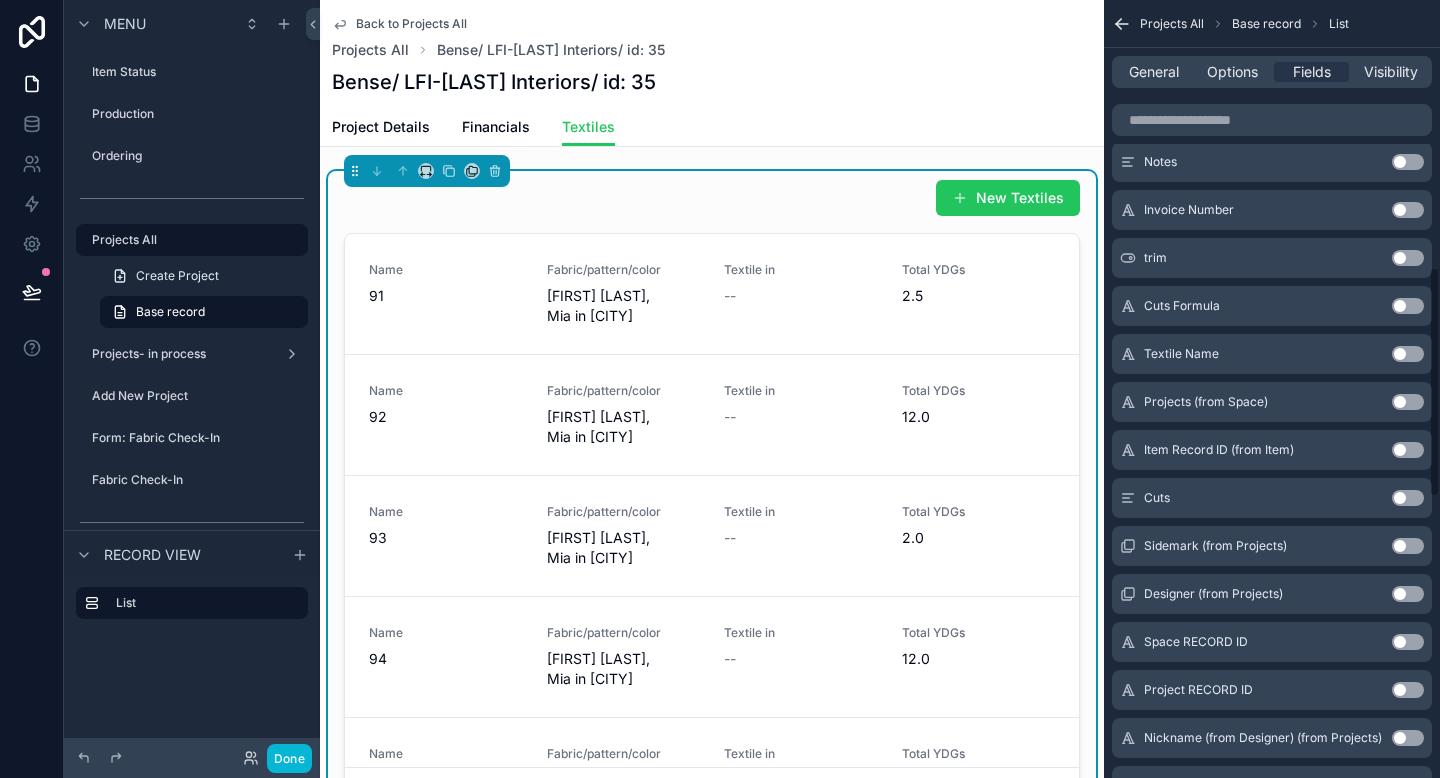 scroll, scrollTop: 905, scrollLeft: 0, axis: vertical 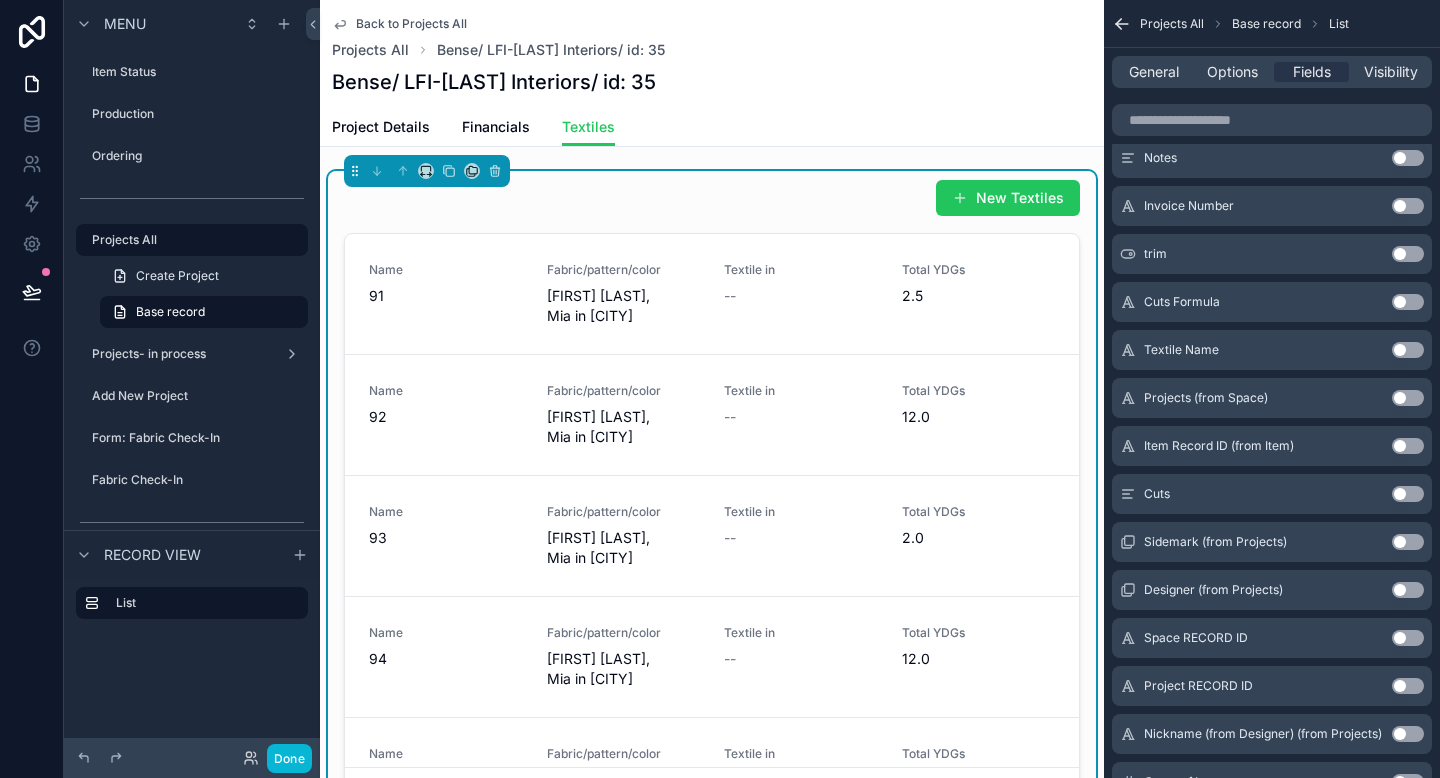 click on "Use setting" at bounding box center [1408, 398] 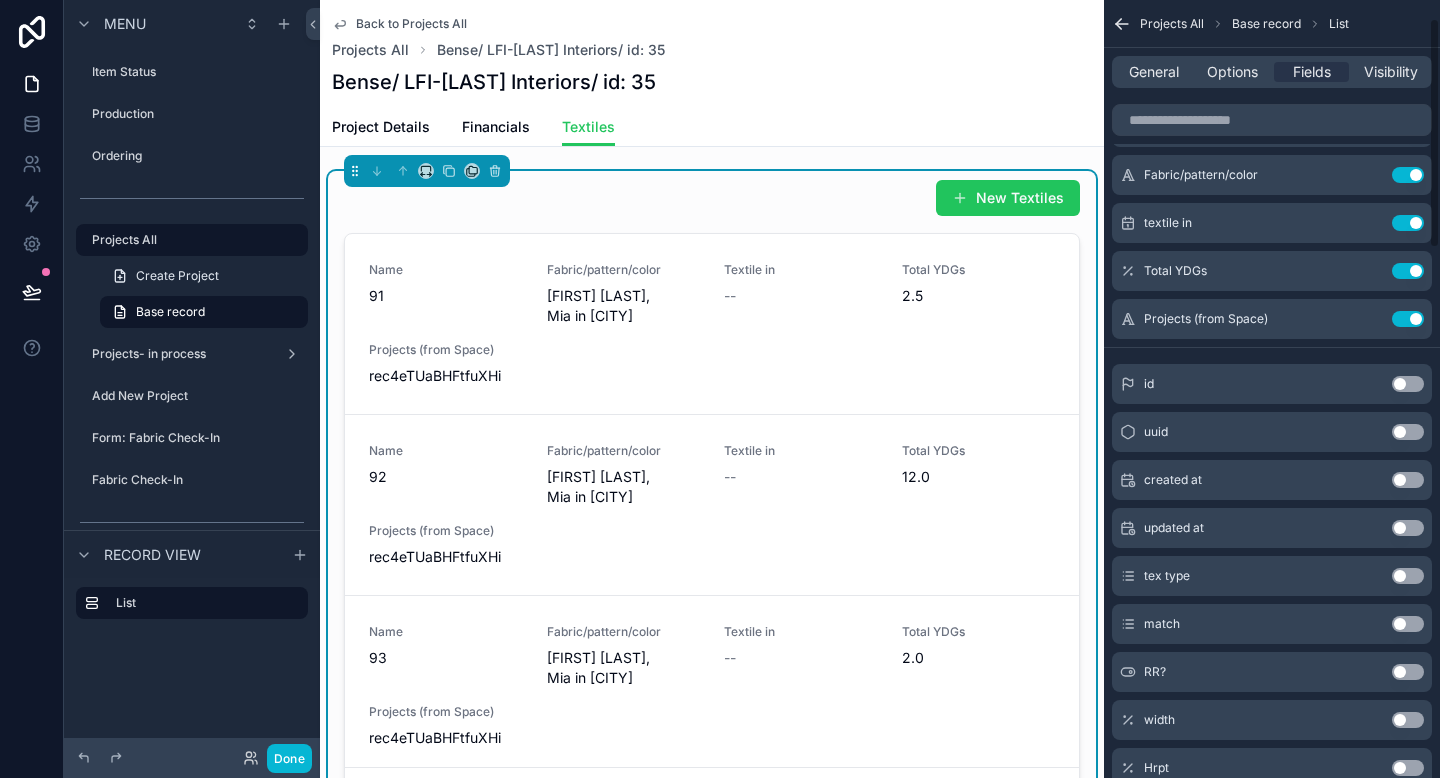 scroll, scrollTop: 0, scrollLeft: 0, axis: both 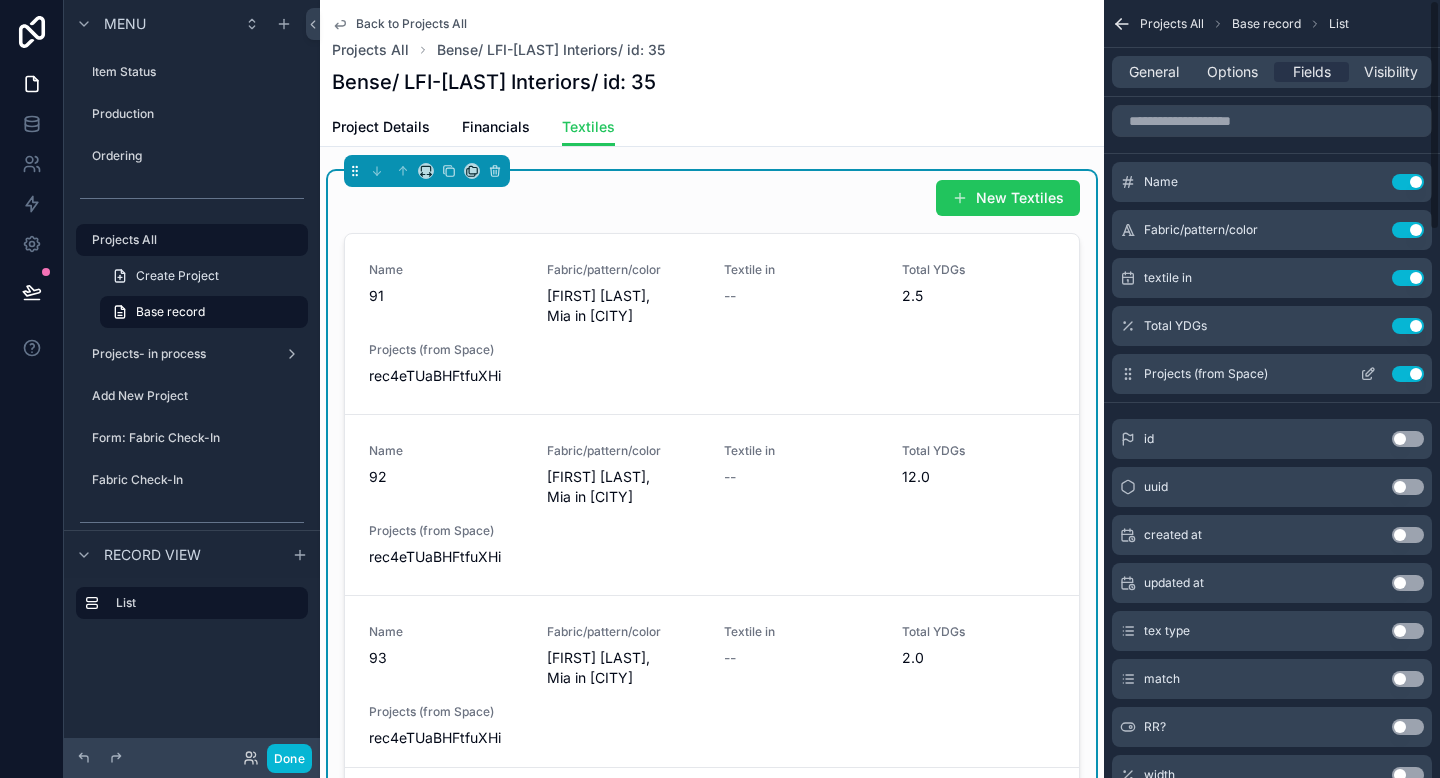 click on "Use setting" at bounding box center (1408, 374) 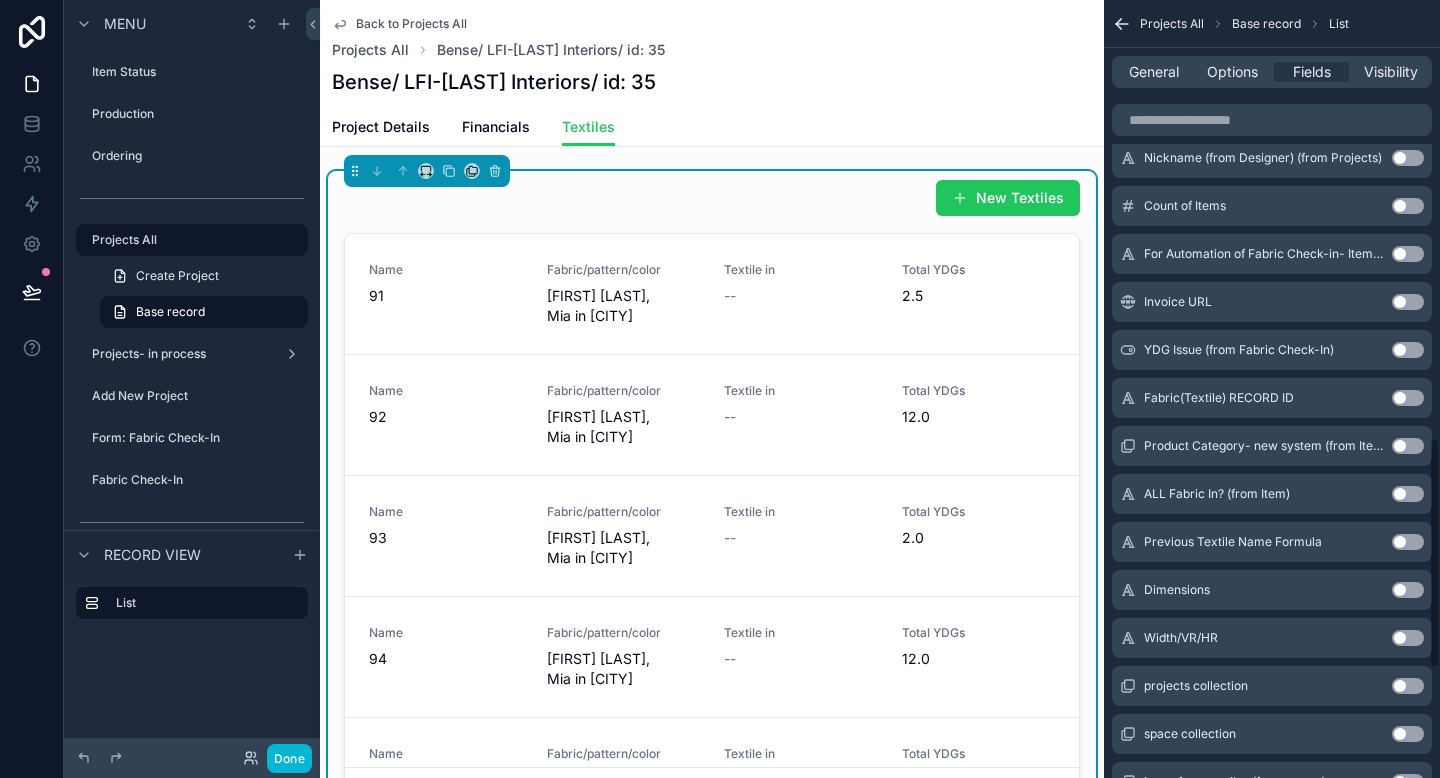 scroll, scrollTop: 1485, scrollLeft: 0, axis: vertical 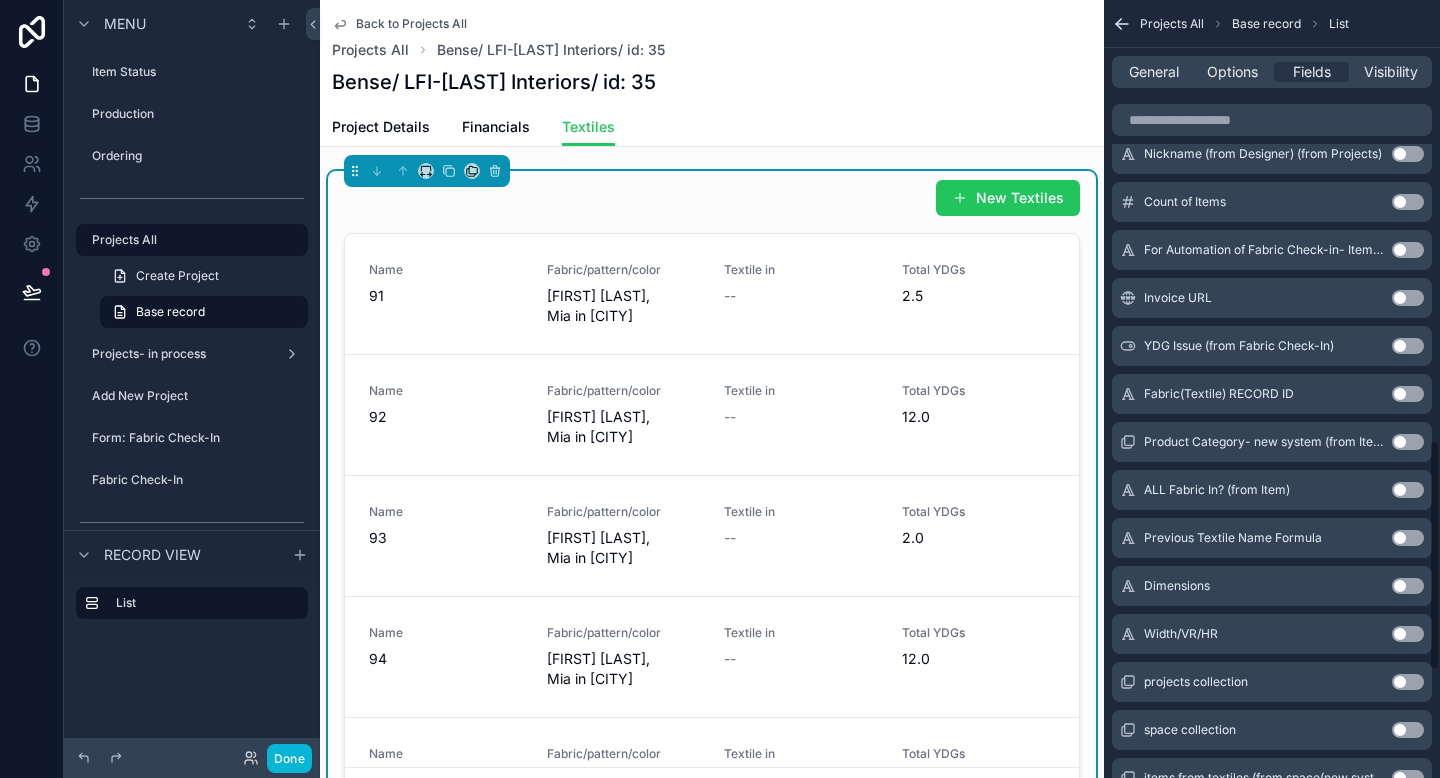 click on "Use setting" at bounding box center (1408, 490) 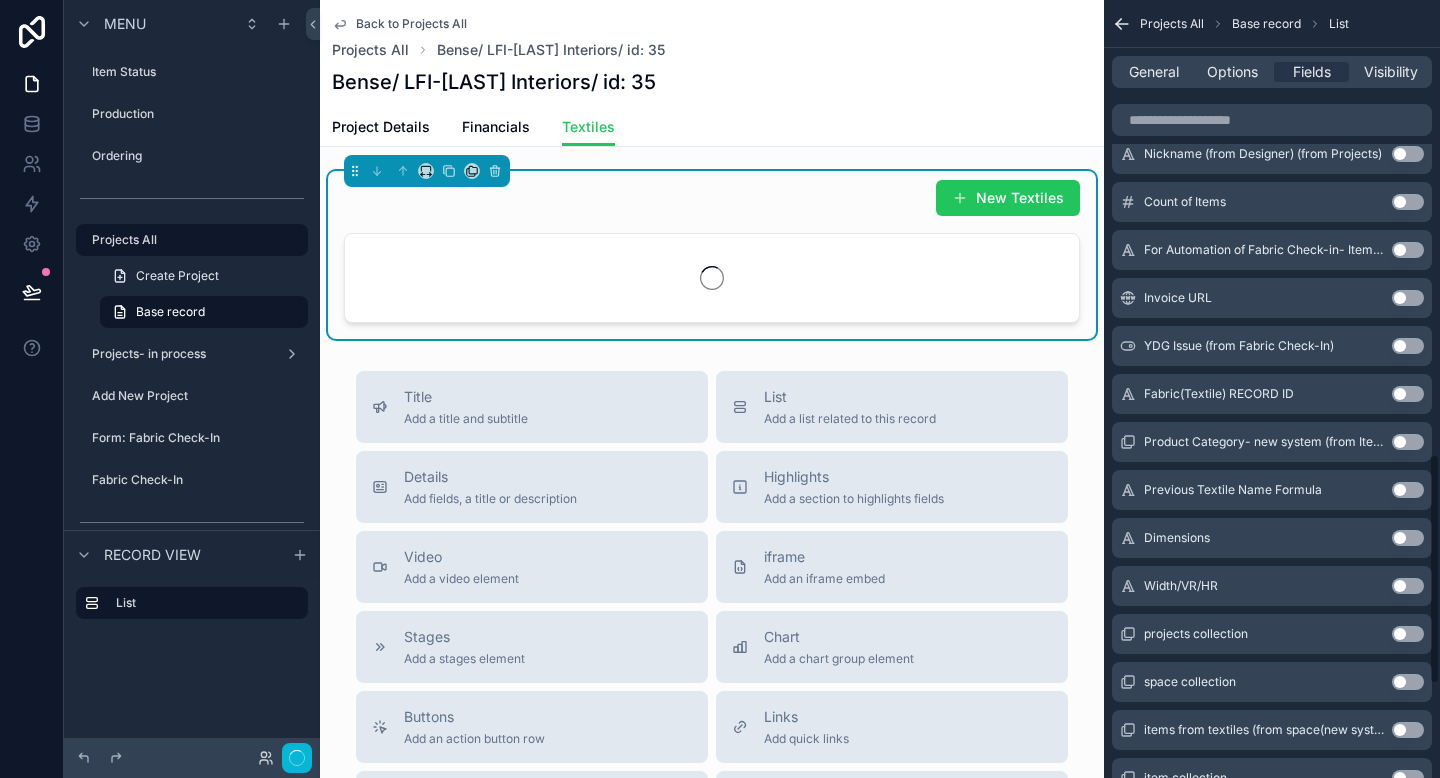 click on "Use setting" at bounding box center (1408, 490) 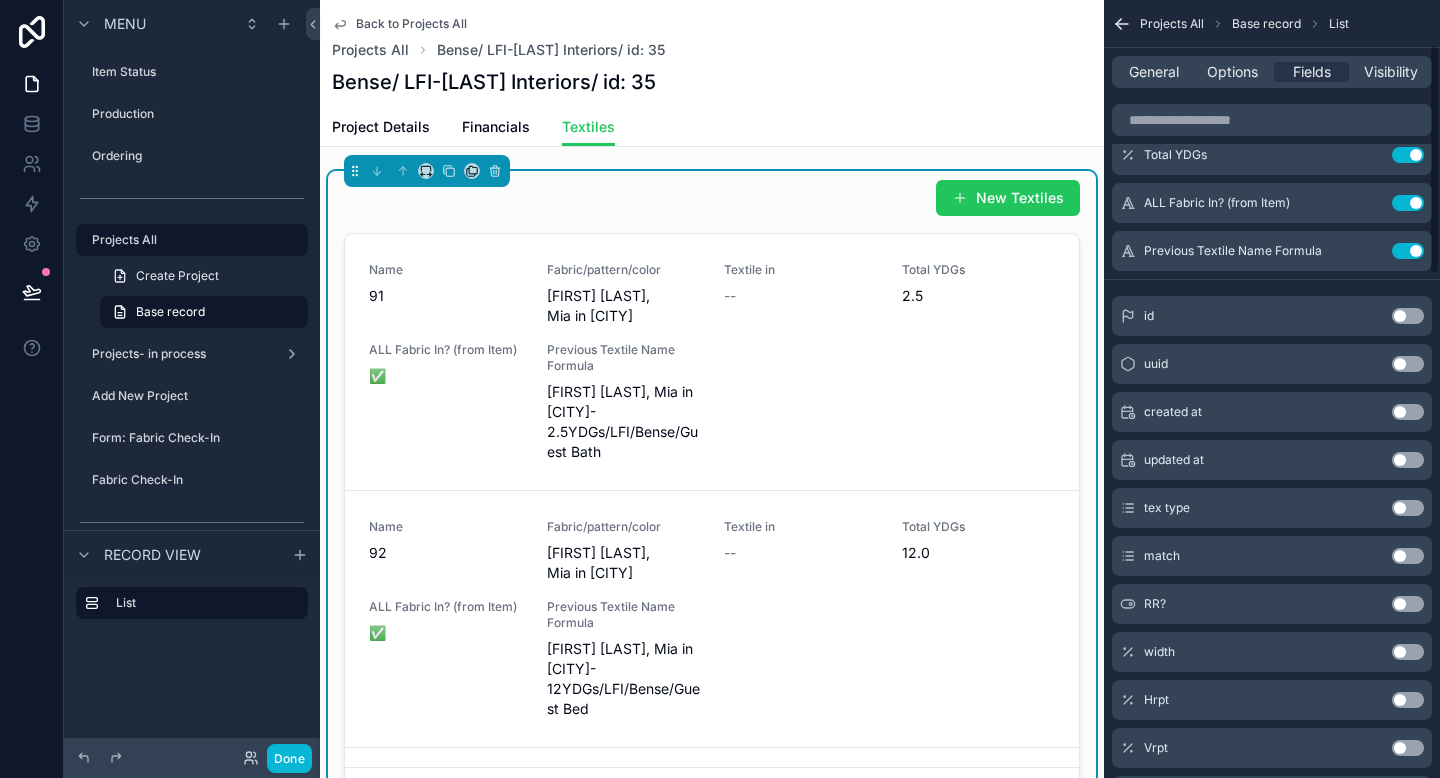 scroll, scrollTop: 0, scrollLeft: 0, axis: both 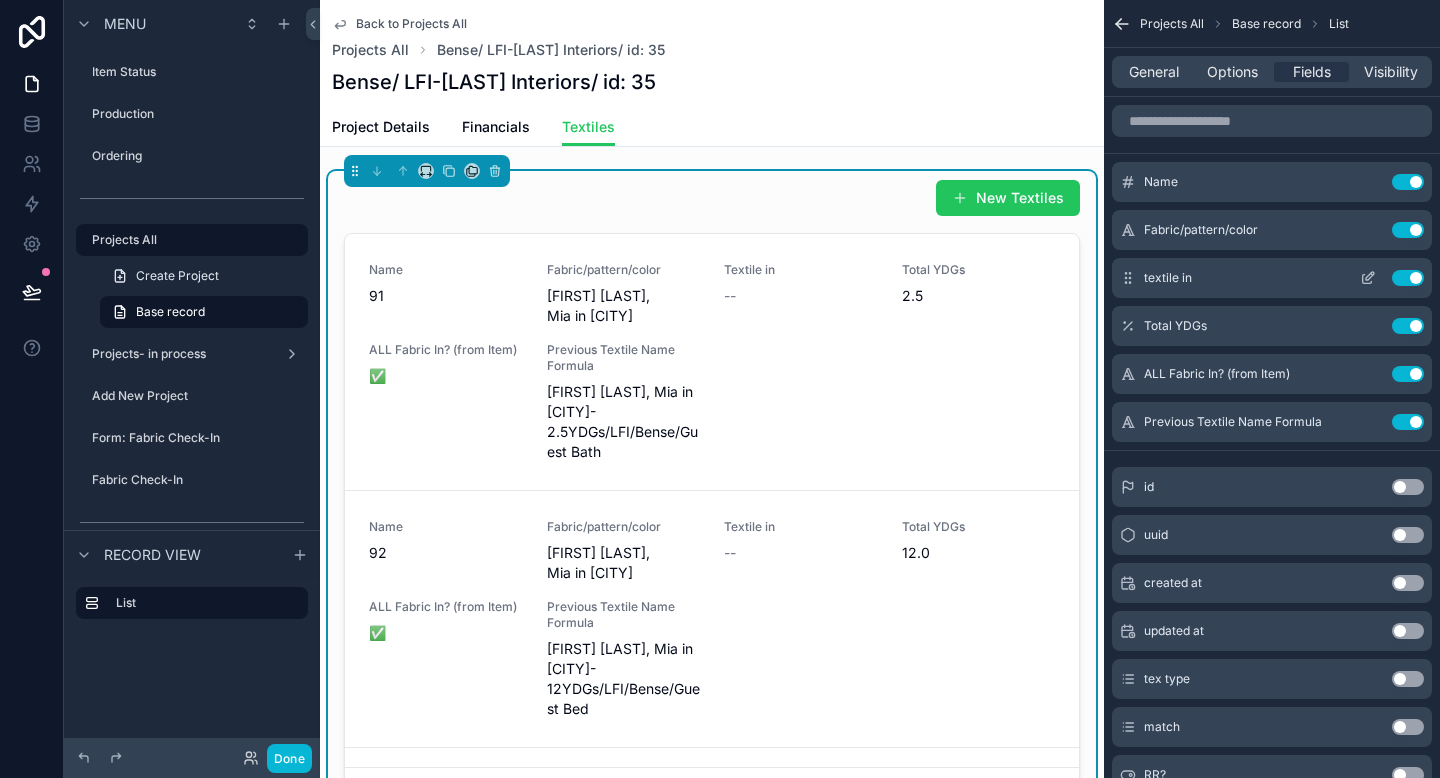 click on "Use setting" at bounding box center (1408, 278) 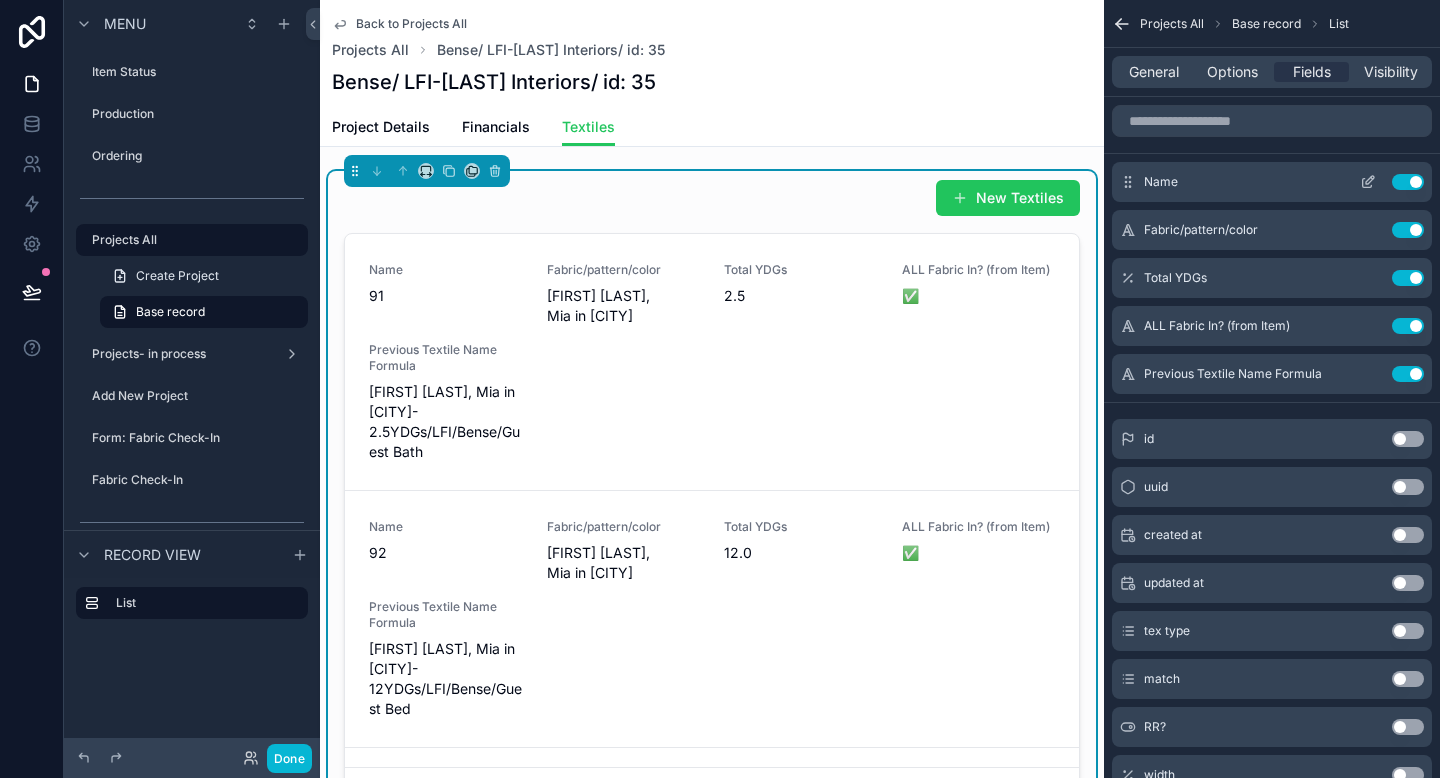 click on "Use setting" at bounding box center [1408, 182] 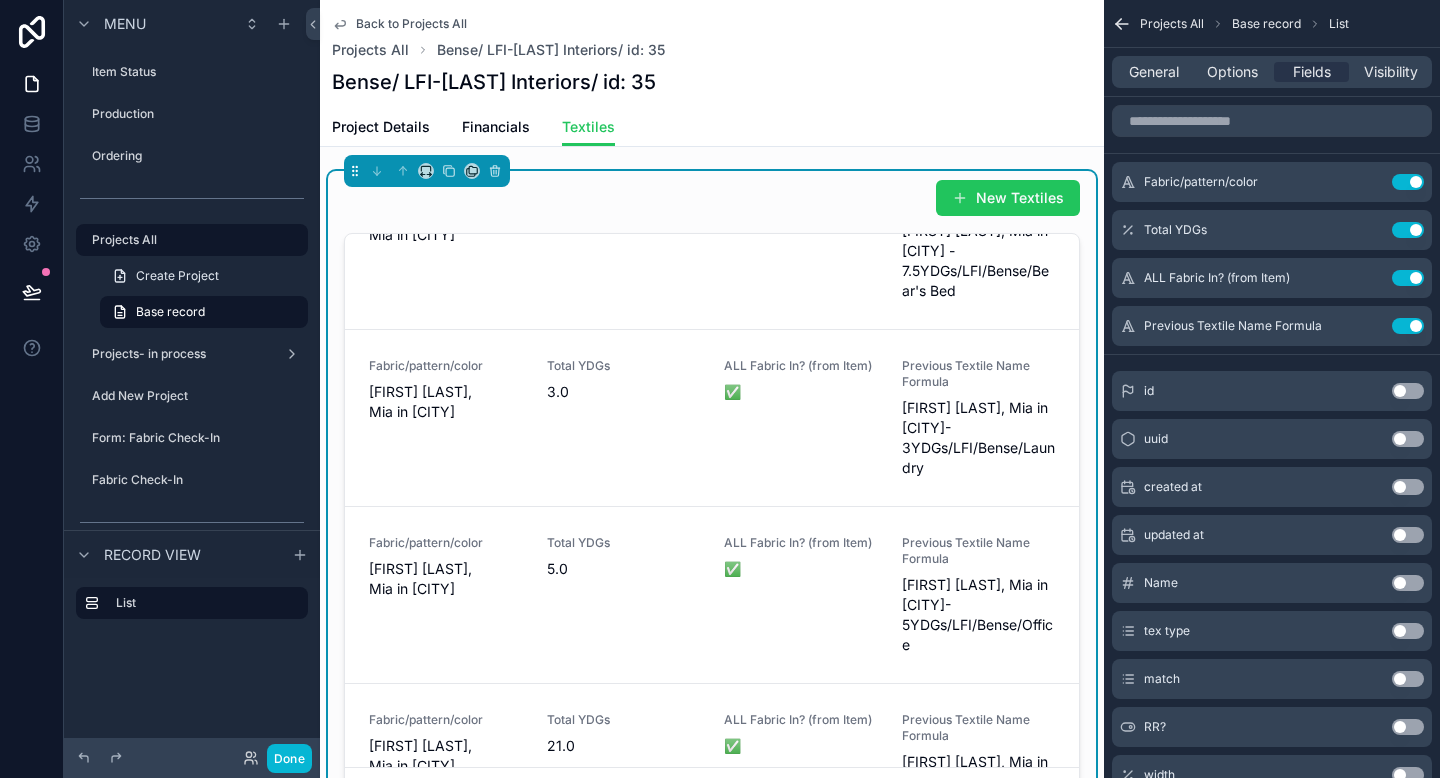 scroll, scrollTop: 1235, scrollLeft: 0, axis: vertical 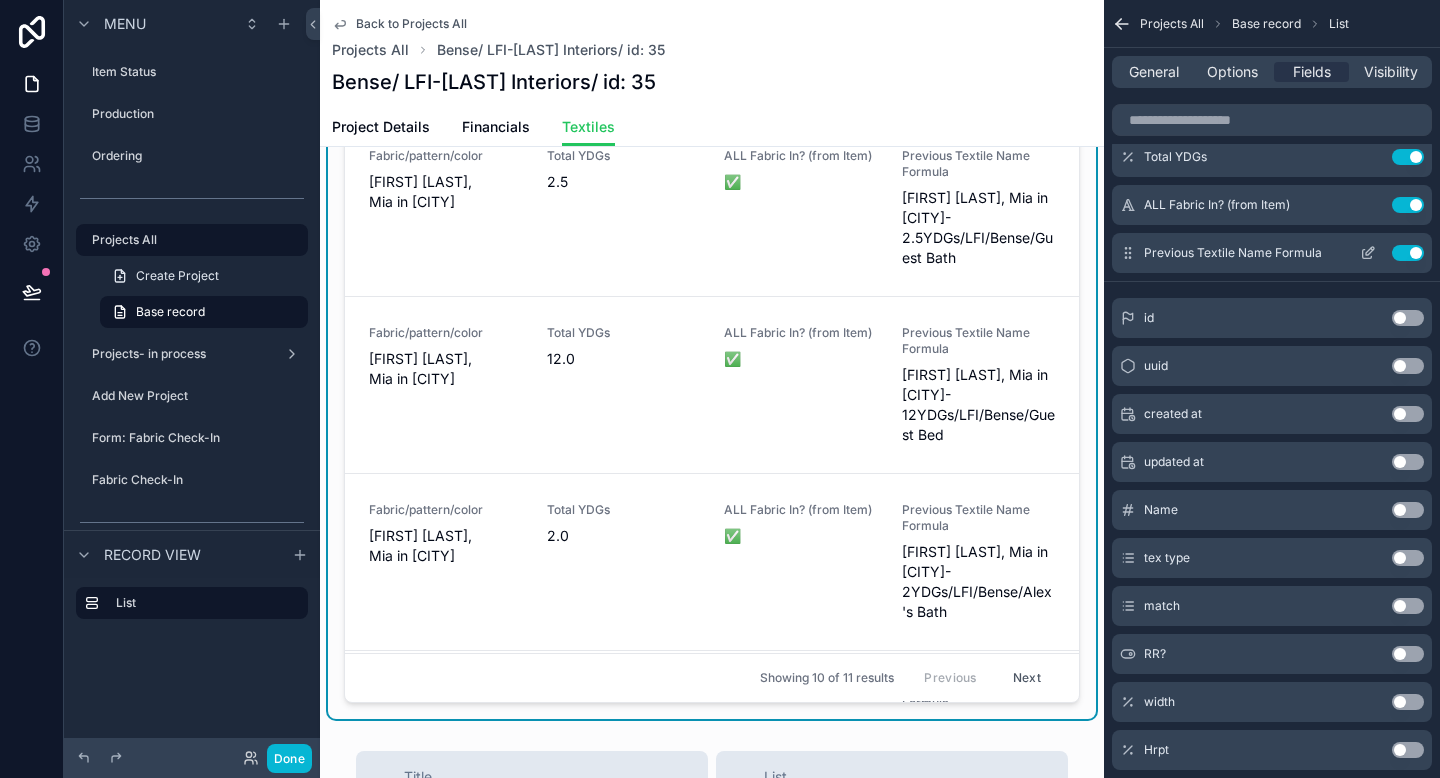 click on "Use setting" at bounding box center (1408, 253) 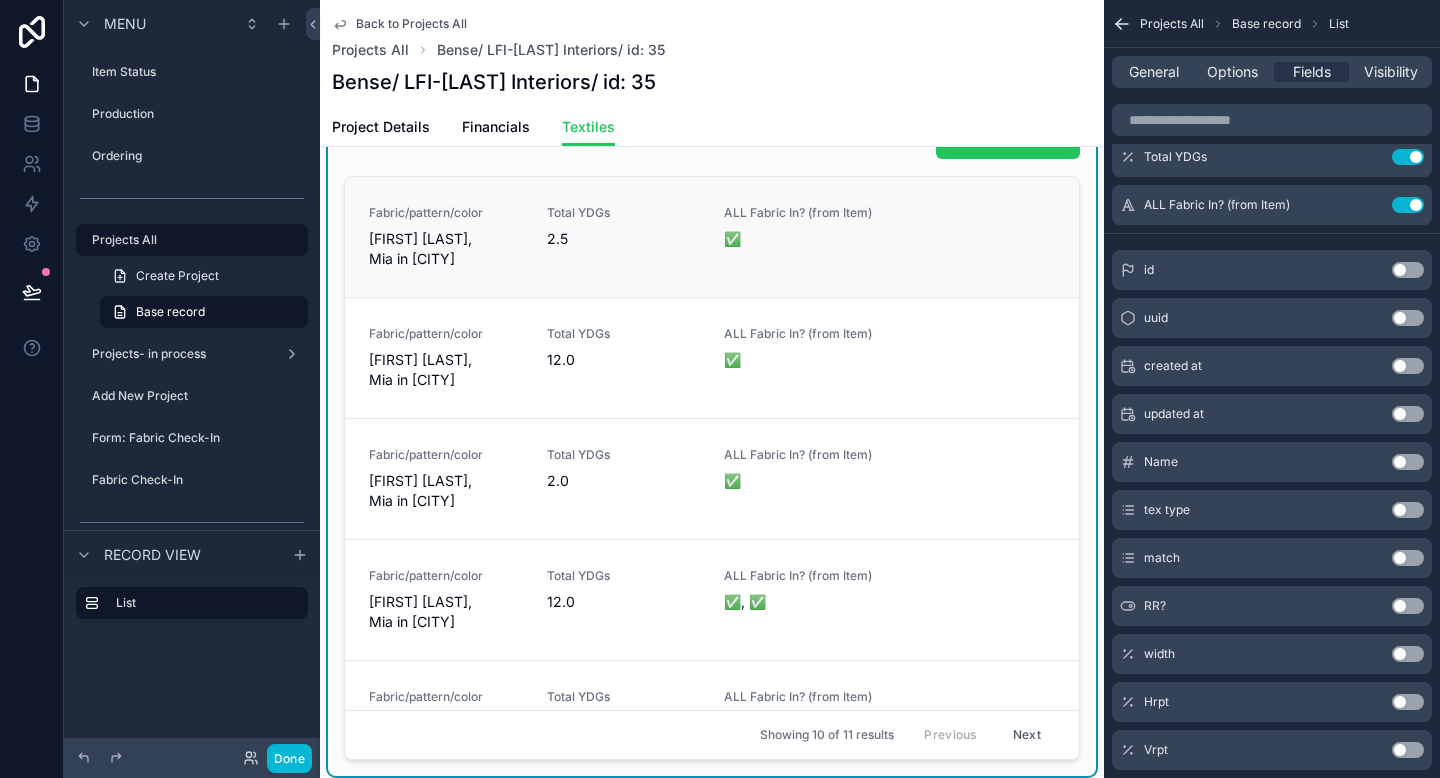 scroll, scrollTop: 0, scrollLeft: 0, axis: both 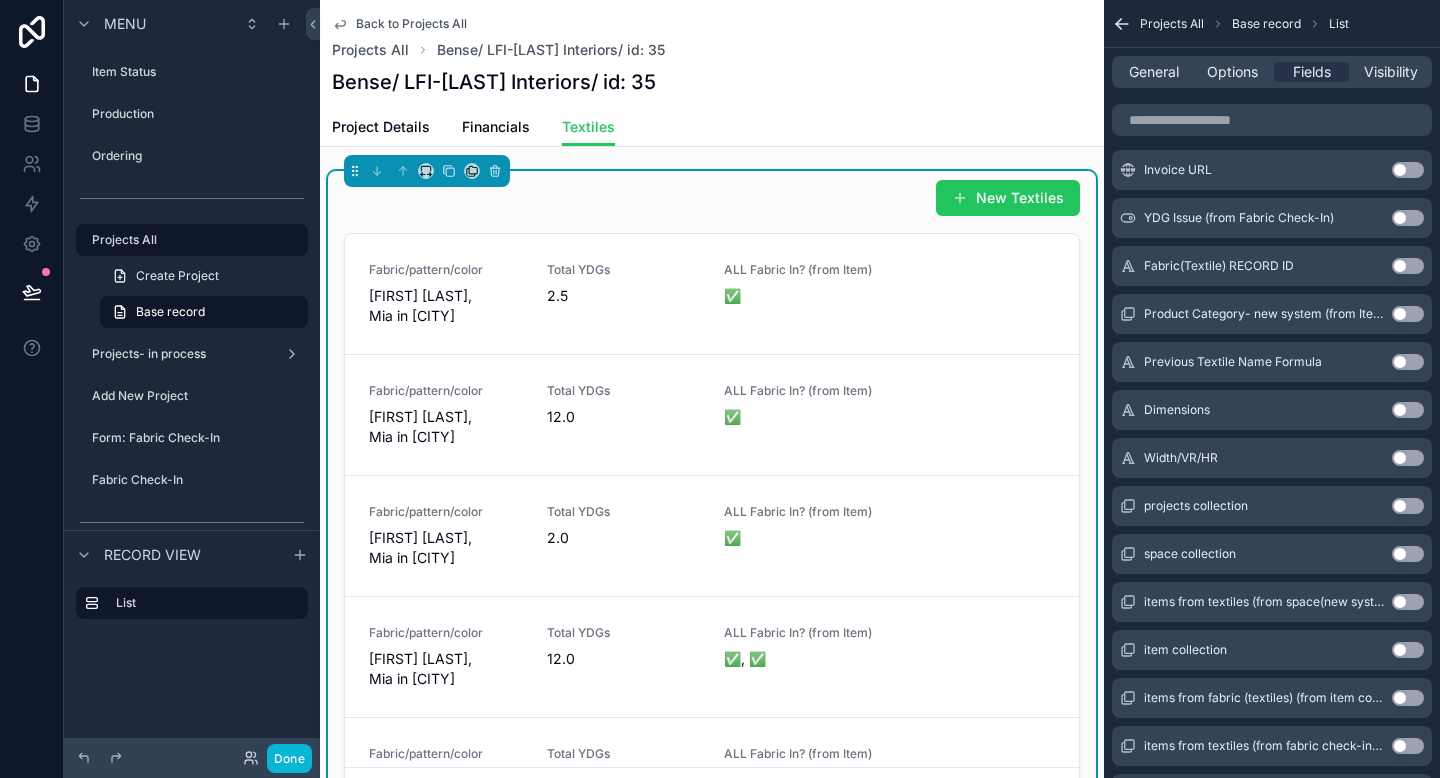 click on "Use setting" at bounding box center (1408, 650) 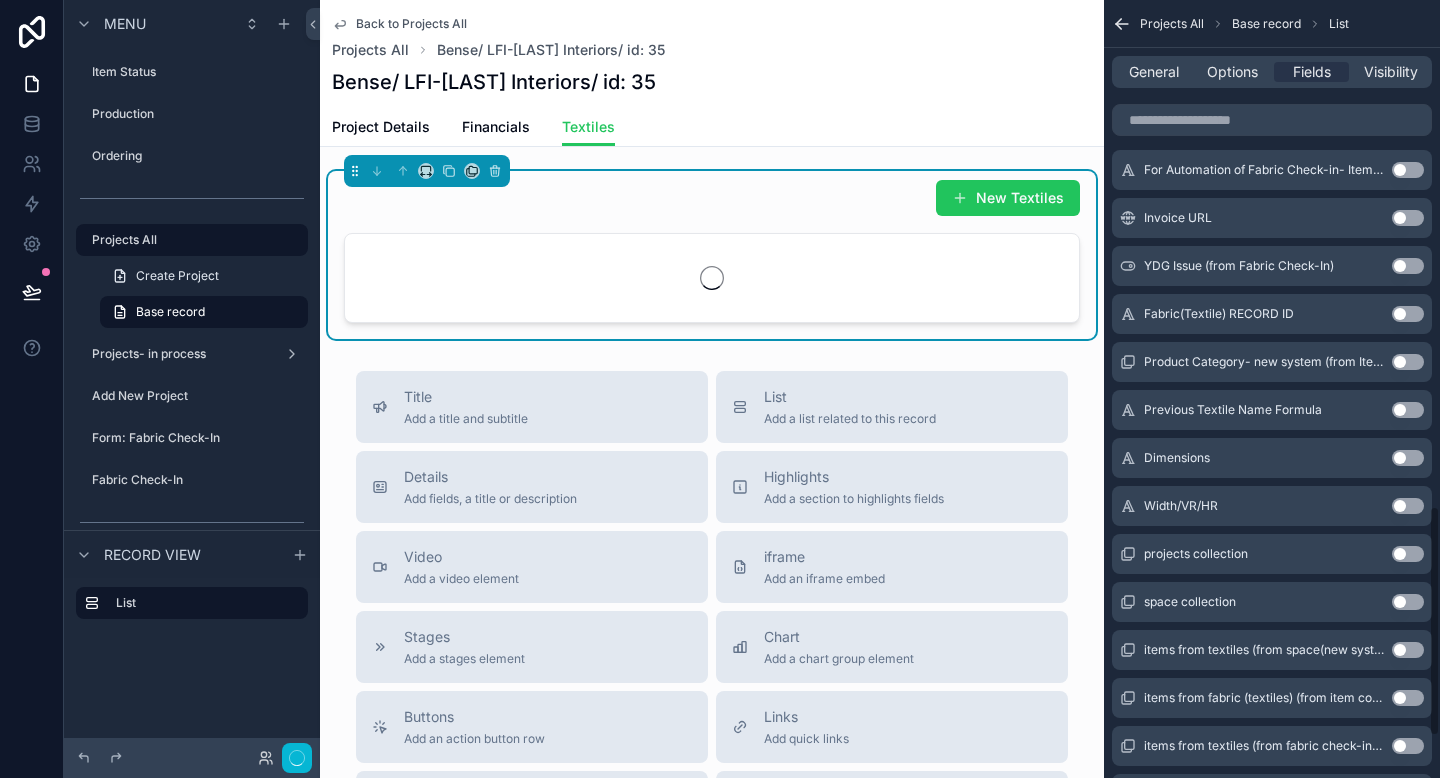 scroll, scrollTop: 1709, scrollLeft: 0, axis: vertical 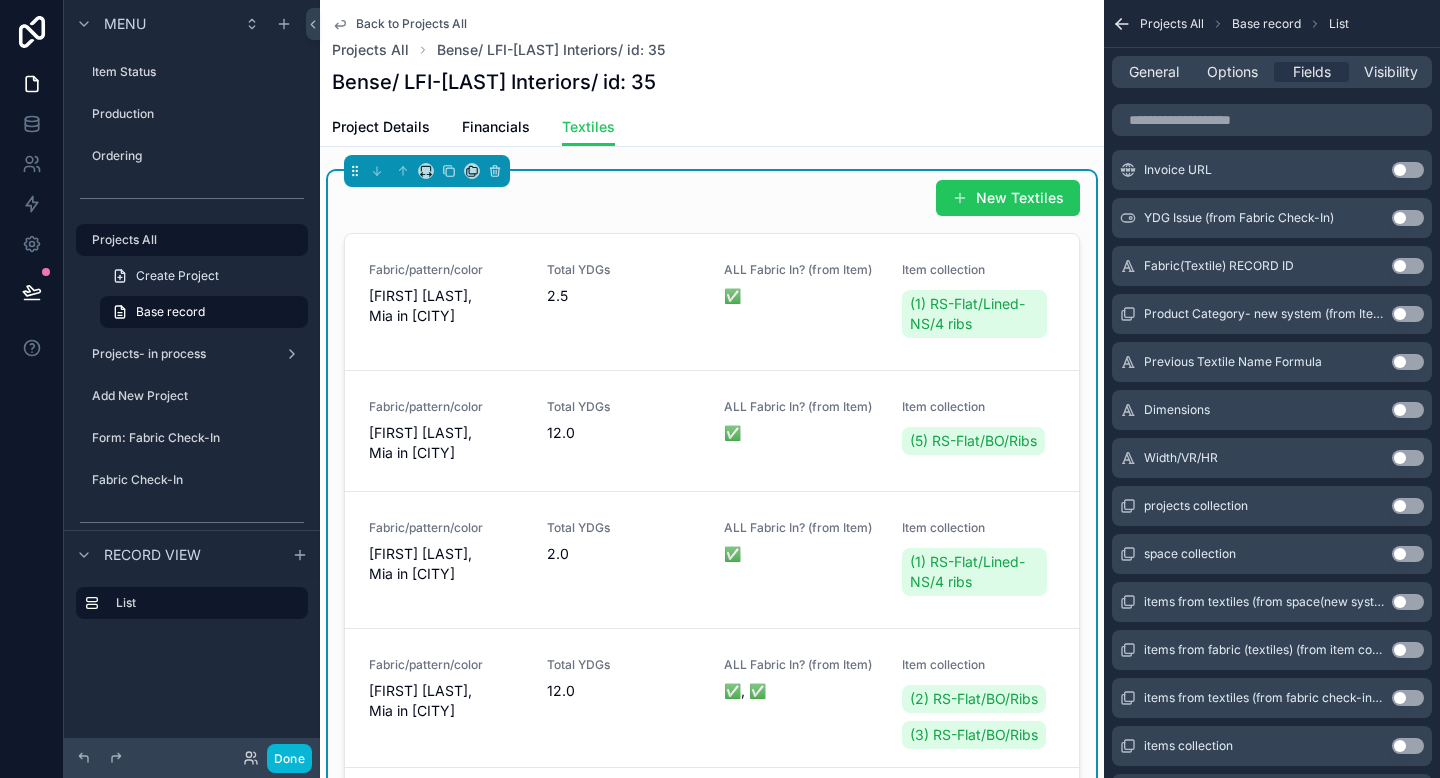 click on "New Textiles" at bounding box center (712, 198) 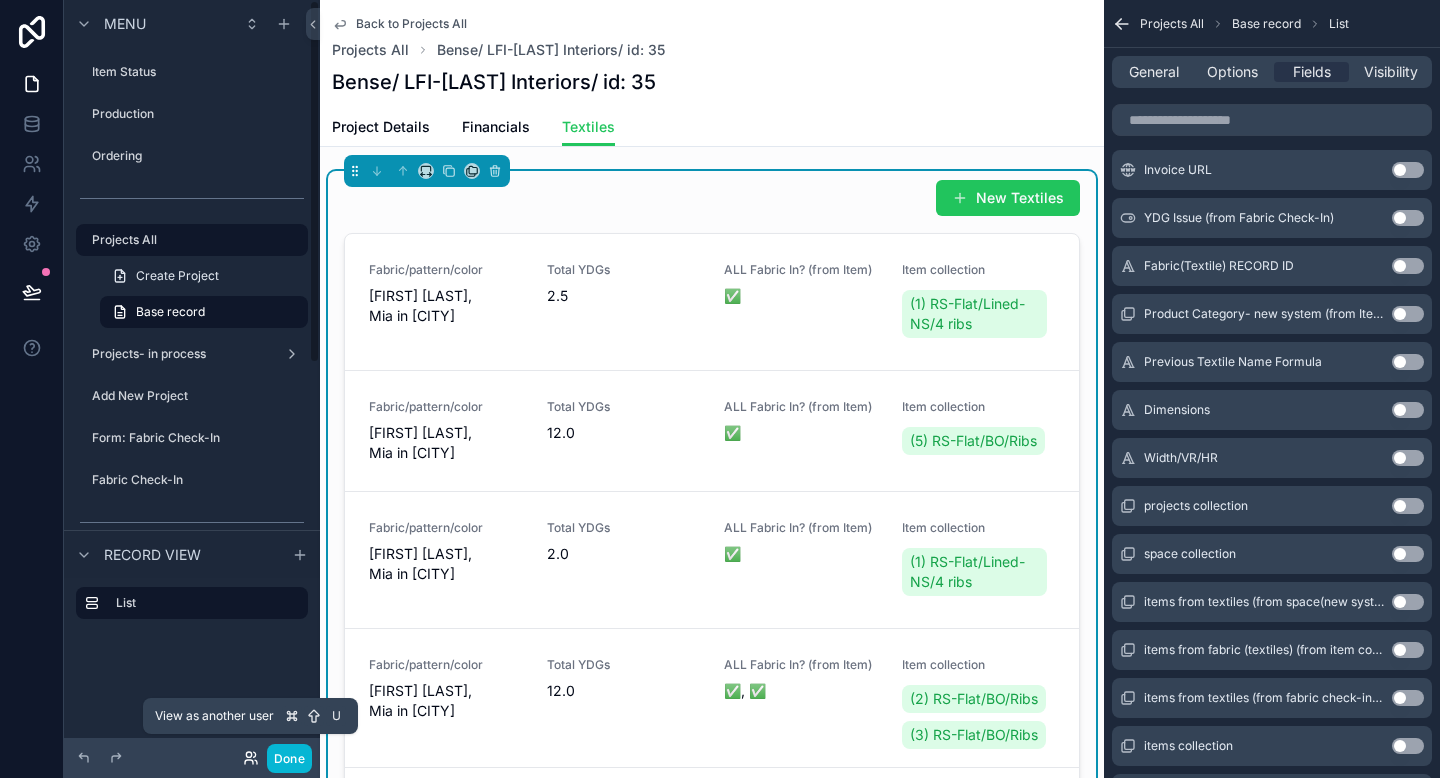 click 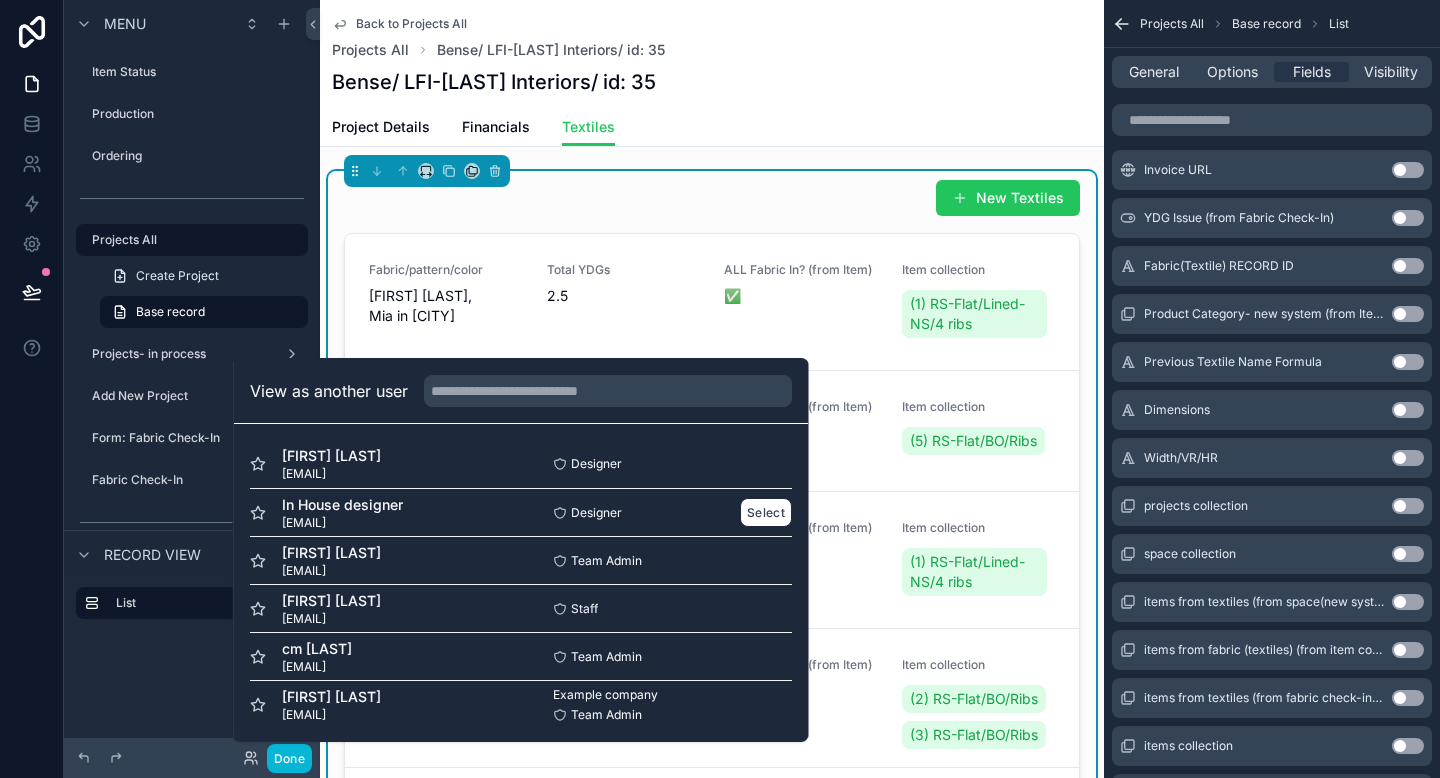 click on "mcleanchristine2020@gmail.com" at bounding box center [342, 523] 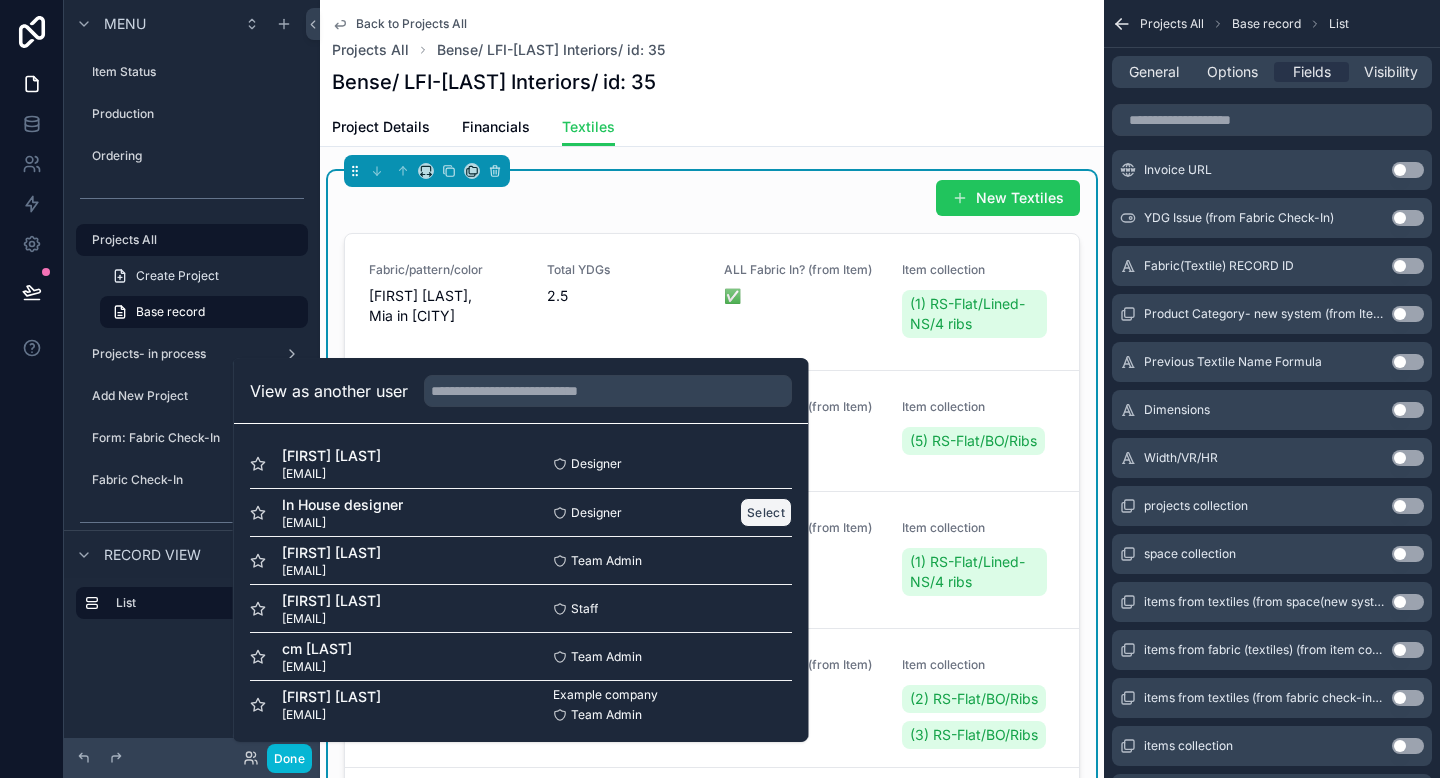 click on "Select" at bounding box center (766, 512) 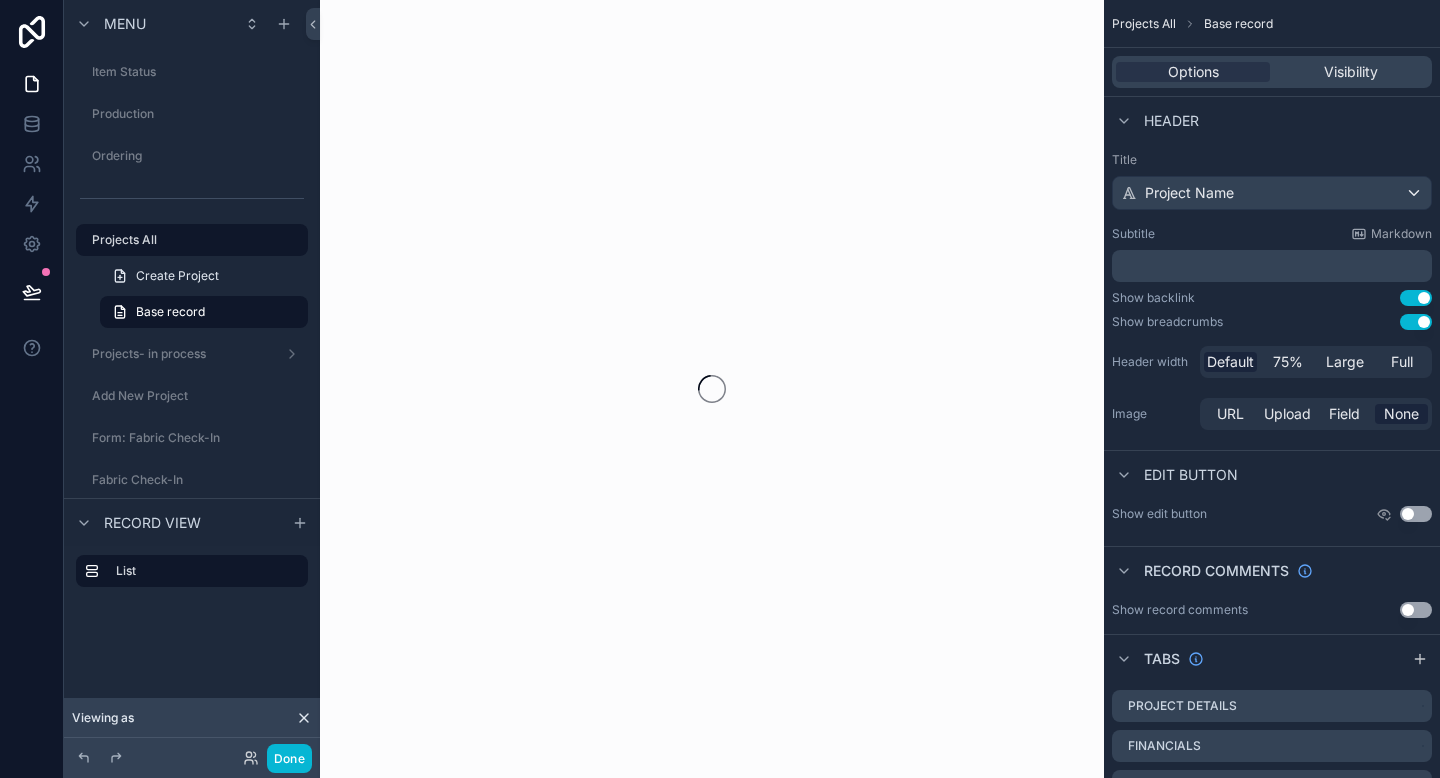 scroll, scrollTop: 0, scrollLeft: 0, axis: both 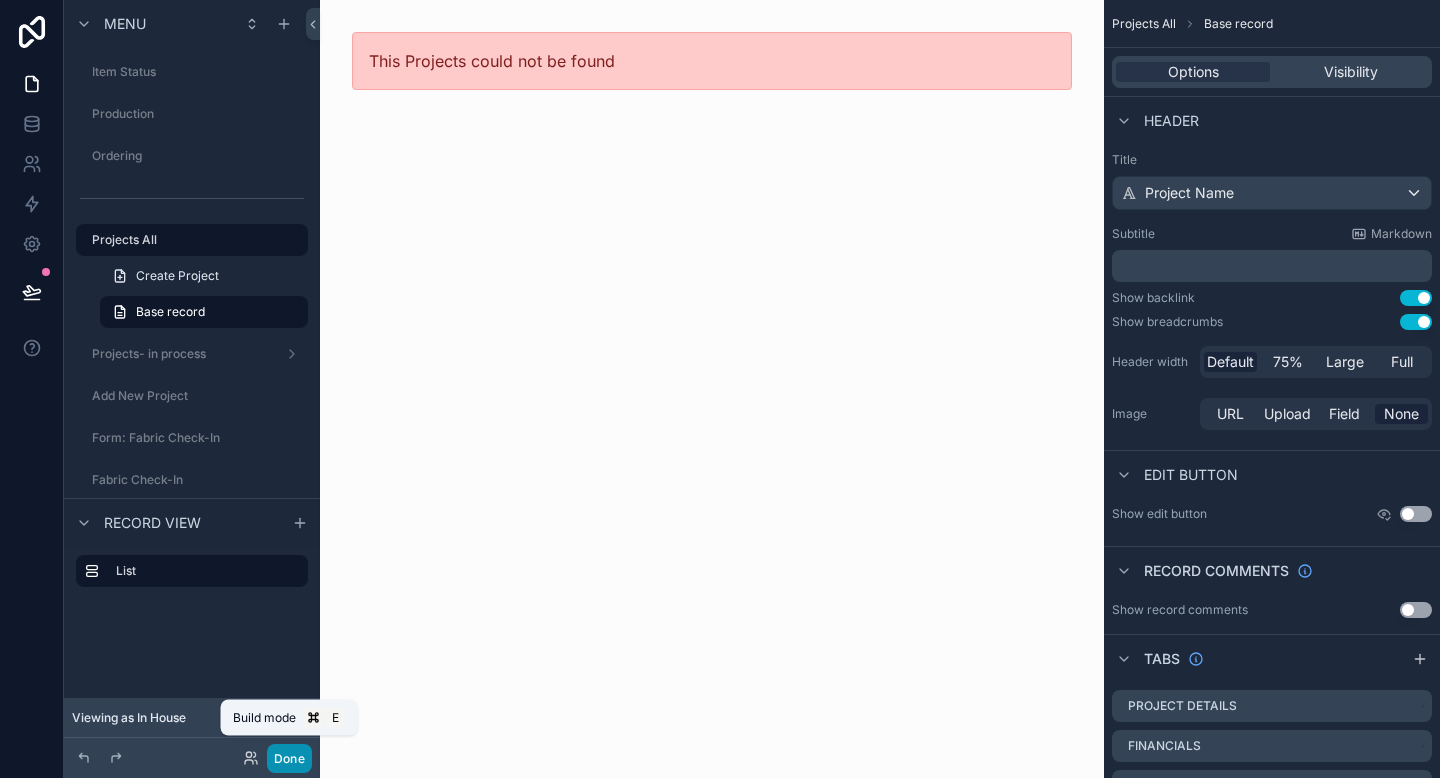 click on "Done" at bounding box center [289, 758] 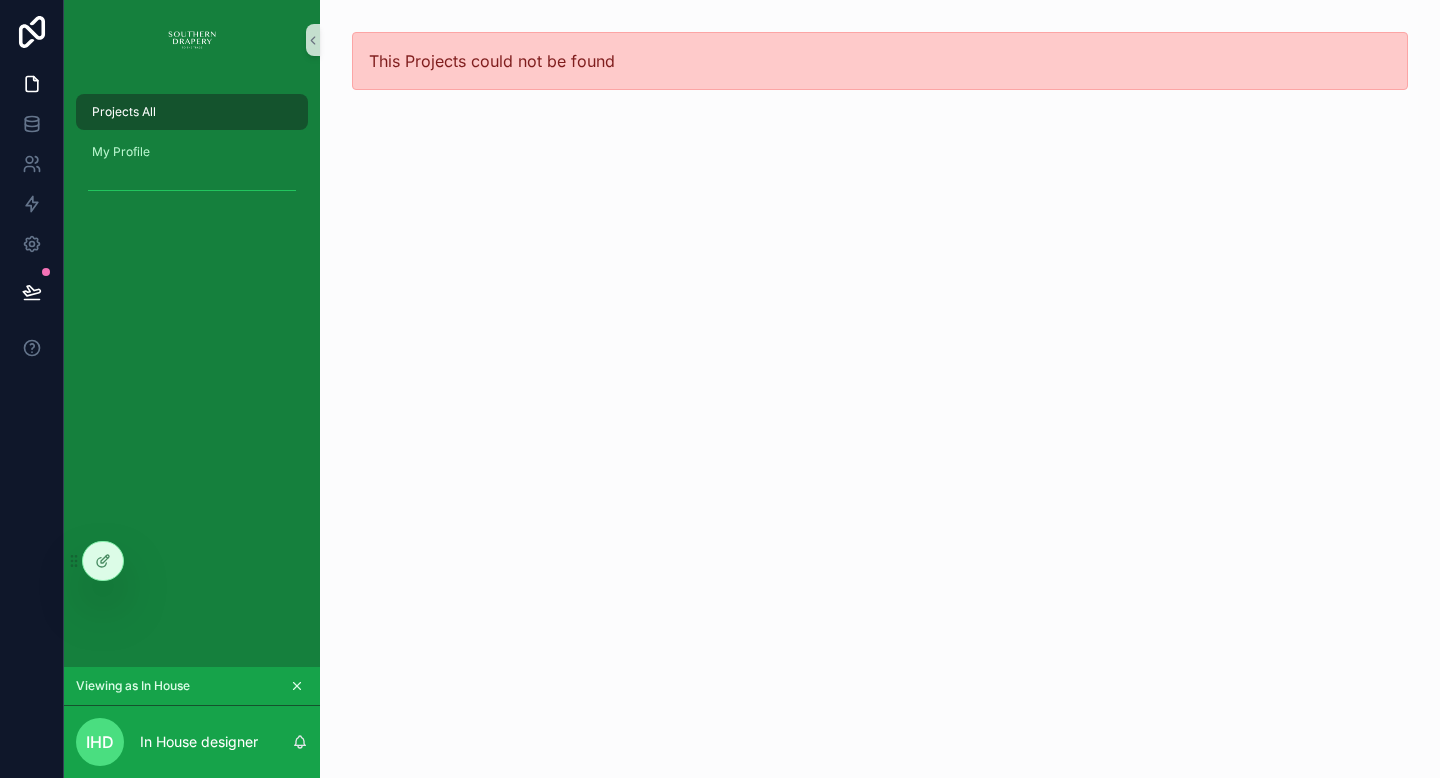 click on "Projects All" at bounding box center [192, 112] 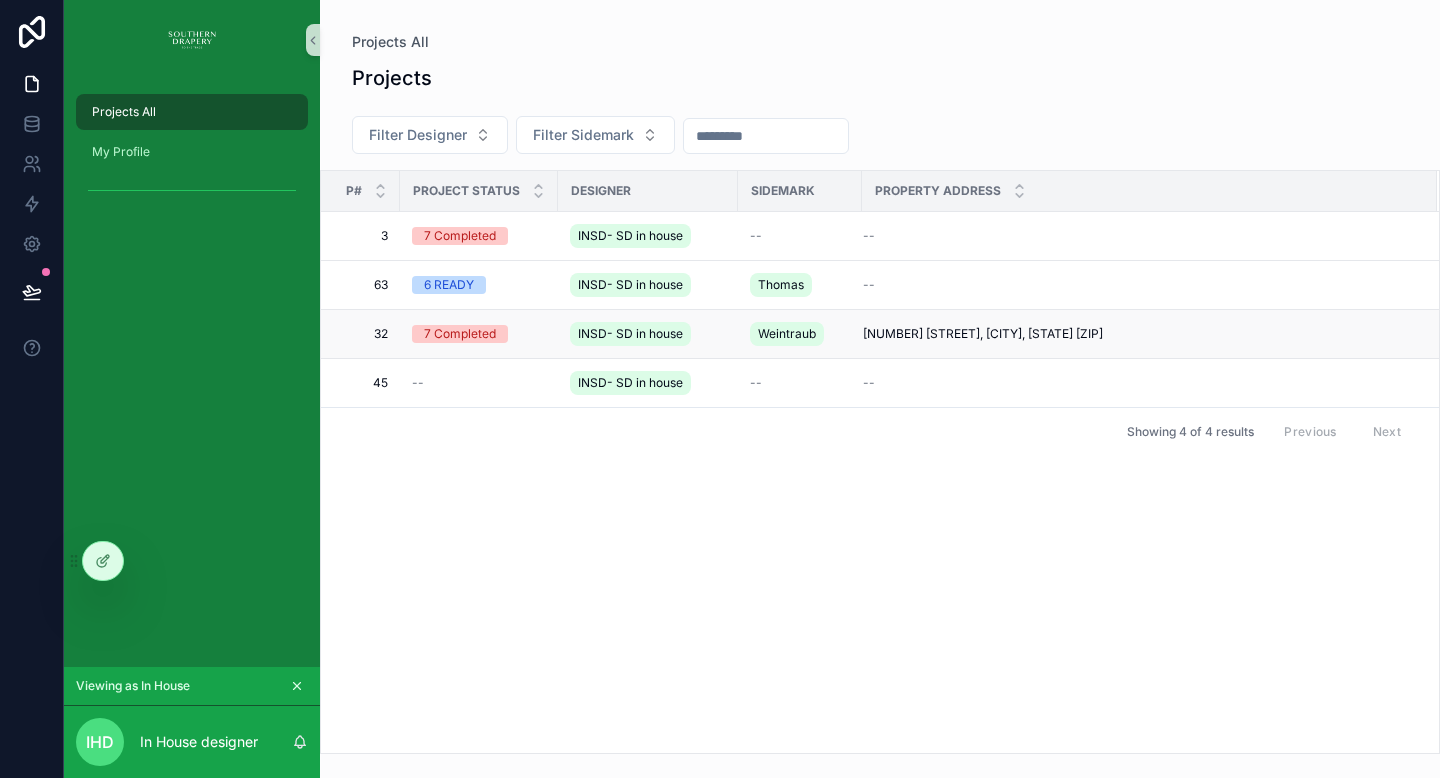 click on "32" at bounding box center [366, 334] 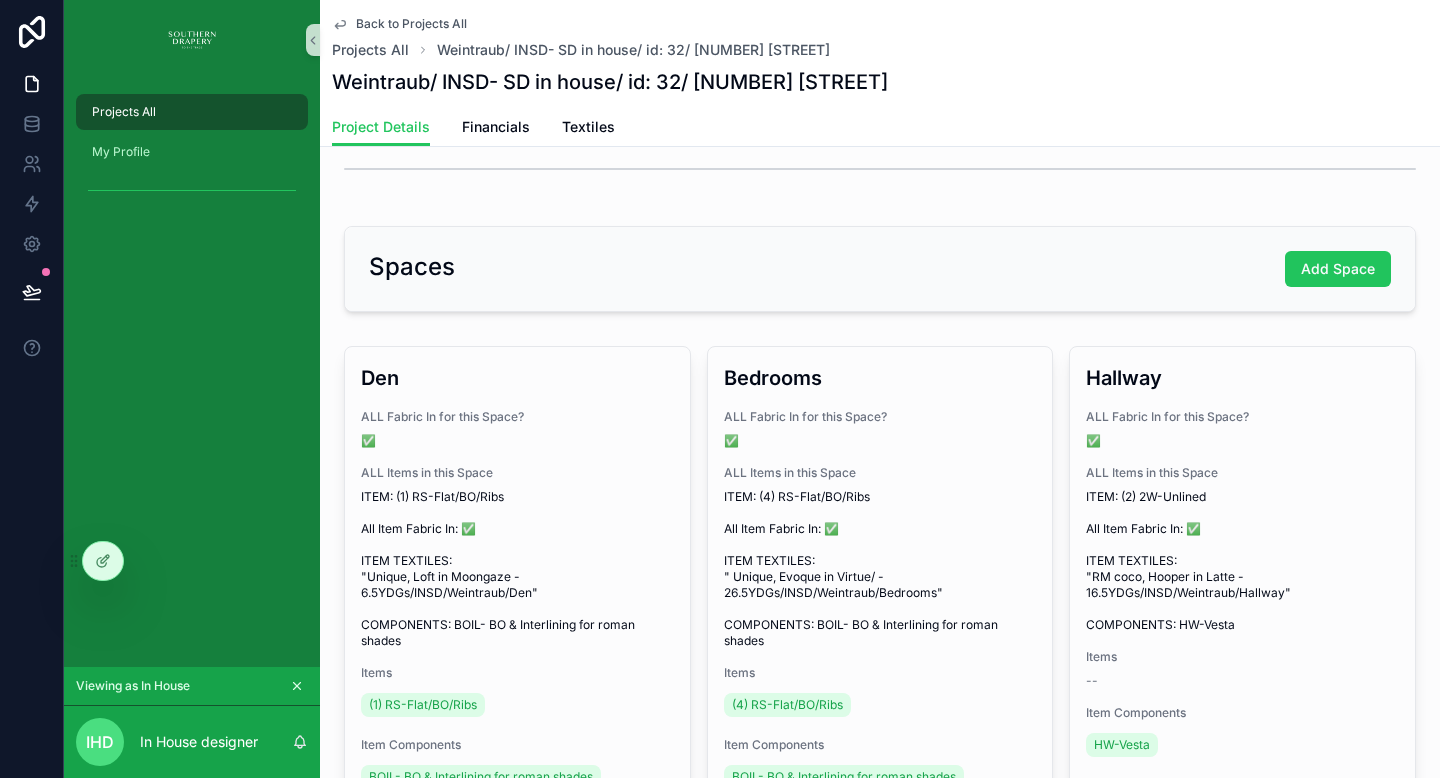 scroll, scrollTop: 0, scrollLeft: 0, axis: both 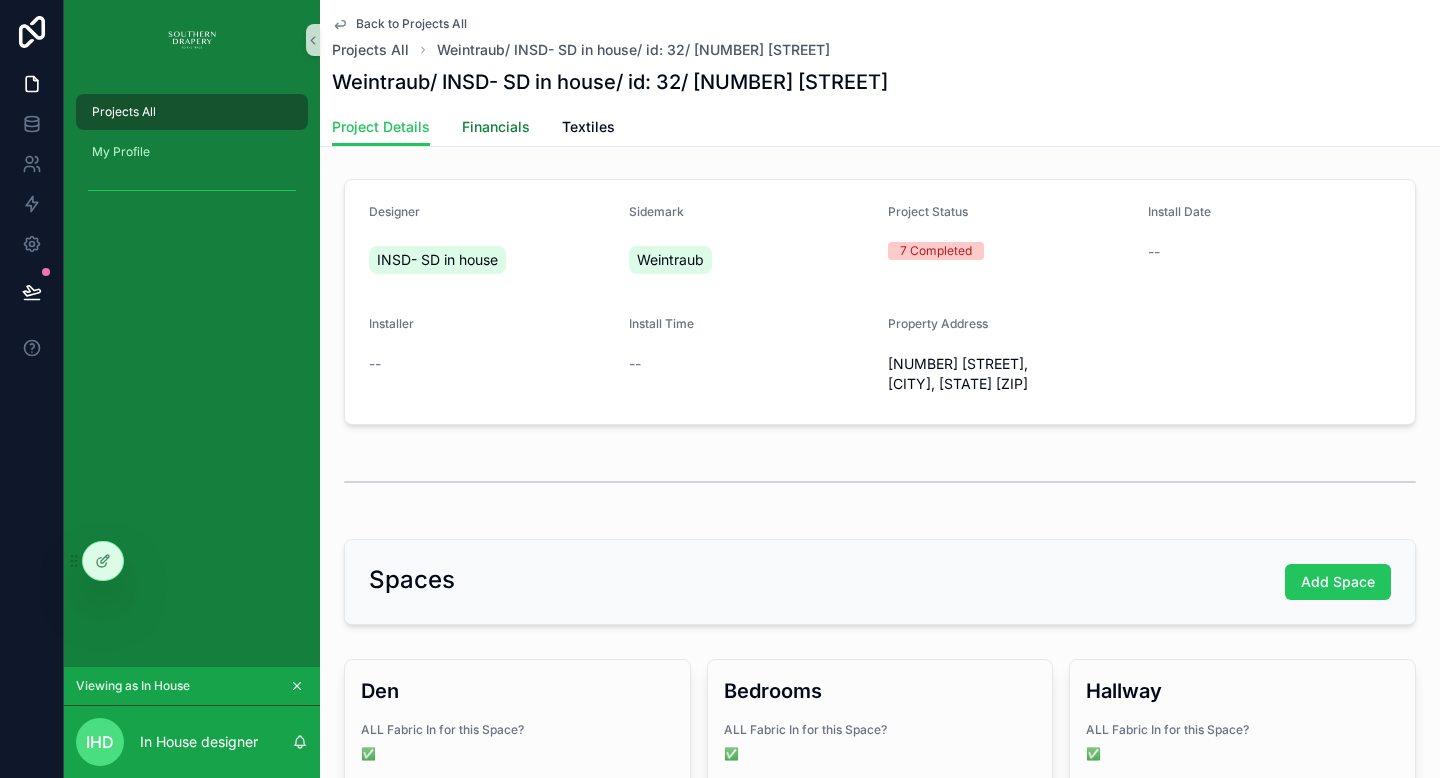 click on "Financials" at bounding box center [496, 129] 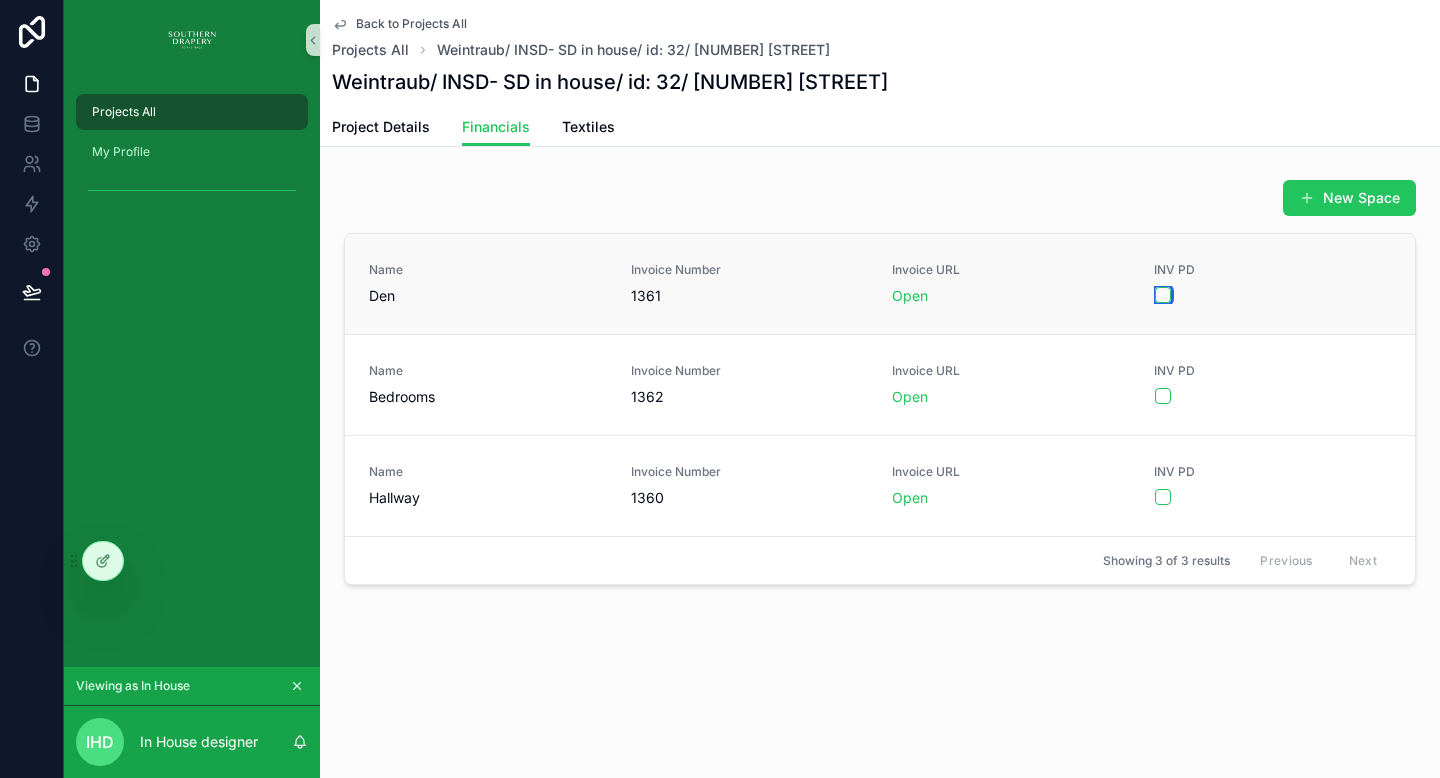 click at bounding box center (1163, 295) 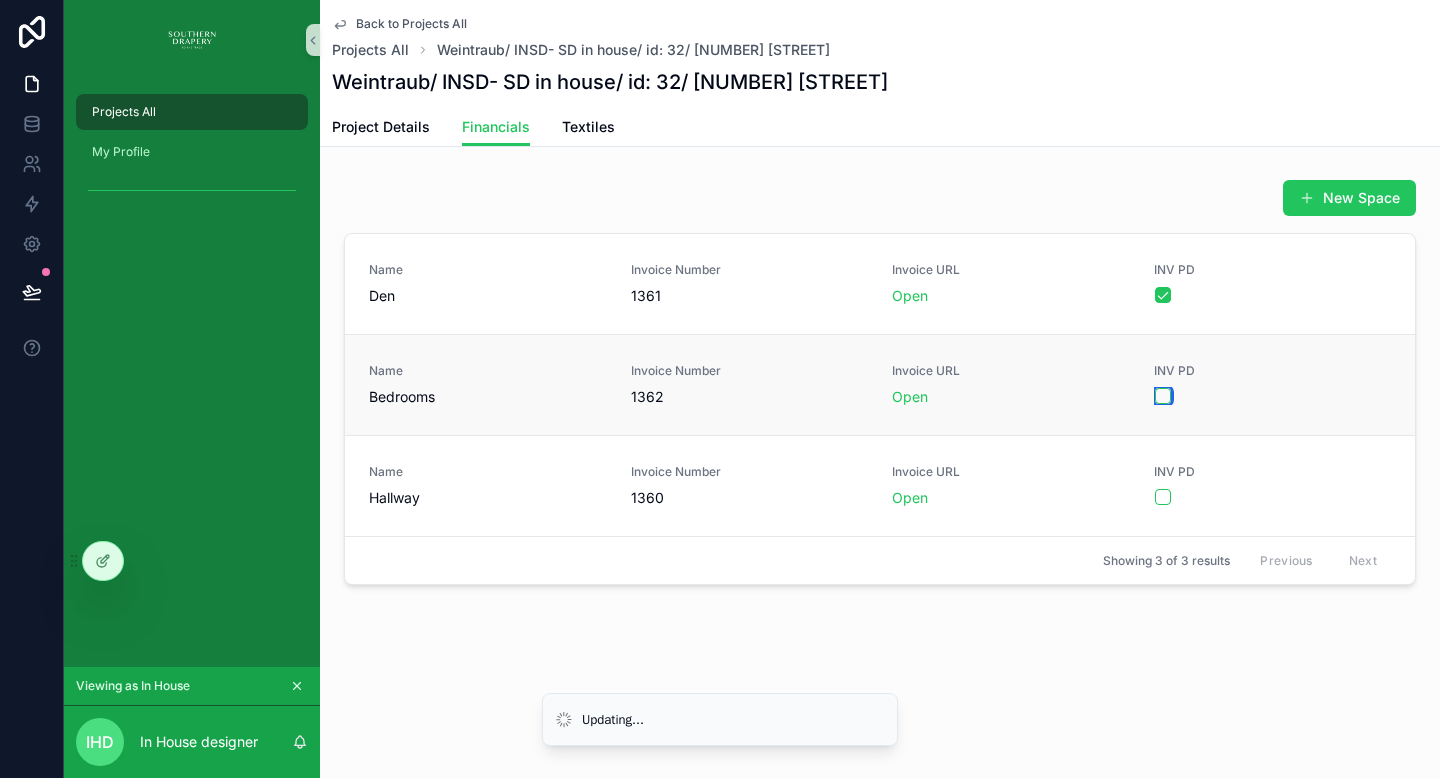 click at bounding box center (1163, 396) 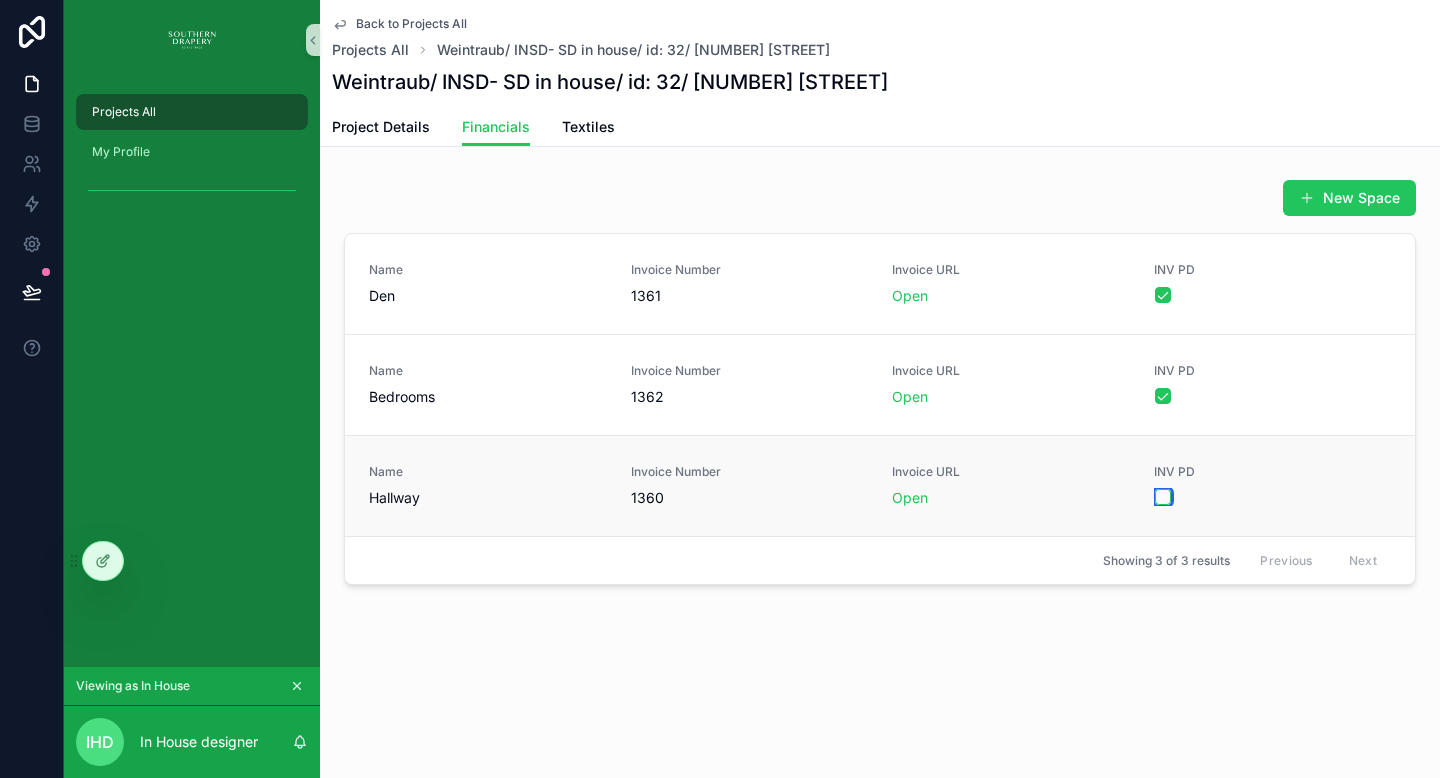 click at bounding box center (1163, 497) 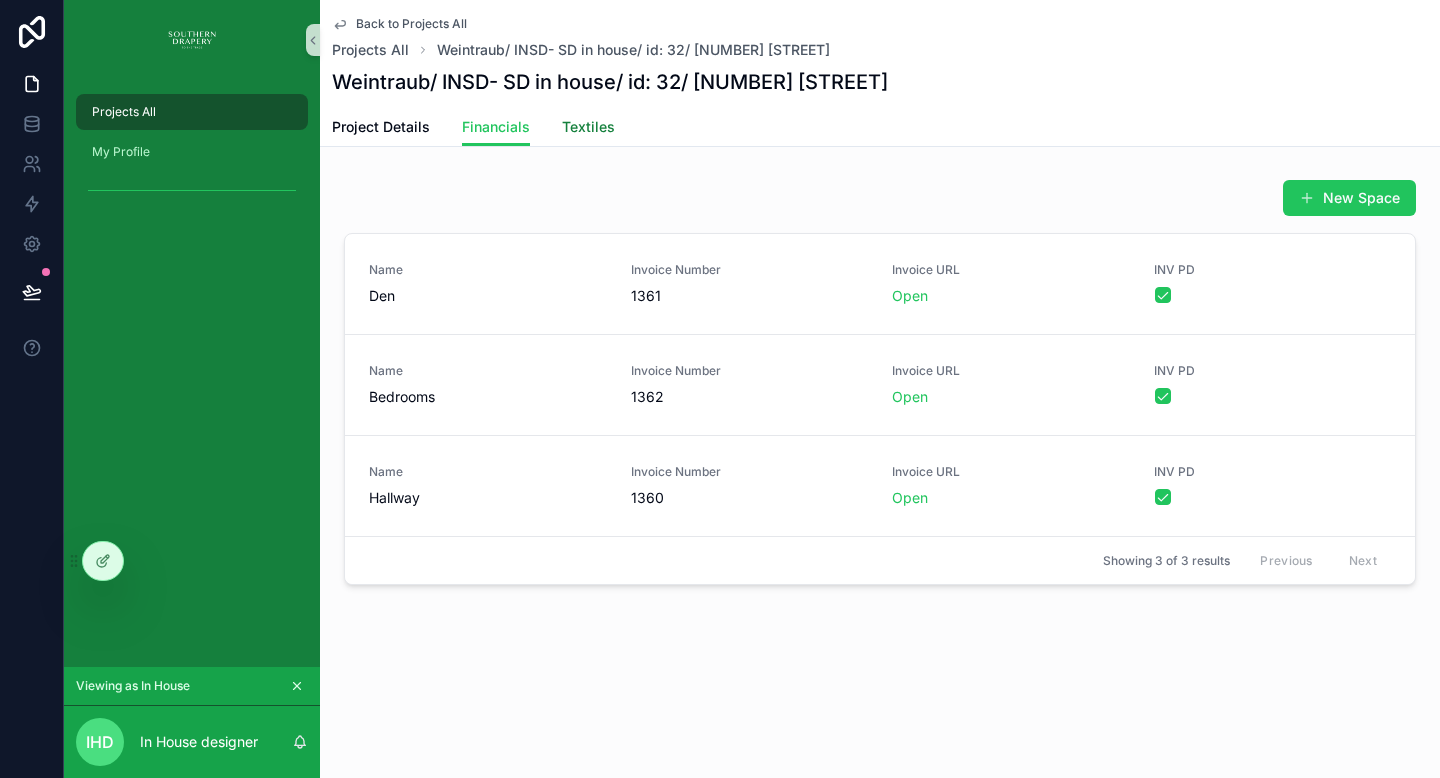 click on "Textiles" at bounding box center [588, 127] 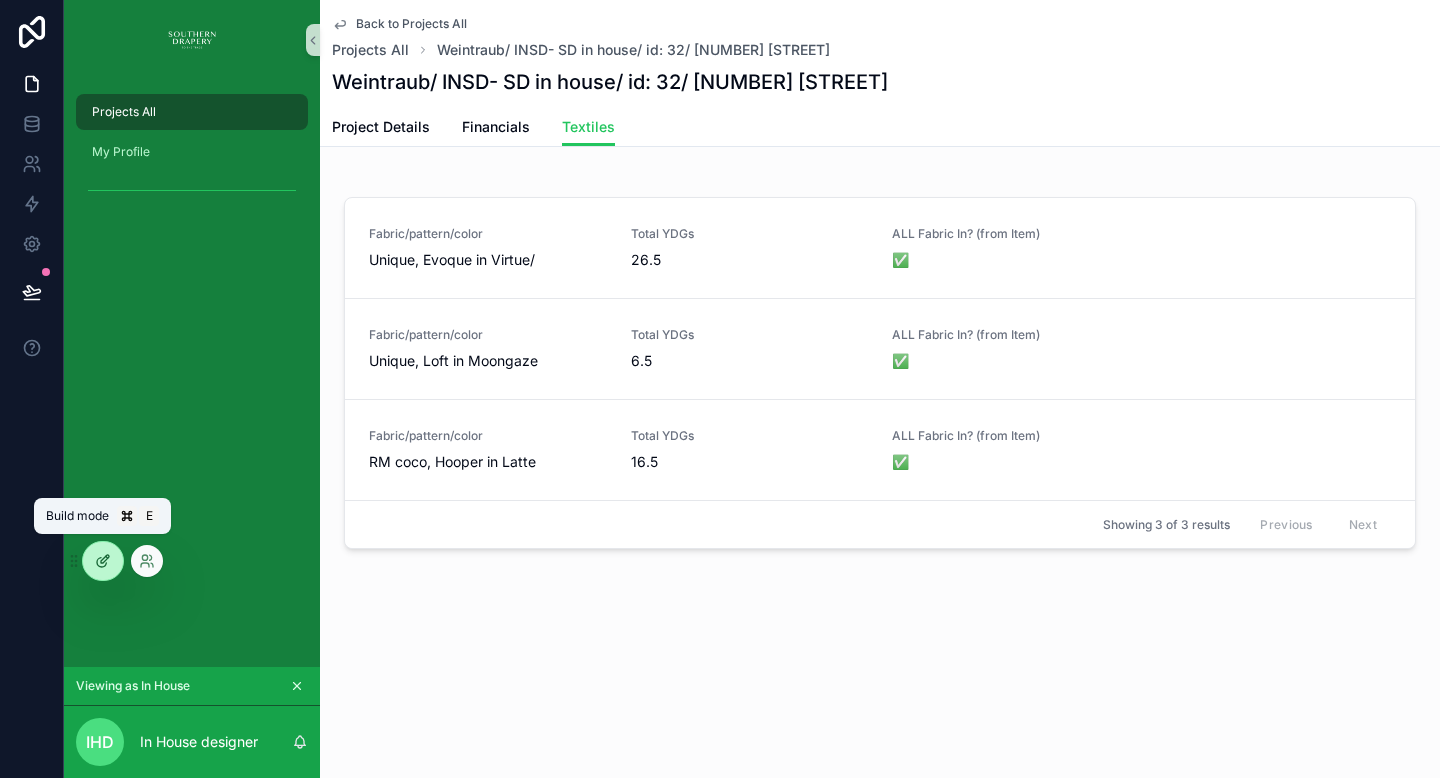 click 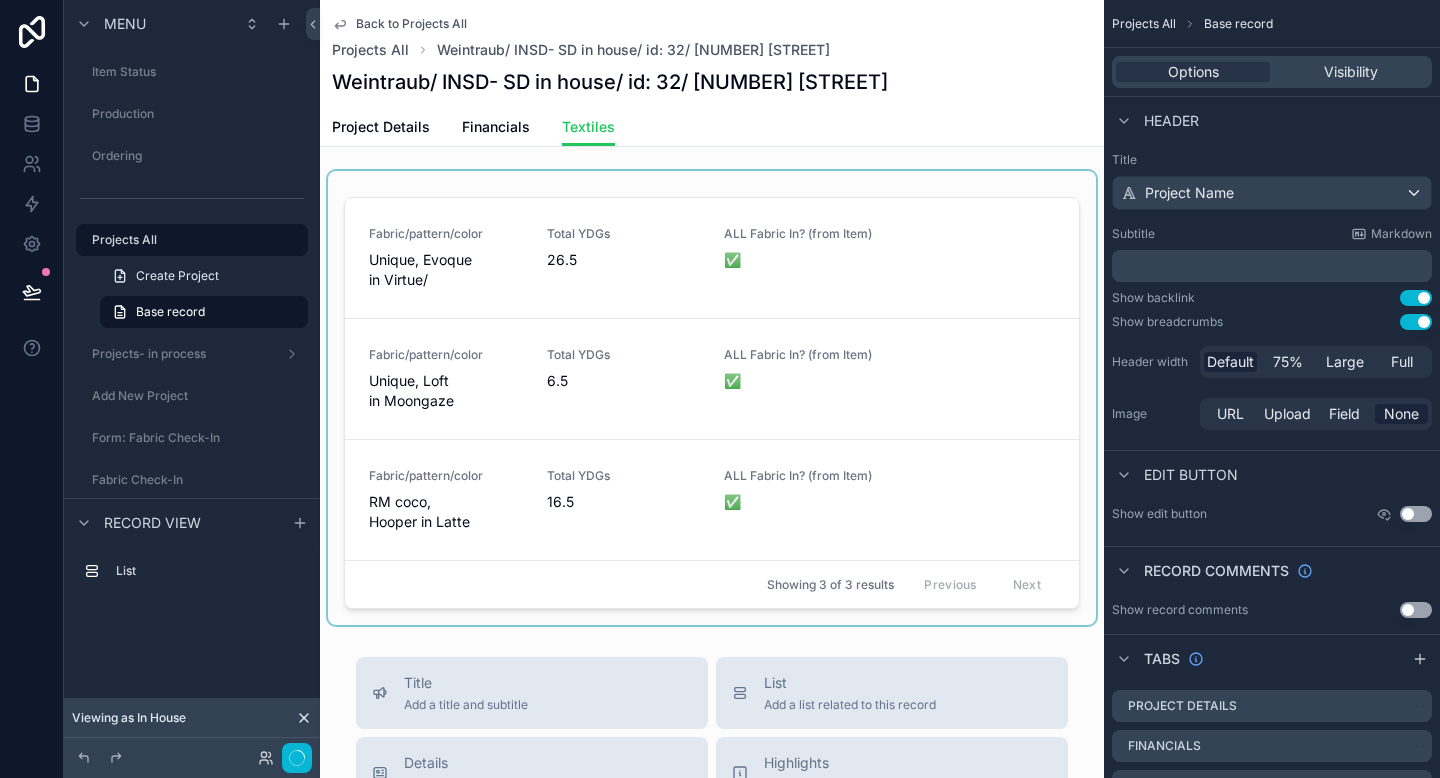 click at bounding box center (712, 398) 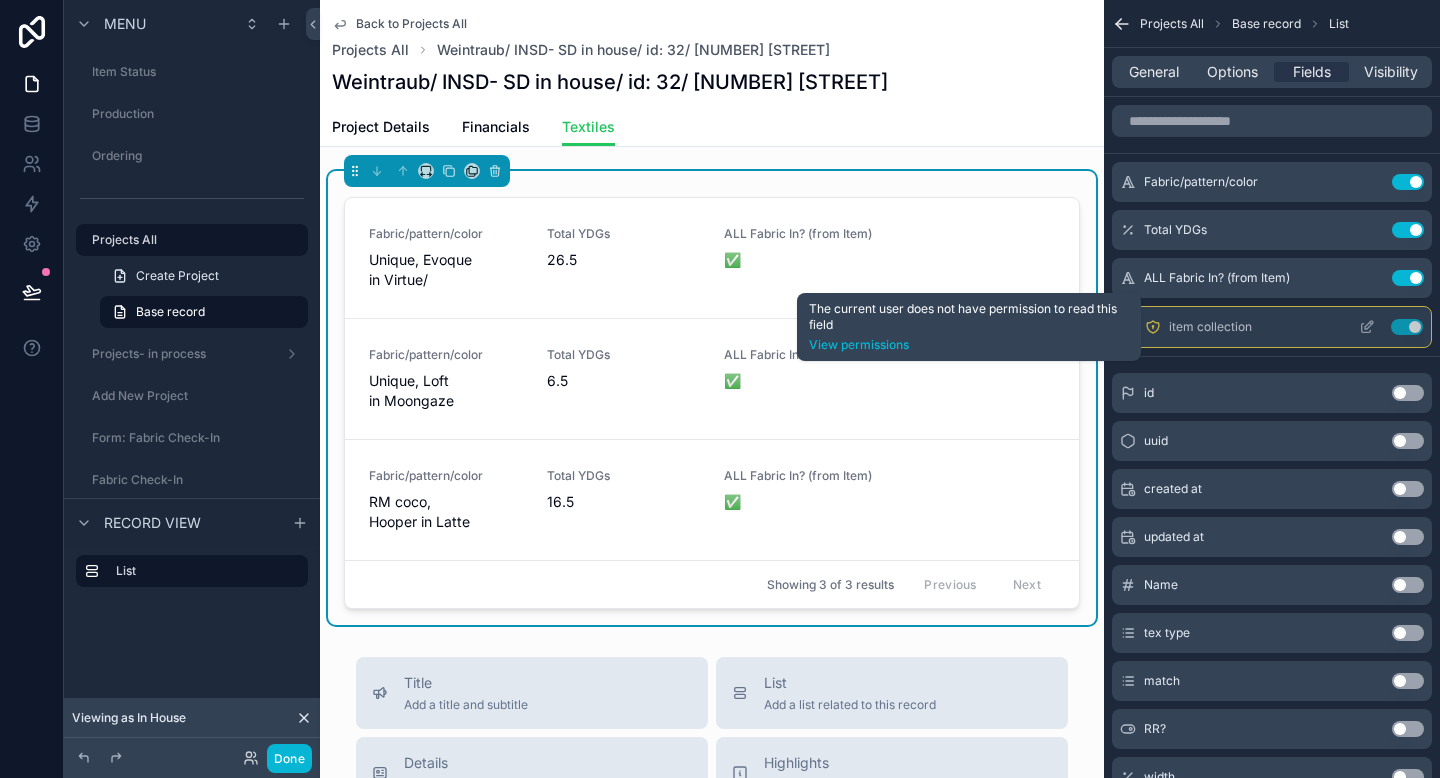 click 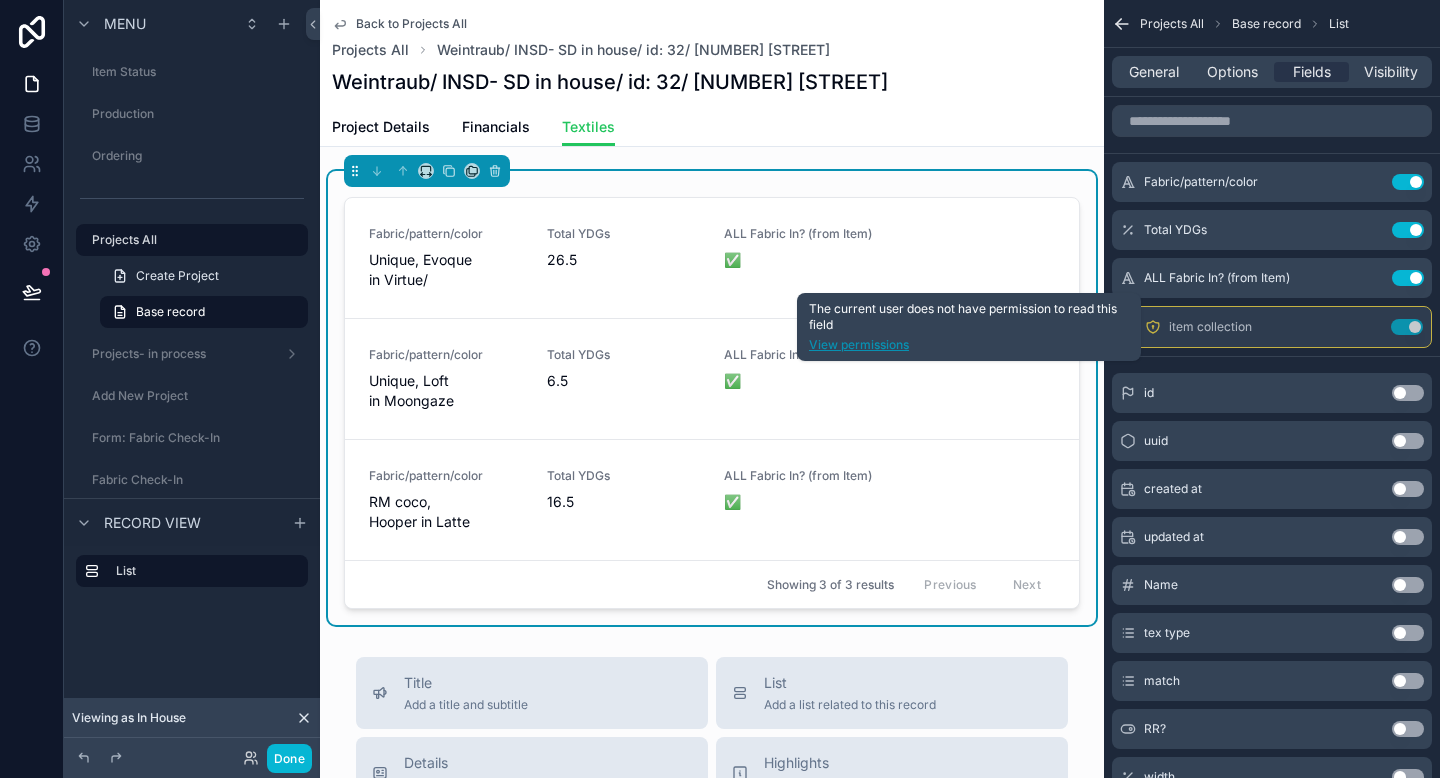 click on "View permissions" at bounding box center (969, 345) 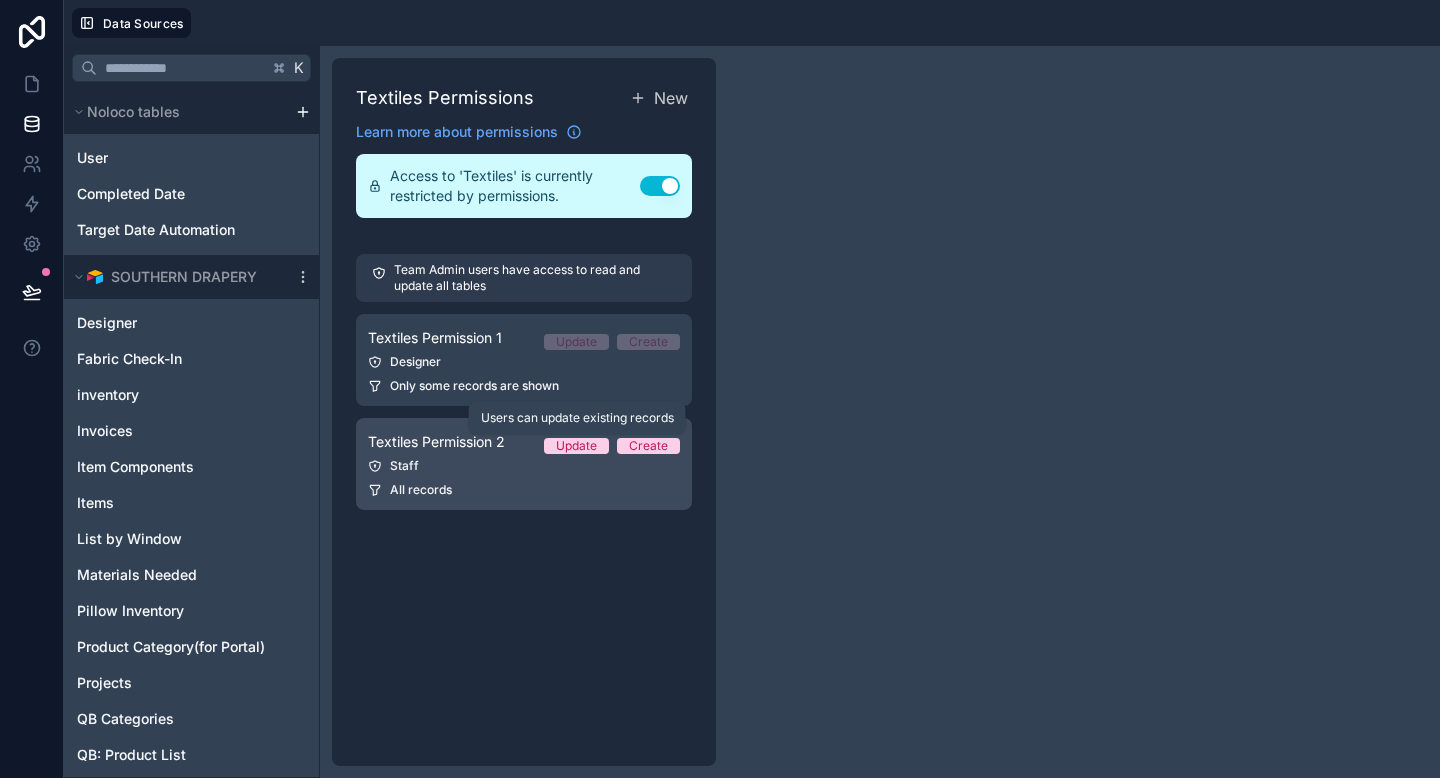 click on "Update" at bounding box center [576, 446] 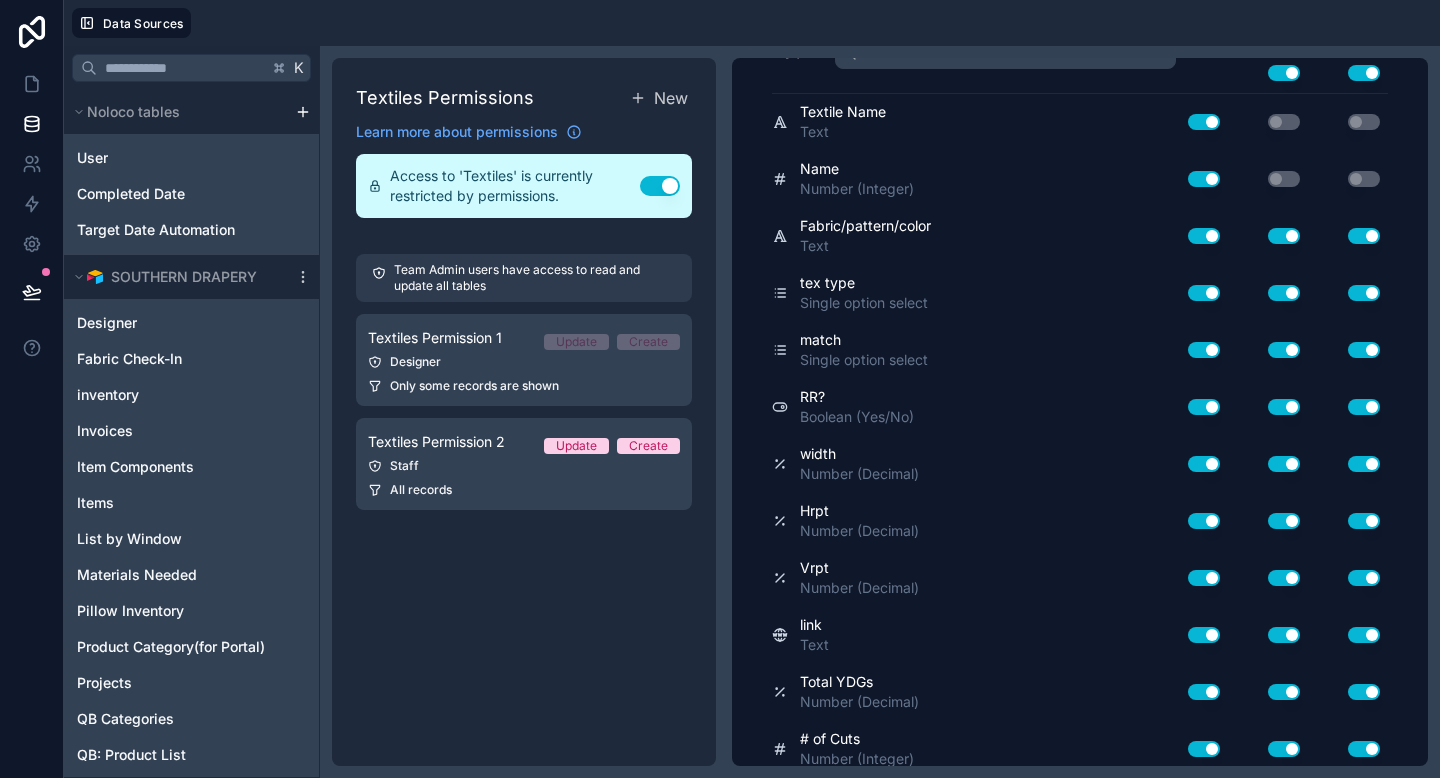 scroll, scrollTop: 263, scrollLeft: 0, axis: vertical 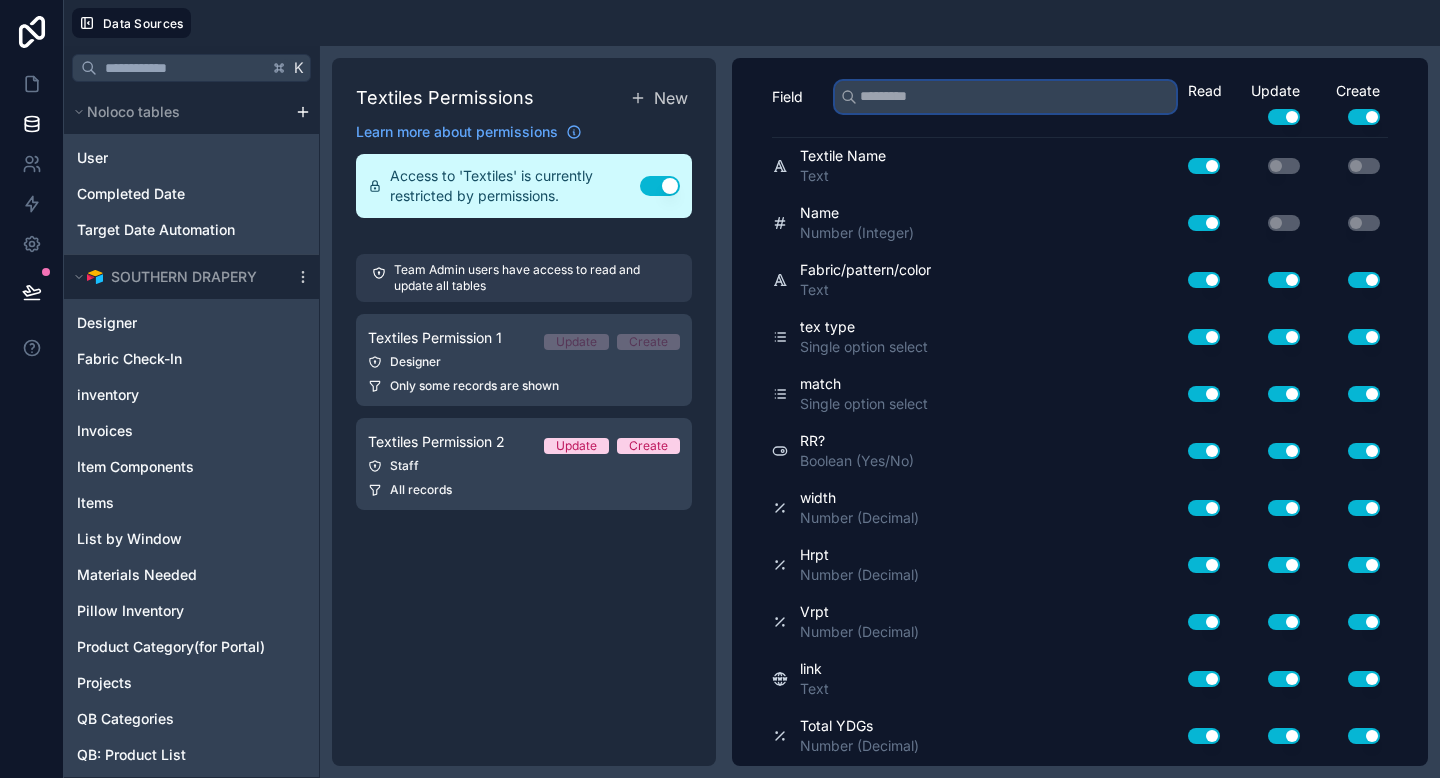 click at bounding box center (1005, 97) 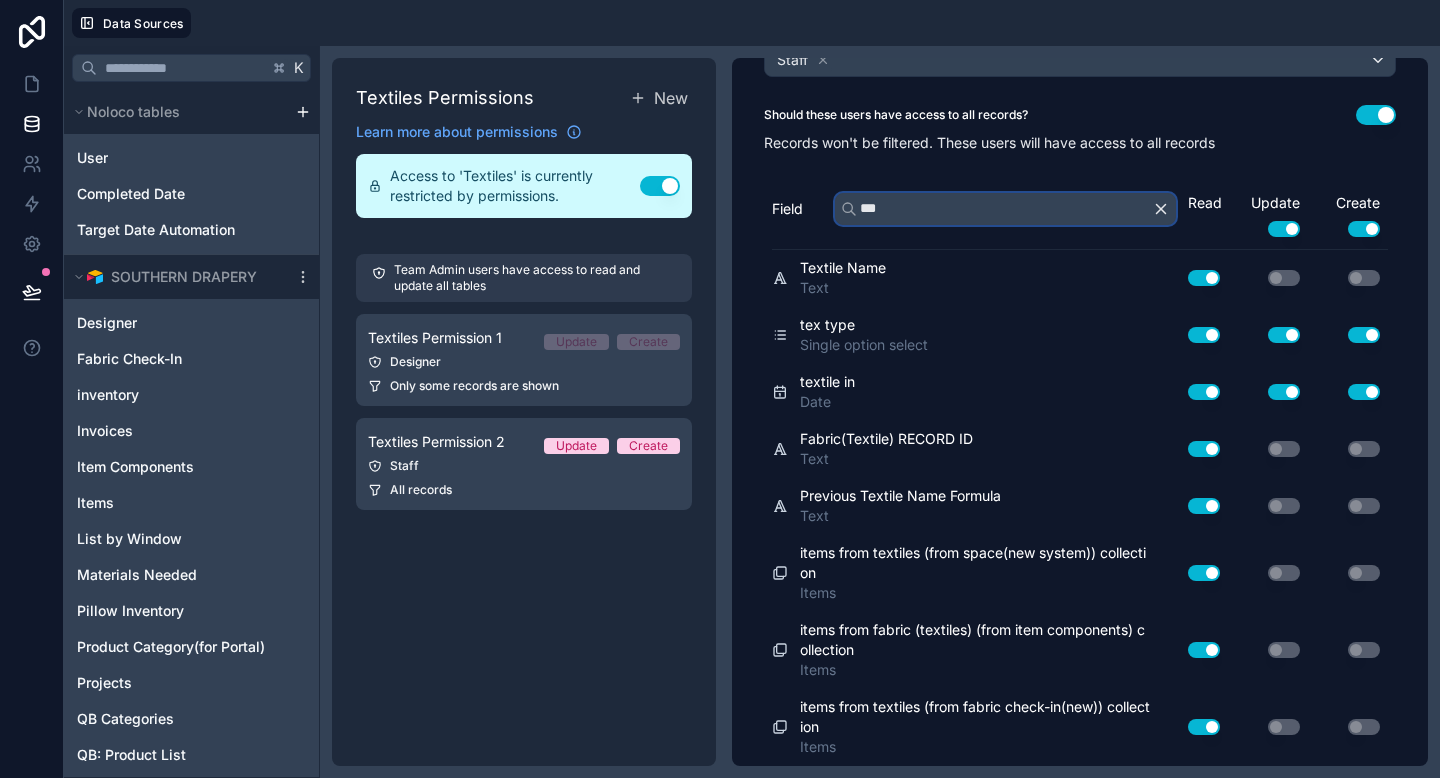 scroll, scrollTop: 150, scrollLeft: 0, axis: vertical 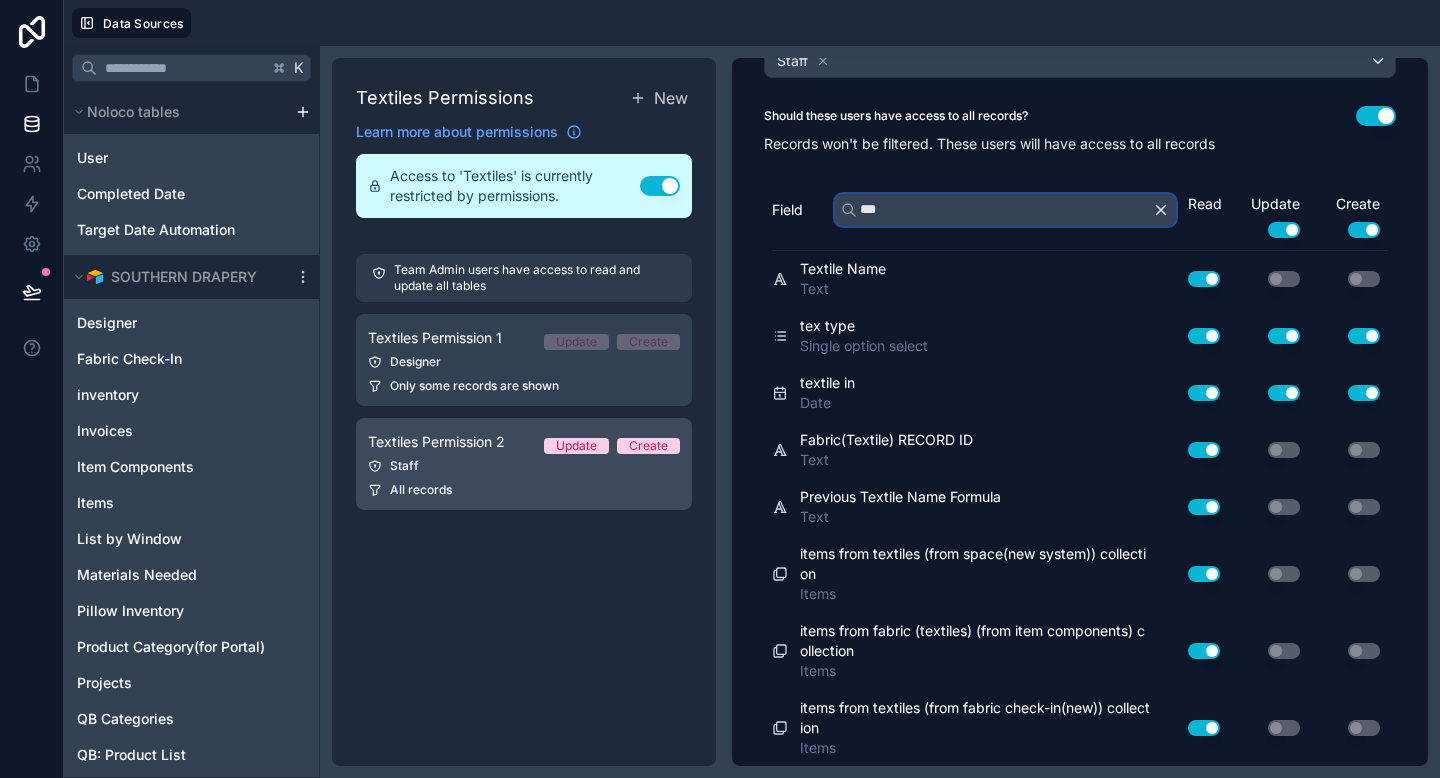 type on "***" 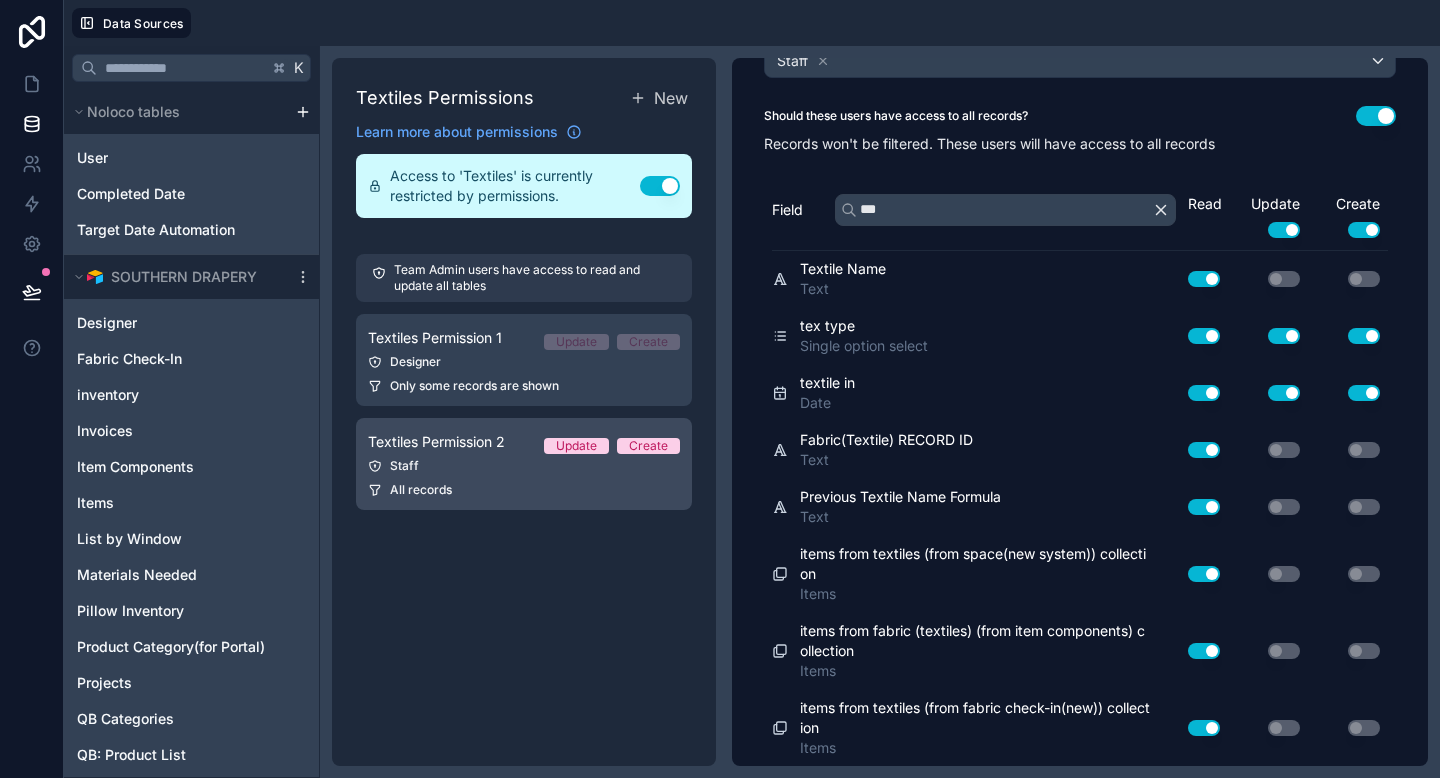 click on "All records" at bounding box center (524, 490) 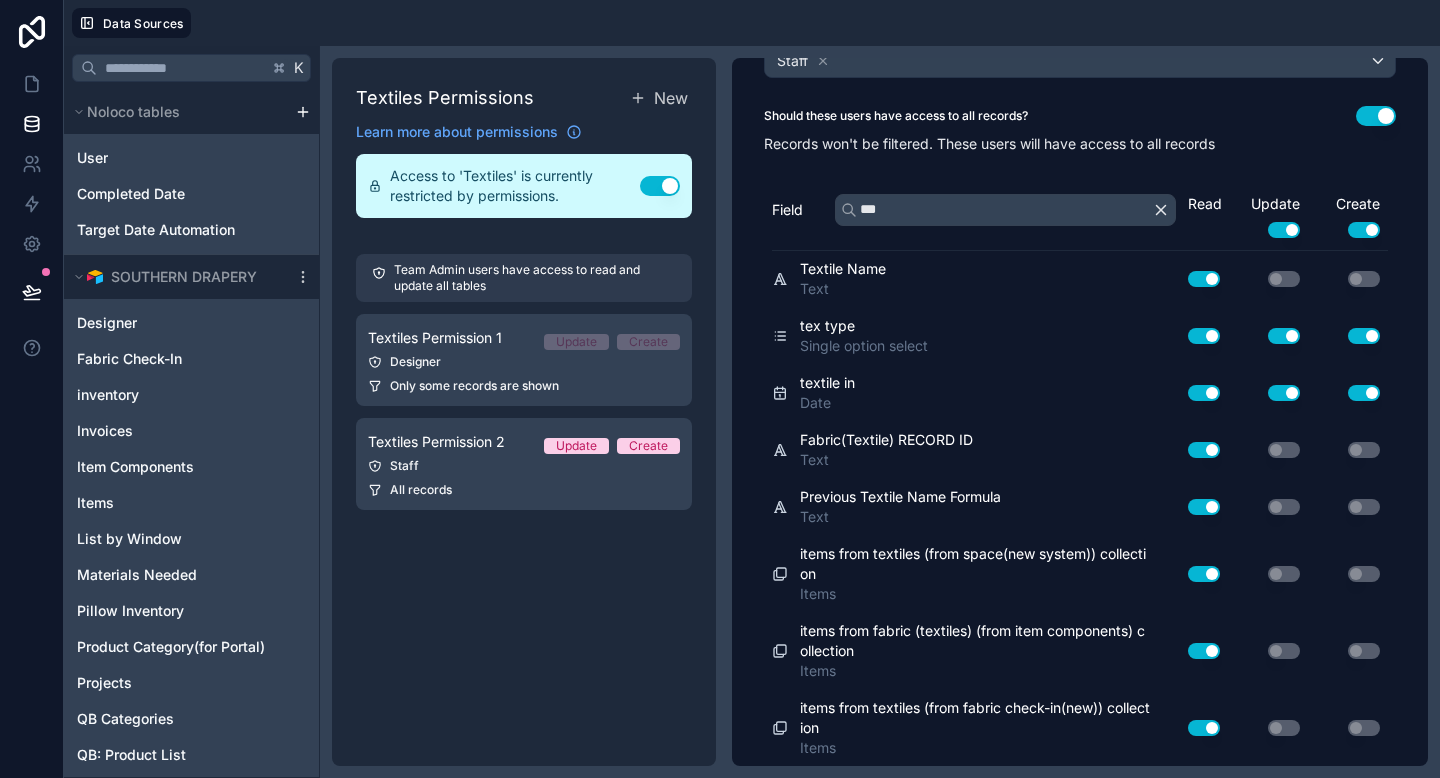click on "Access to 'Textiles' is currently restricted by permissions." at bounding box center (515, 186) 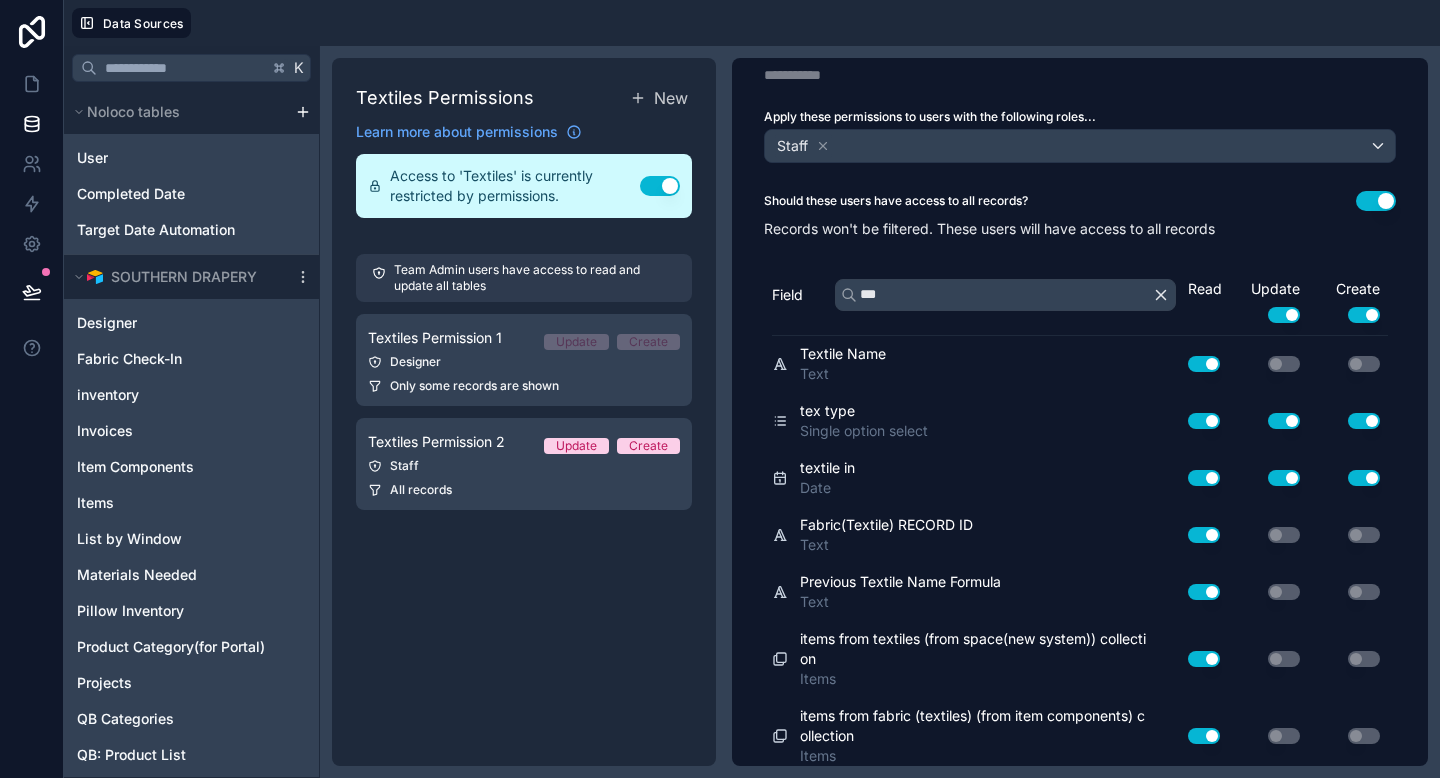 scroll, scrollTop: 66, scrollLeft: 0, axis: vertical 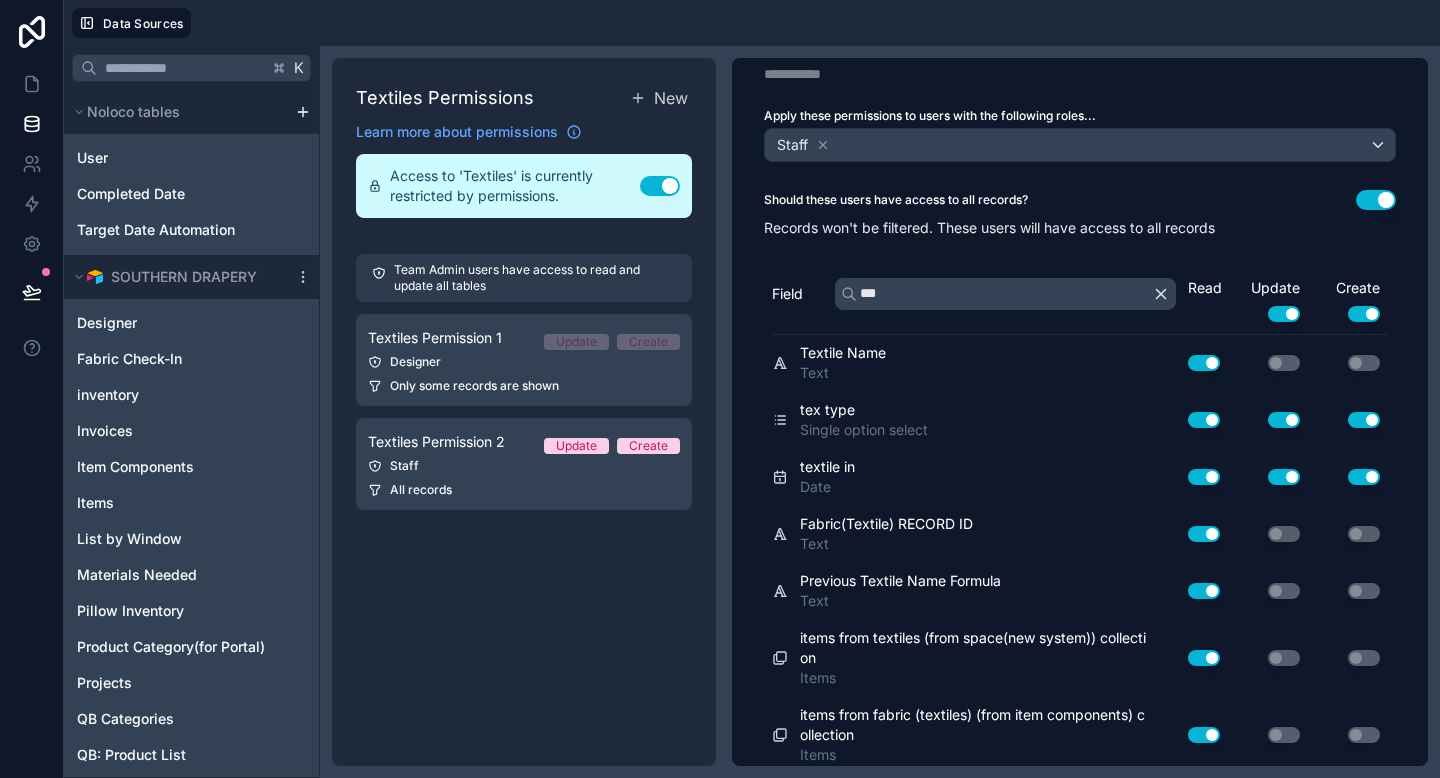 click on "Read Update Use setting Create Use setting" at bounding box center (1288, 306) 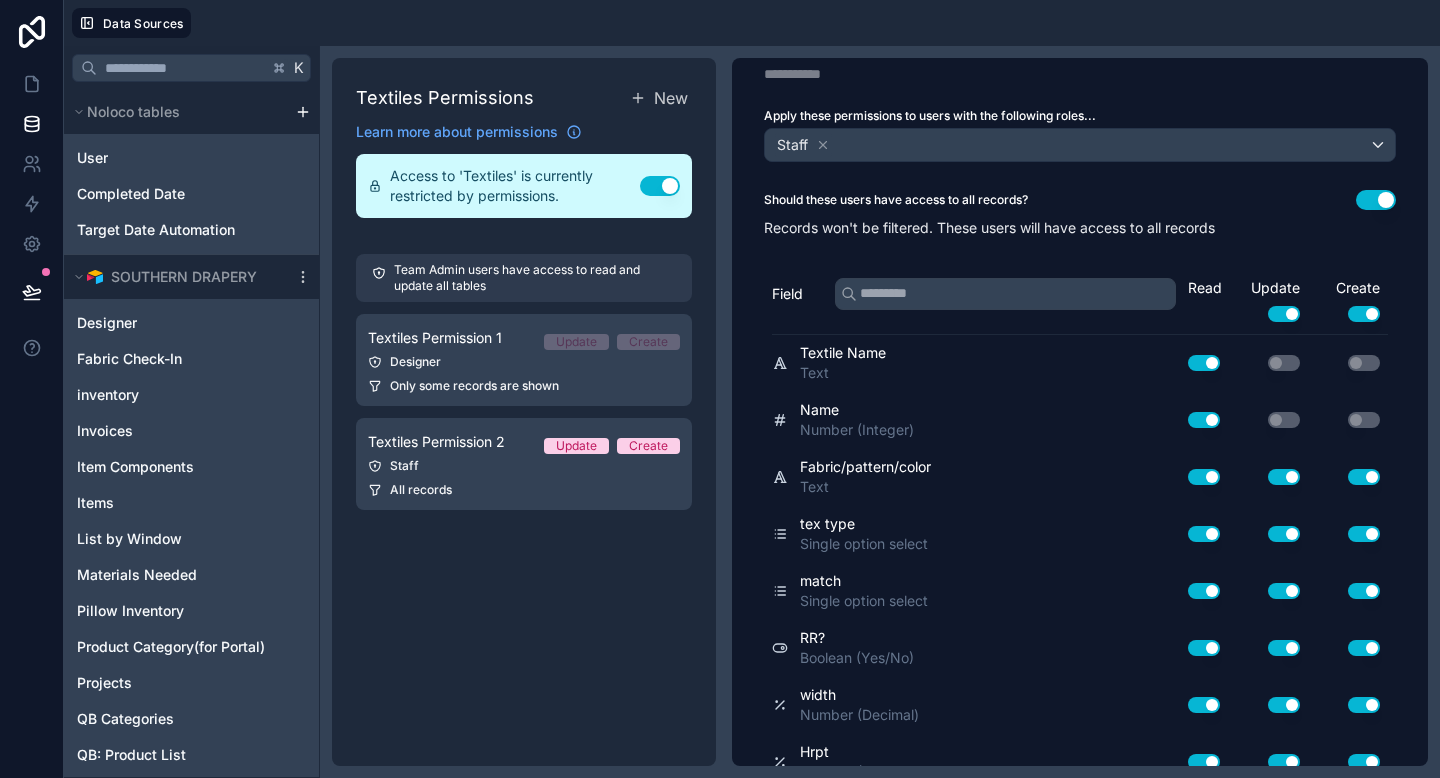 click on "Read Update Use setting Create Use setting" at bounding box center [1288, 306] 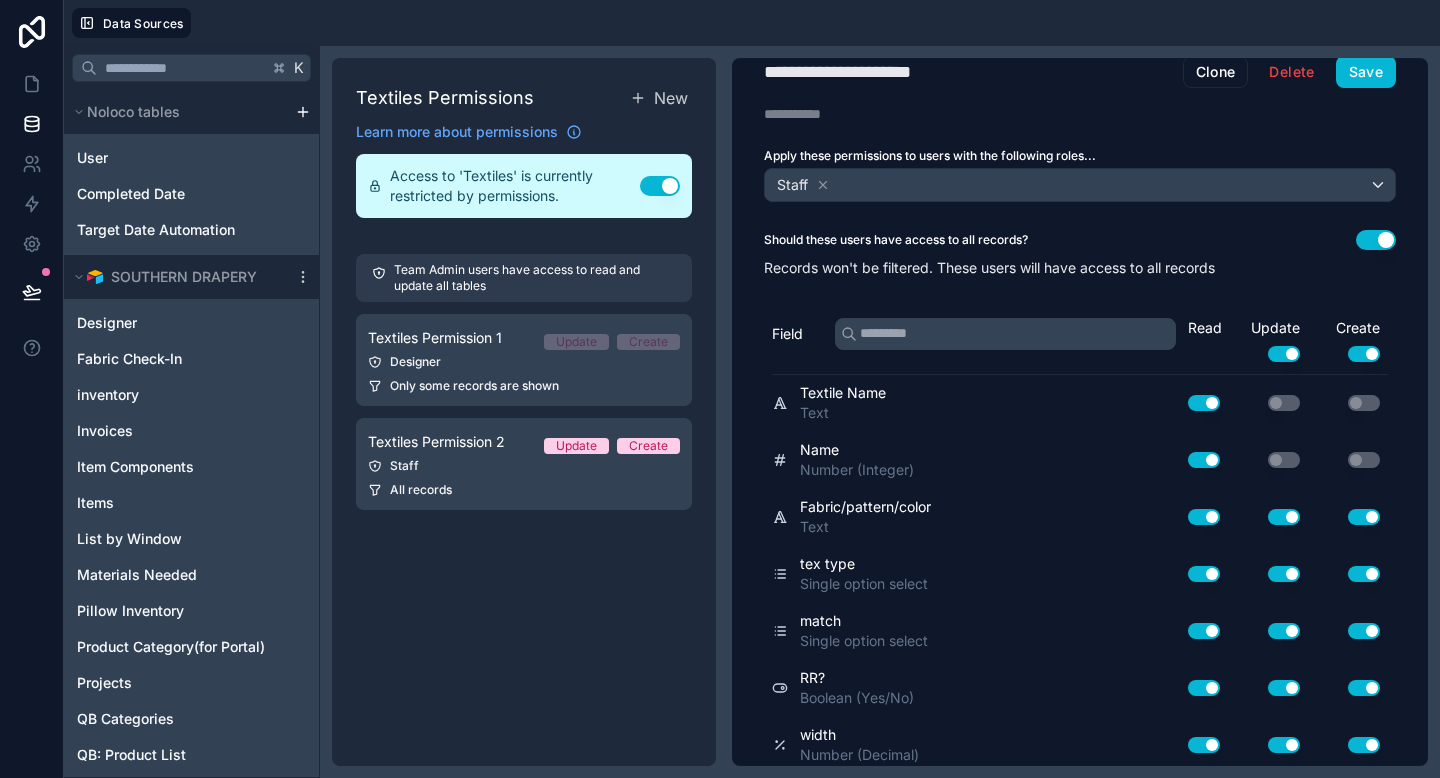 scroll, scrollTop: 0, scrollLeft: 0, axis: both 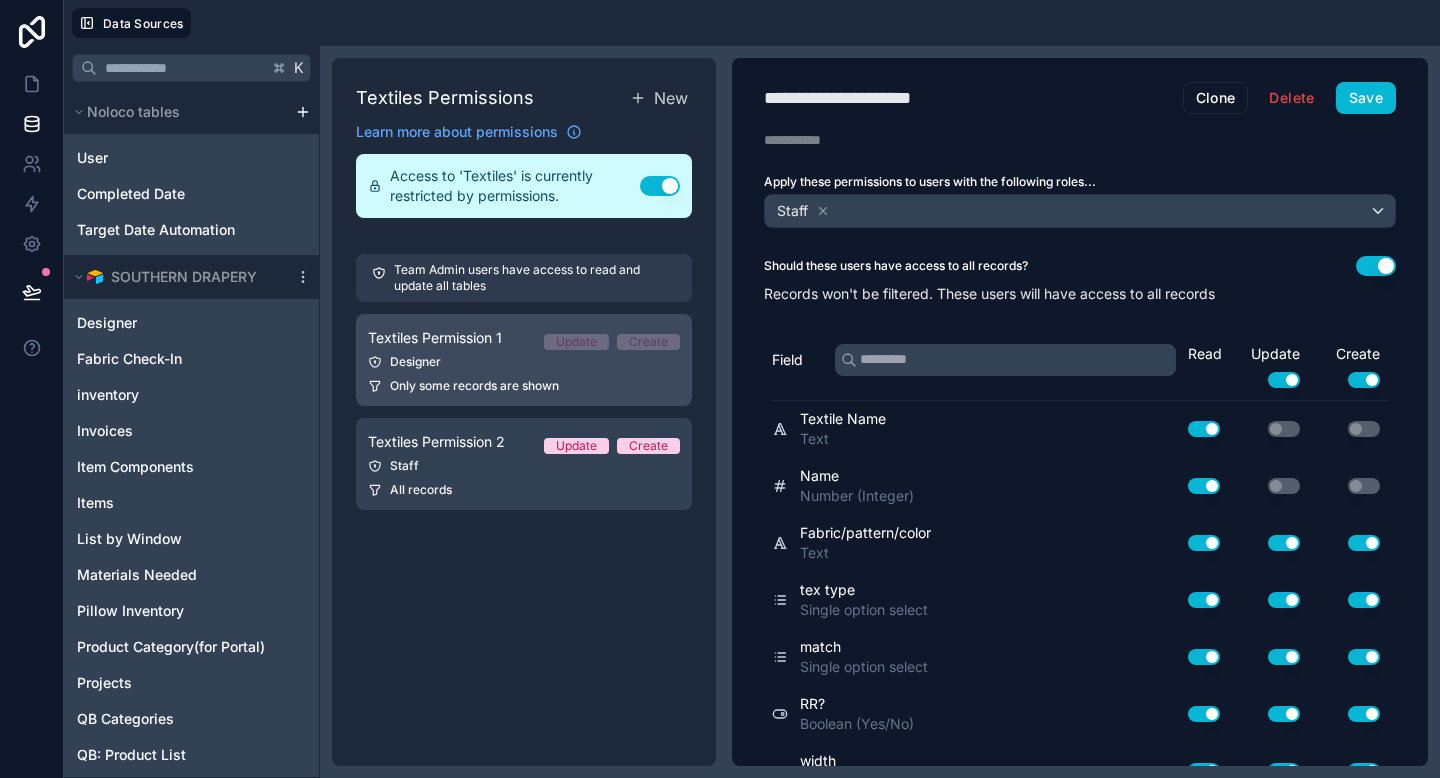 click on "Textiles Permission 1 Update Create Designer Only some records are shown" at bounding box center (524, 360) 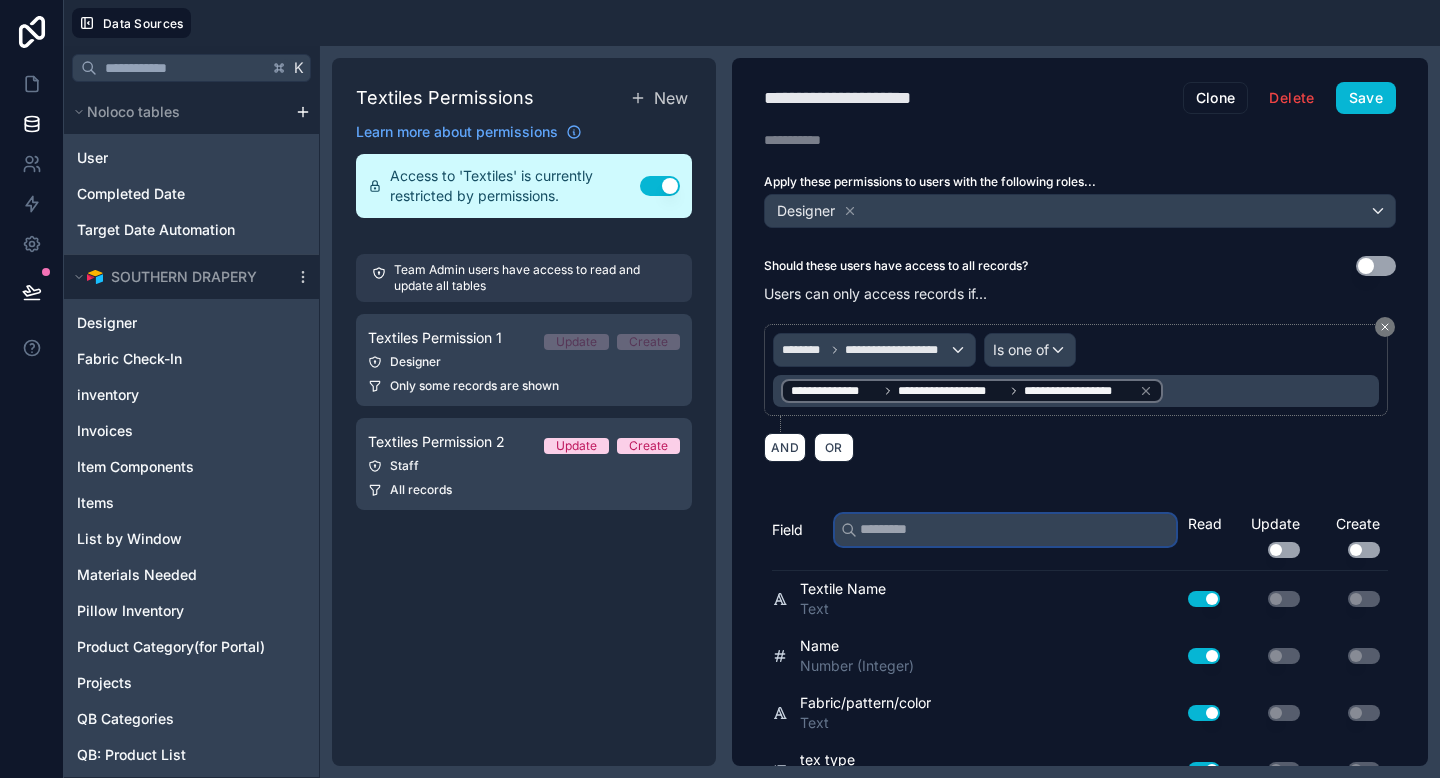 click at bounding box center (1005, 530) 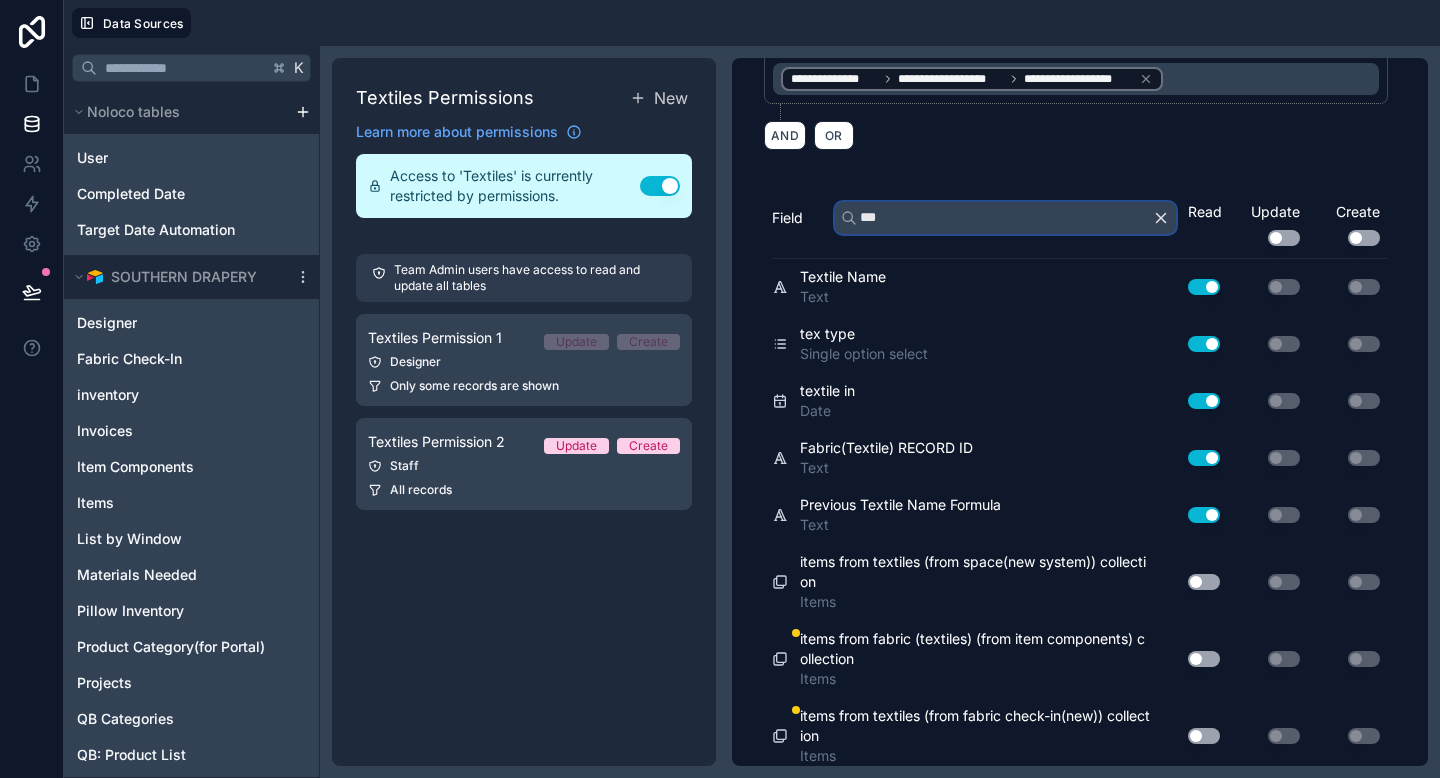 scroll, scrollTop: 320, scrollLeft: 0, axis: vertical 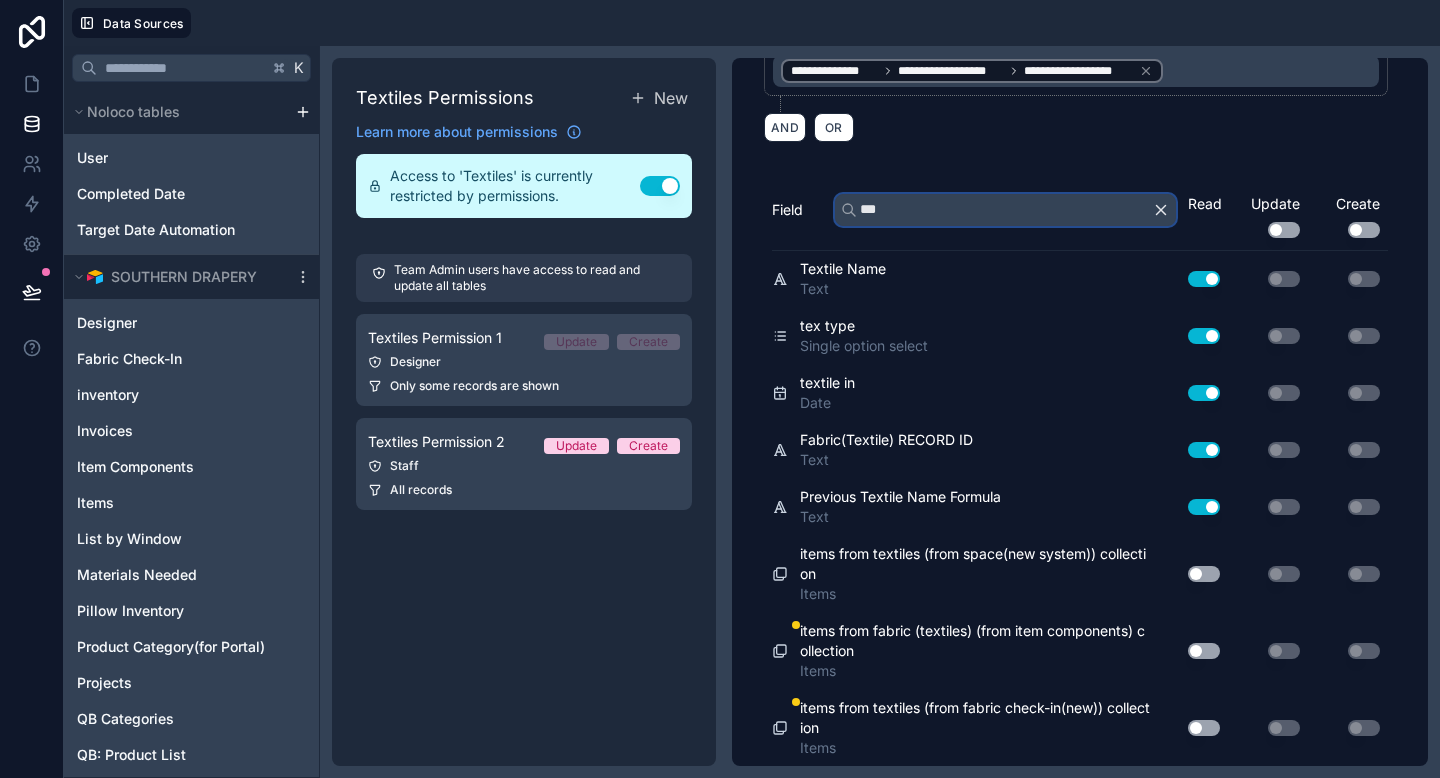 type on "***" 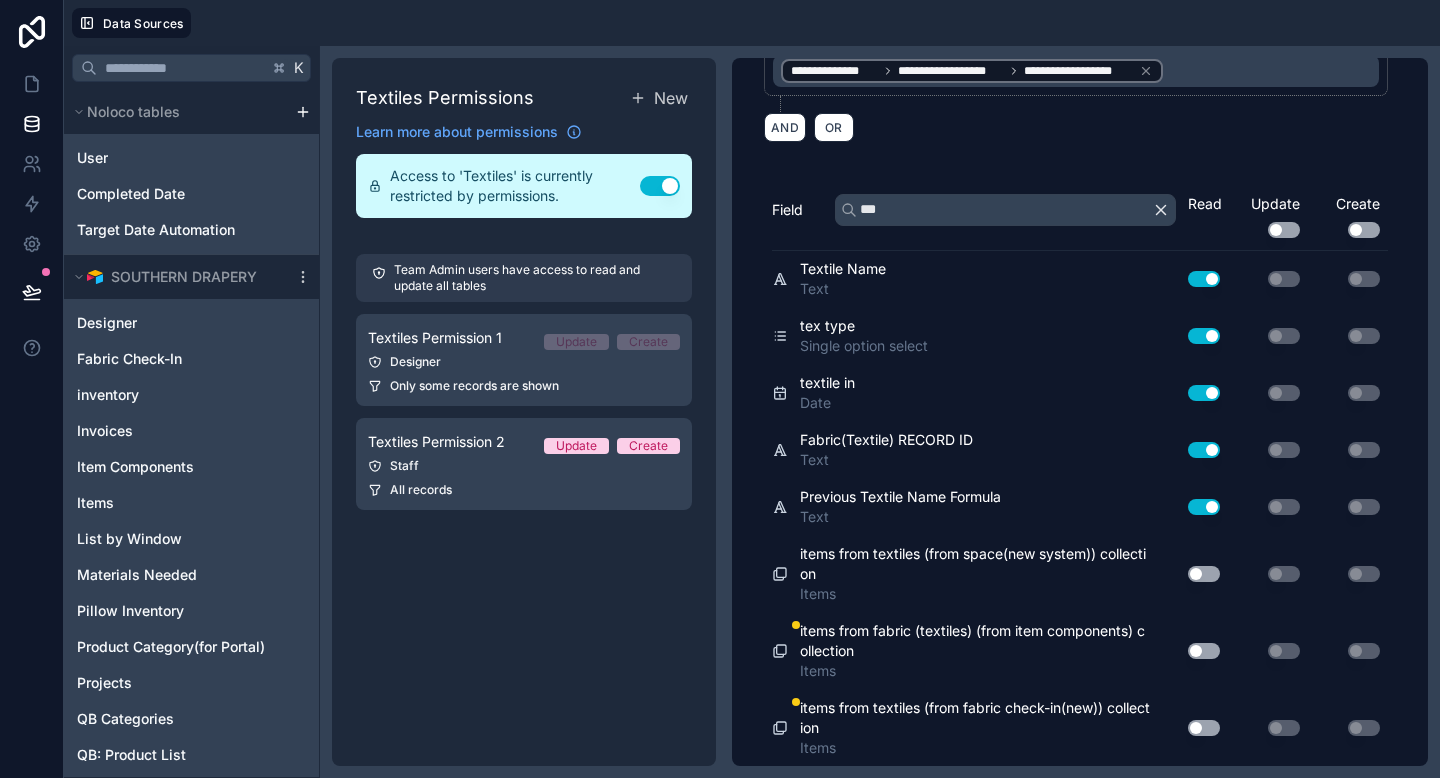 click on "Use setting" at bounding box center [1204, 574] 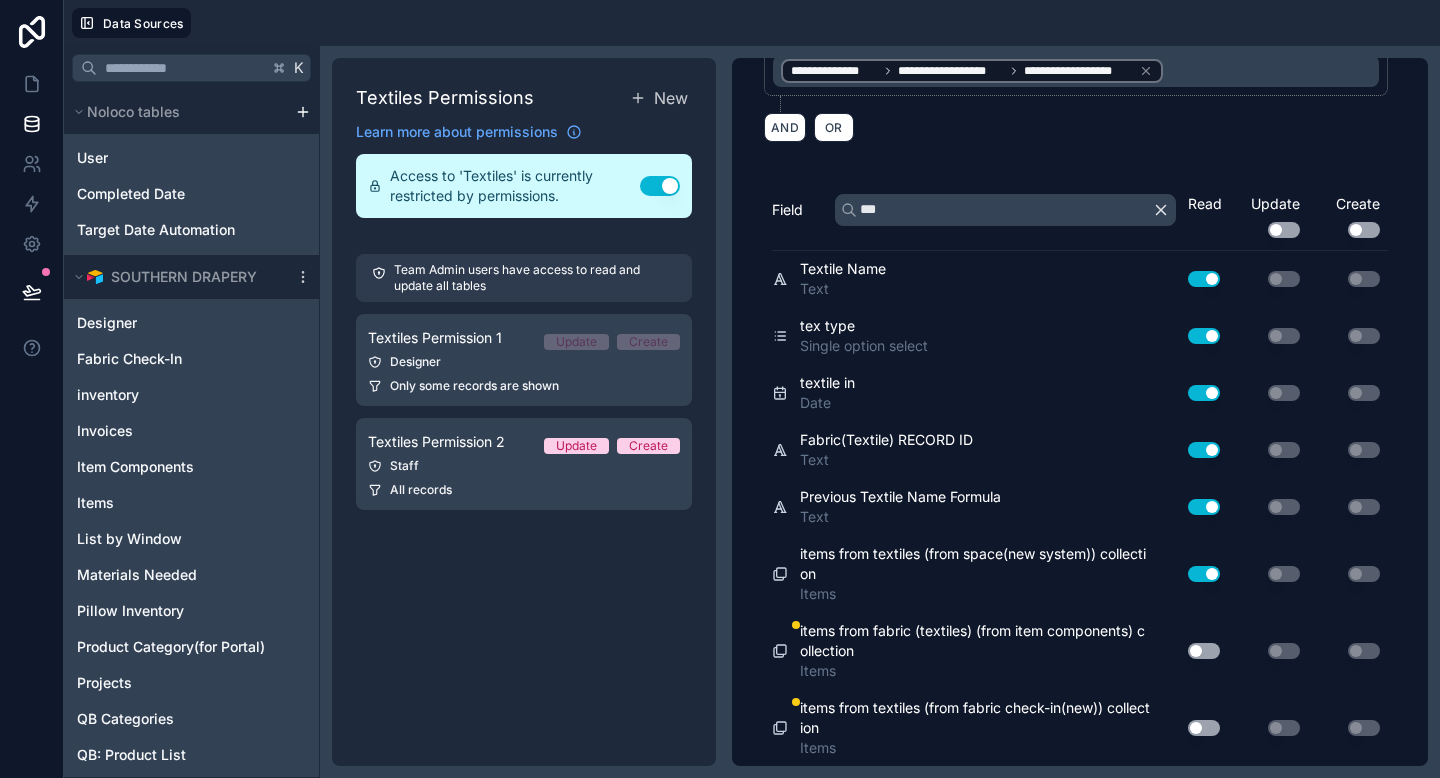 click on "Use setting" at bounding box center [1204, 651] 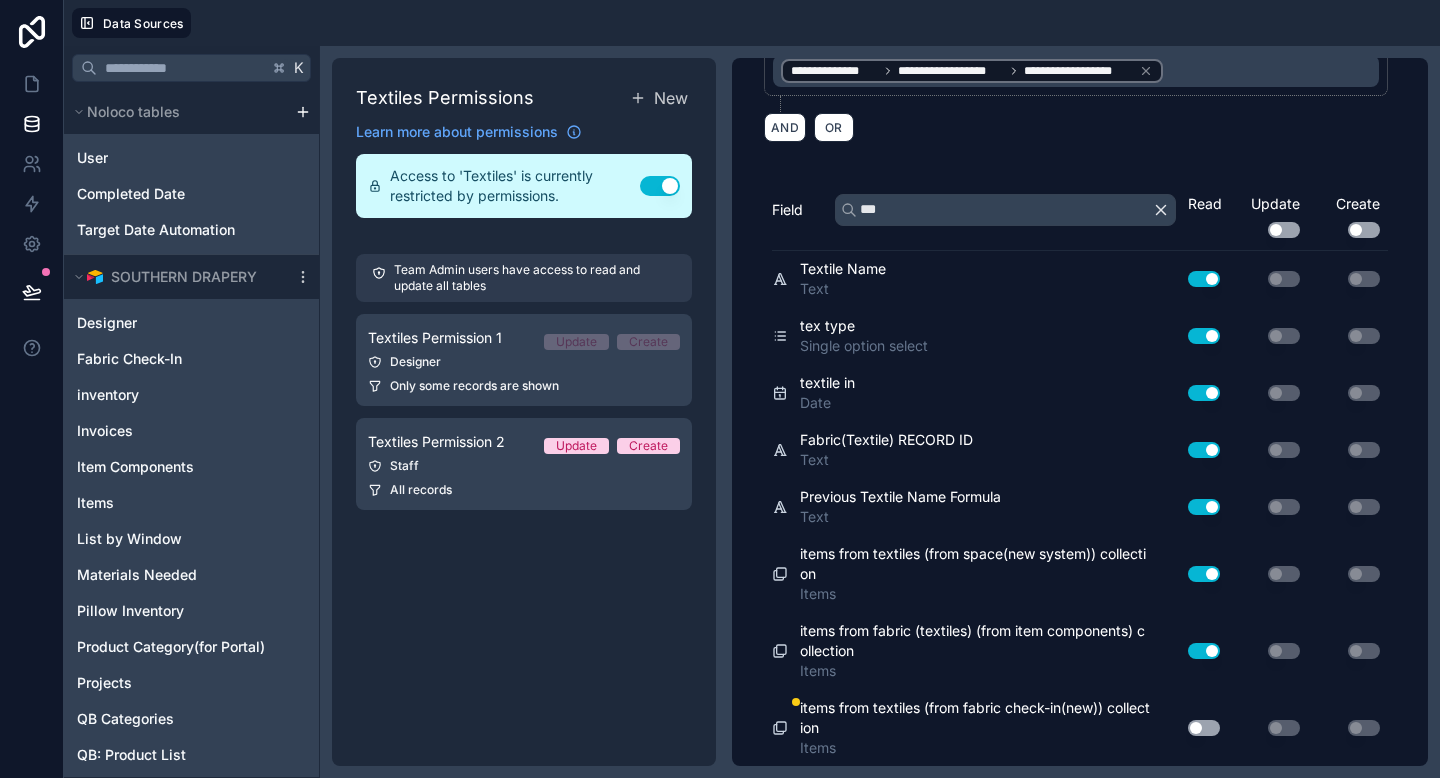 click on "Use setting" at bounding box center [1204, 728] 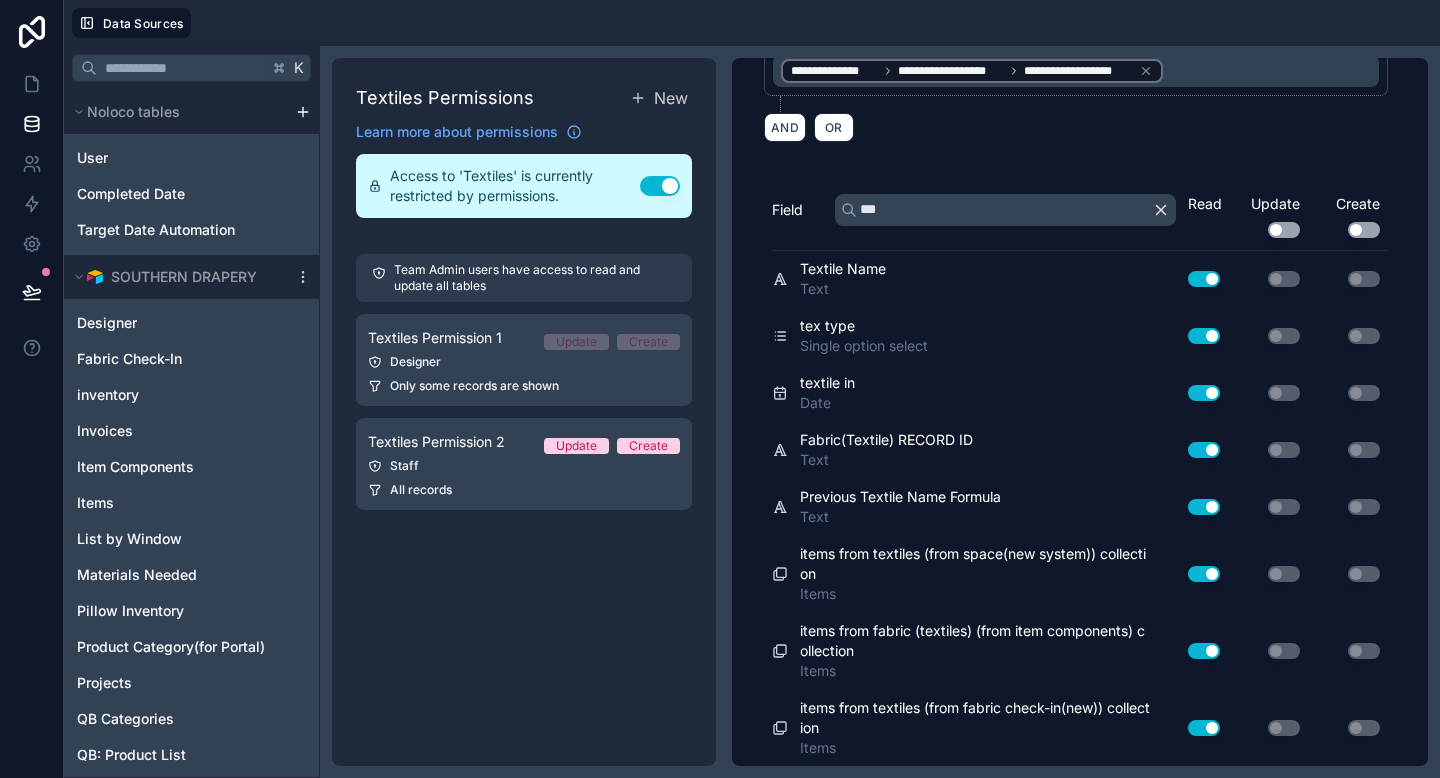 click on "Use setting" at bounding box center (1204, 651) 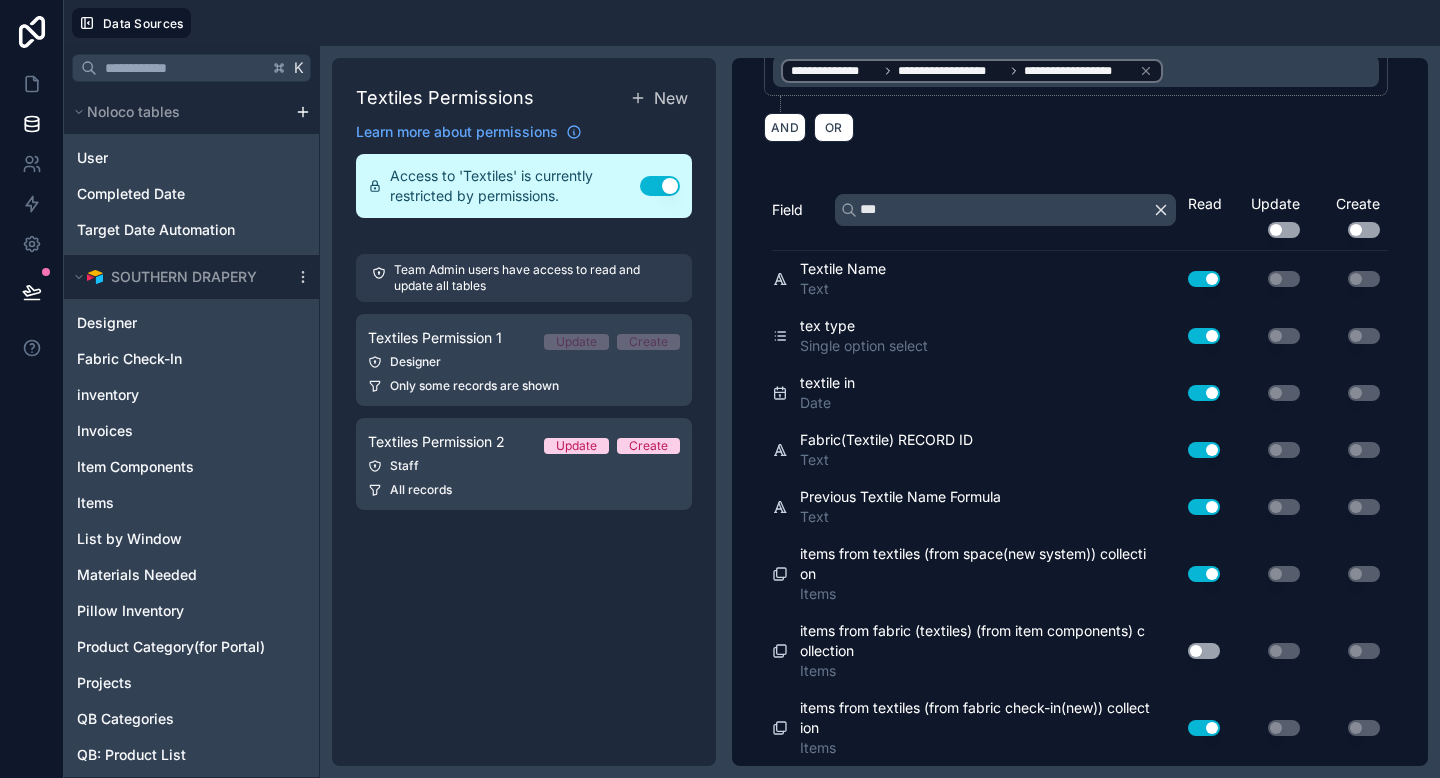 click on "Use setting" at bounding box center (1204, 574) 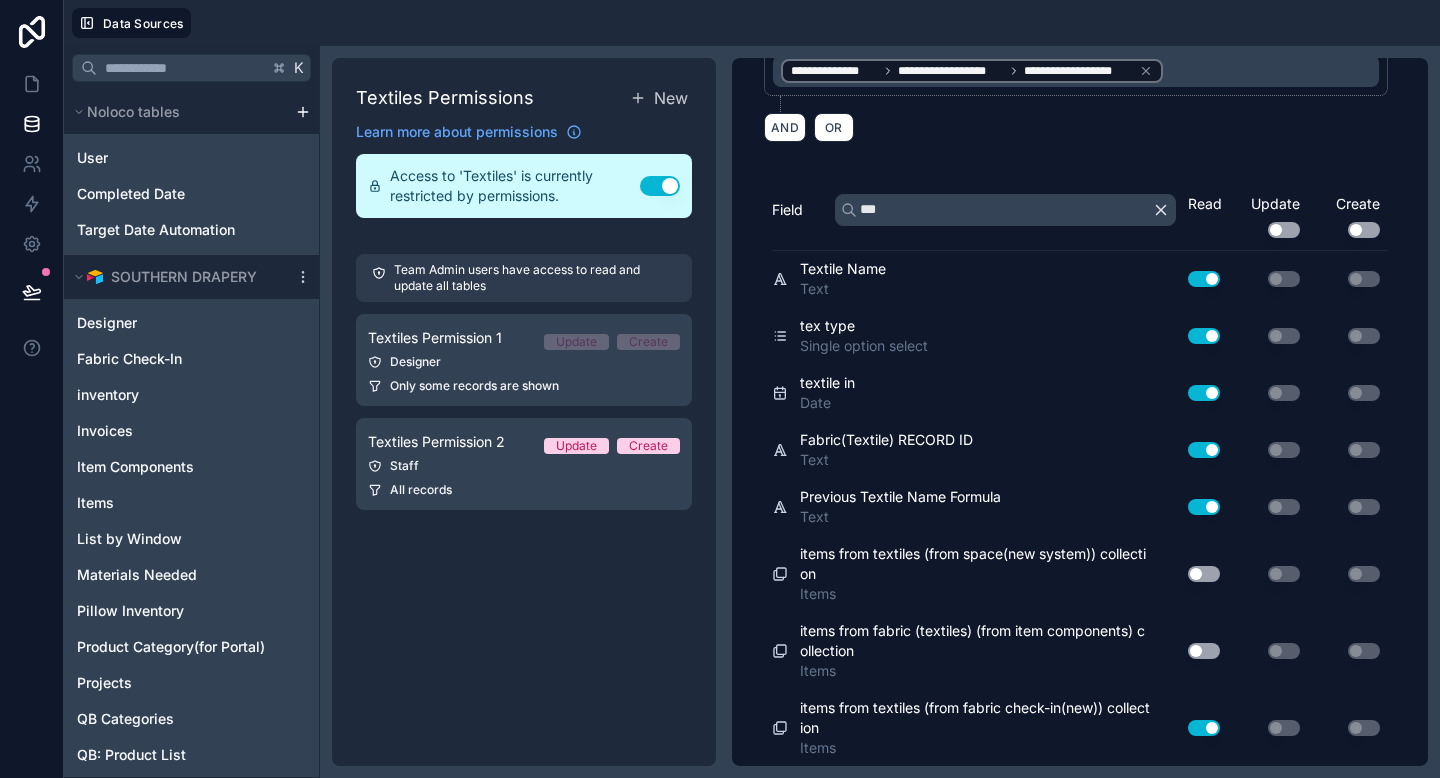 click on "Use setting" at bounding box center [1204, 574] 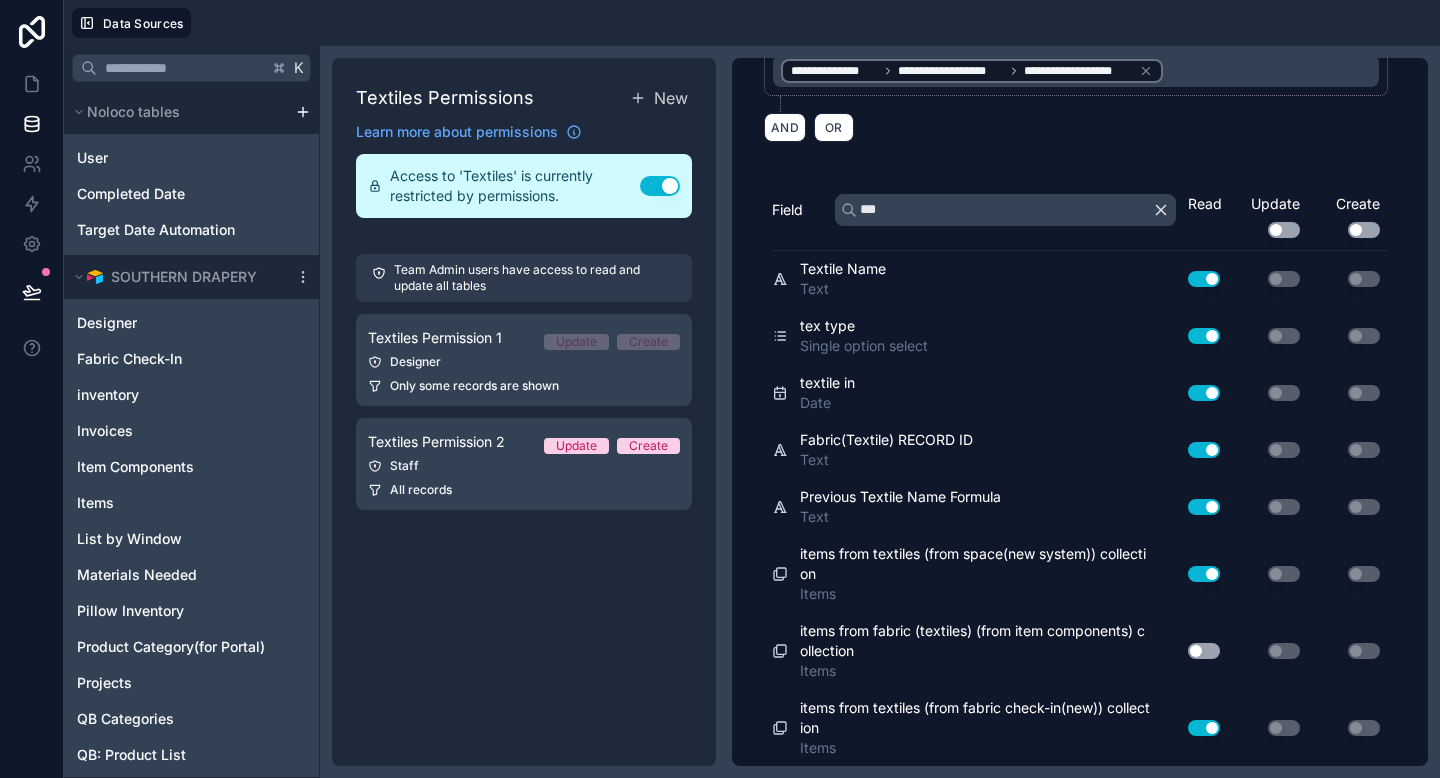click on "Use setting" at bounding box center [1204, 651] 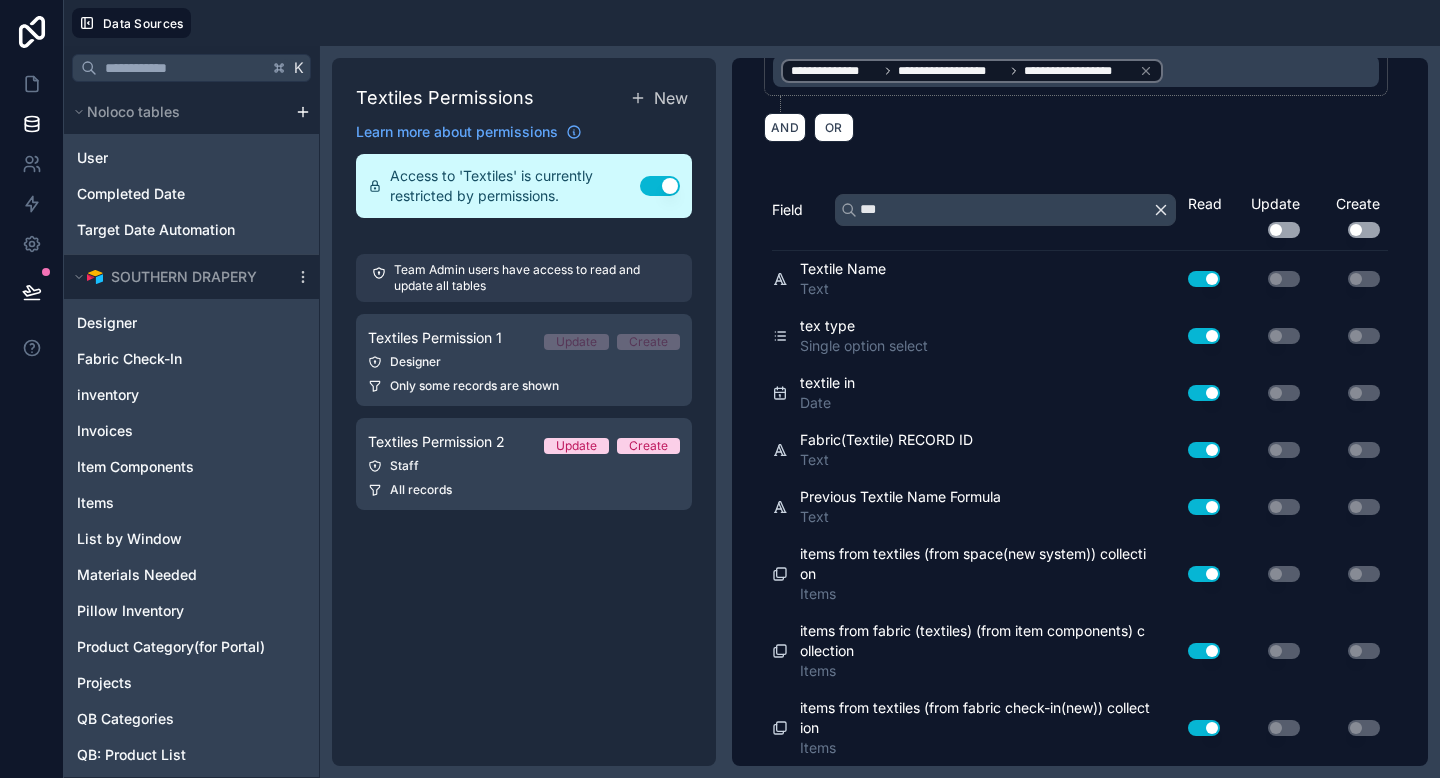 click on "Textiles Permissions New Learn more about permissions Access to 'Textiles' is currently restricted by permissions. Use setting Team Admin users have access to read and update all tables Textiles Permission 1 Update Create Designer Only some records are shown Textiles Permission 2 Update Create Staff All records" at bounding box center [524, 412] 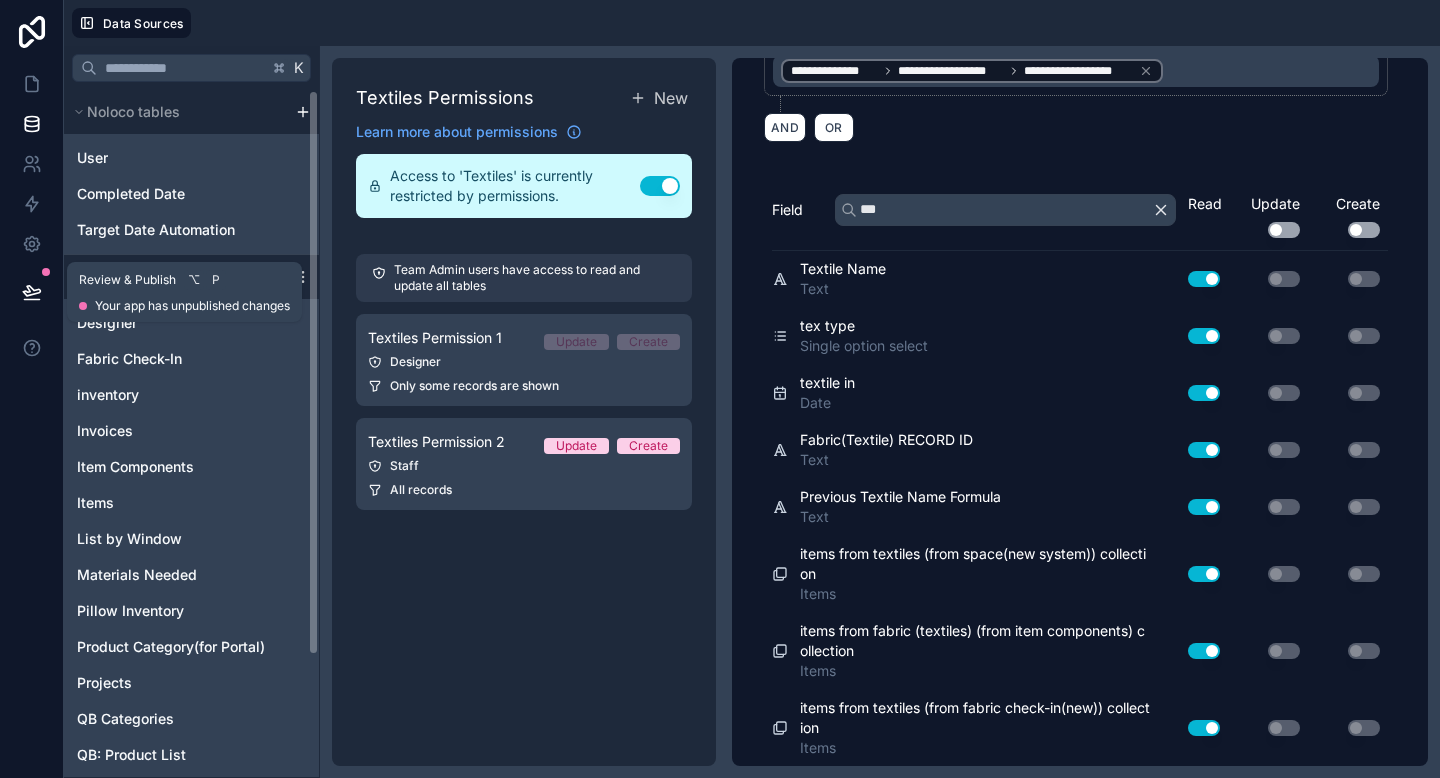 click 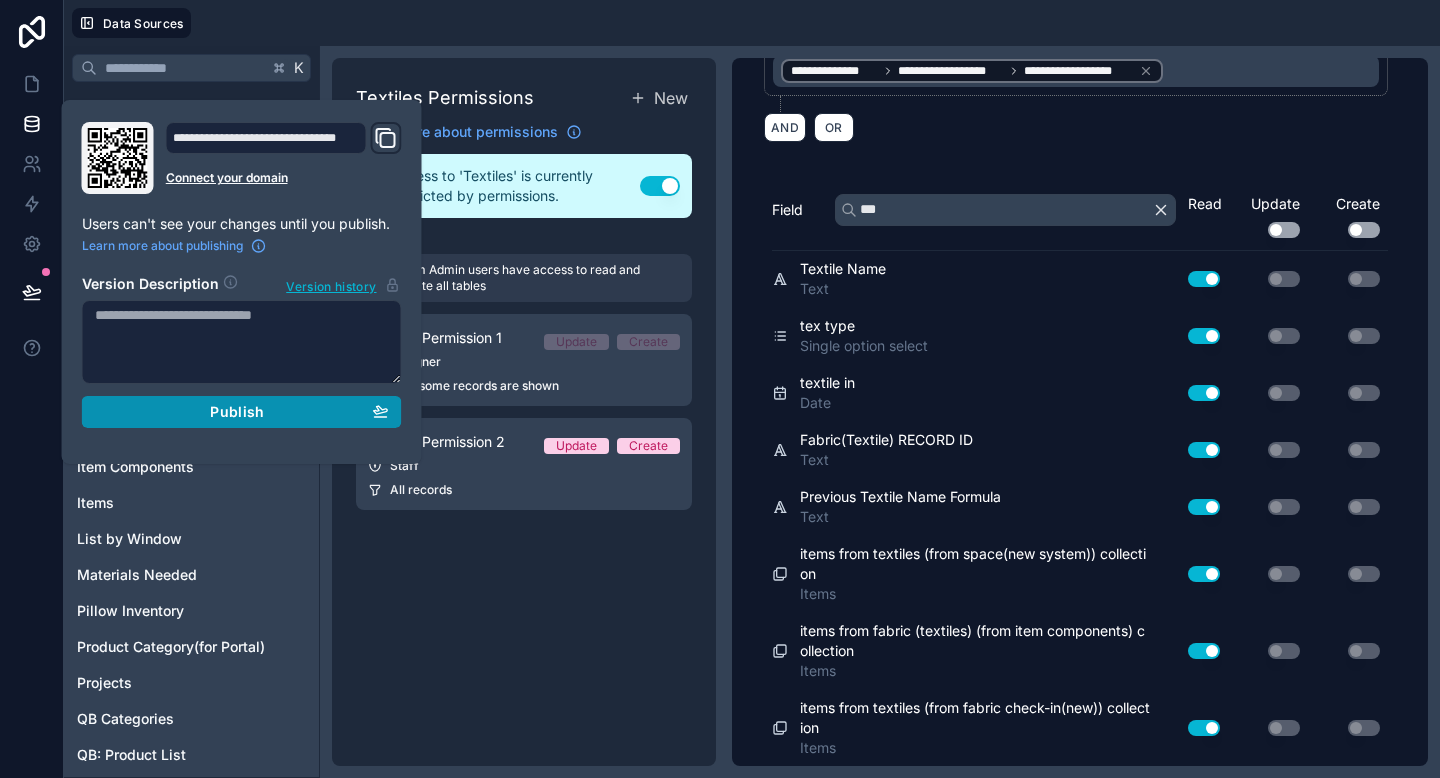 click on "Publish" at bounding box center [237, 412] 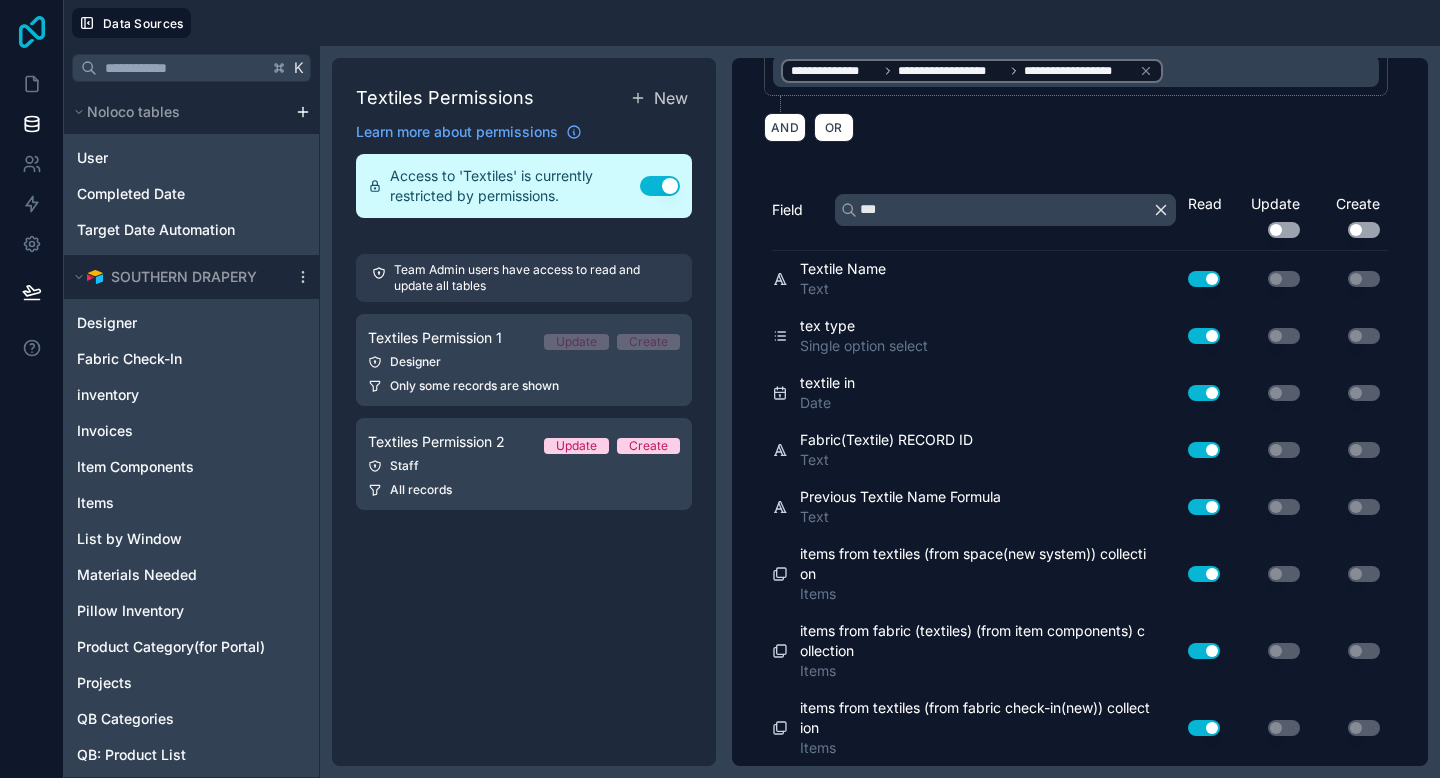 click 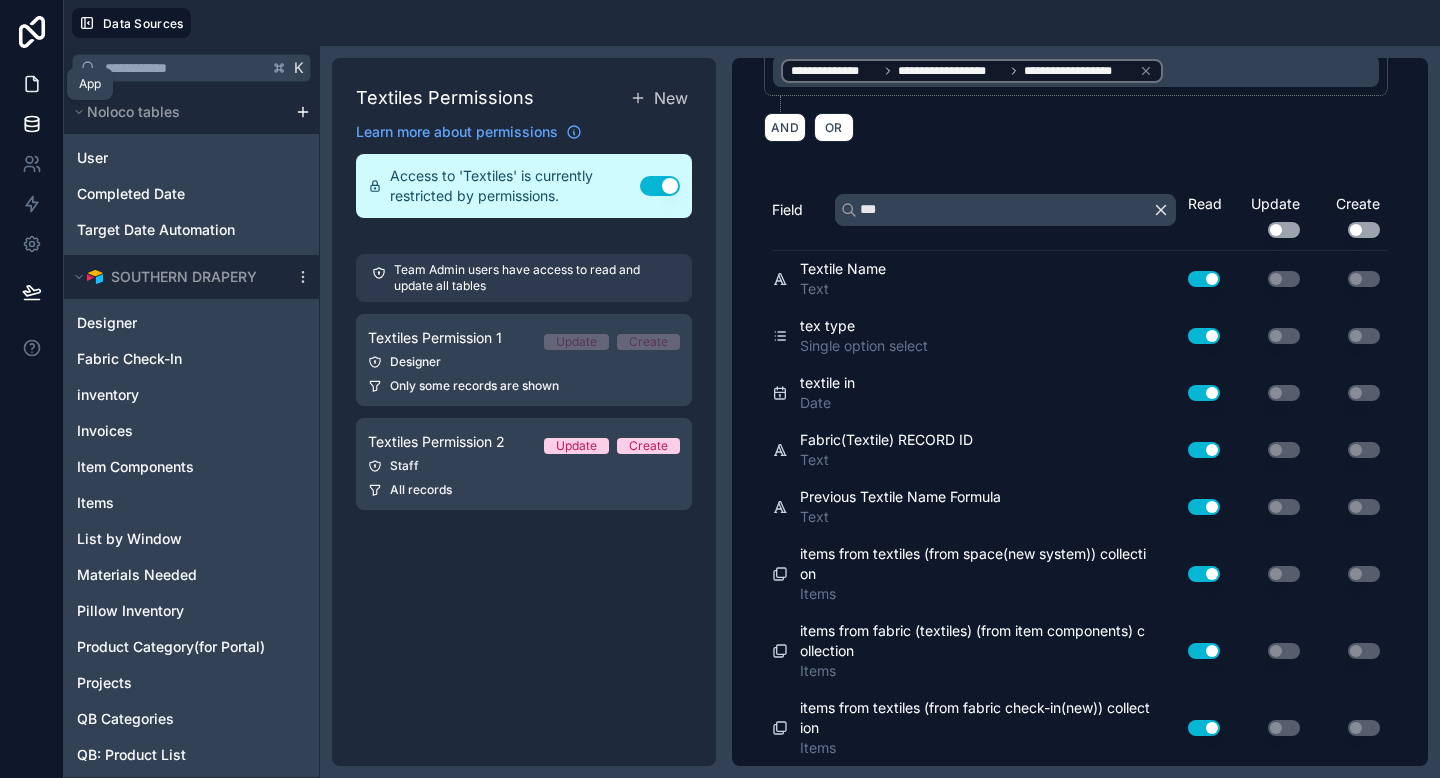 click 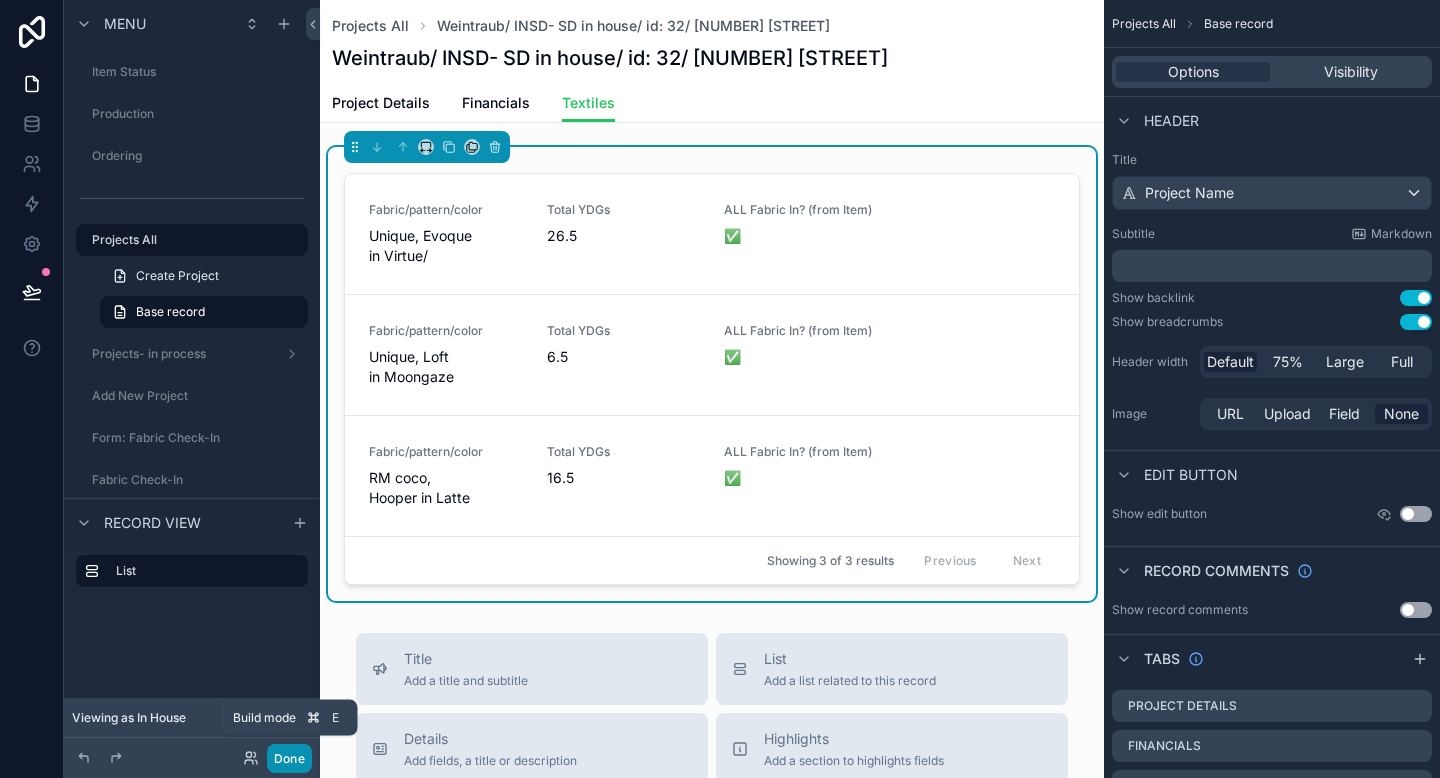 click on "Done" at bounding box center [289, 758] 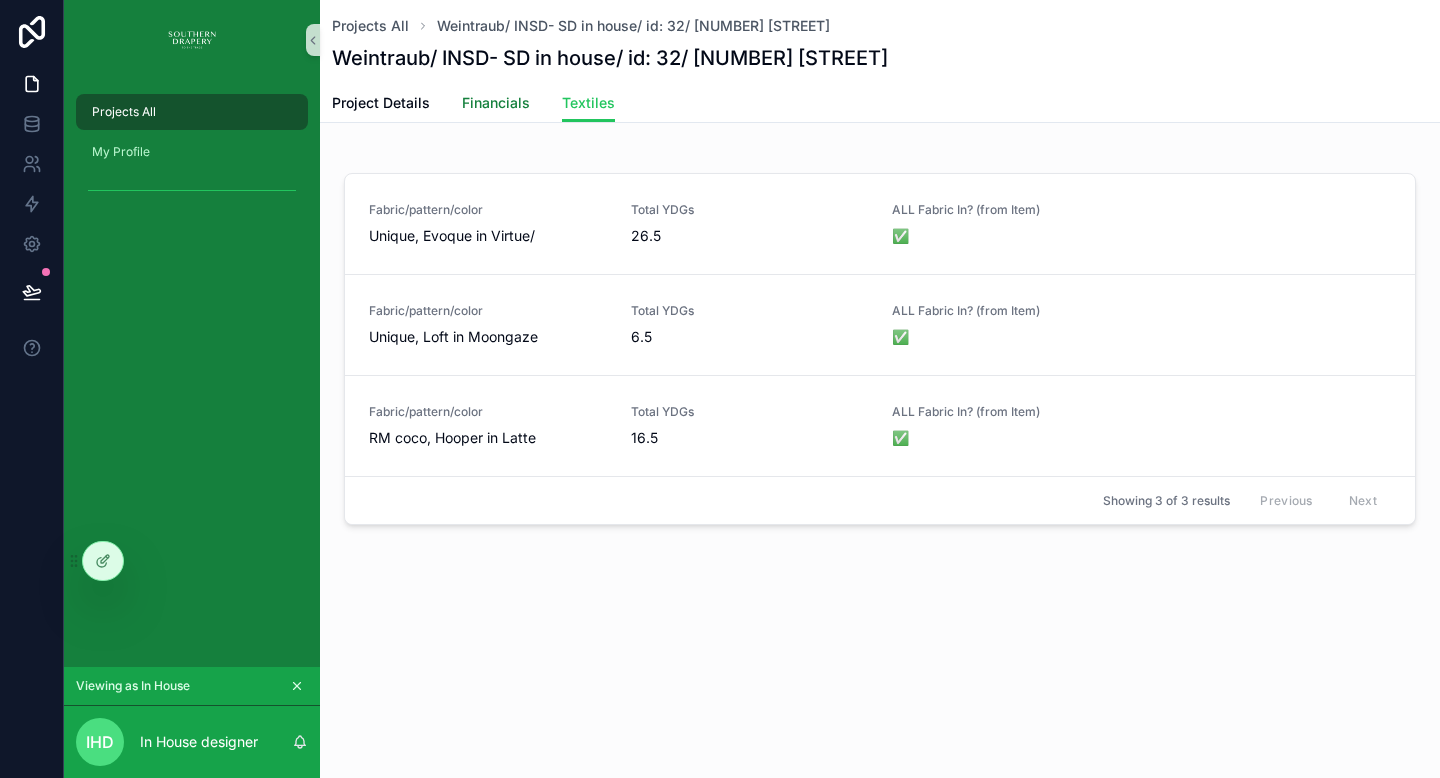 click on "Financials" at bounding box center [496, 103] 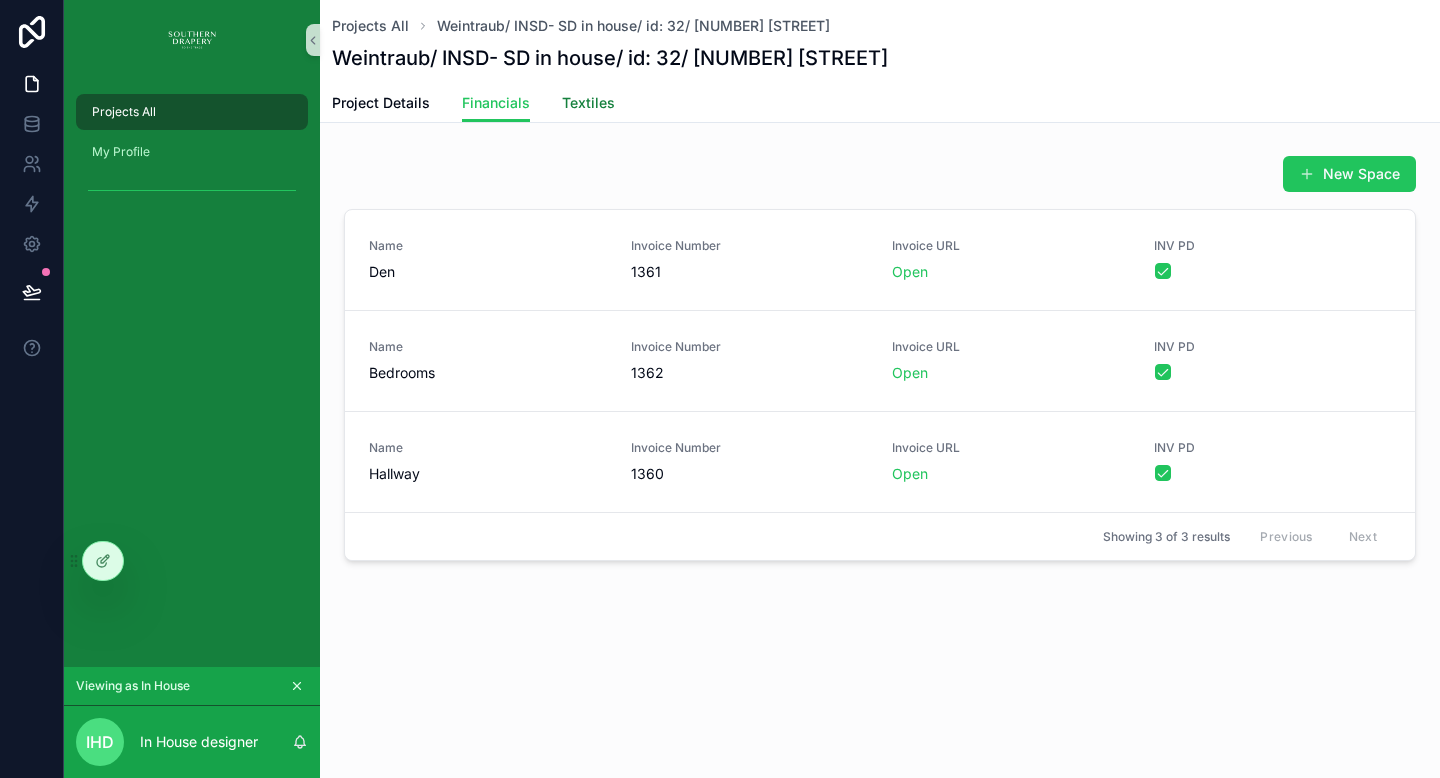 click on "Textiles" at bounding box center (588, 105) 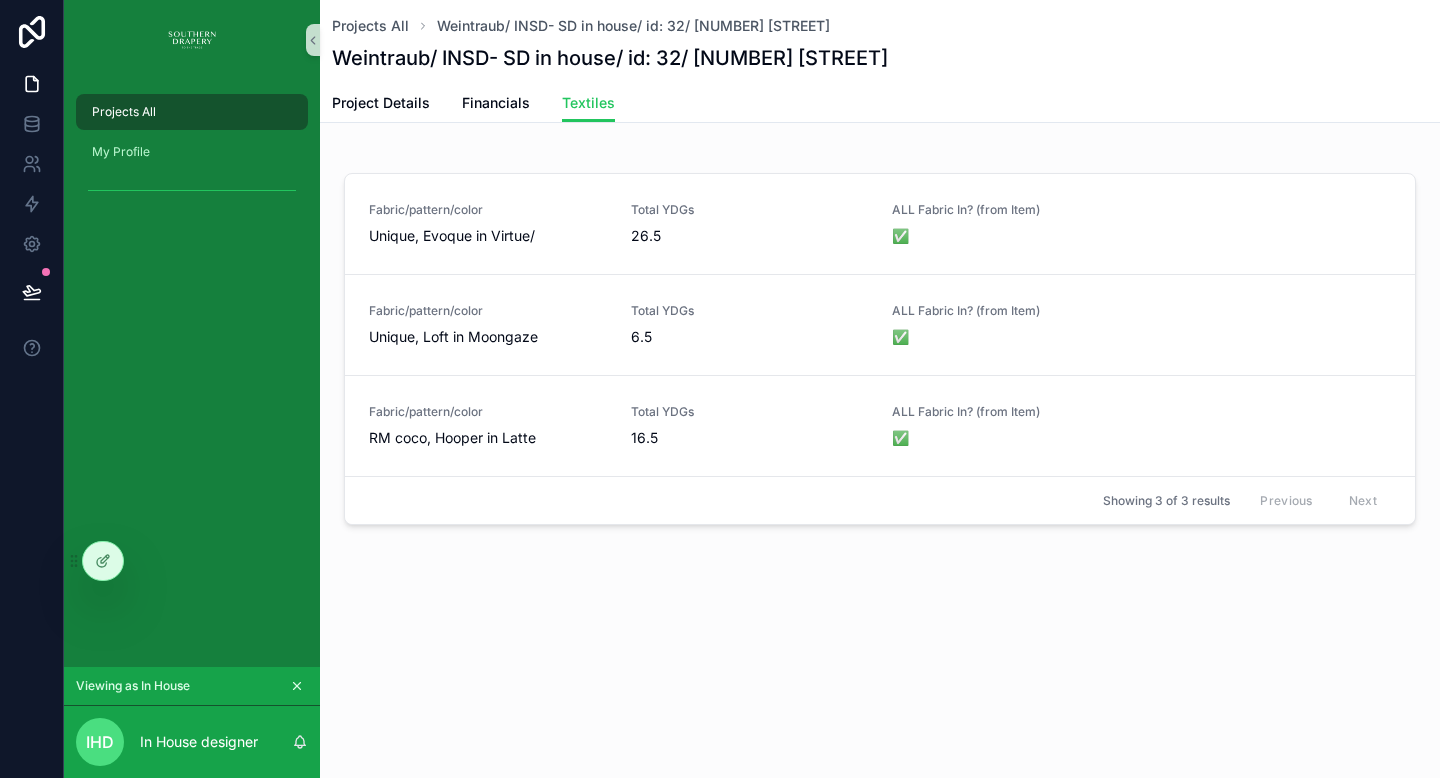 click at bounding box center [192, 40] 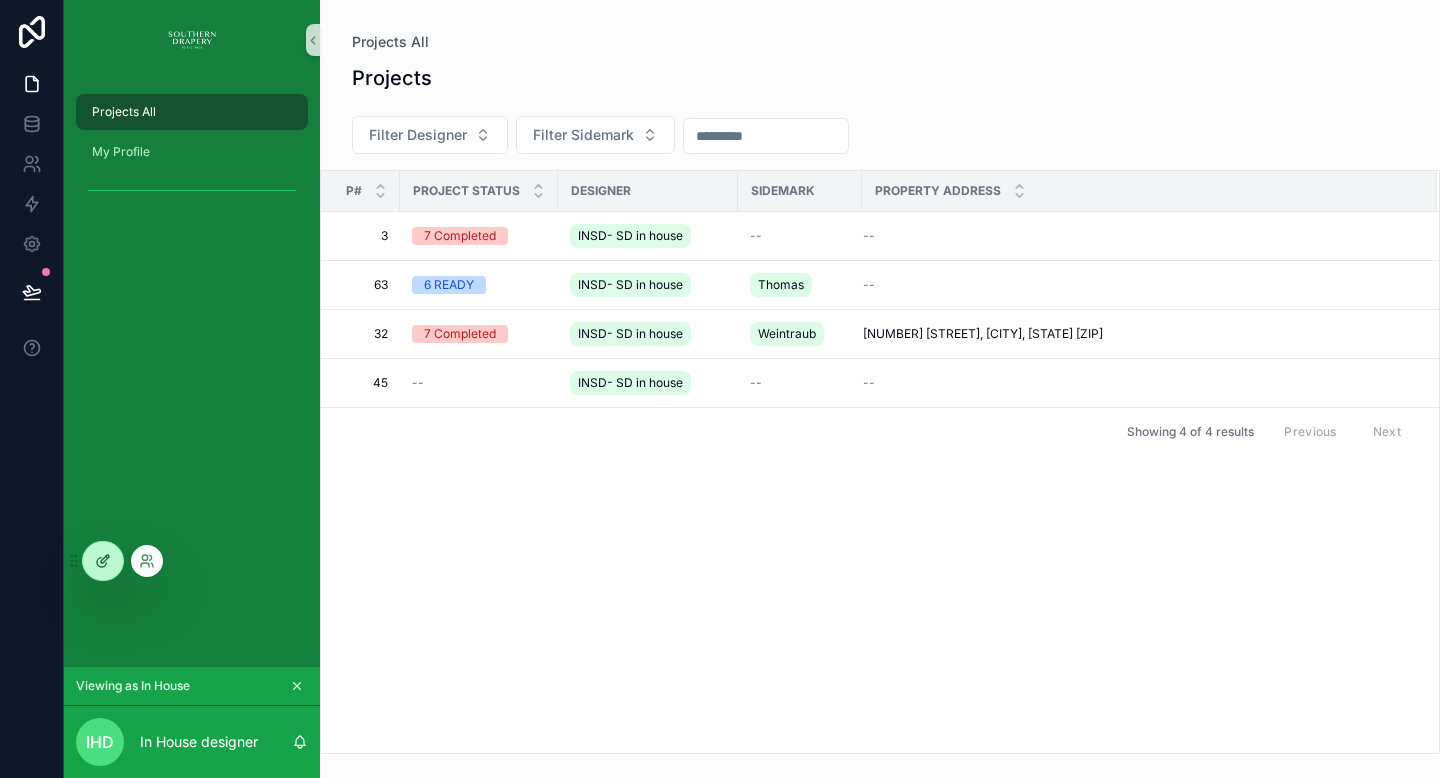 click 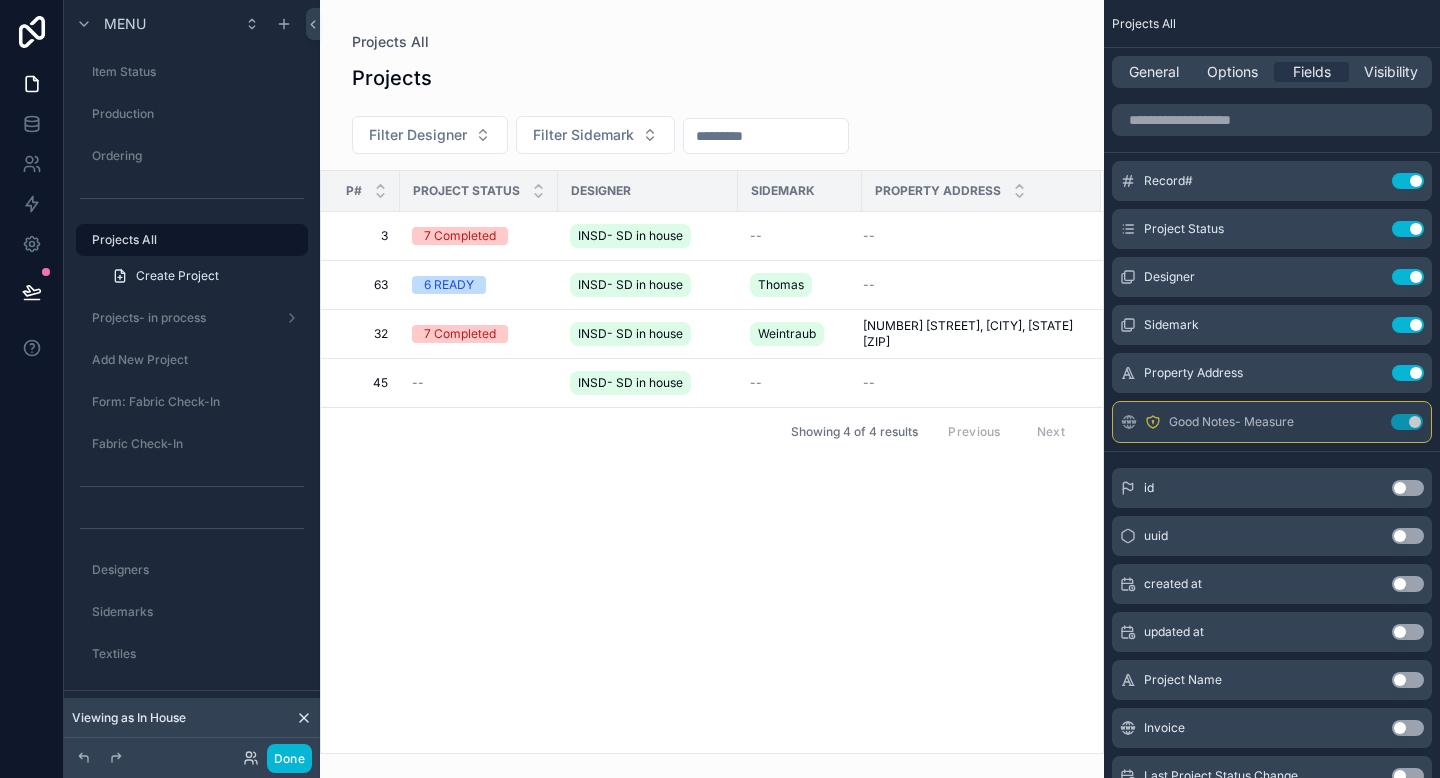 click at bounding box center (712, 389) 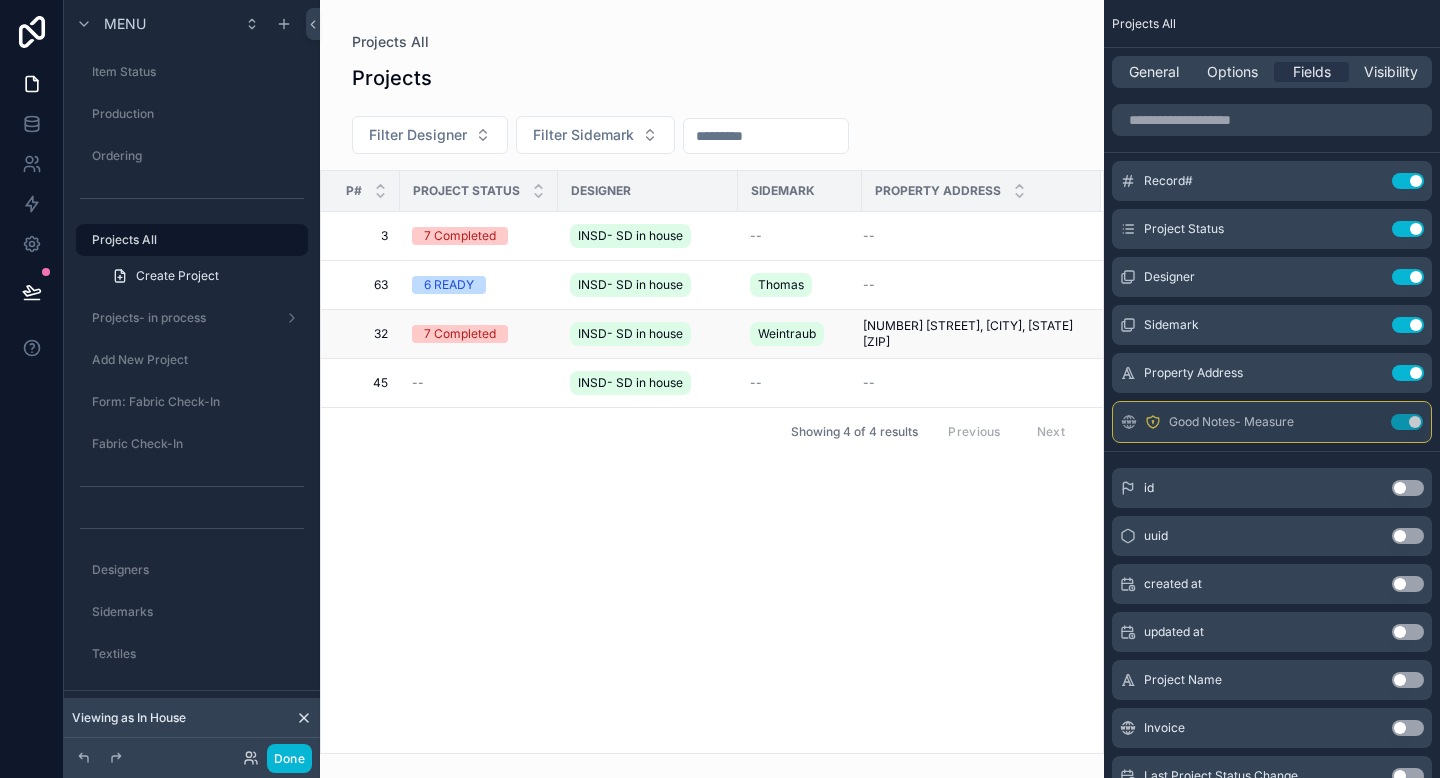 click on "32" at bounding box center [366, 334] 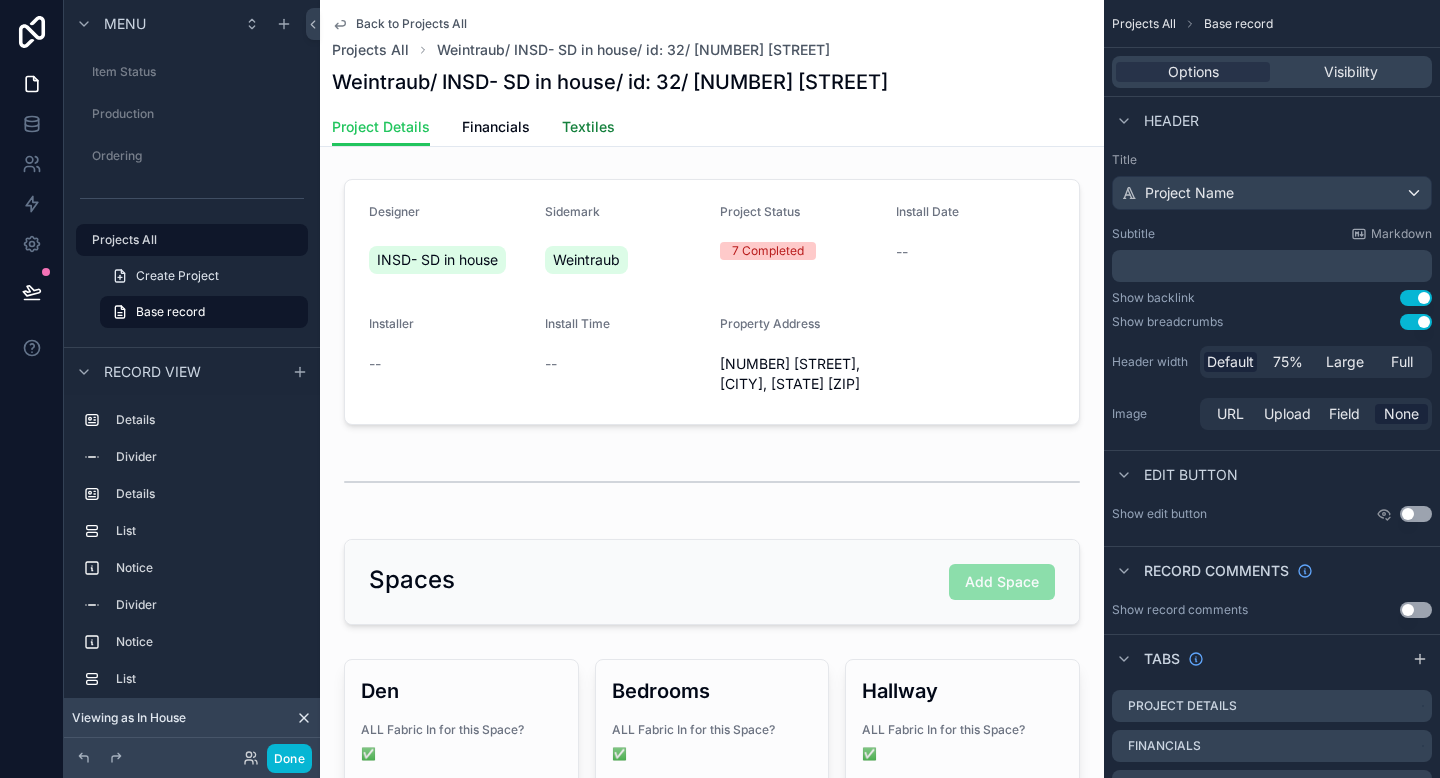 click on "Textiles" at bounding box center [588, 127] 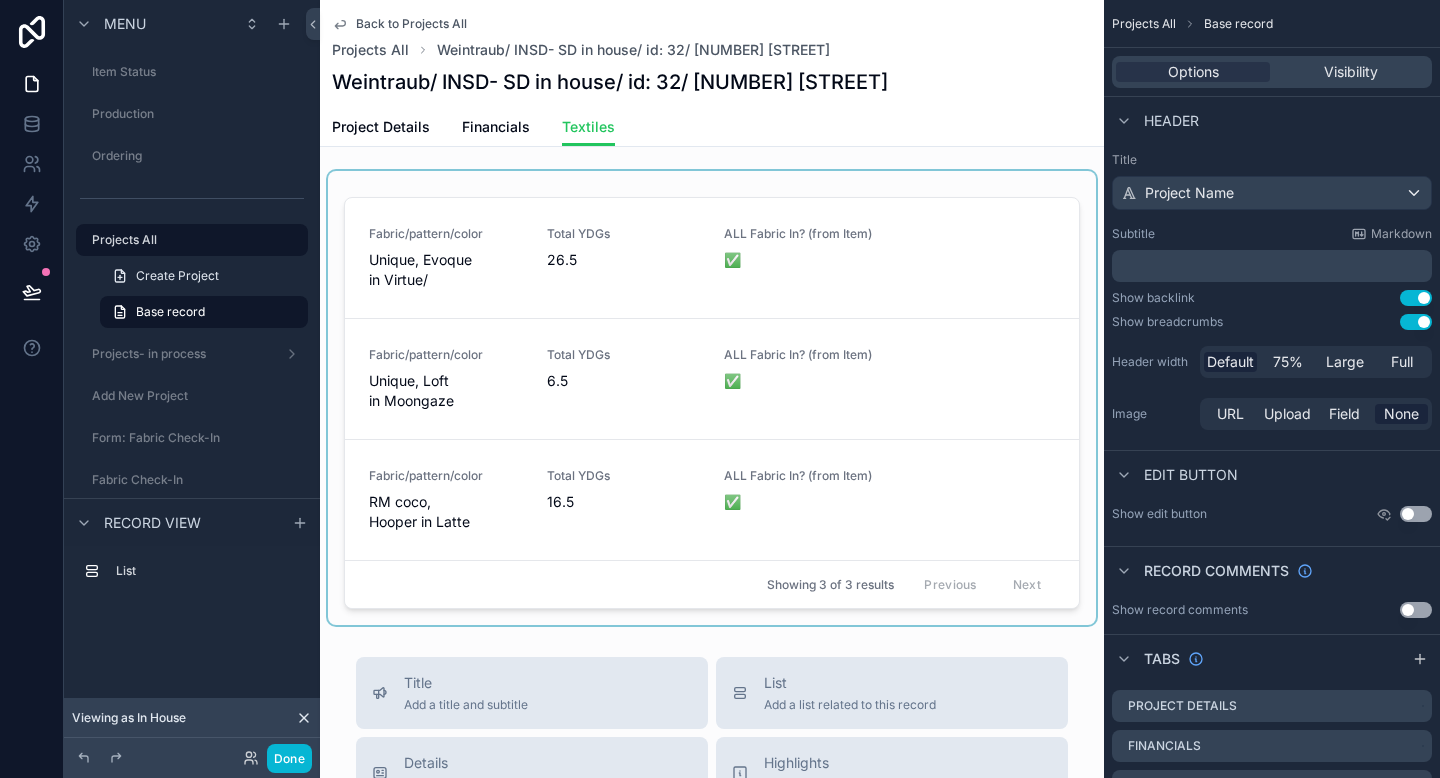 click at bounding box center (712, 398) 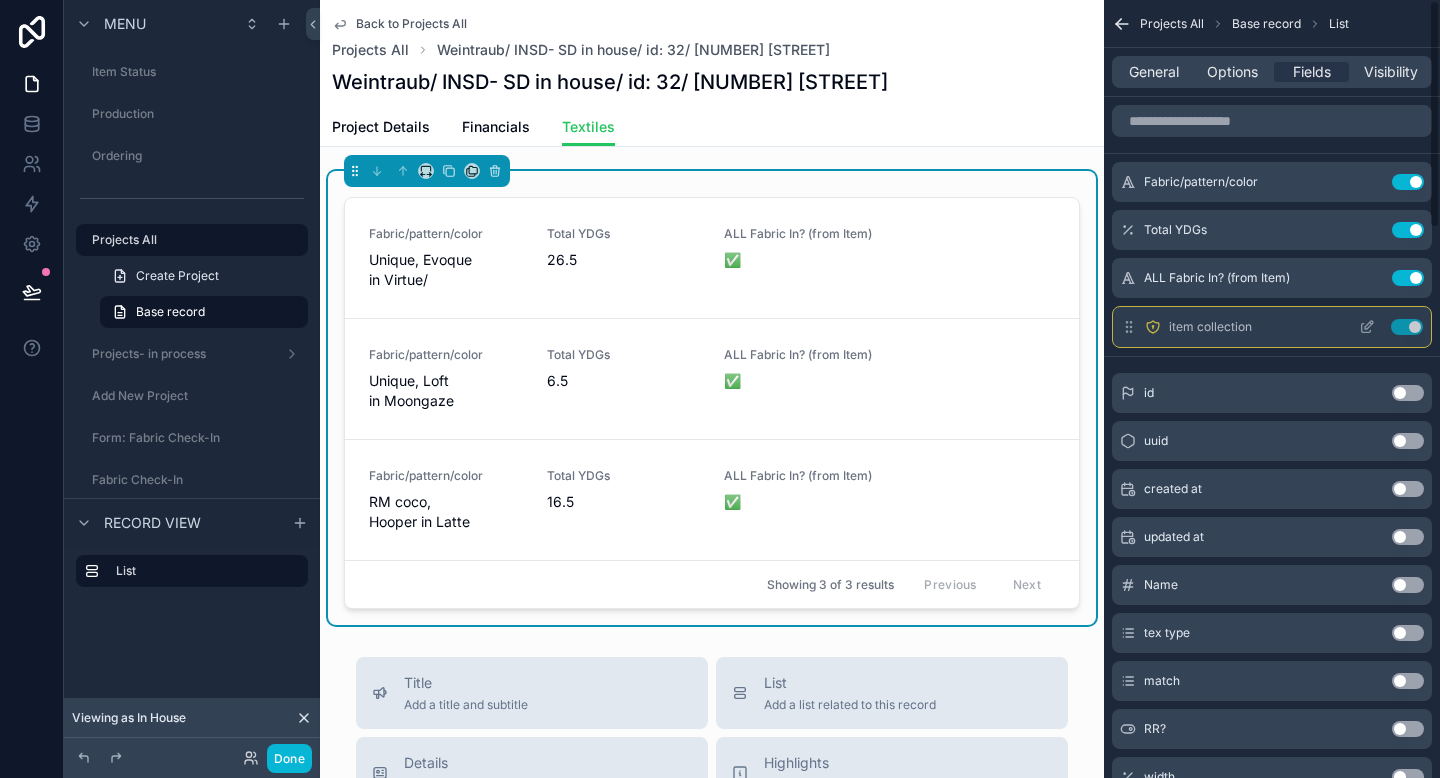 click on "item collection Use setting" at bounding box center [1272, 327] 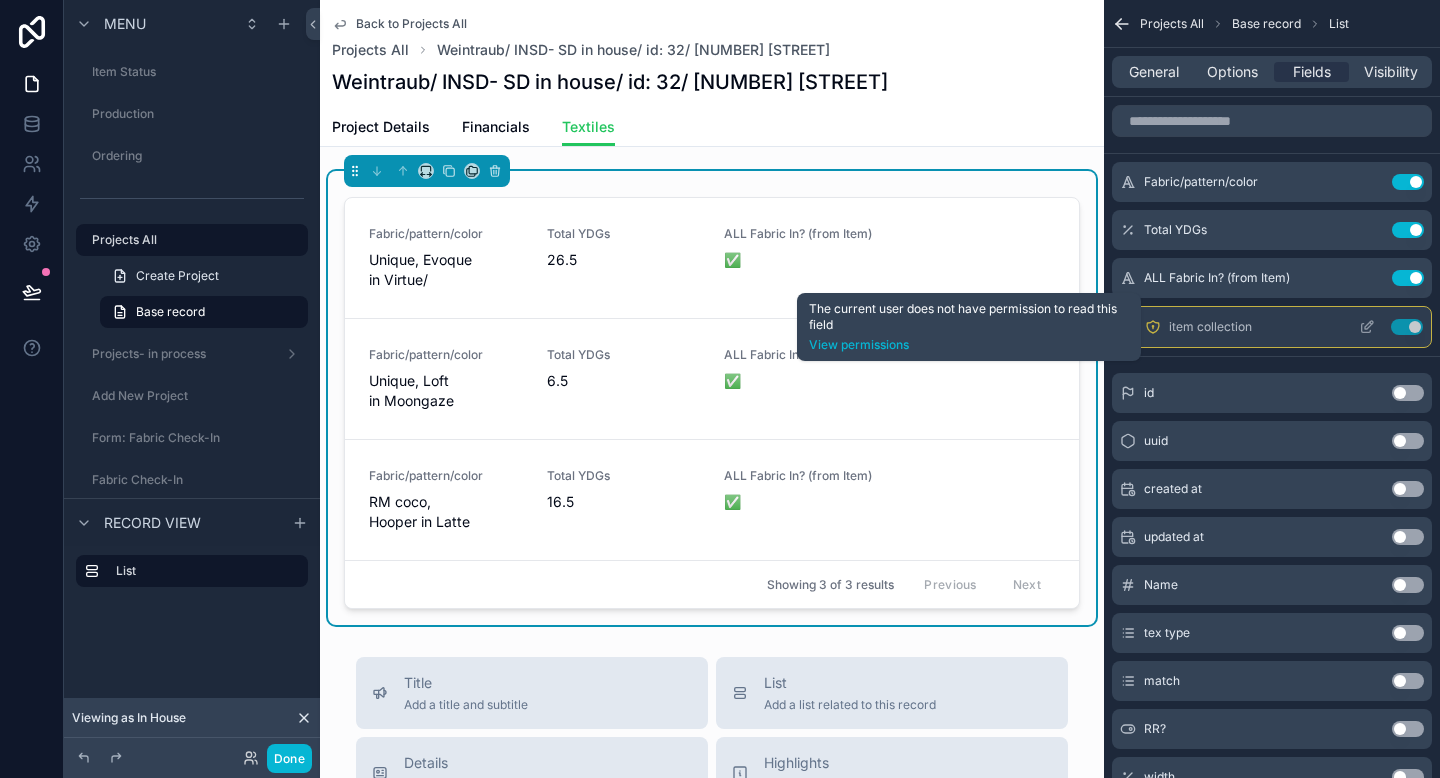 click 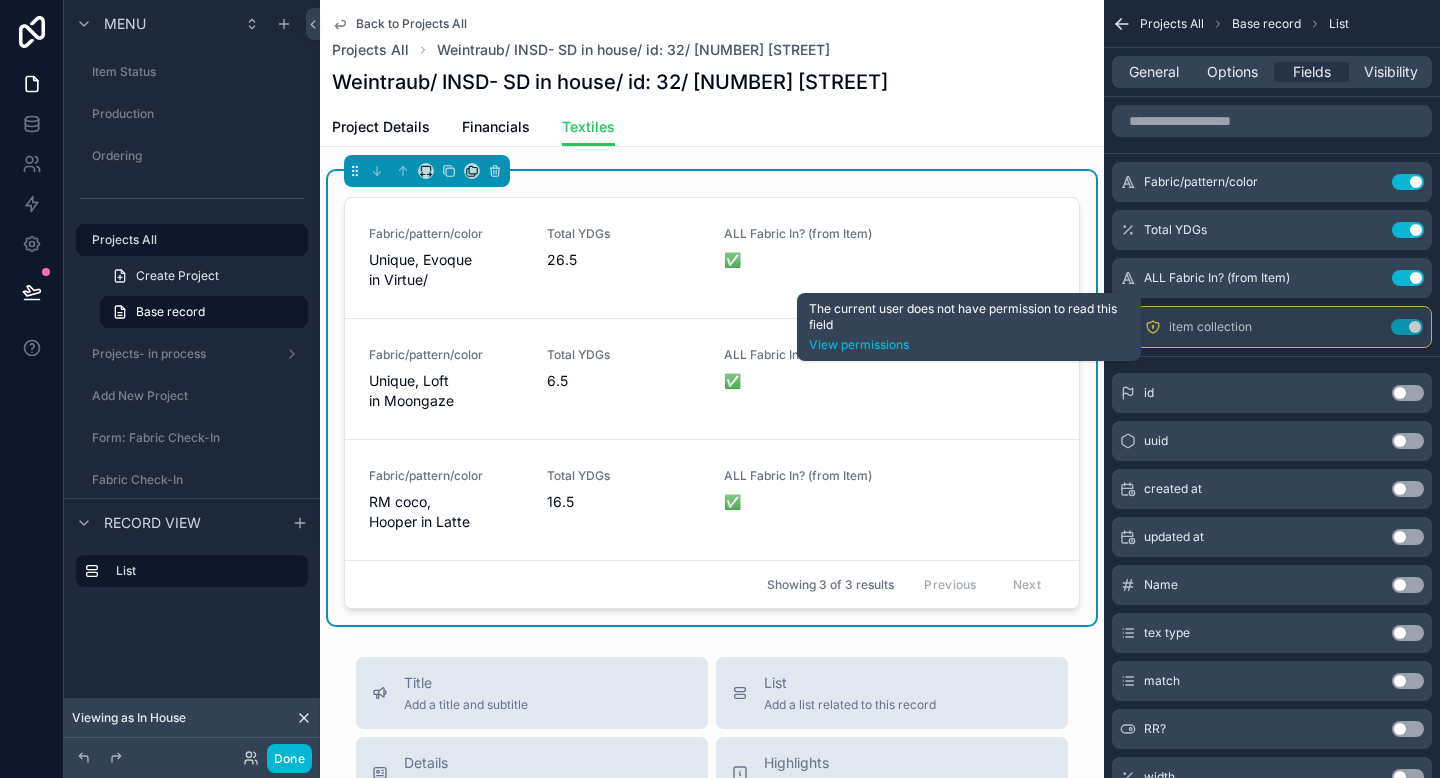 click on "The current user does not have permission to read this field View permissions" at bounding box center [969, 327] 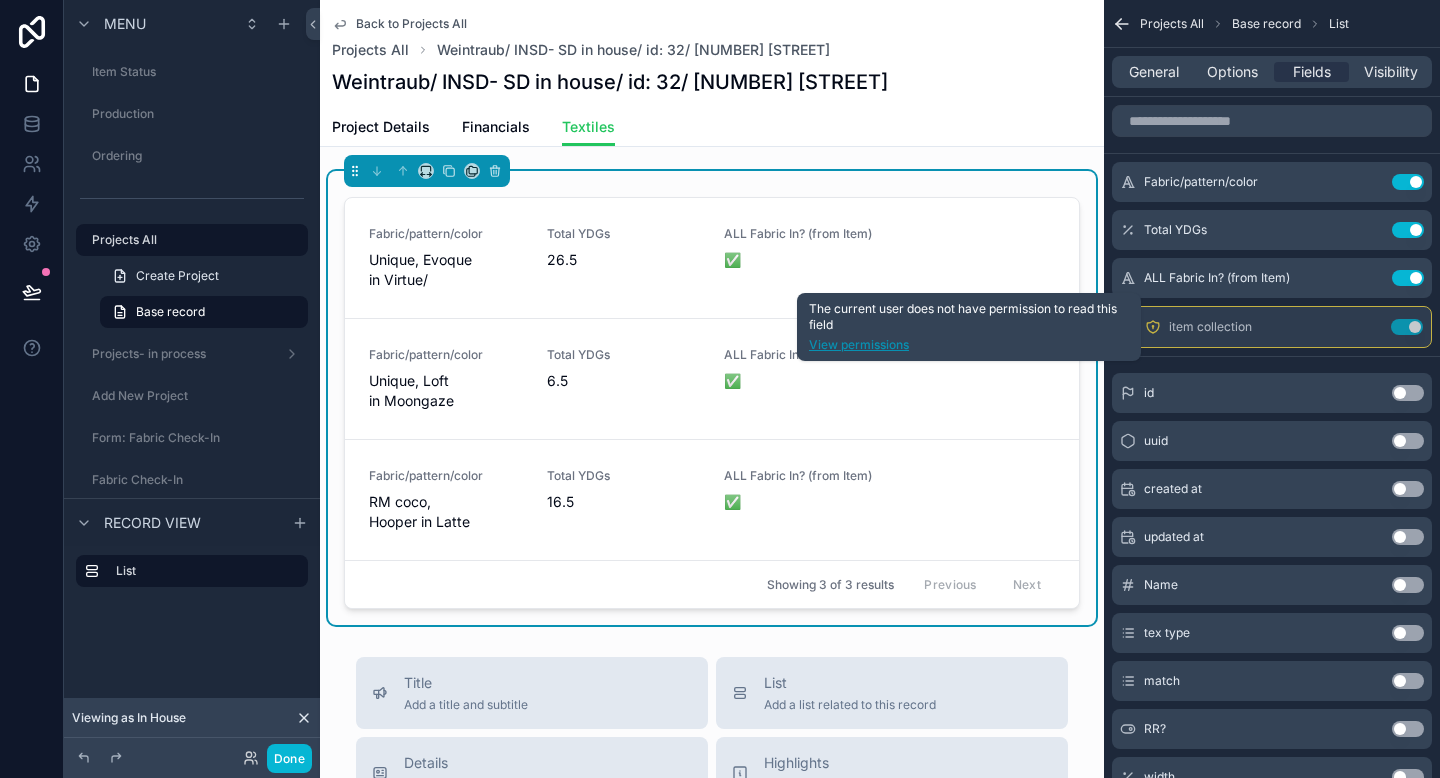 click on "View permissions" at bounding box center (969, 345) 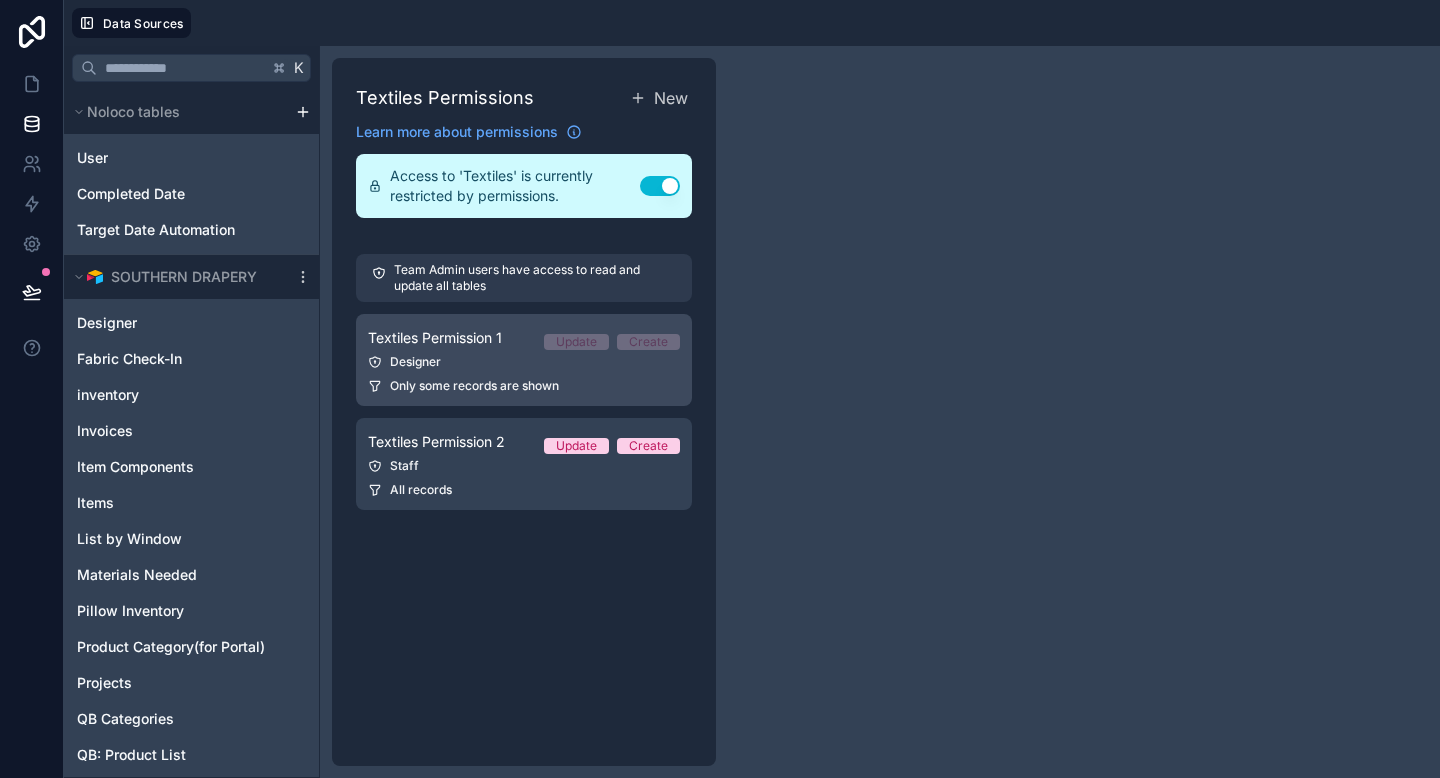 click on "Designer" at bounding box center (524, 362) 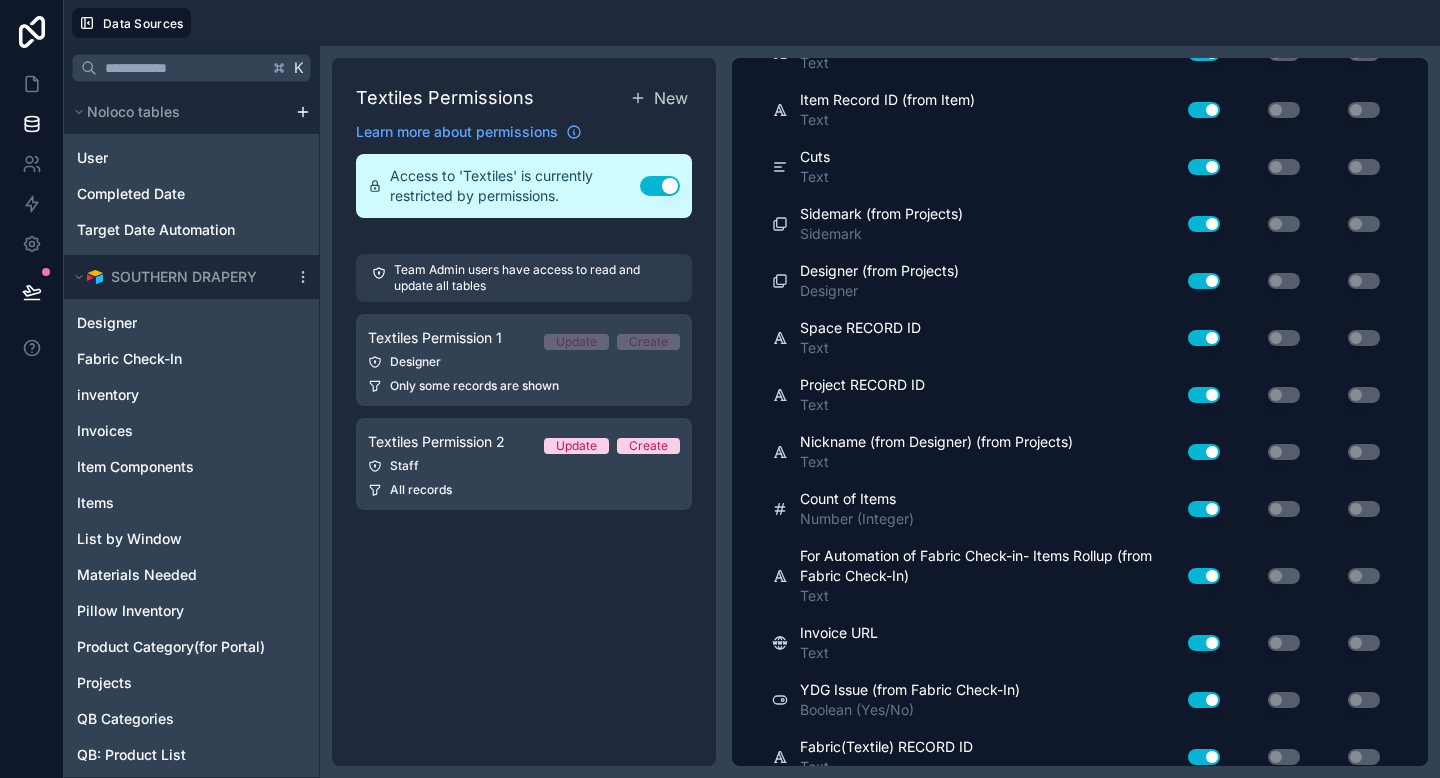 scroll, scrollTop: 1633, scrollLeft: 0, axis: vertical 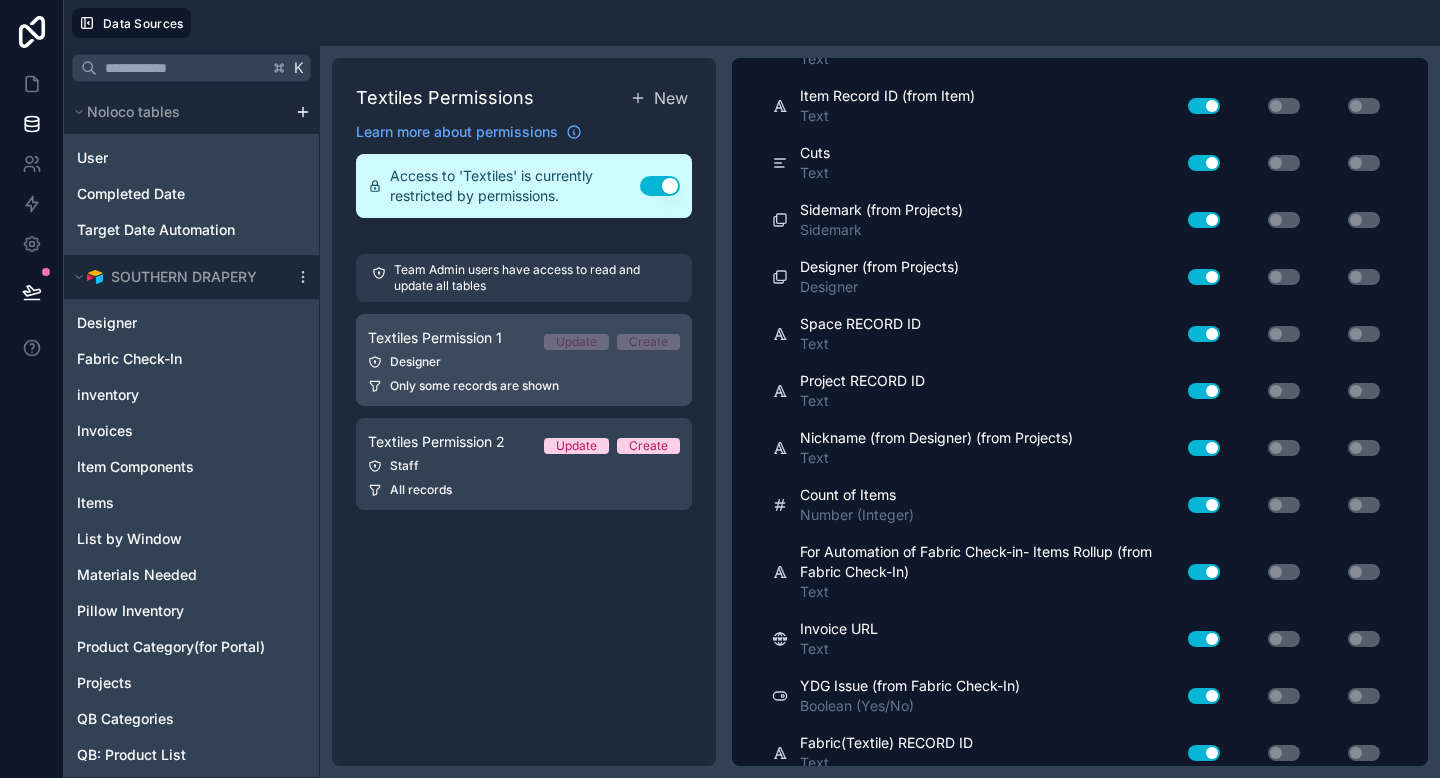 click on "Textiles Permission 1 Update Create Designer Only some records are shown" at bounding box center [524, 360] 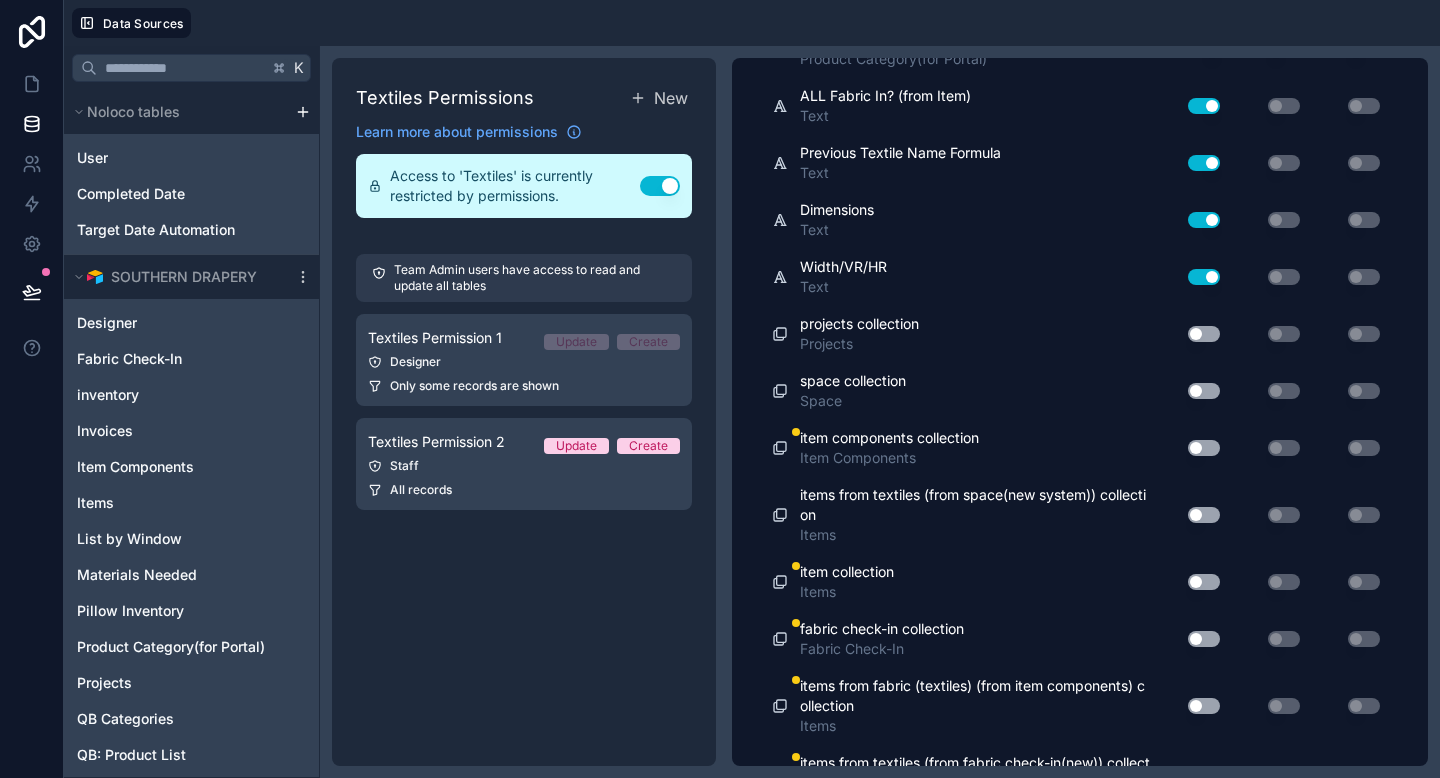 scroll, scrollTop: 2417, scrollLeft: 0, axis: vertical 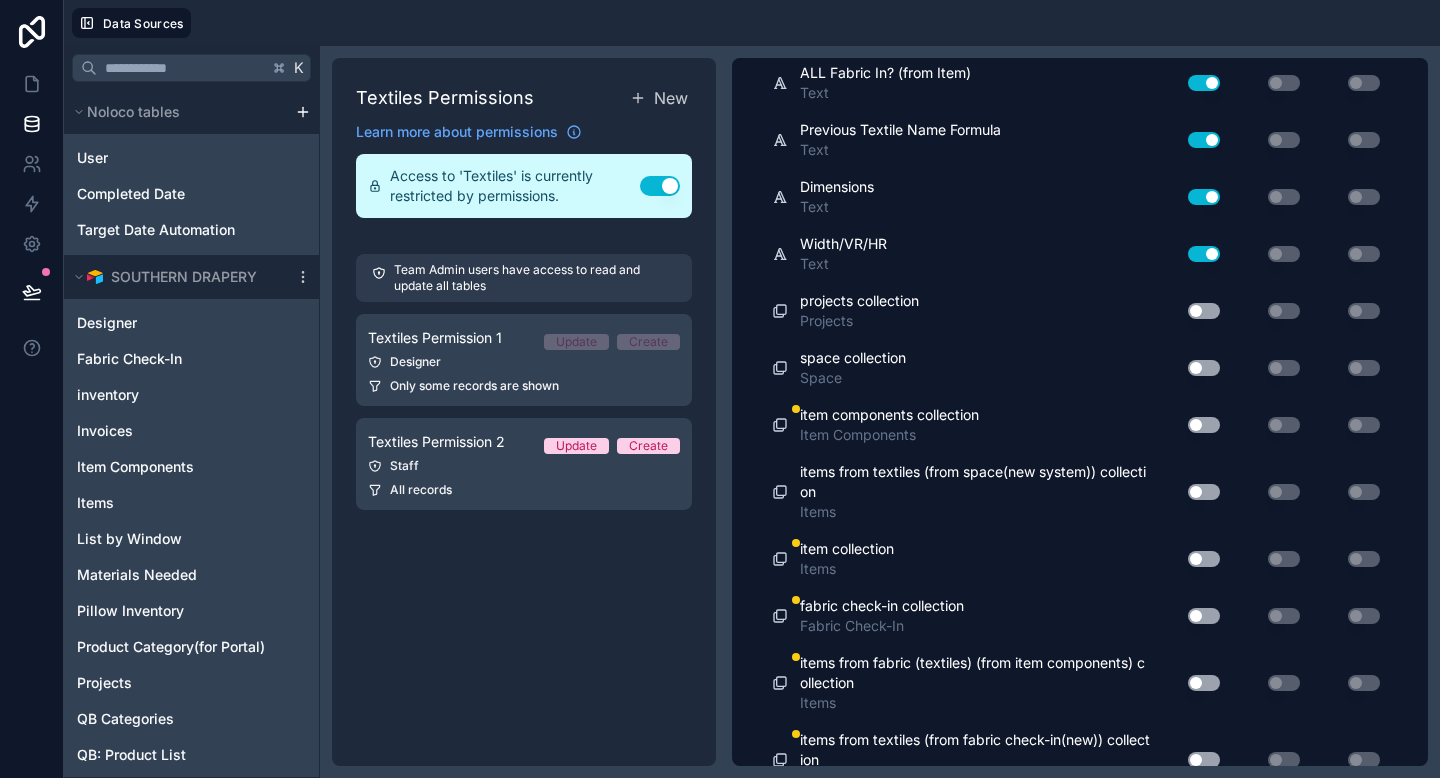 click on "Use setting" at bounding box center (1204, 425) 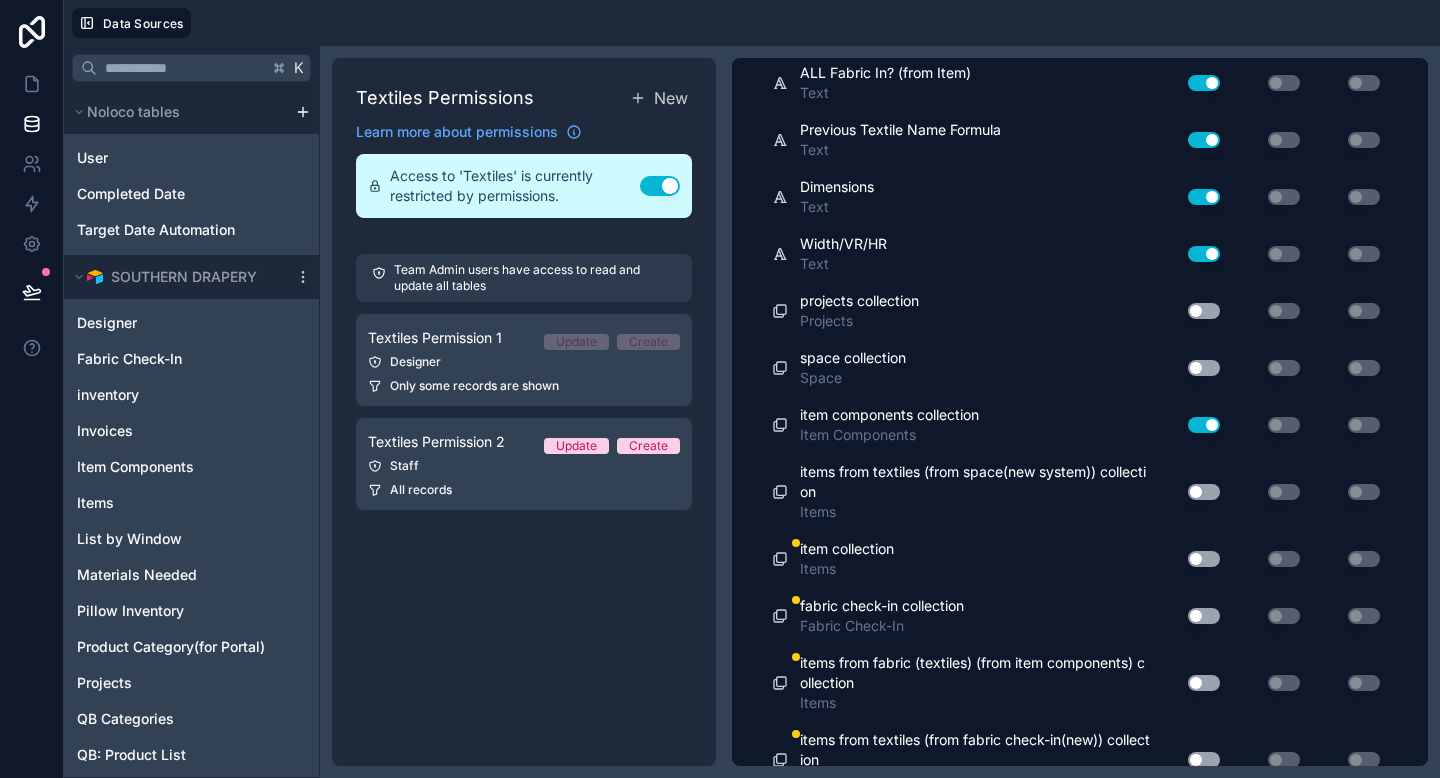 click on "Use setting" at bounding box center (1204, 559) 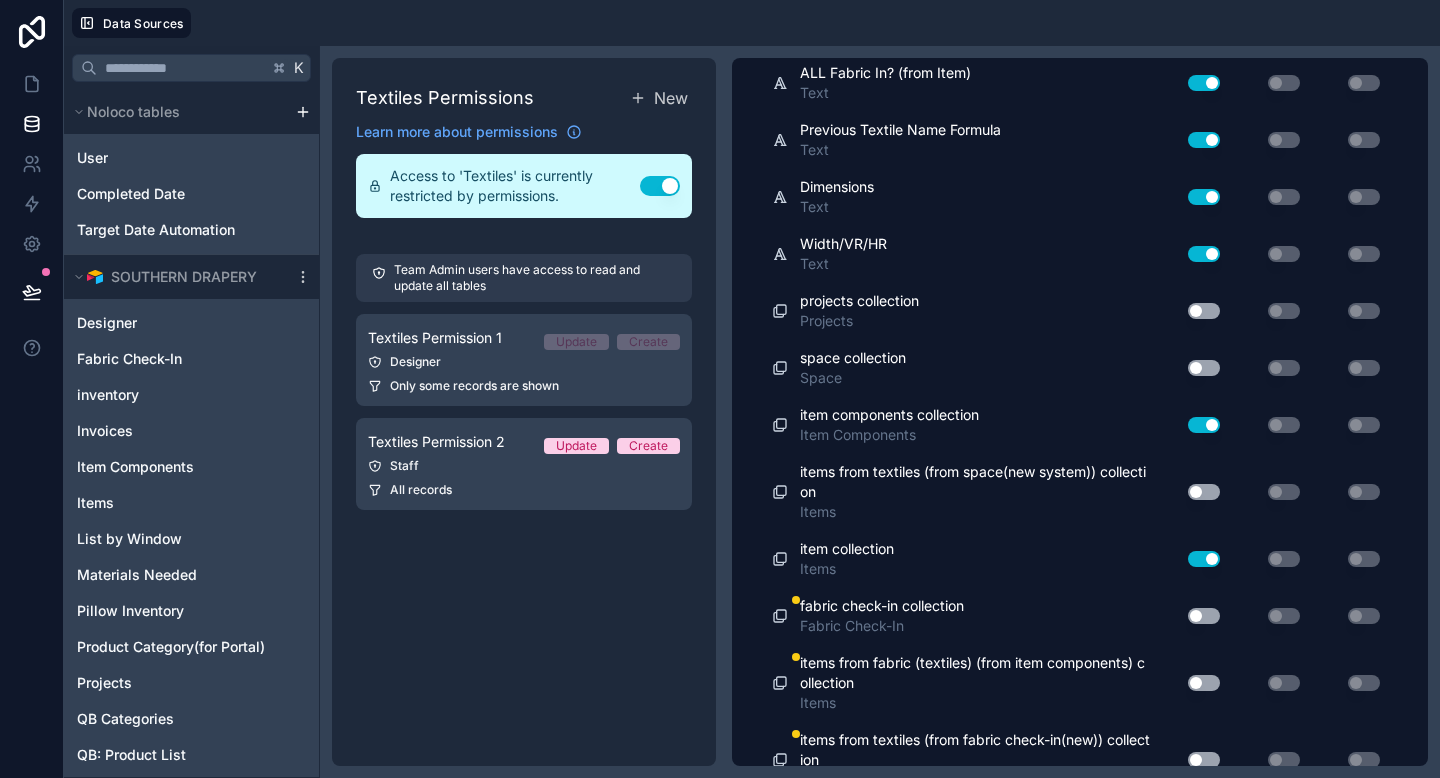 click on "Use setting" at bounding box center (1204, 616) 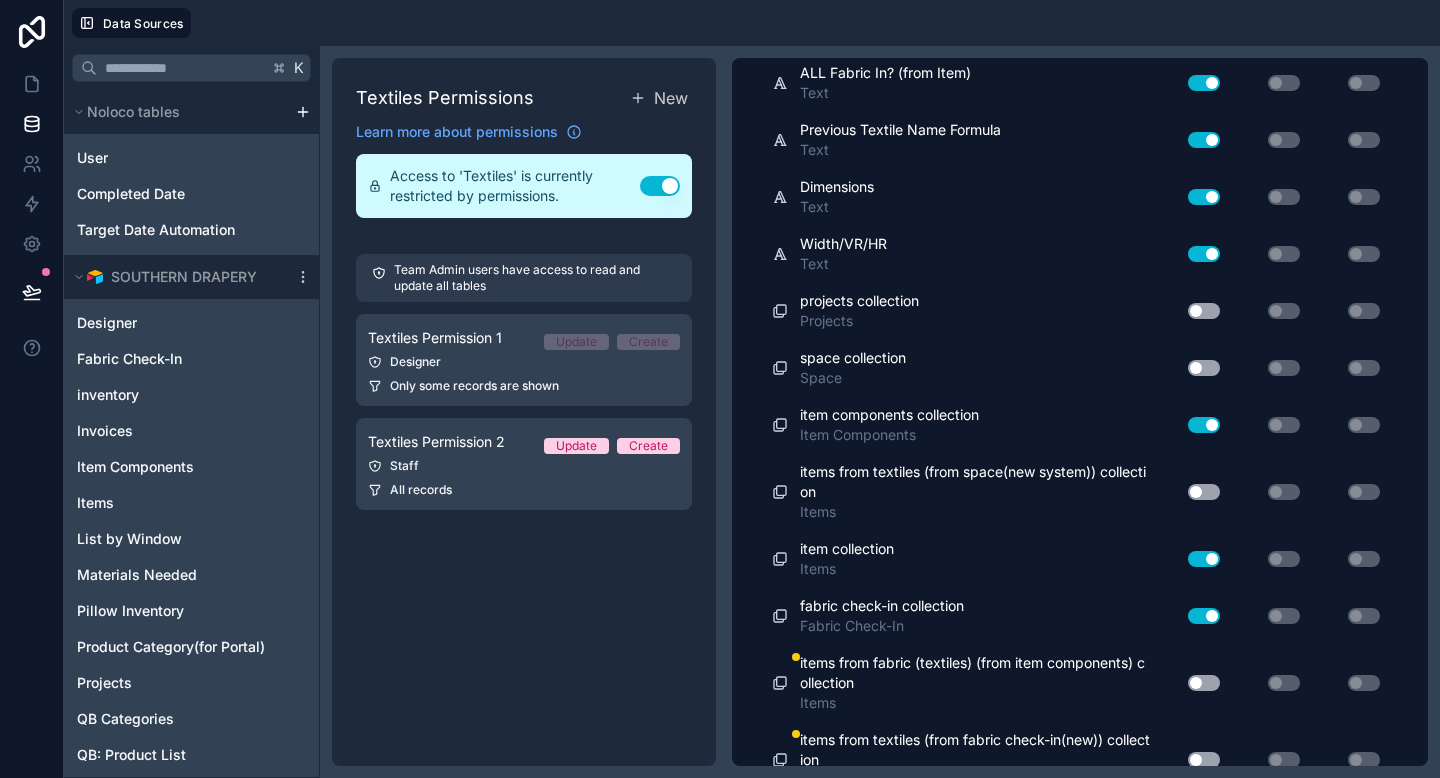 click on "Use setting" at bounding box center (1204, 683) 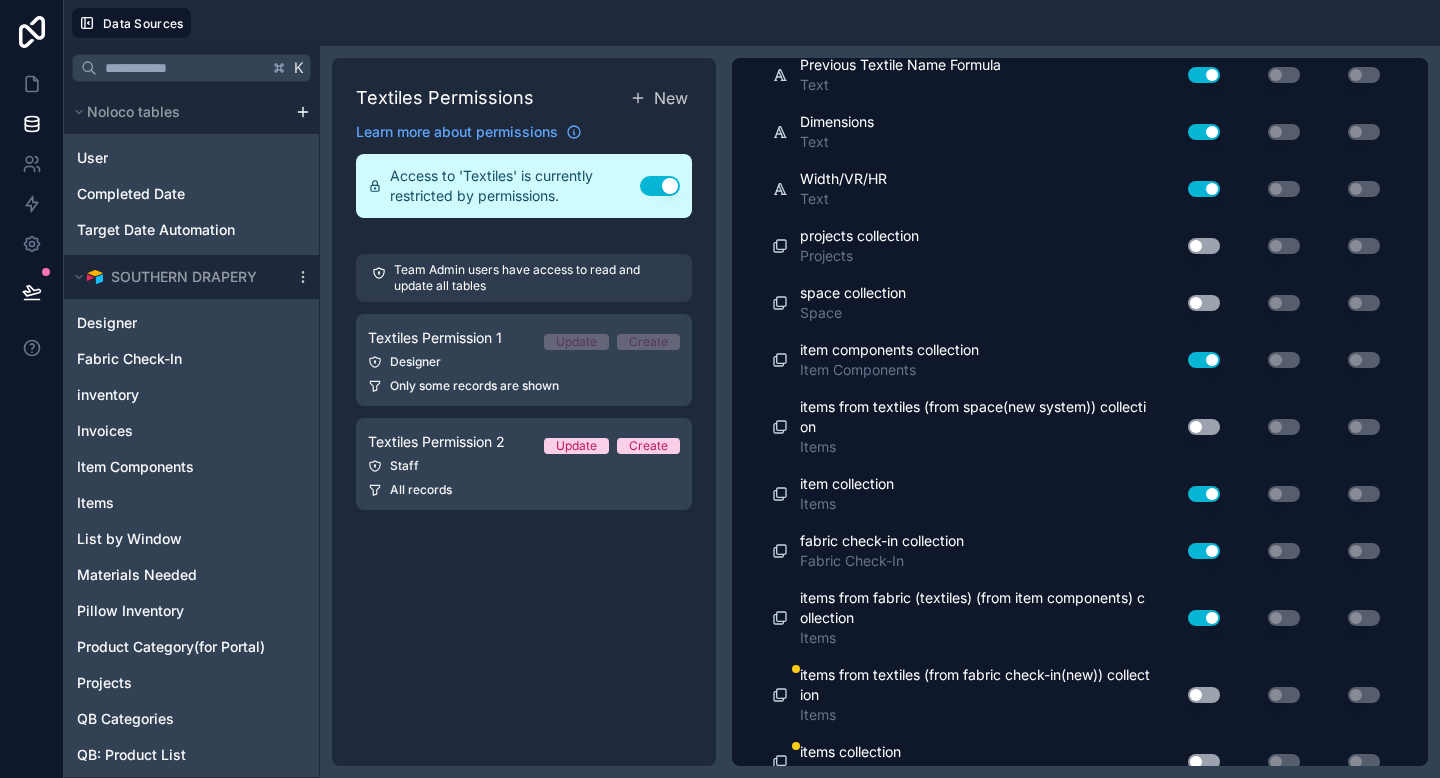 scroll, scrollTop: 2506, scrollLeft: 0, axis: vertical 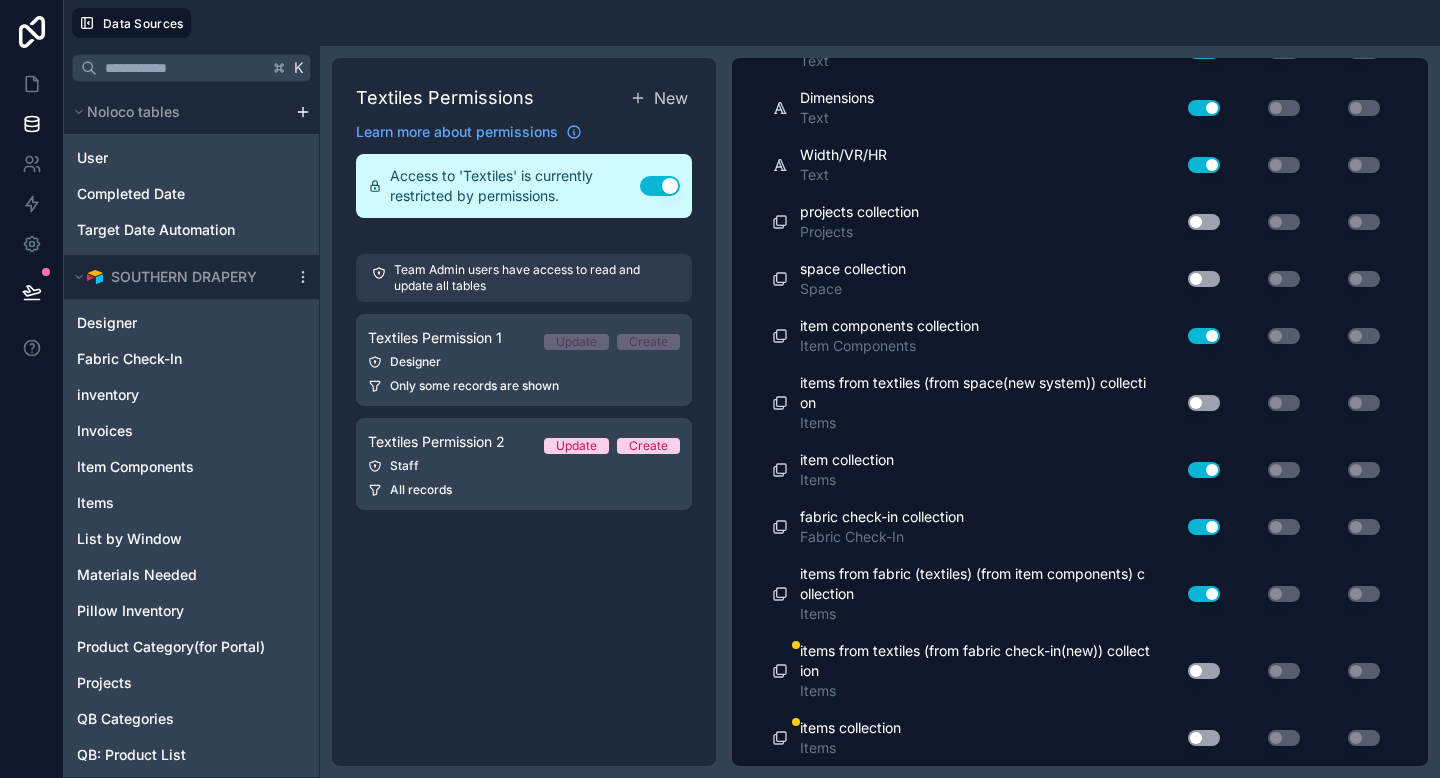 click on "Use setting" at bounding box center (1196, 671) 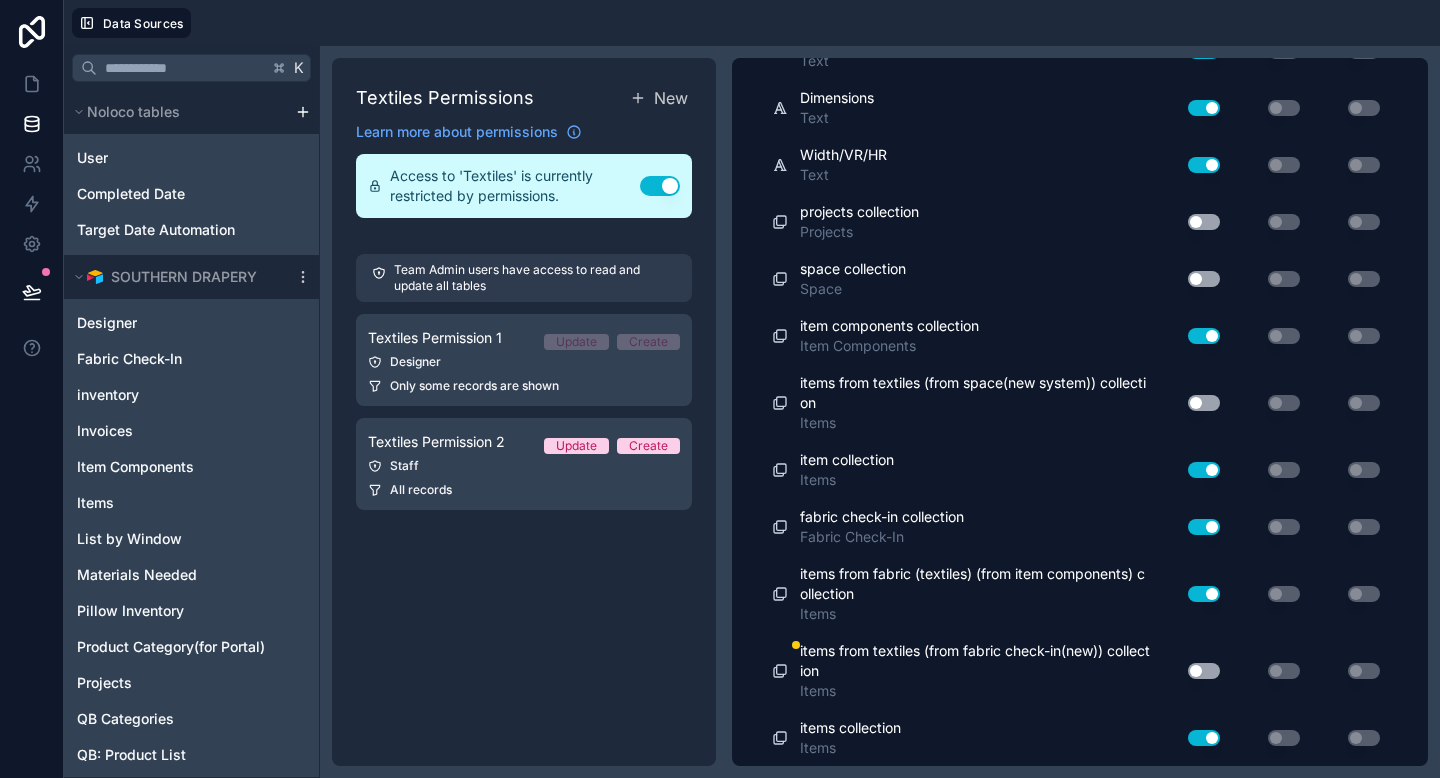 click on "Use setting" at bounding box center [1204, 671] 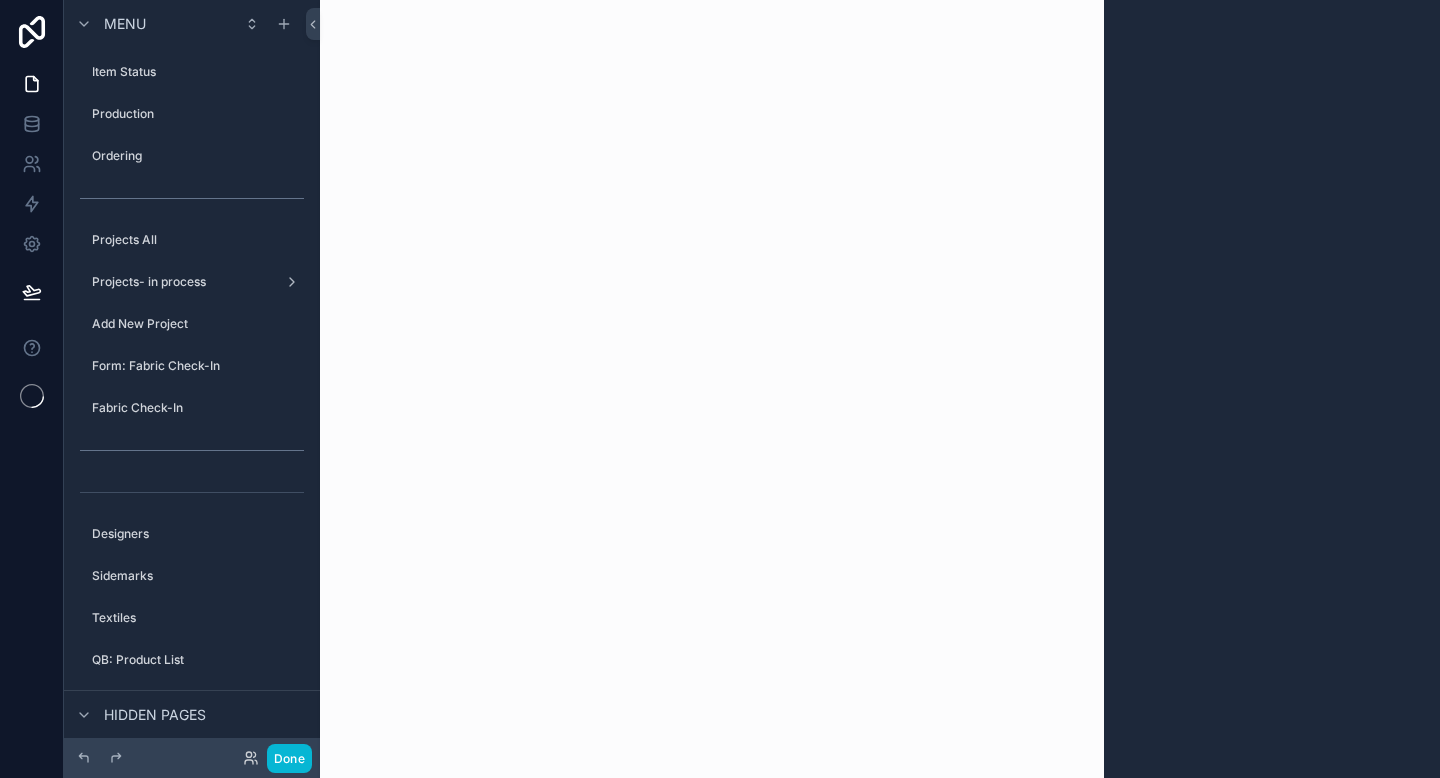 scroll, scrollTop: 0, scrollLeft: 0, axis: both 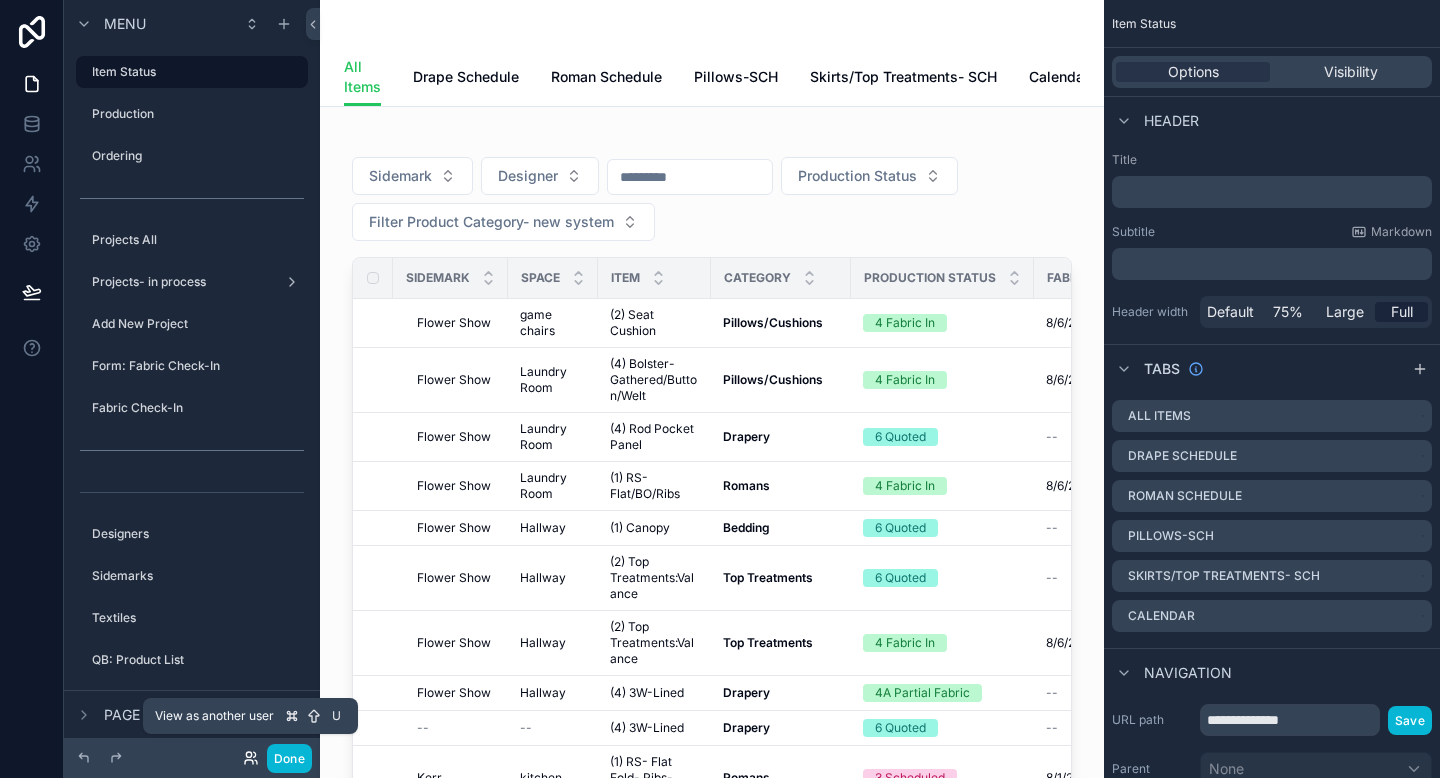 click 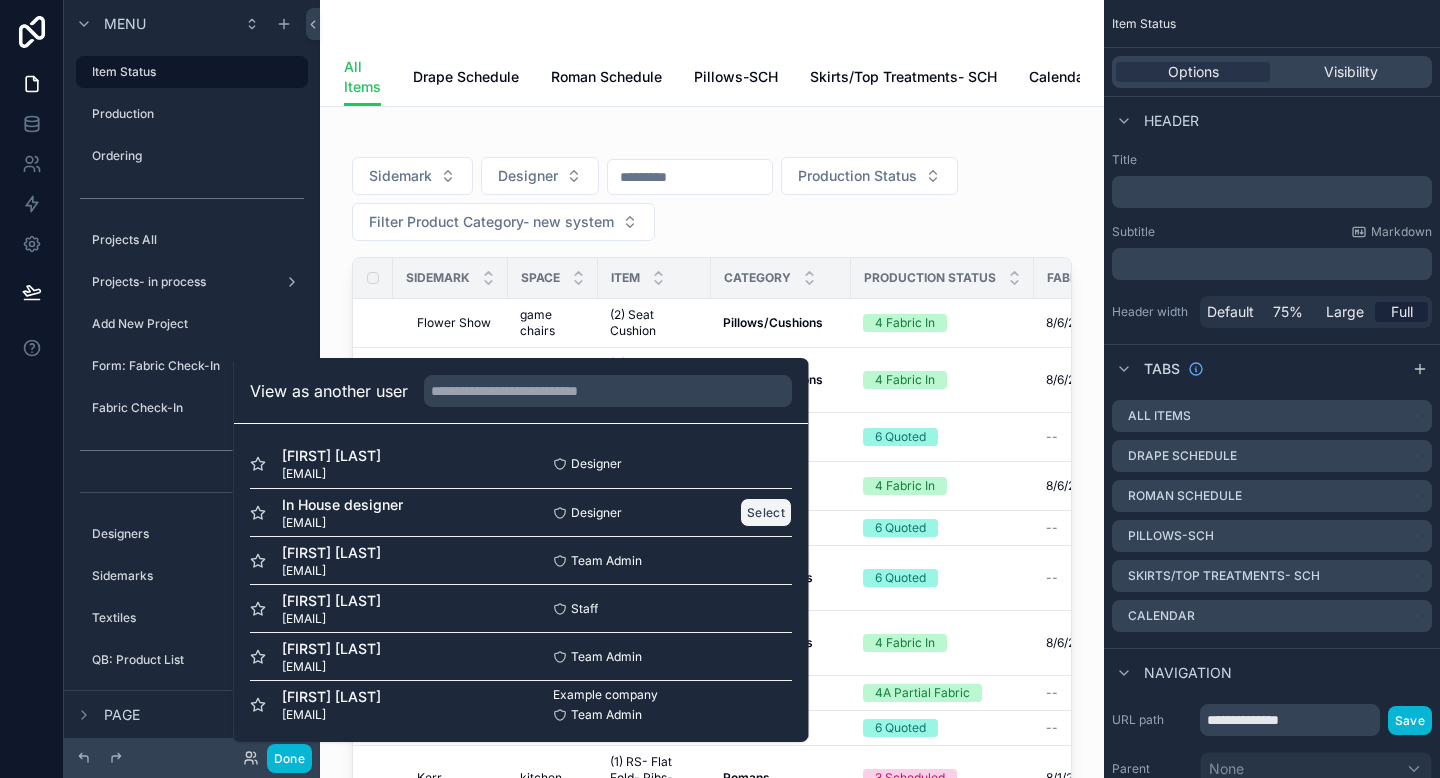 click on "Select" at bounding box center (766, 512) 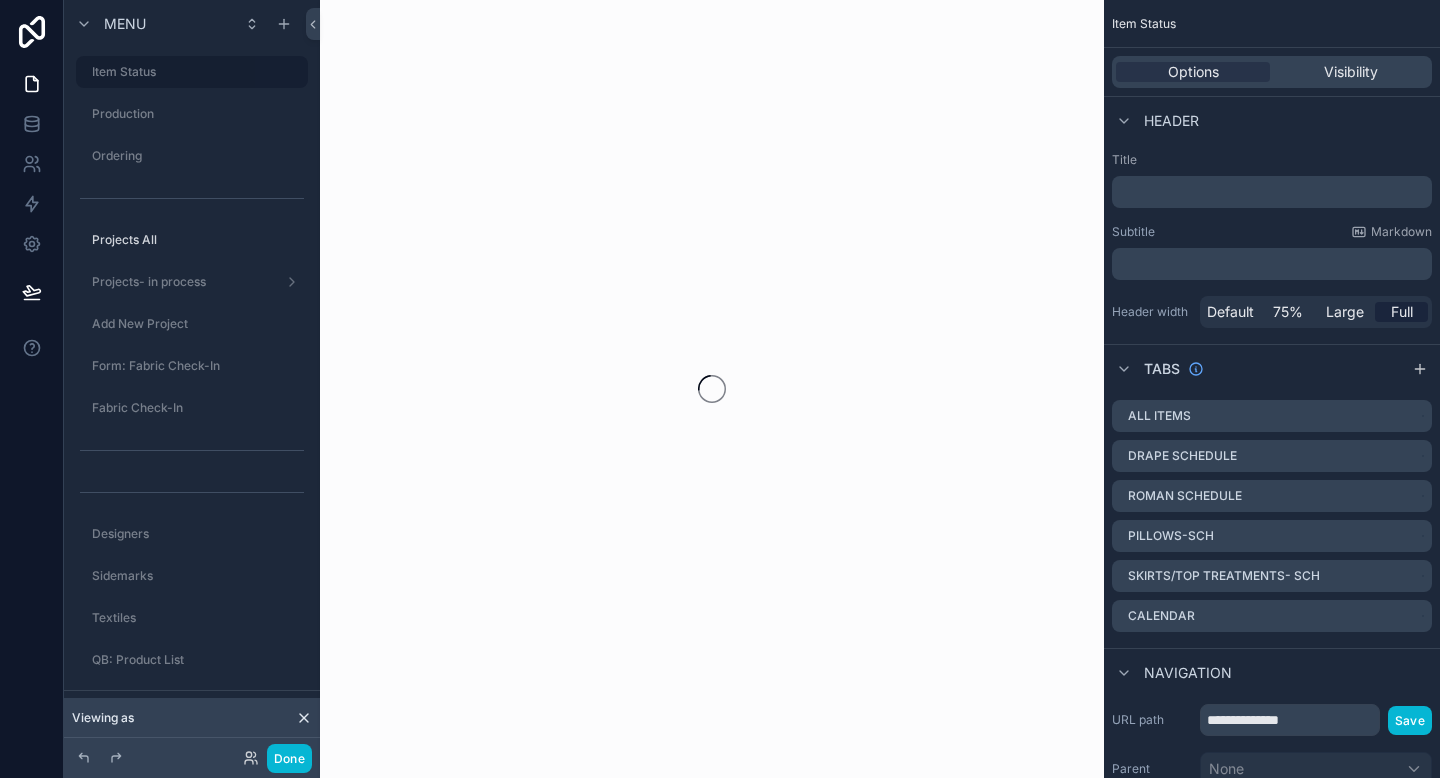 scroll, scrollTop: 0, scrollLeft: 0, axis: both 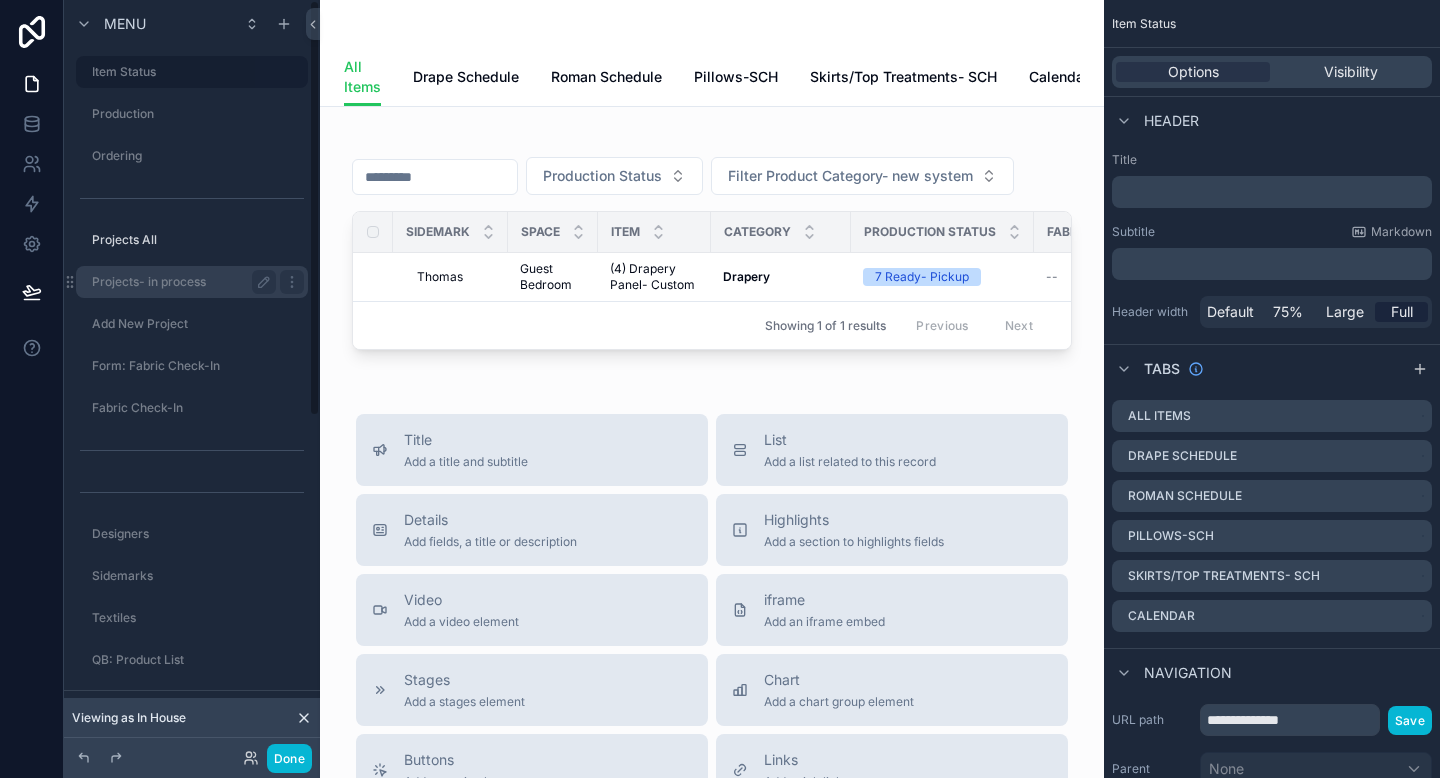 click on "Projects- in process" at bounding box center (180, 282) 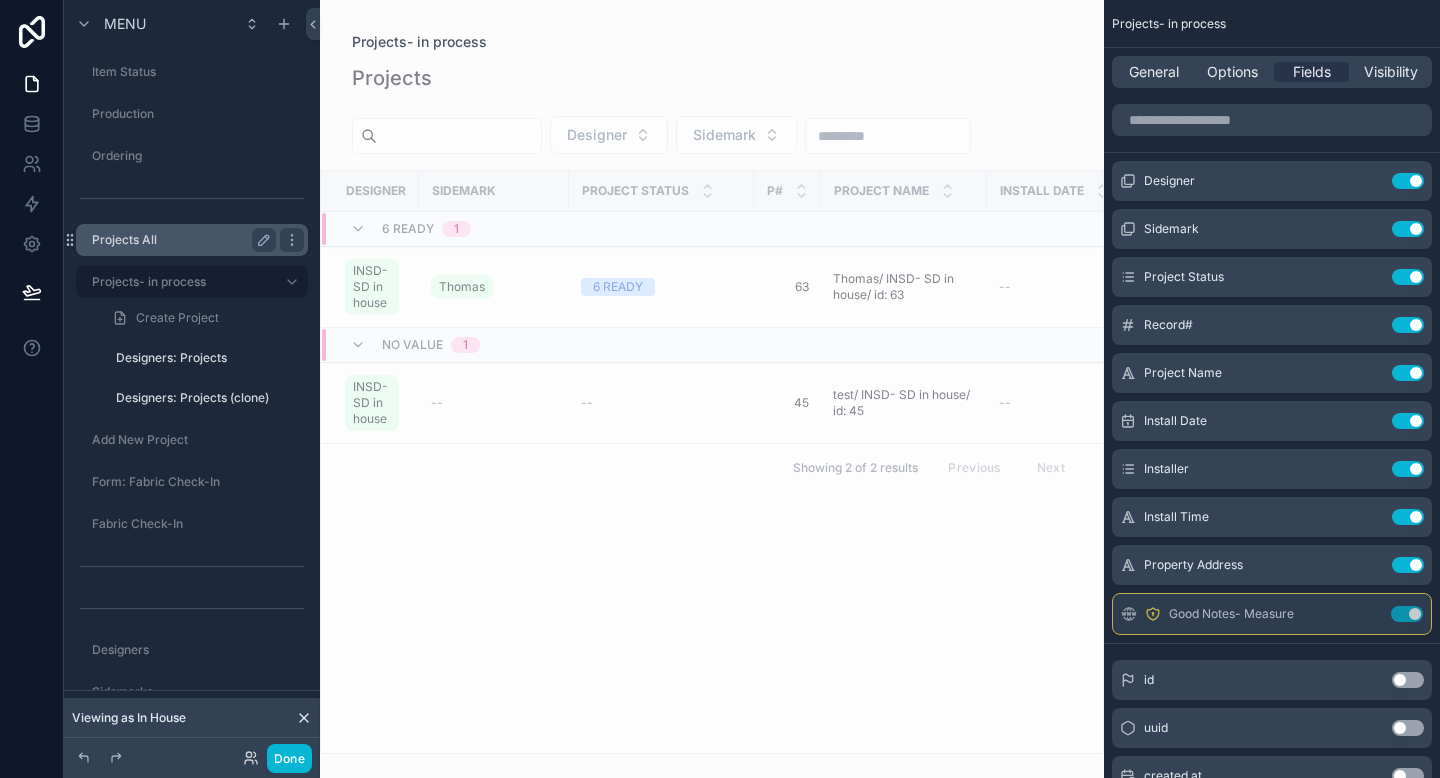 click on "Projects All" at bounding box center [180, 240] 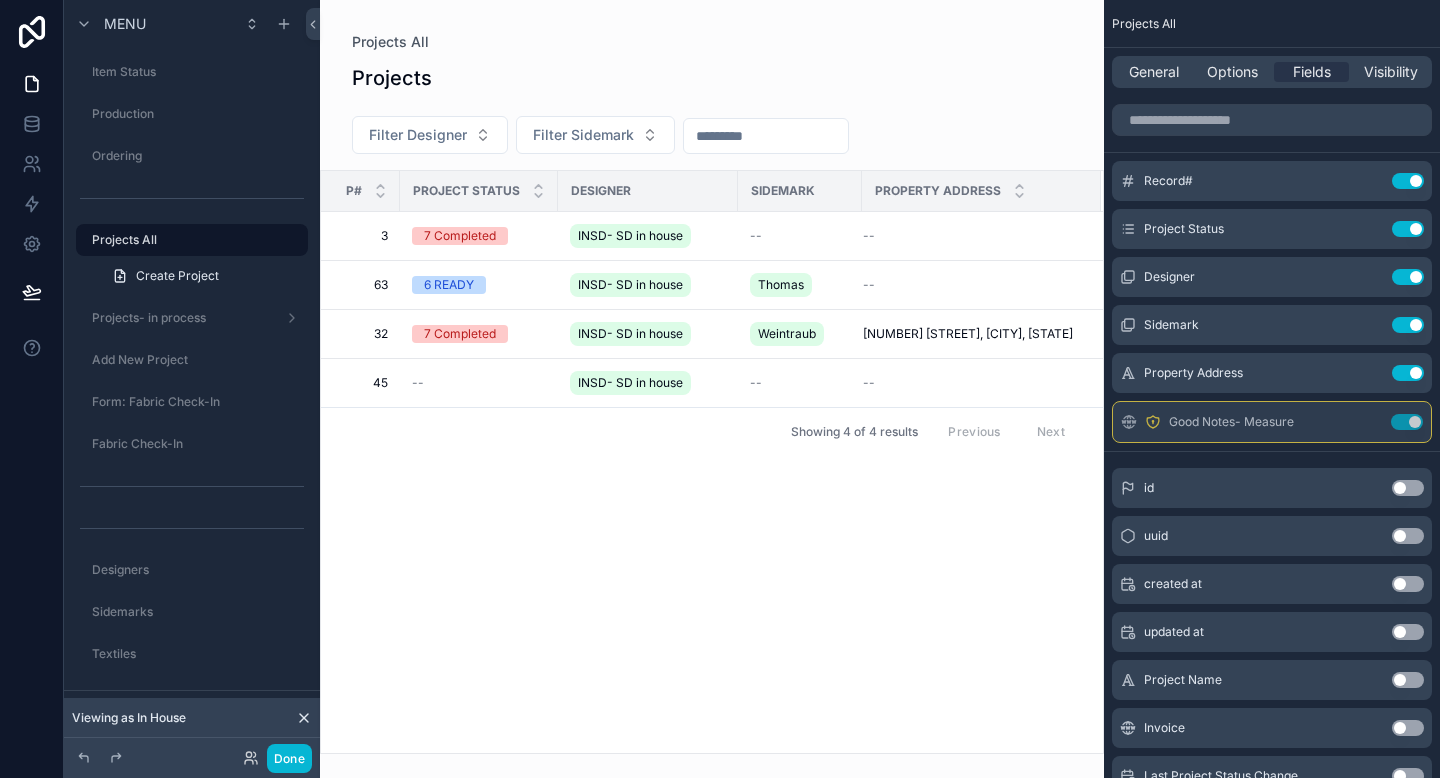 click at bounding box center (712, 389) 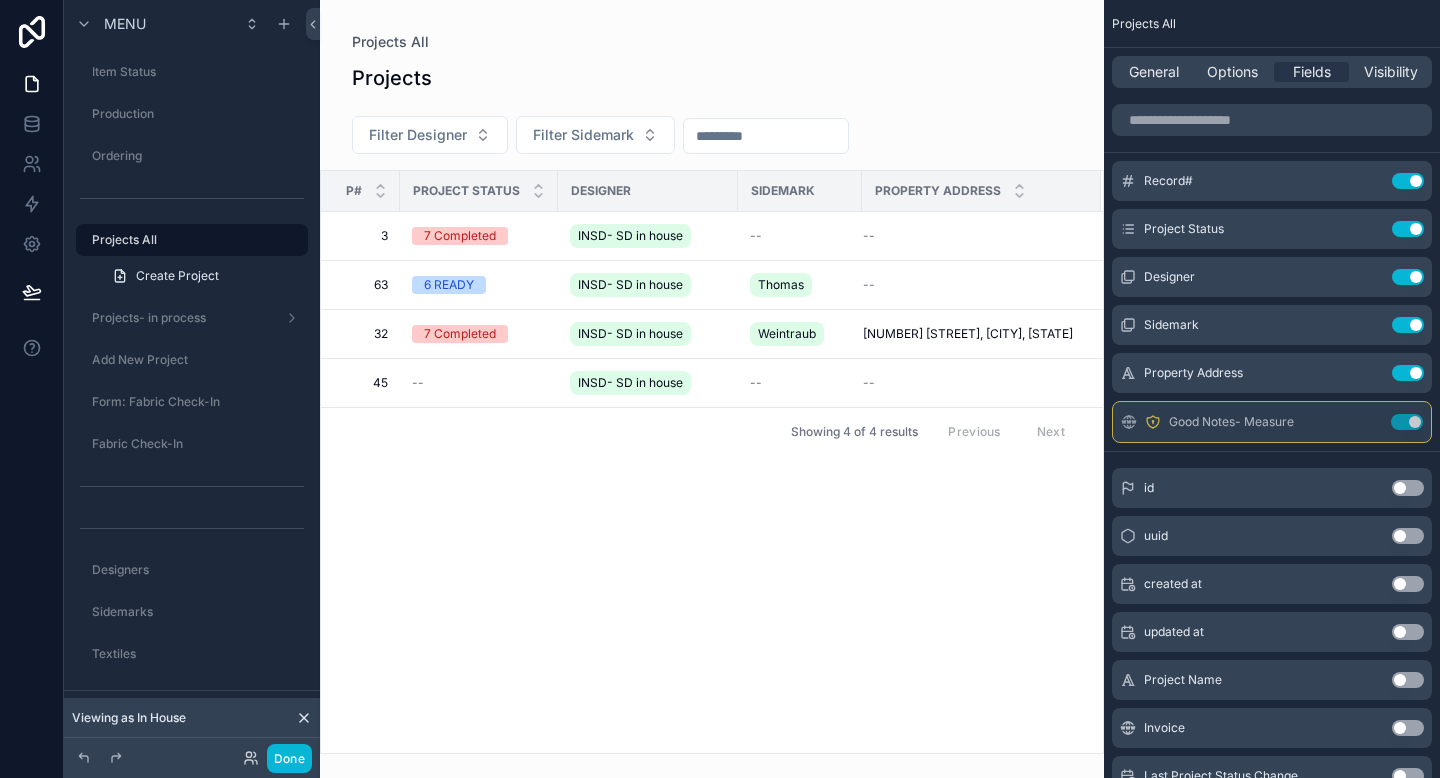 click on "63" at bounding box center (366, 285) 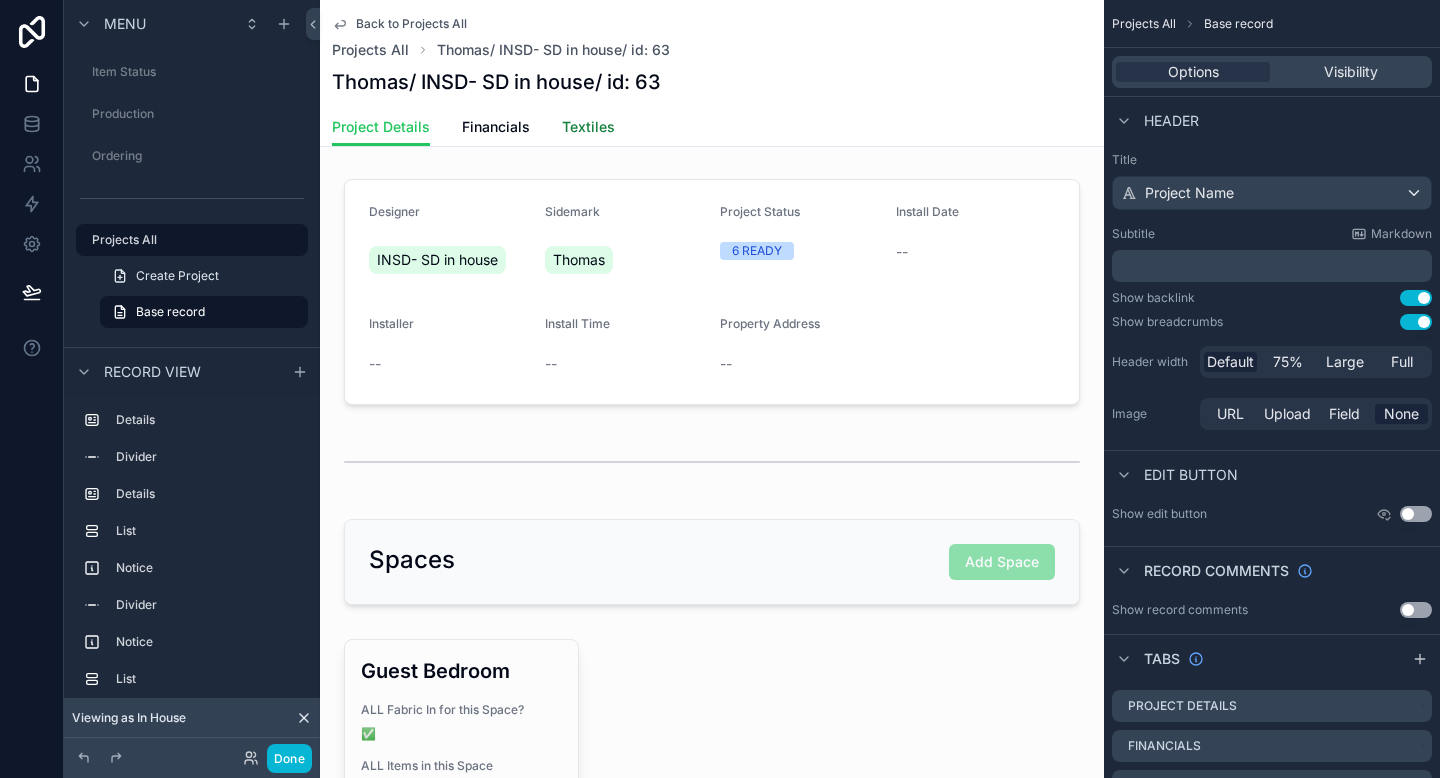 click on "Textiles" at bounding box center [588, 127] 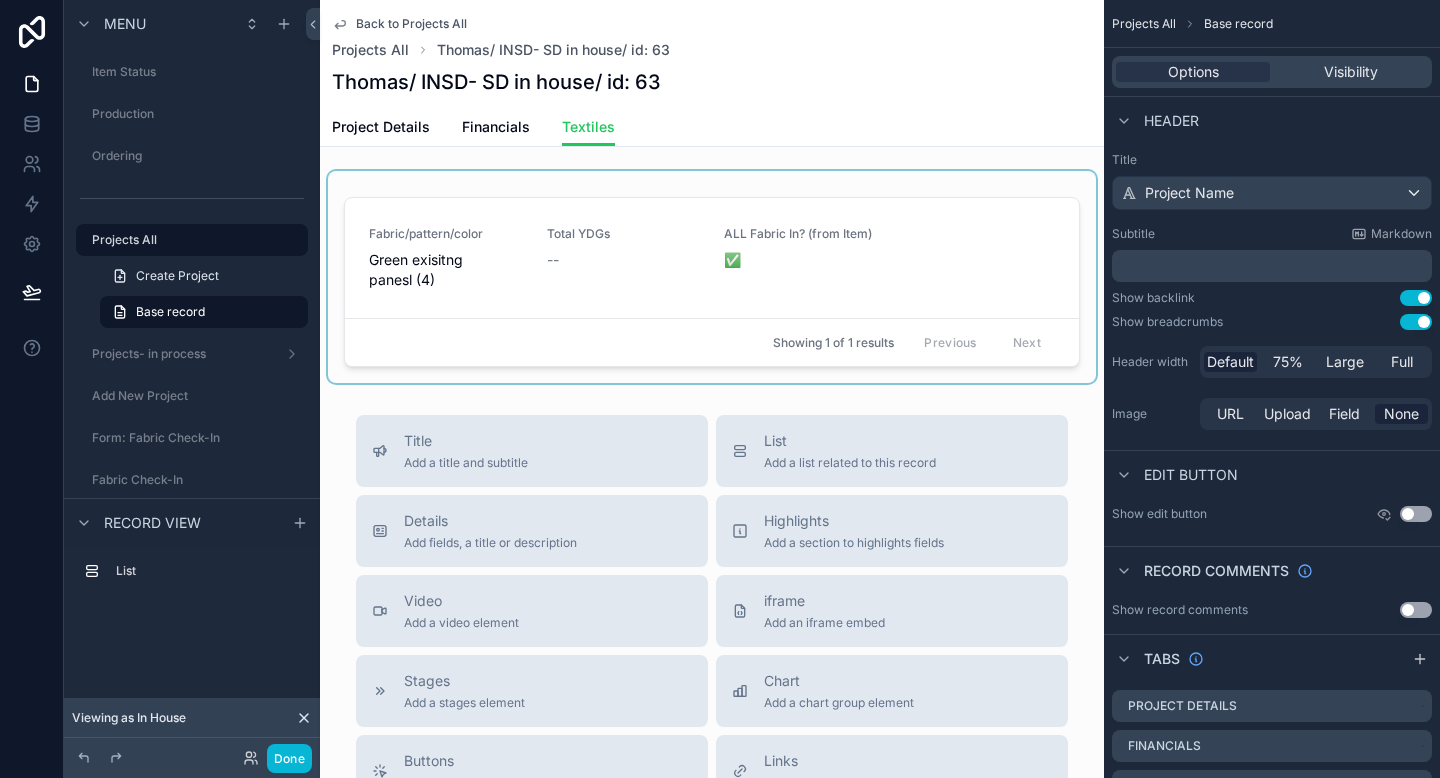 click at bounding box center (712, 277) 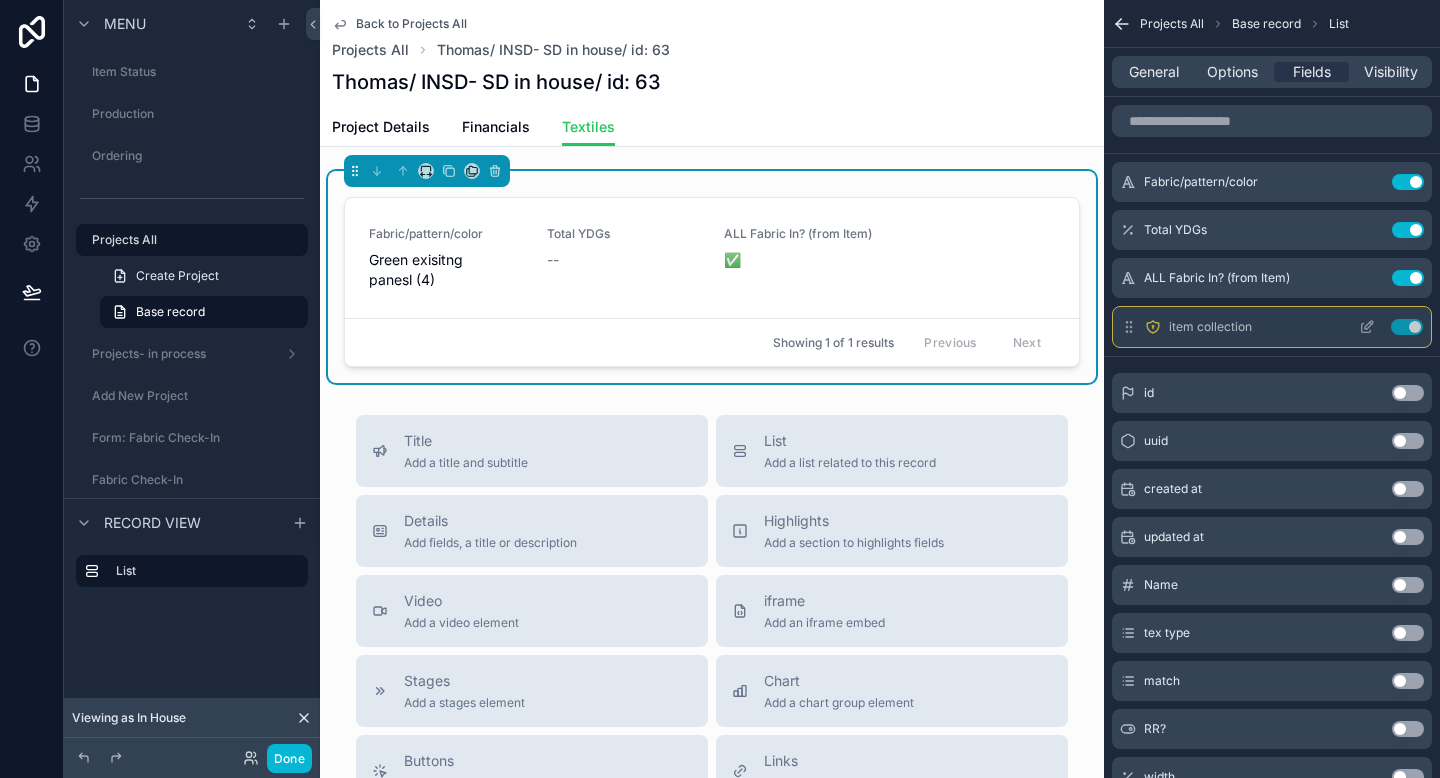 click on "item collection Use setting" at bounding box center (1272, 327) 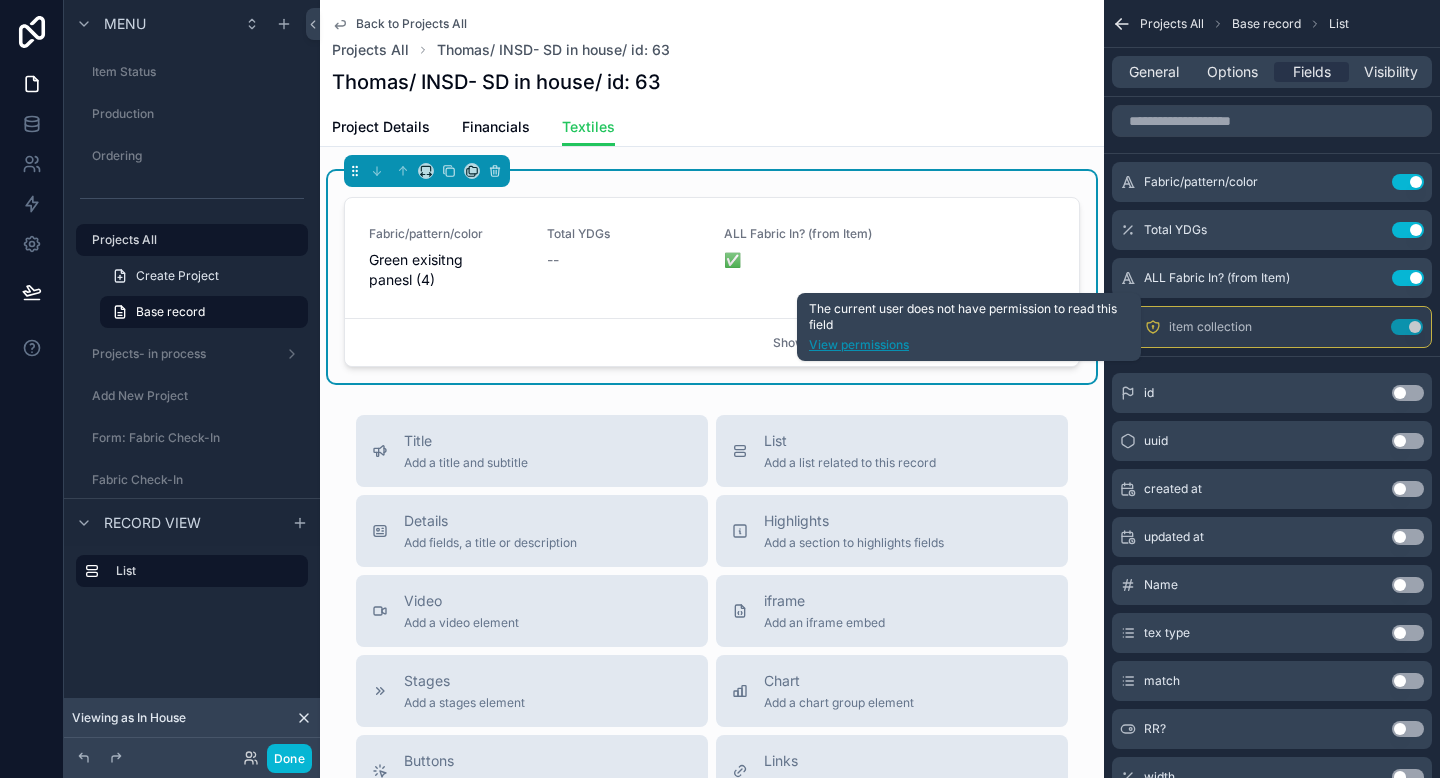 click on "View permissions" at bounding box center [969, 345] 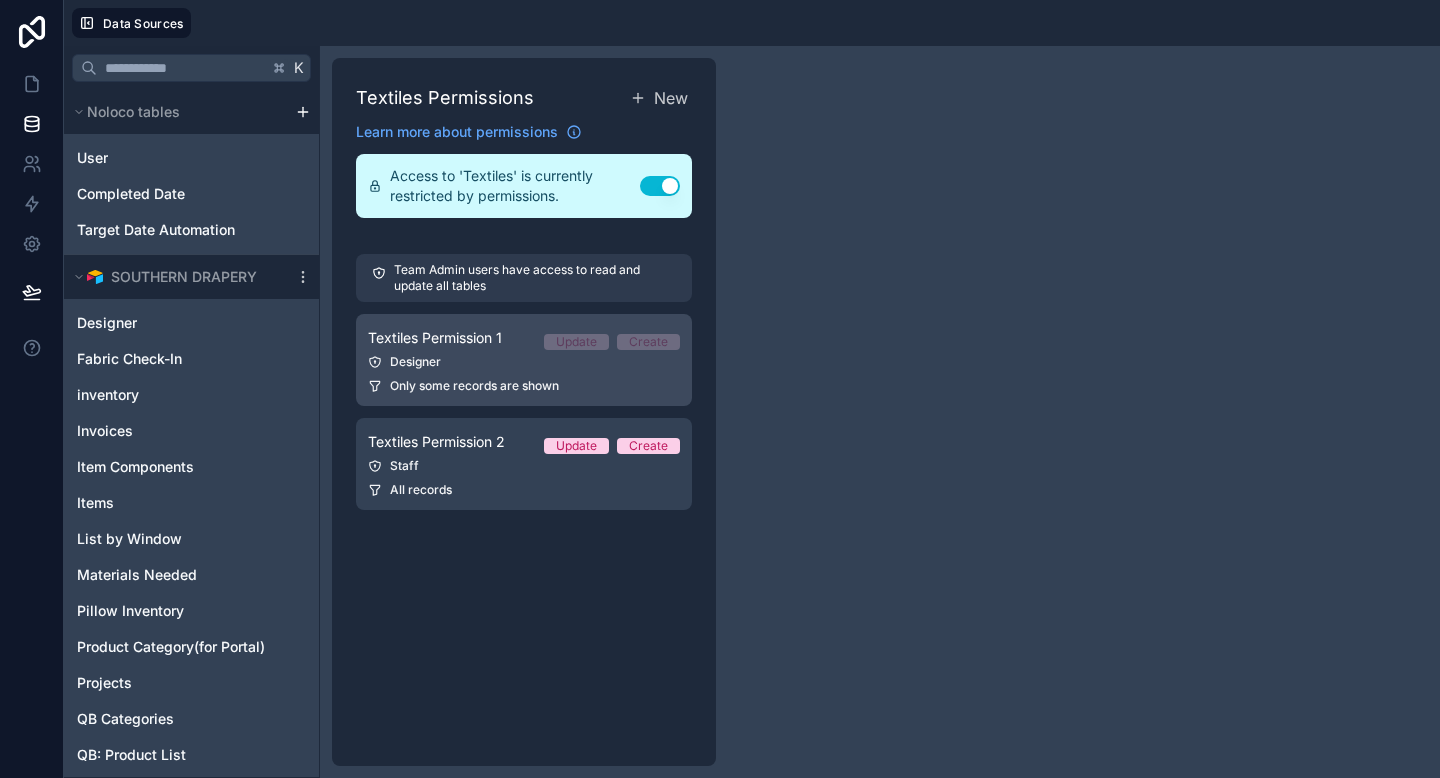 click on "Designer" at bounding box center [524, 362] 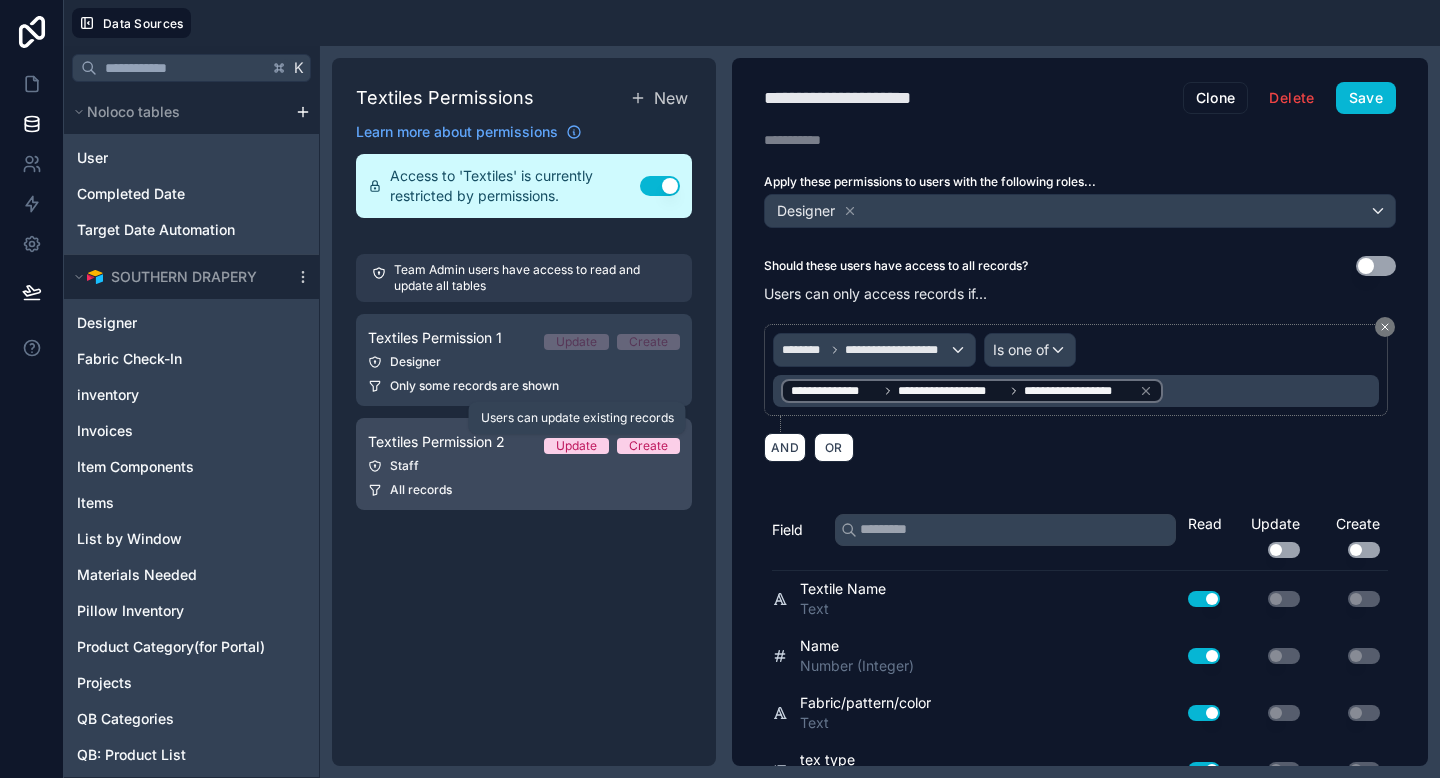 click on "Update" at bounding box center [576, 446] 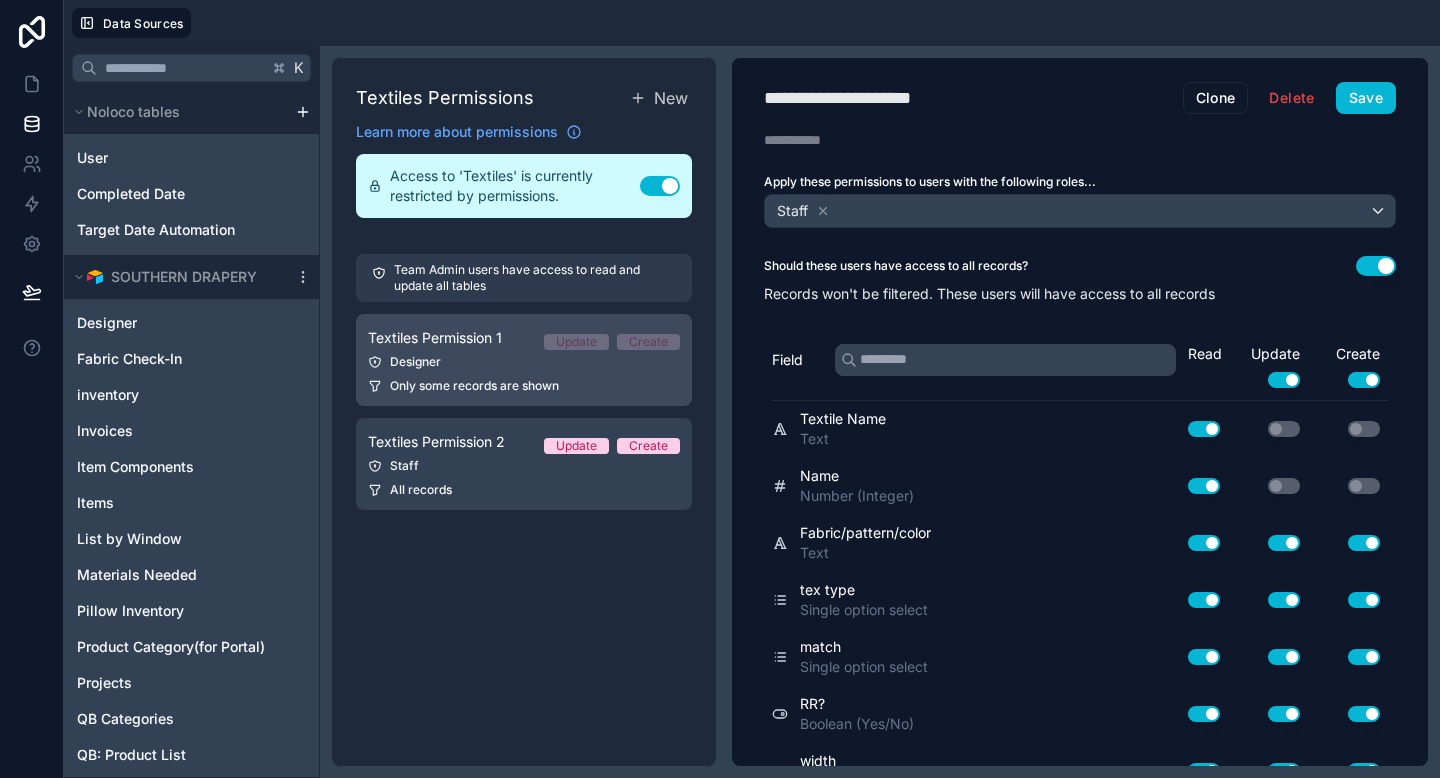 click on "Designer" at bounding box center (524, 362) 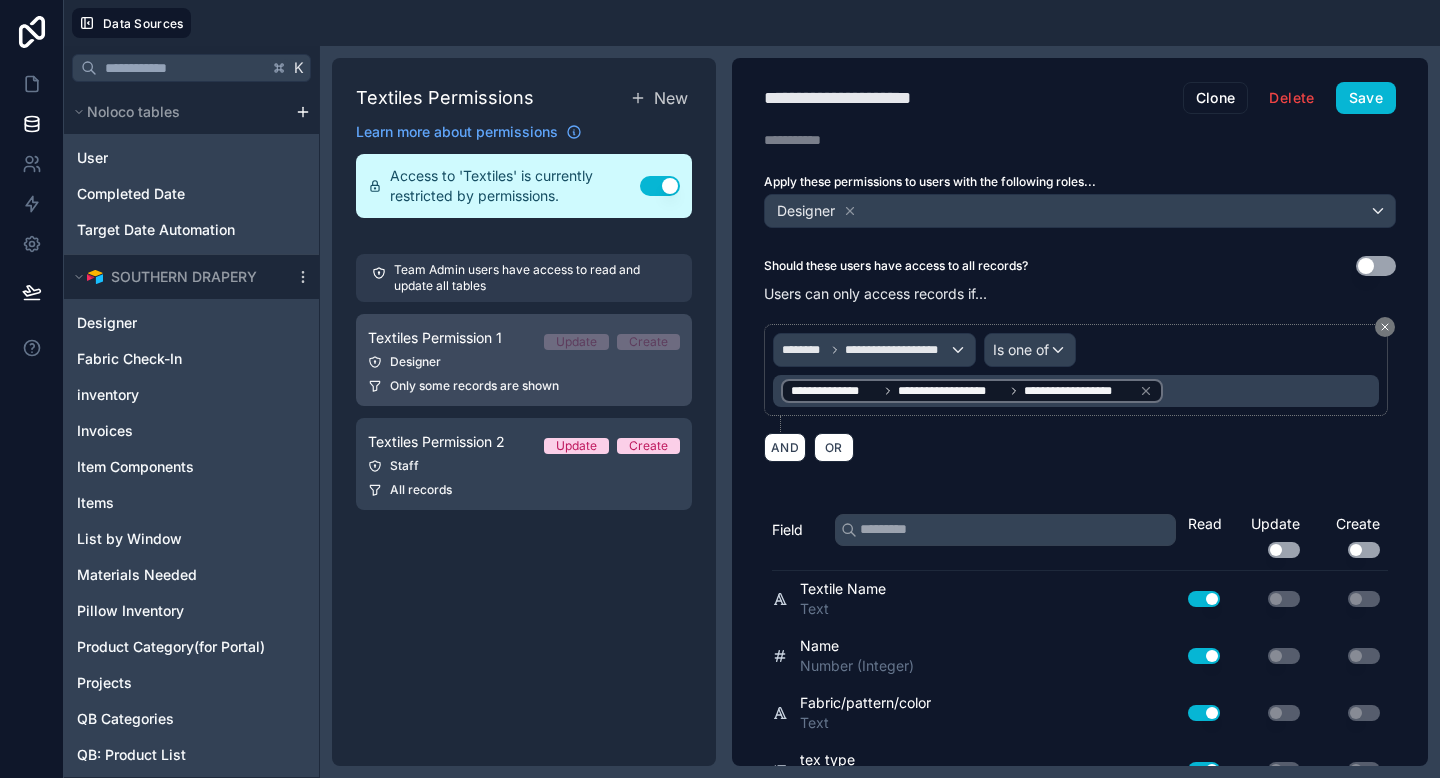 click on "Designer" at bounding box center [524, 362] 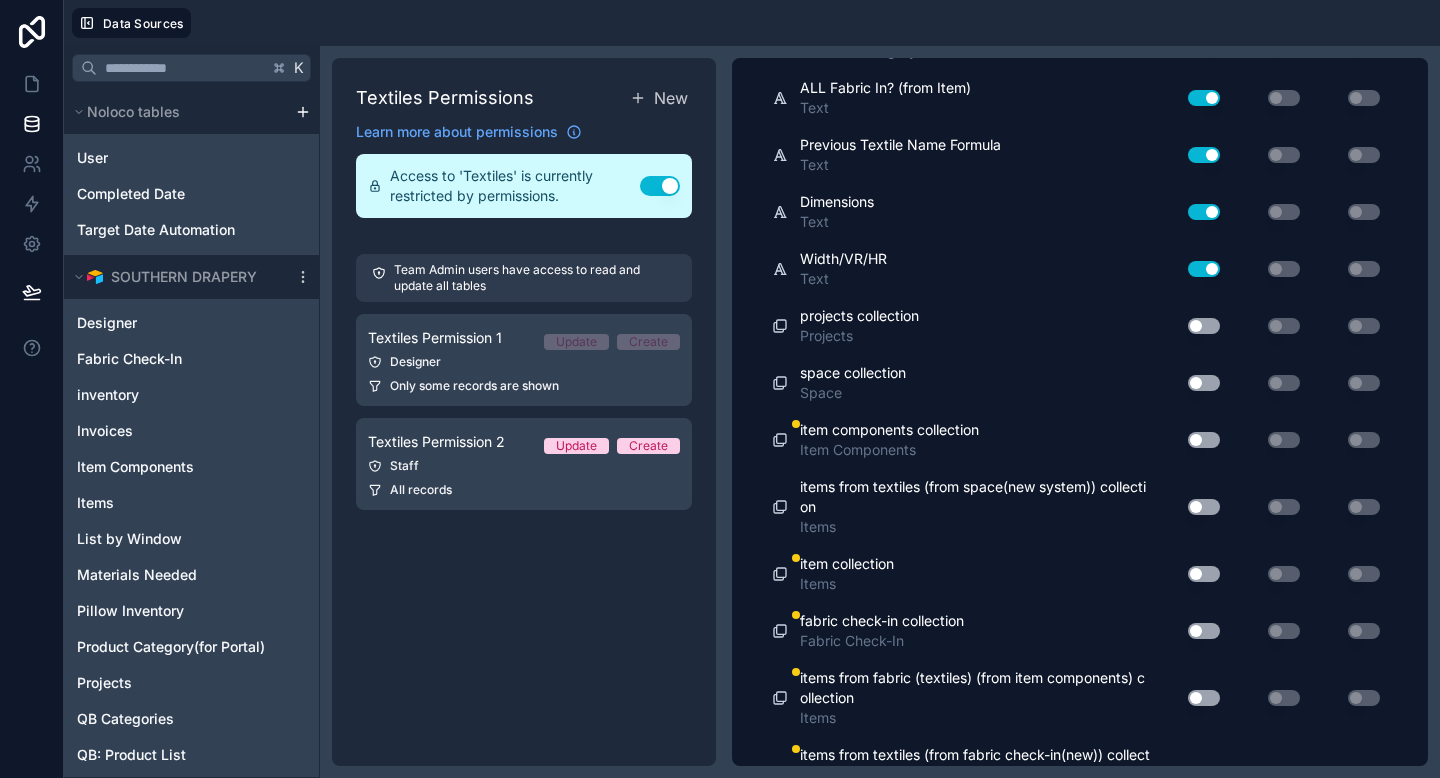 scroll, scrollTop: 2435, scrollLeft: 0, axis: vertical 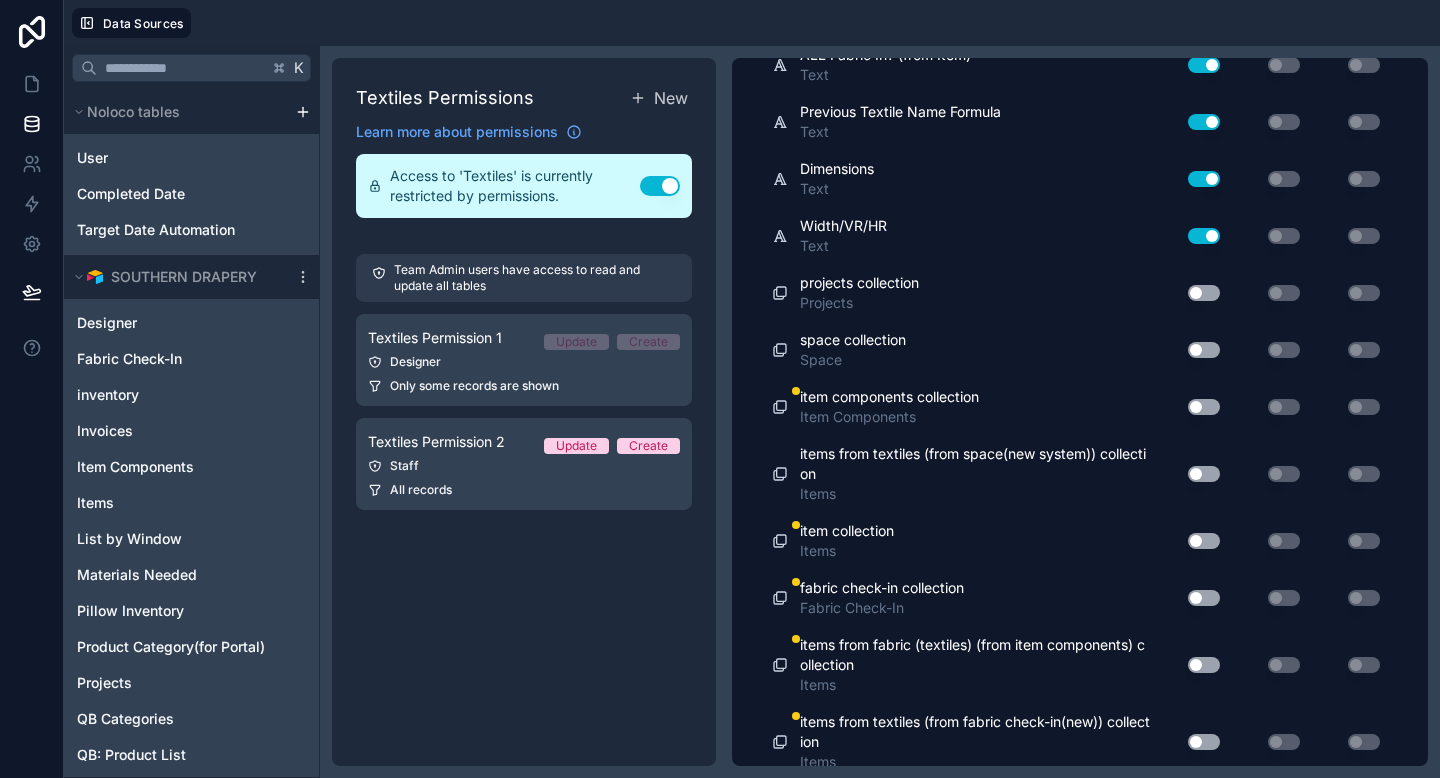 click on "Use setting" at bounding box center [1204, 407] 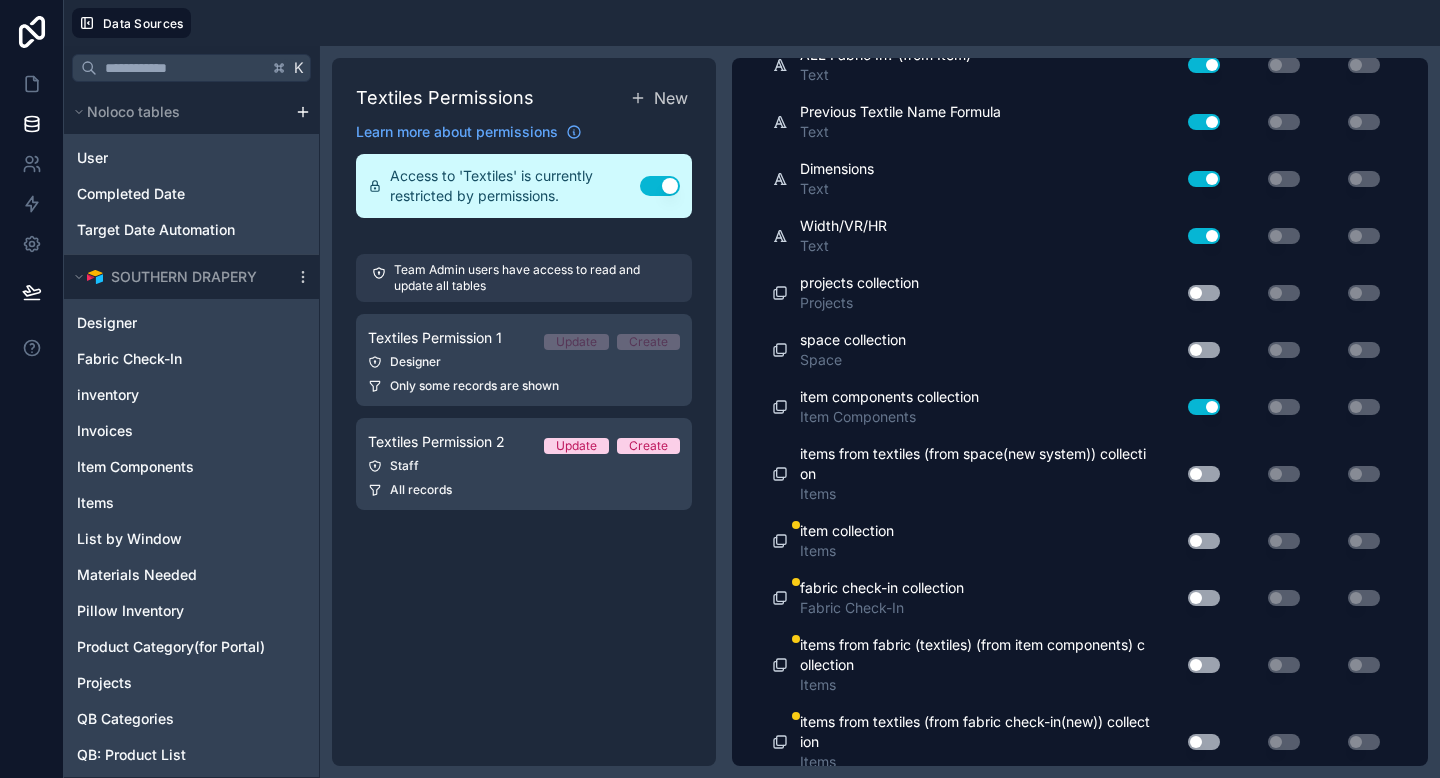 click on "Use setting" at bounding box center [1196, 541] 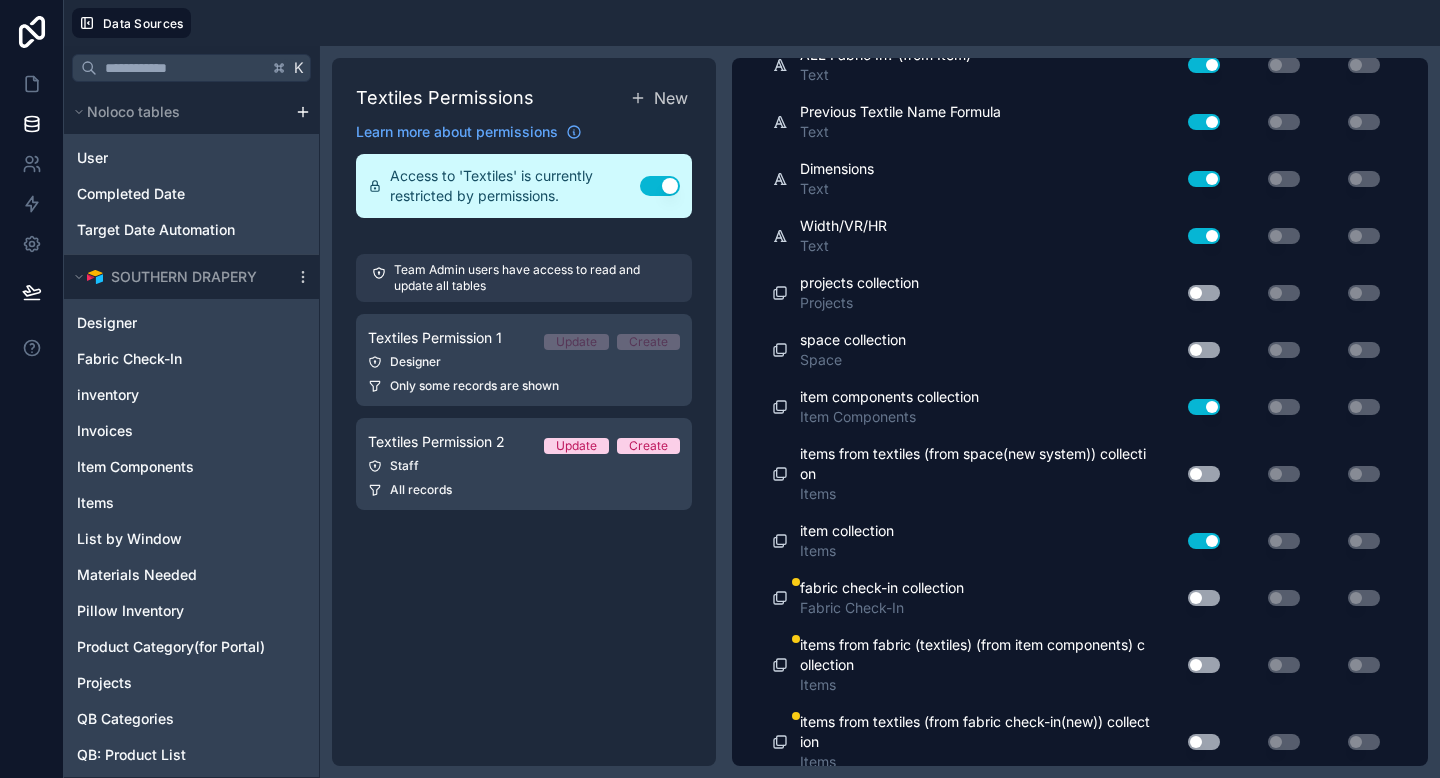 click on "Use setting" at bounding box center [1204, 598] 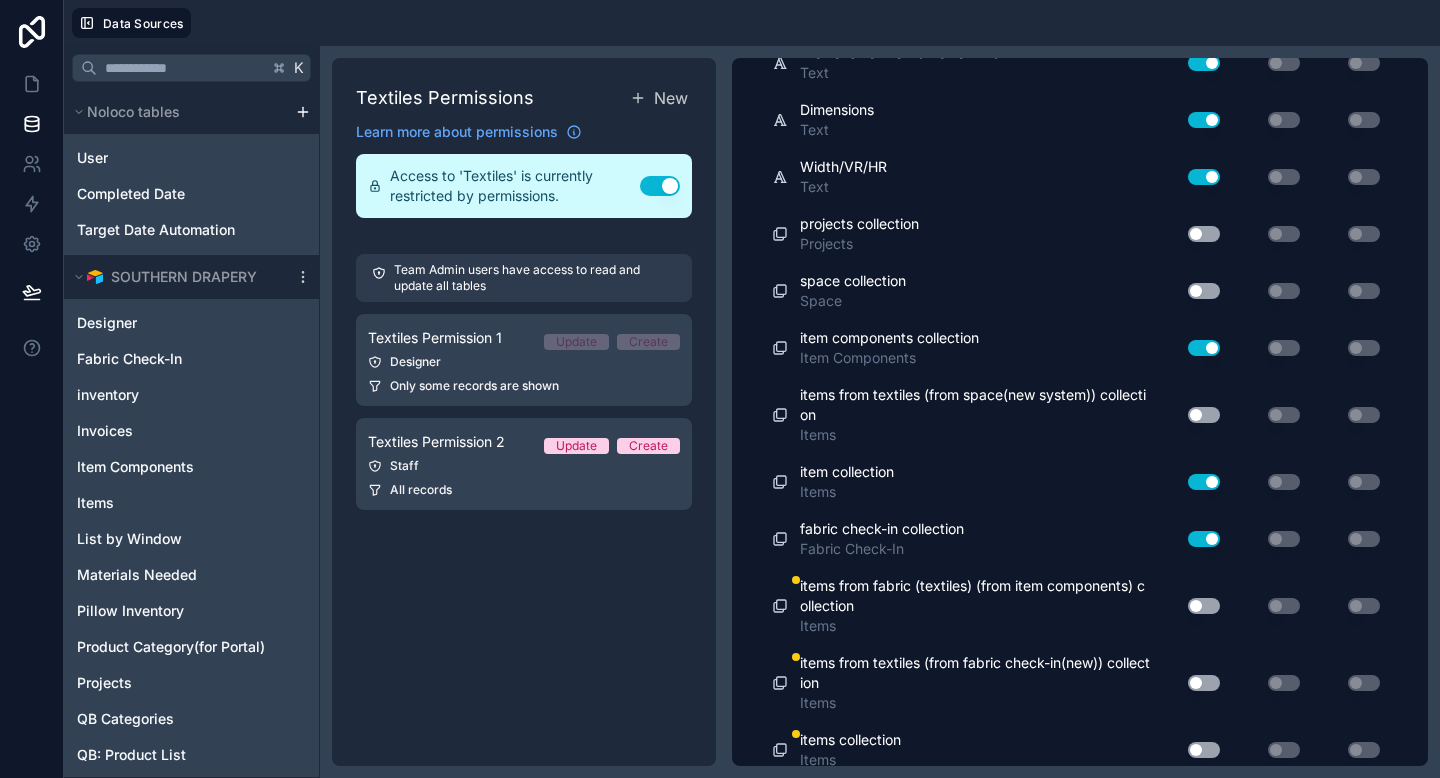 scroll, scrollTop: 2506, scrollLeft: 0, axis: vertical 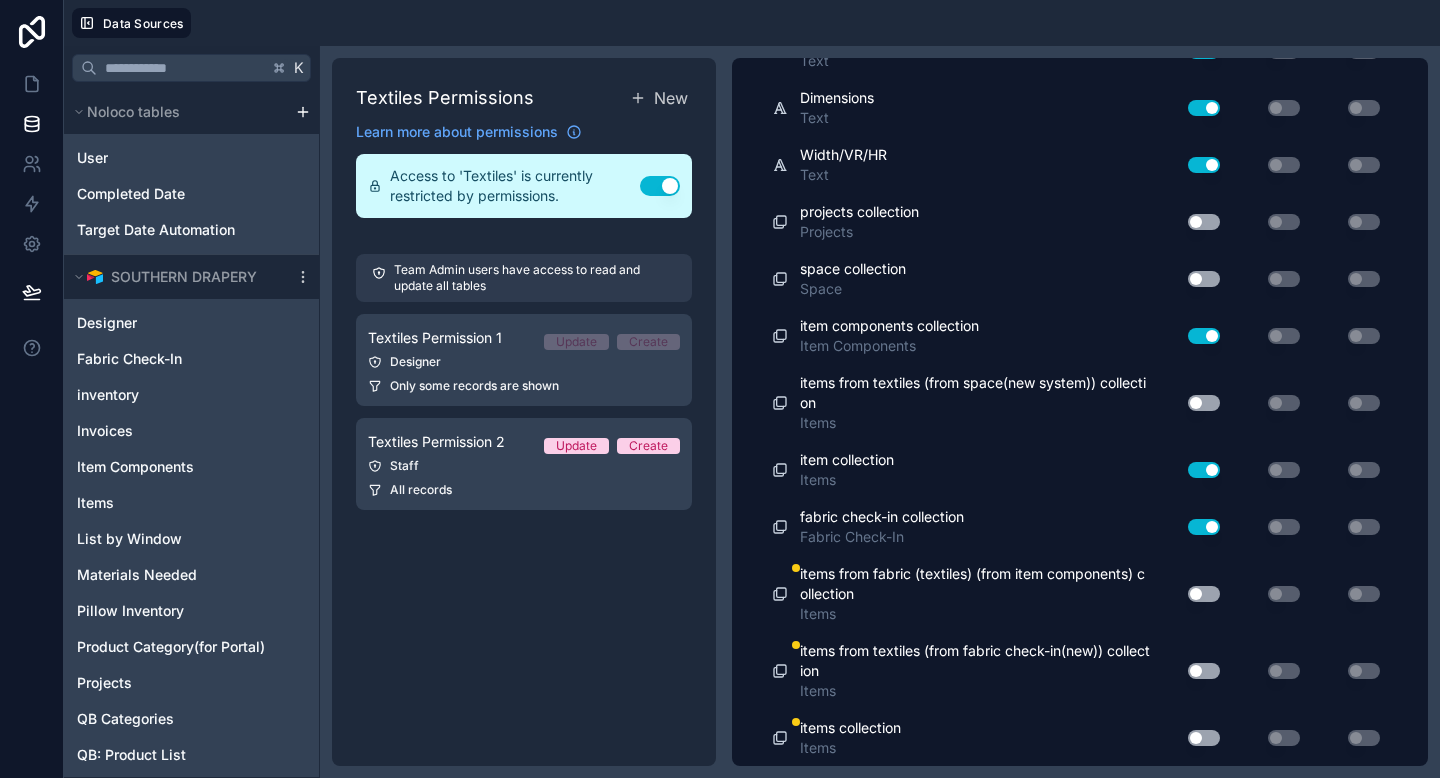 click on "Use setting" at bounding box center [1204, 594] 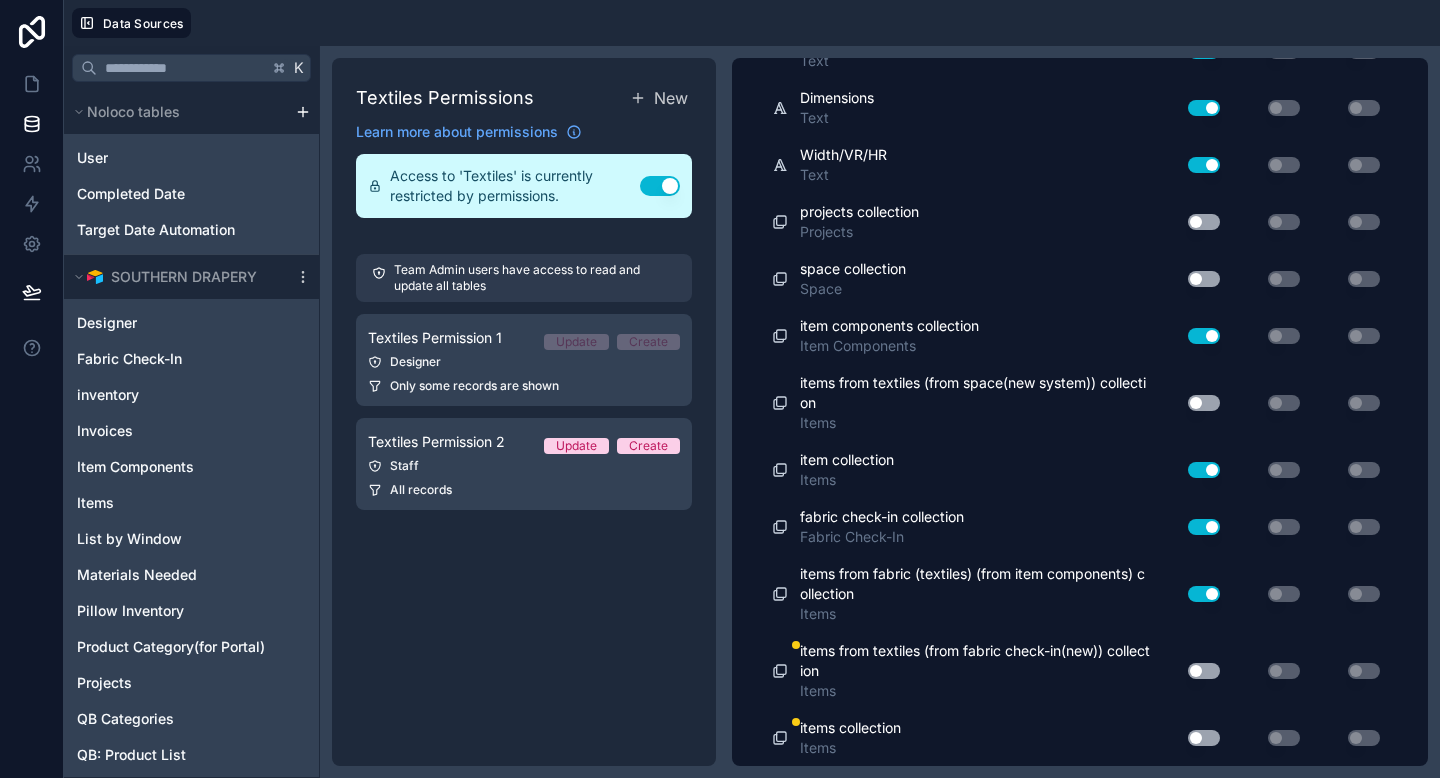 click on "Use setting" at bounding box center (1204, 671) 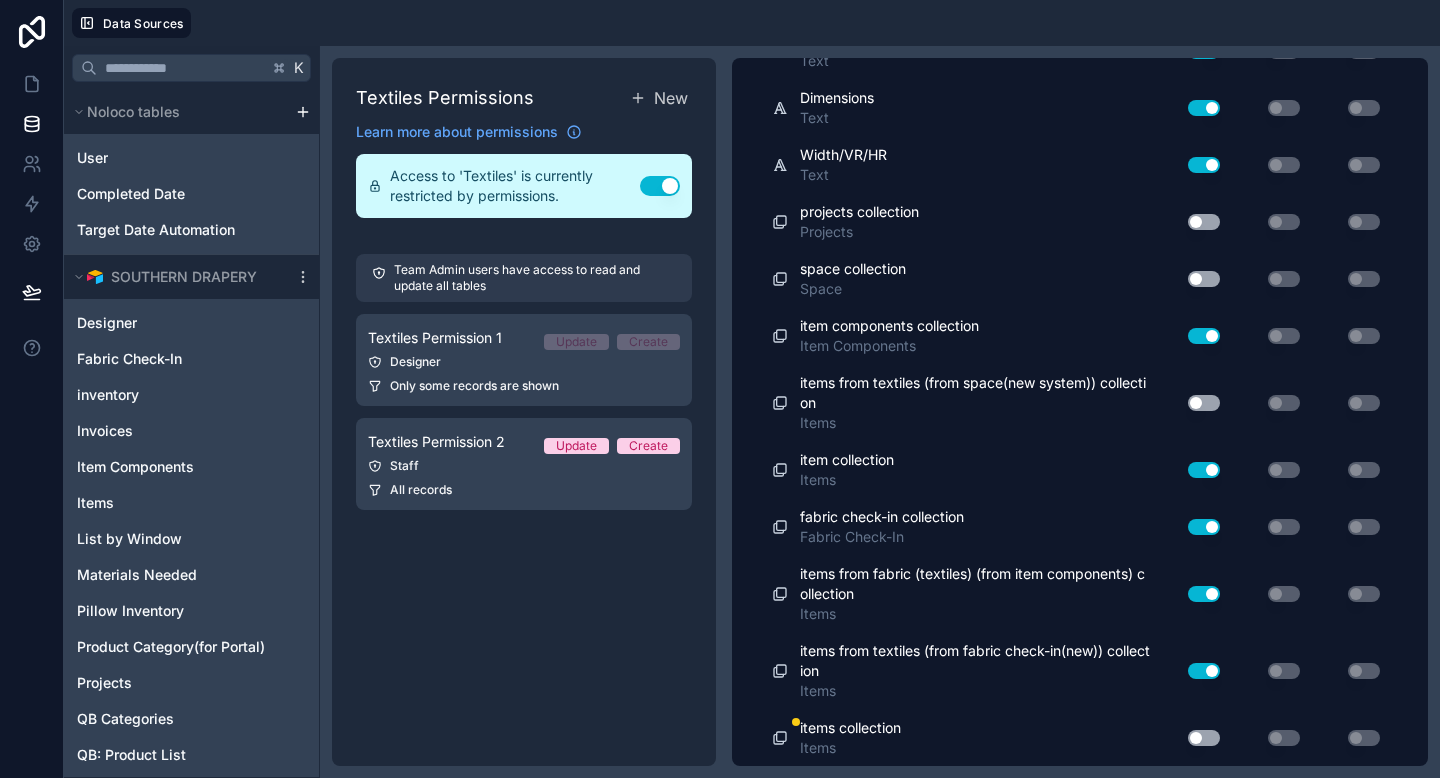 click on "Use setting" at bounding box center [1196, 738] 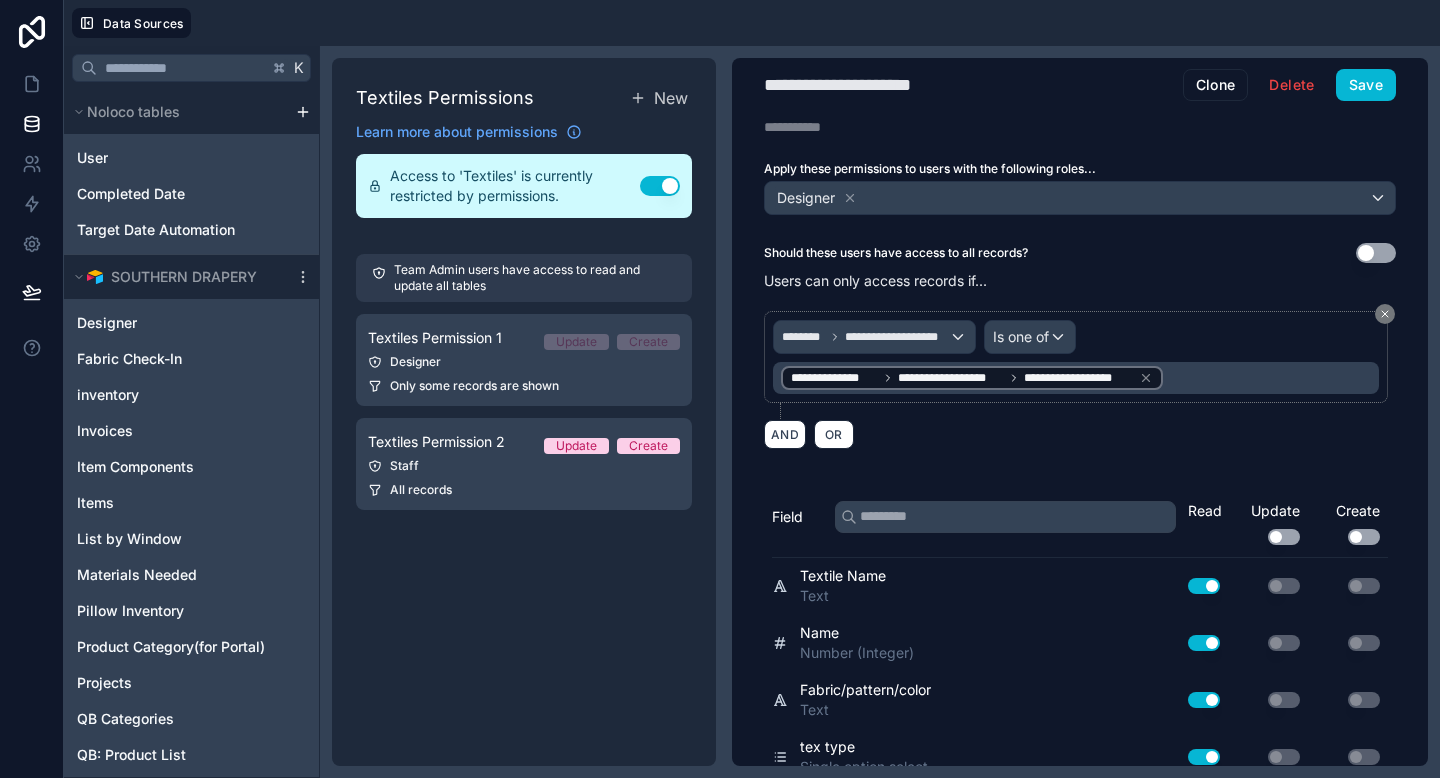 scroll, scrollTop: 0, scrollLeft: 0, axis: both 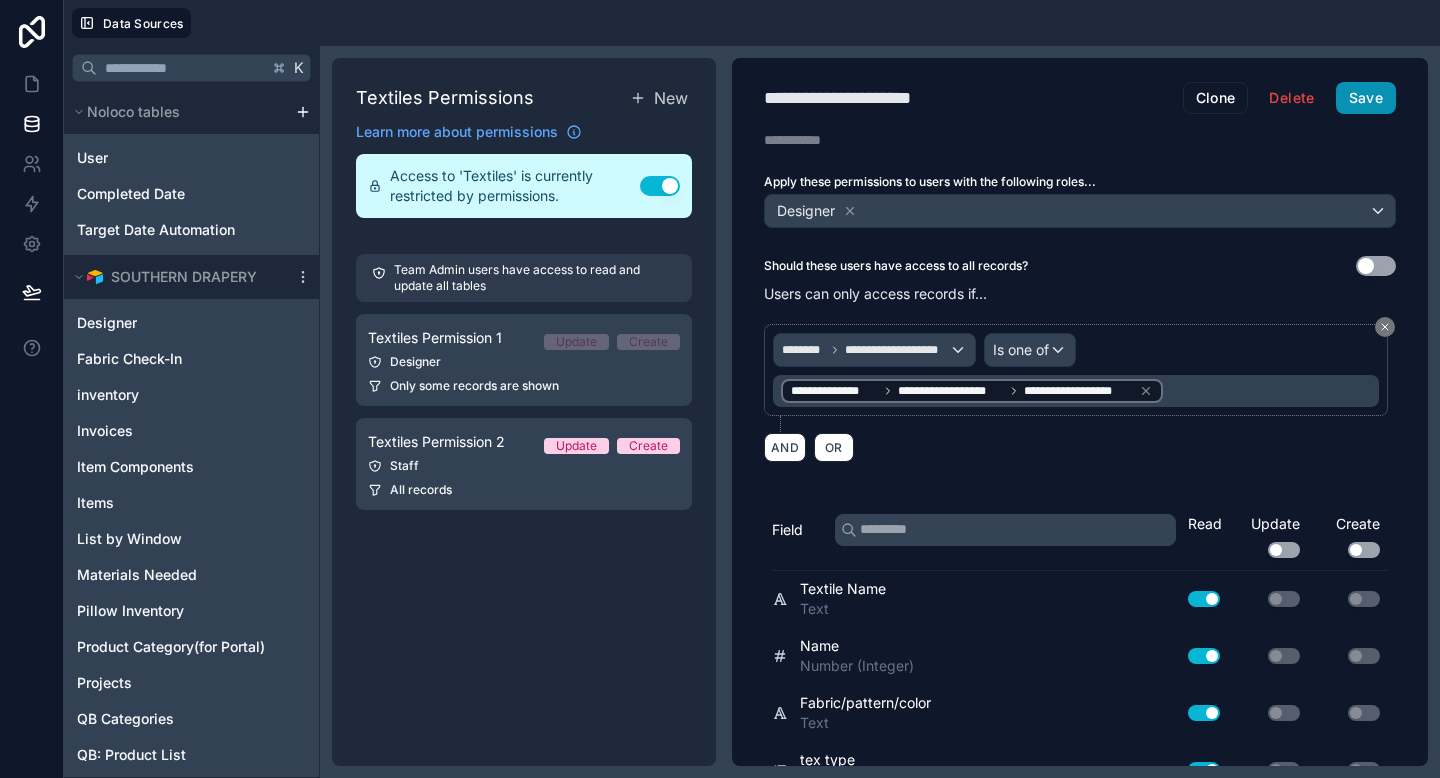 click on "Save" at bounding box center (1366, 98) 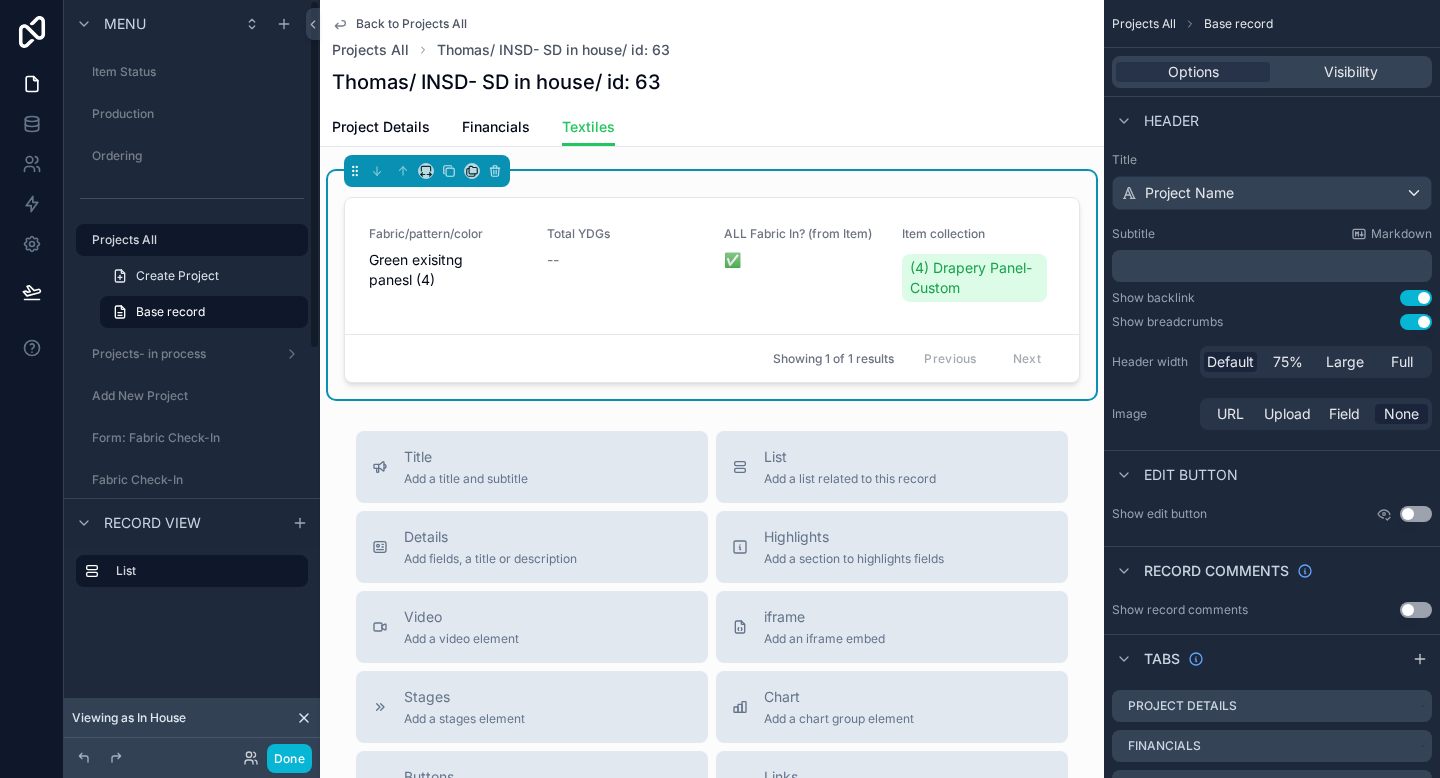 click on "List" at bounding box center (192, 626) 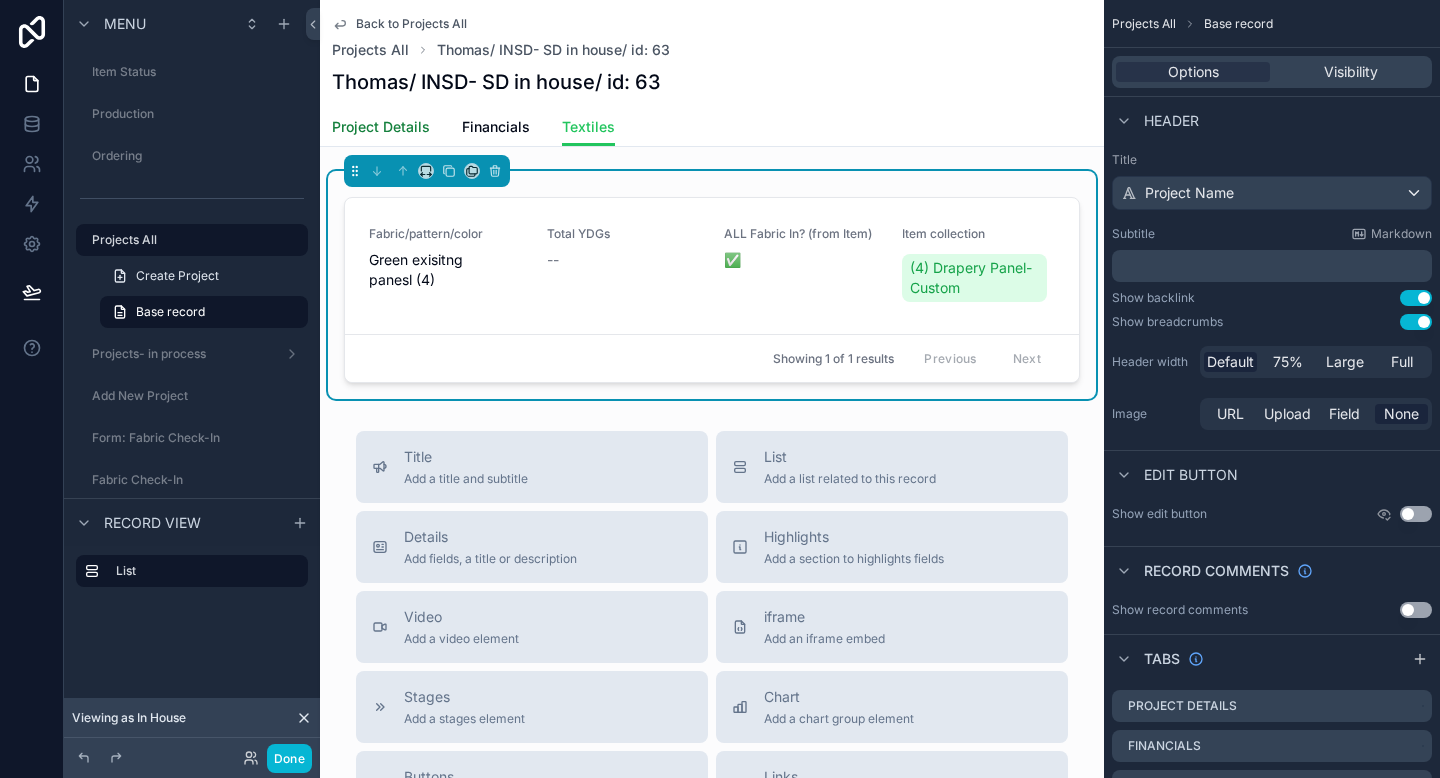 click on "Project Details" at bounding box center [381, 127] 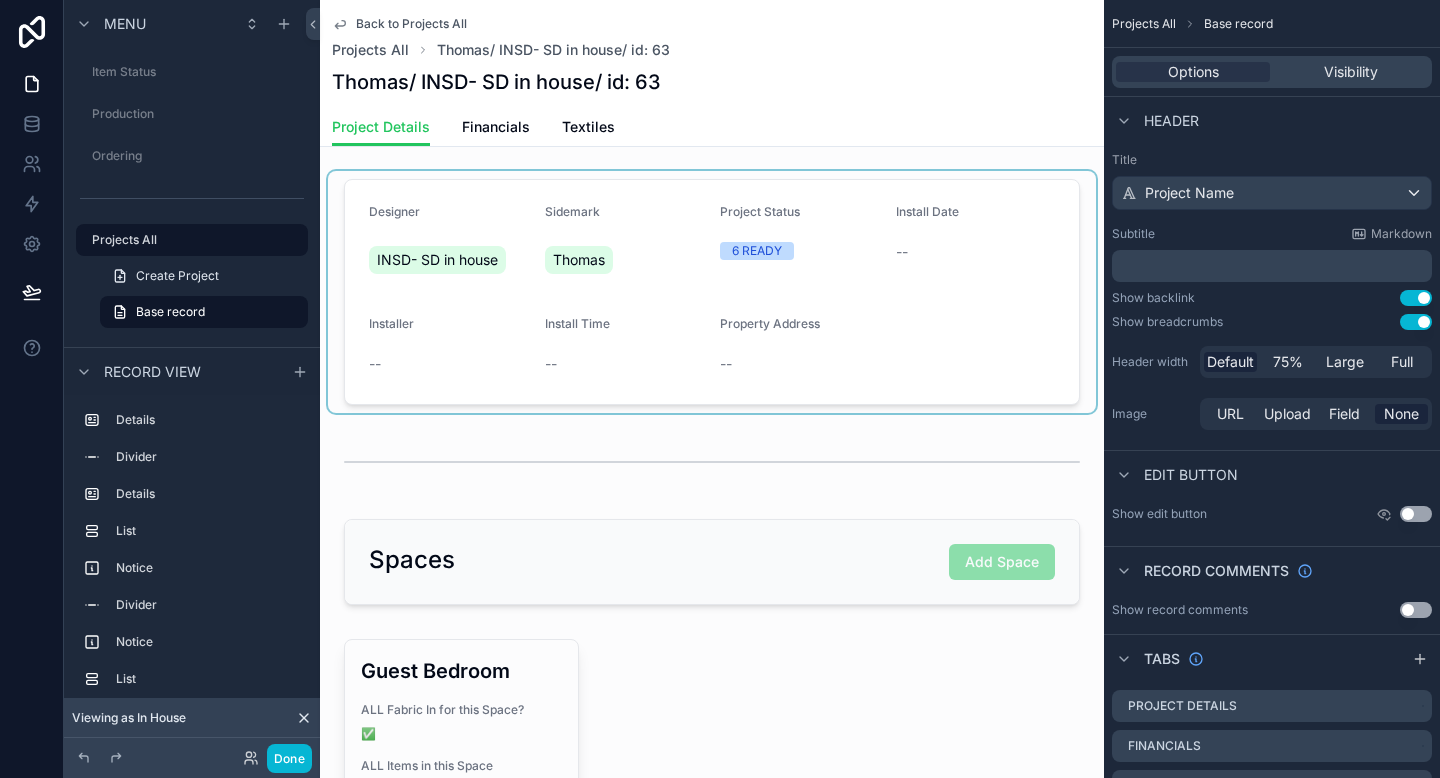 click at bounding box center (712, 292) 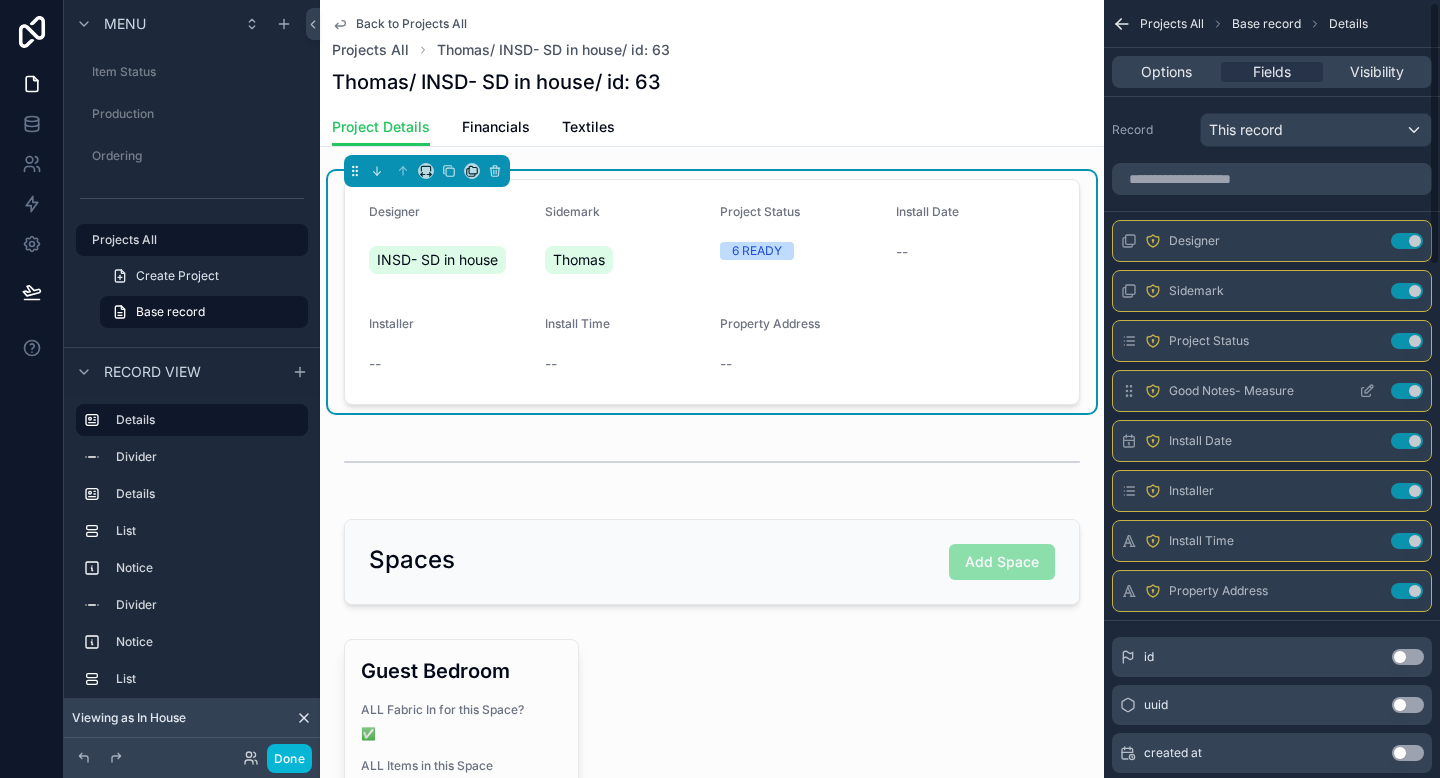 scroll, scrollTop: 11, scrollLeft: 0, axis: vertical 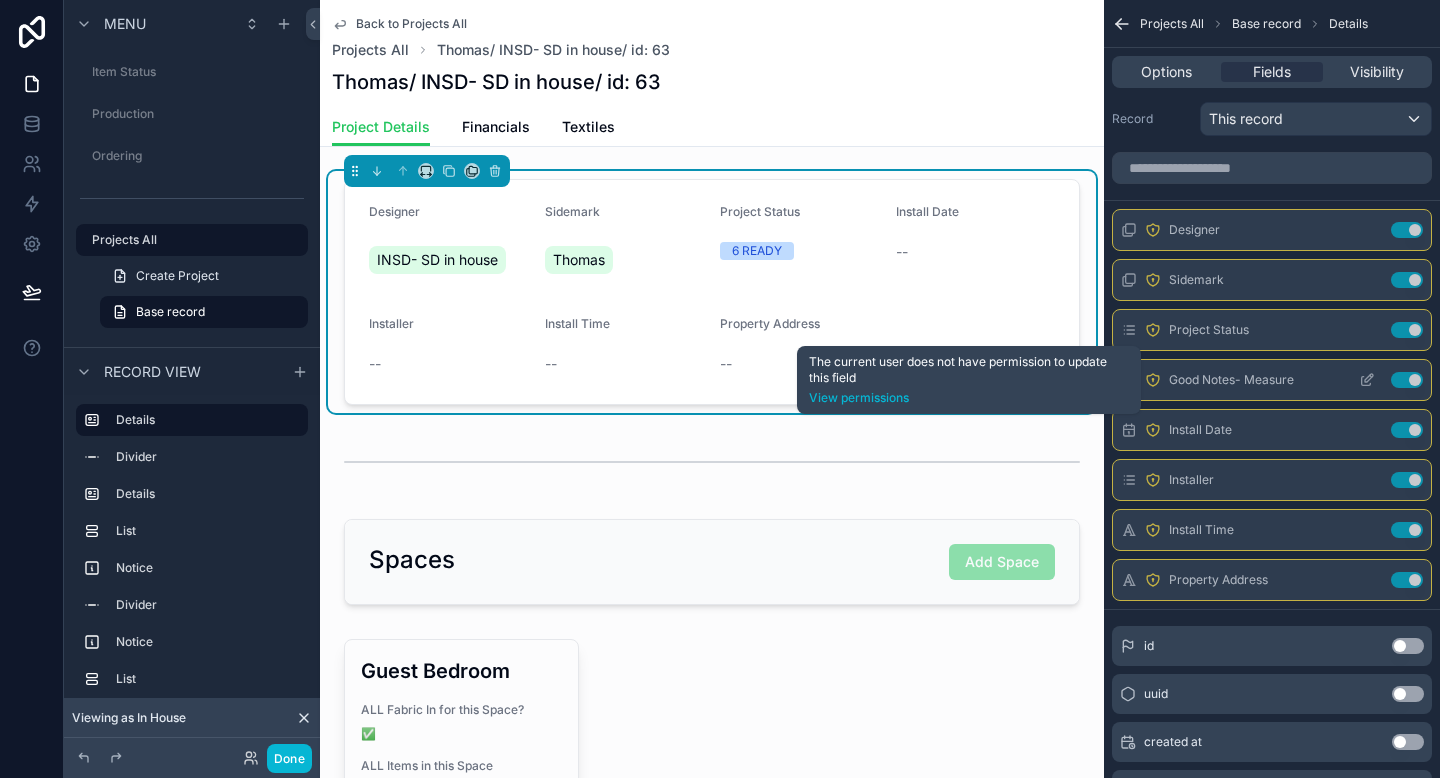 click 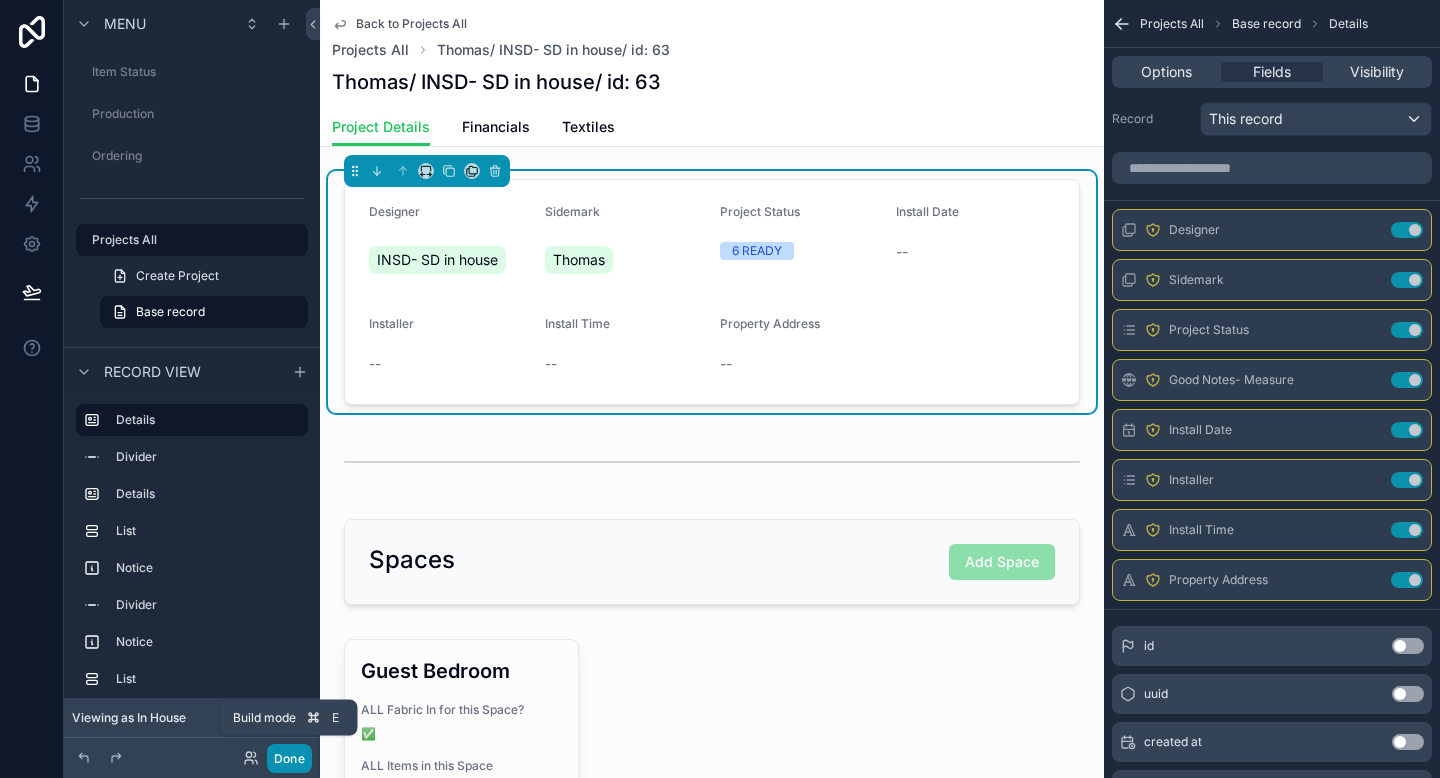 click on "Done" at bounding box center [289, 758] 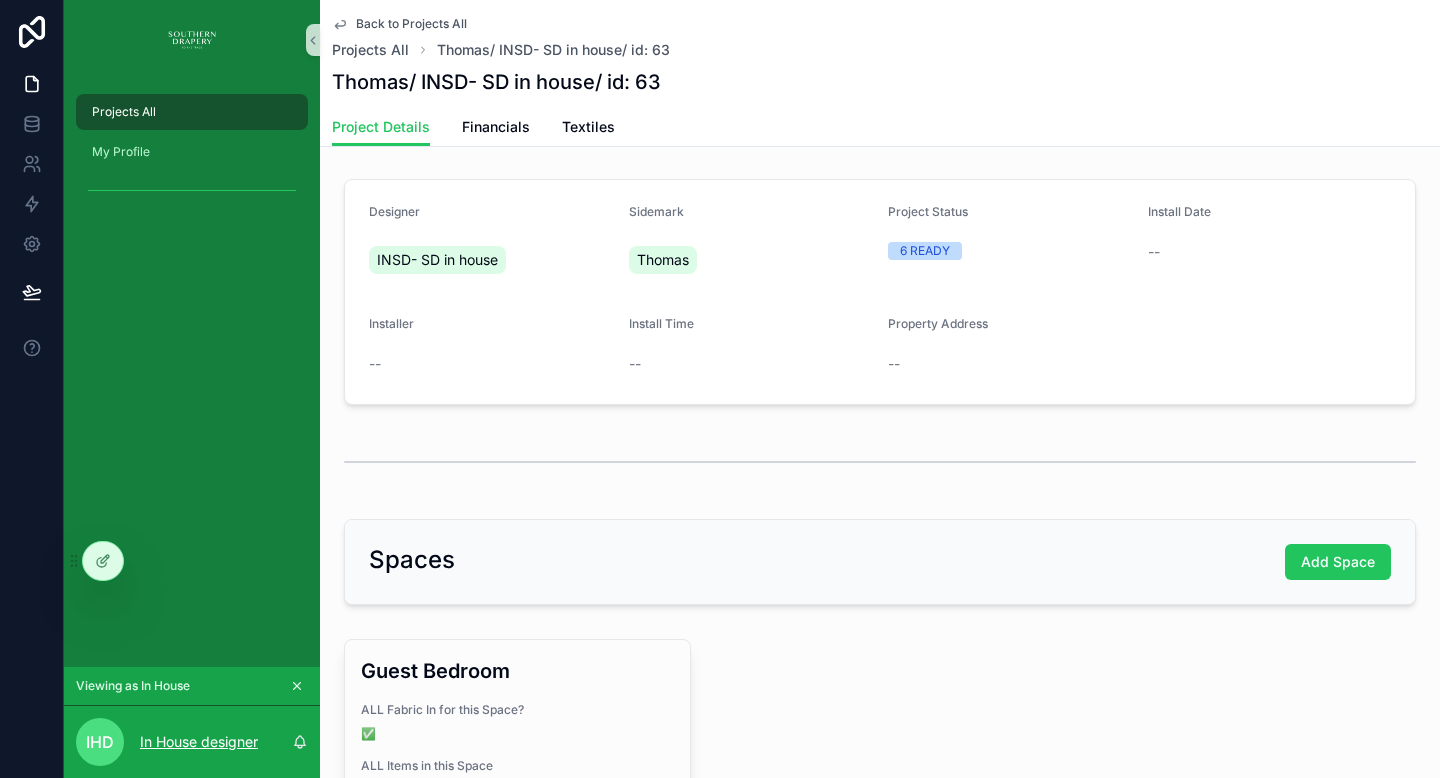 click on "In House designer" at bounding box center (199, 742) 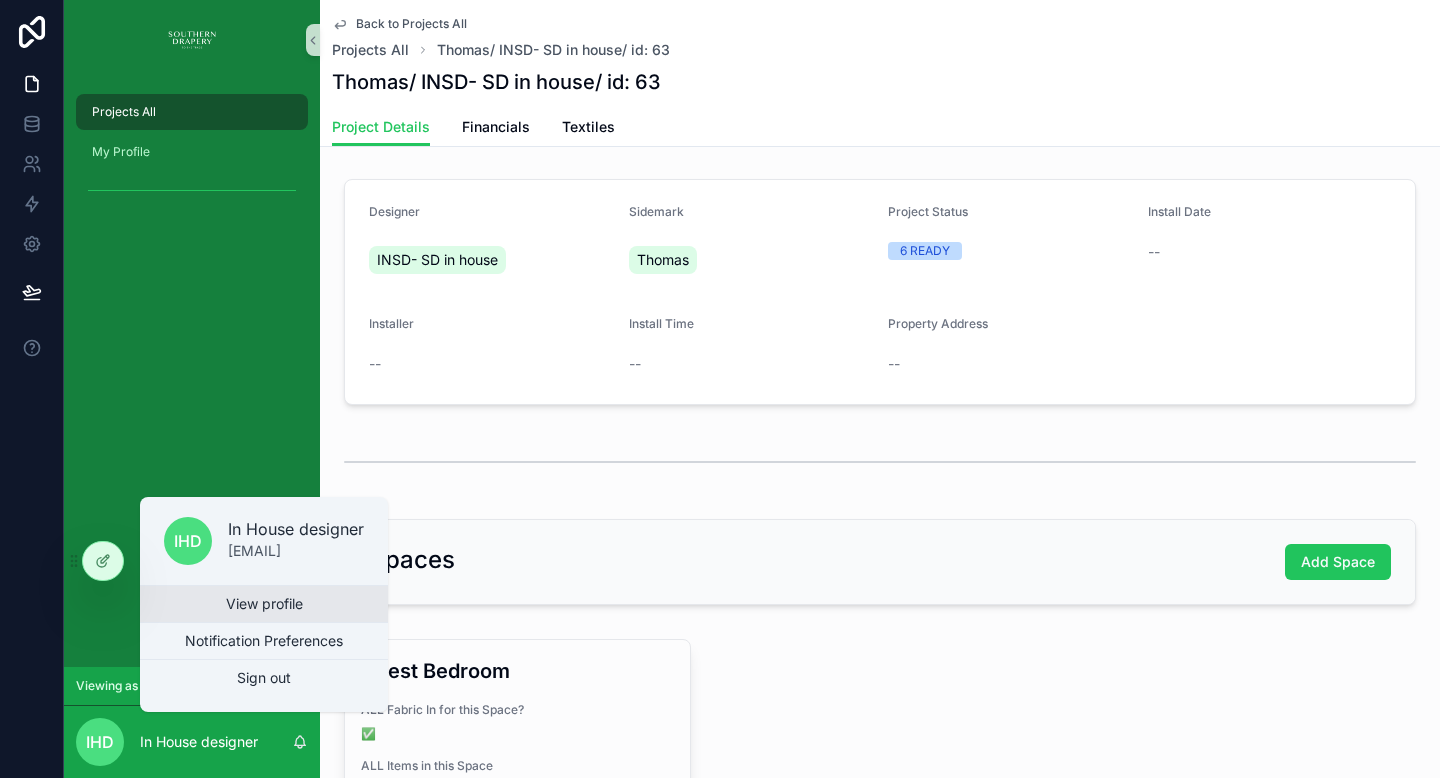 click on "View profile" at bounding box center [264, 604] 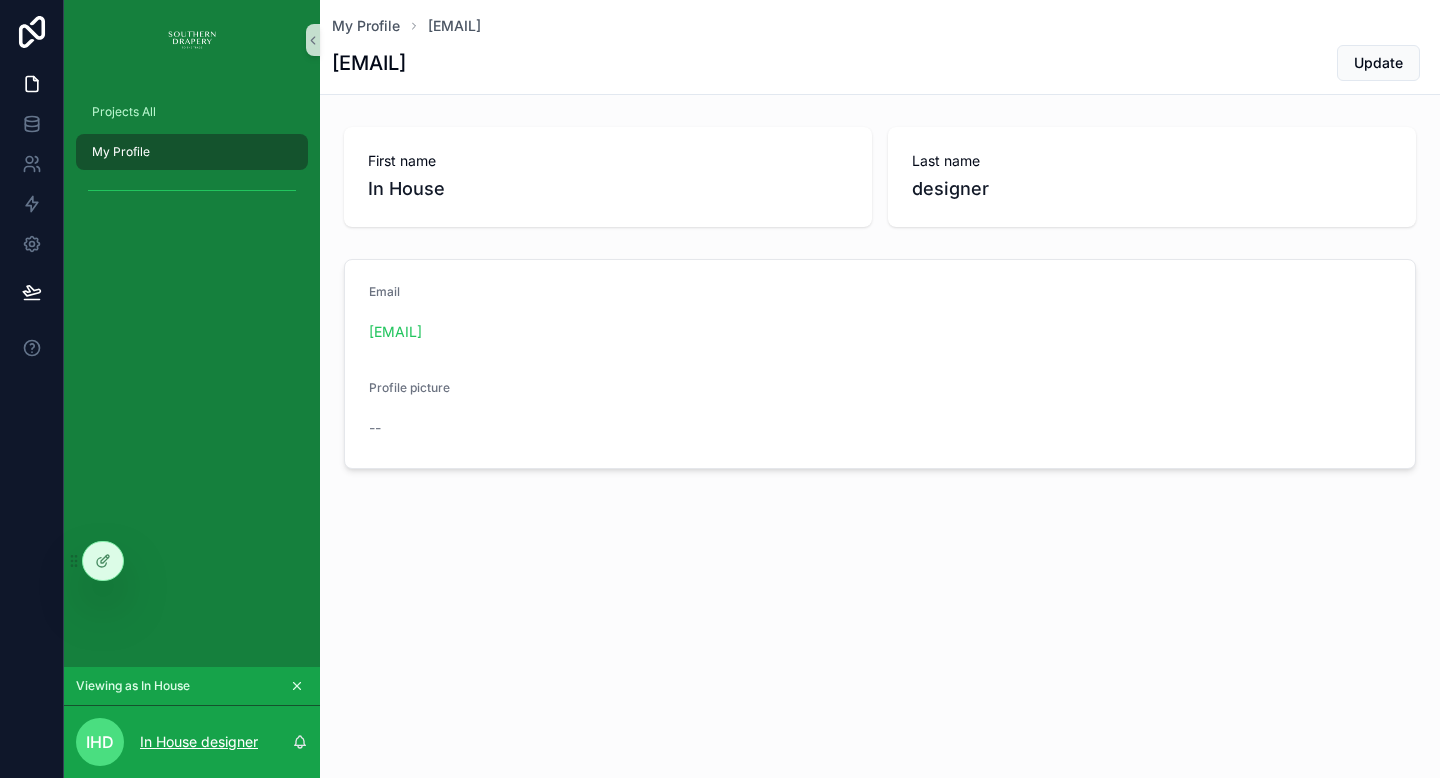 click on "In House designer" at bounding box center [199, 742] 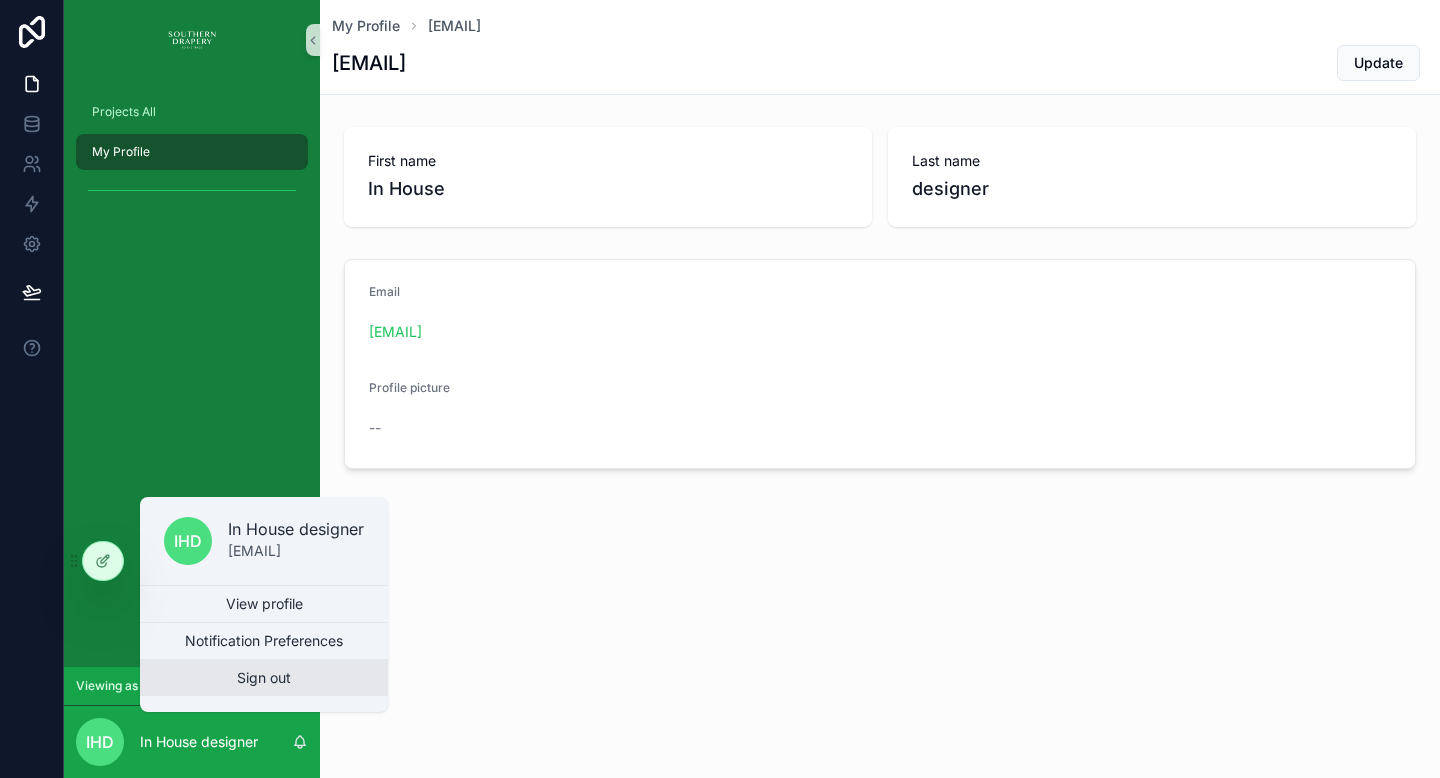 click on "Sign out" at bounding box center [264, 678] 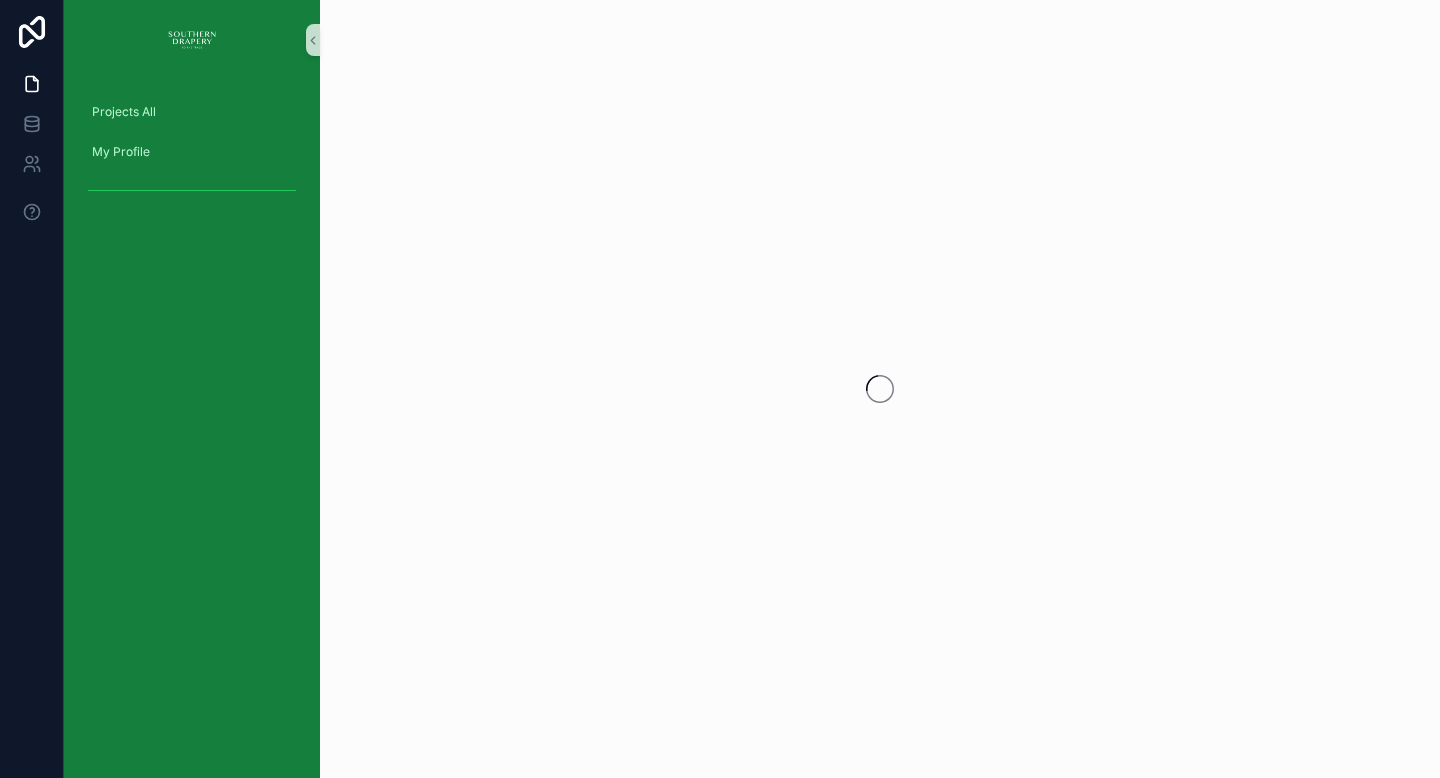 scroll, scrollTop: 0, scrollLeft: 0, axis: both 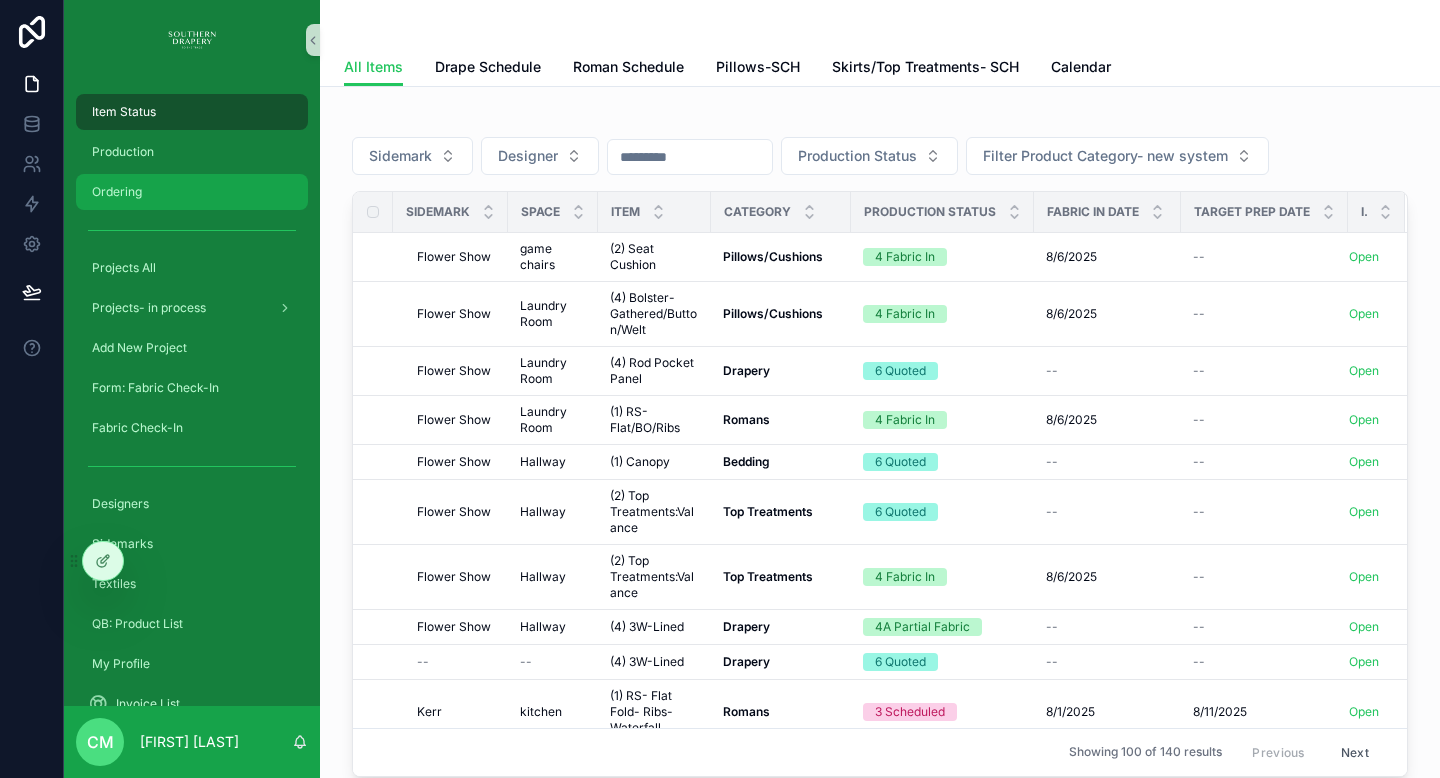 click on "Ordering" at bounding box center (192, 192) 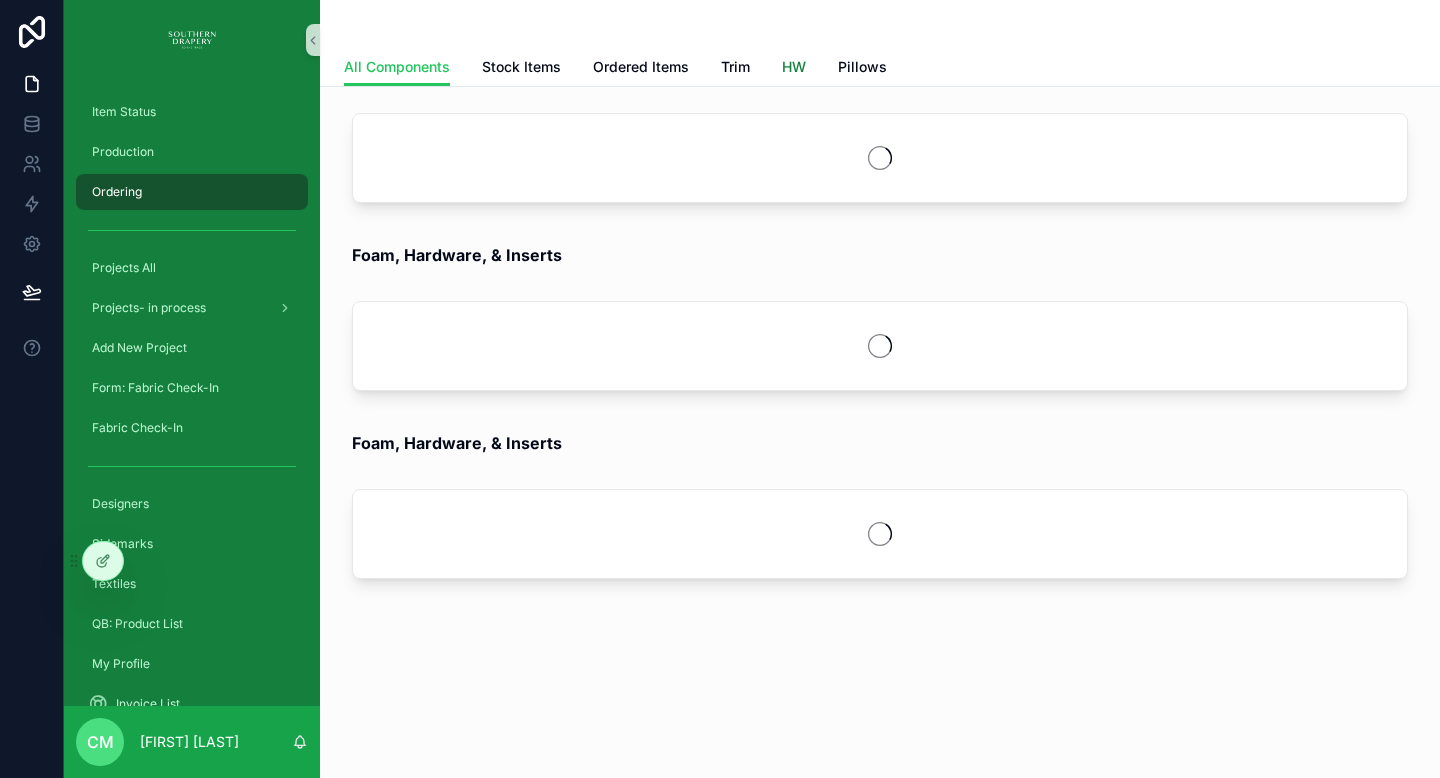 click on "HW" at bounding box center (794, 67) 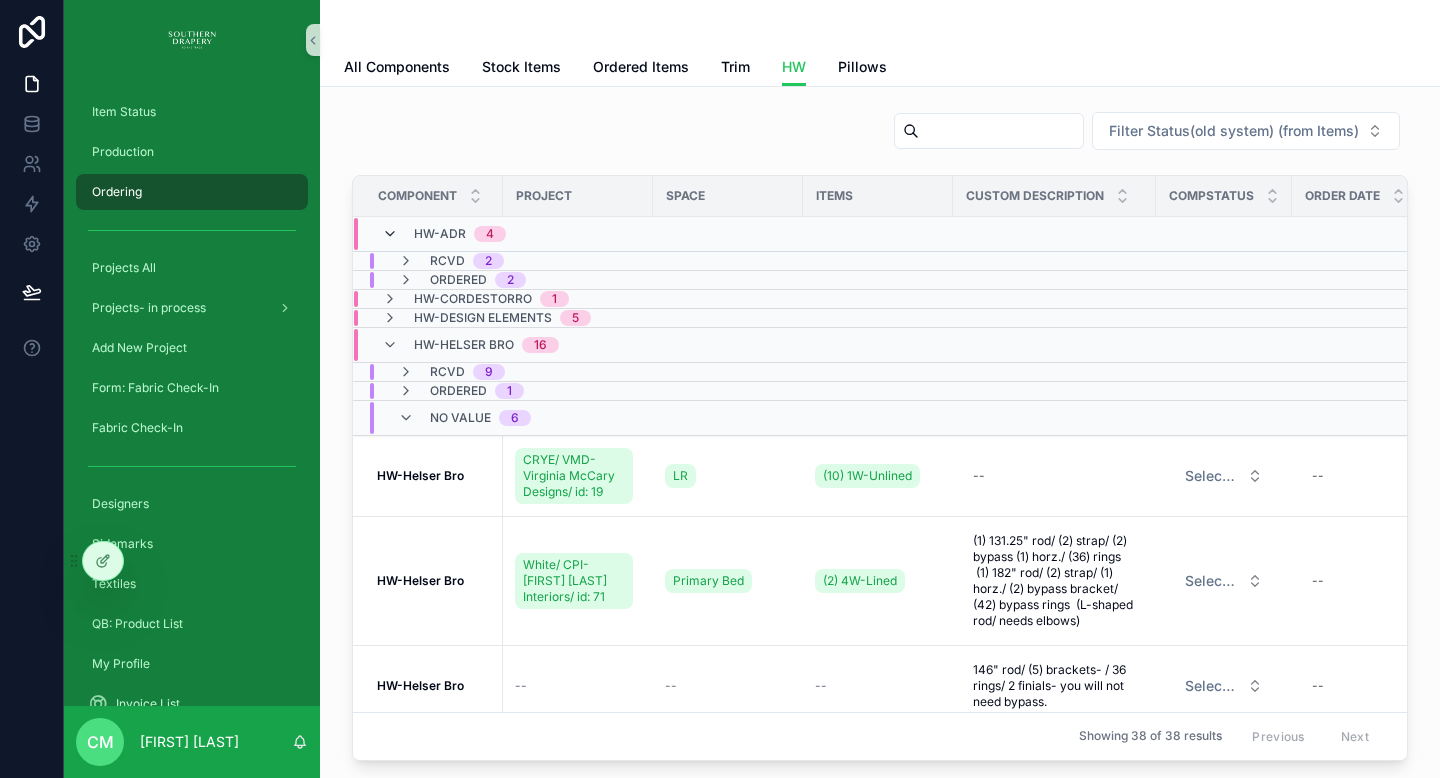 click at bounding box center (390, 234) 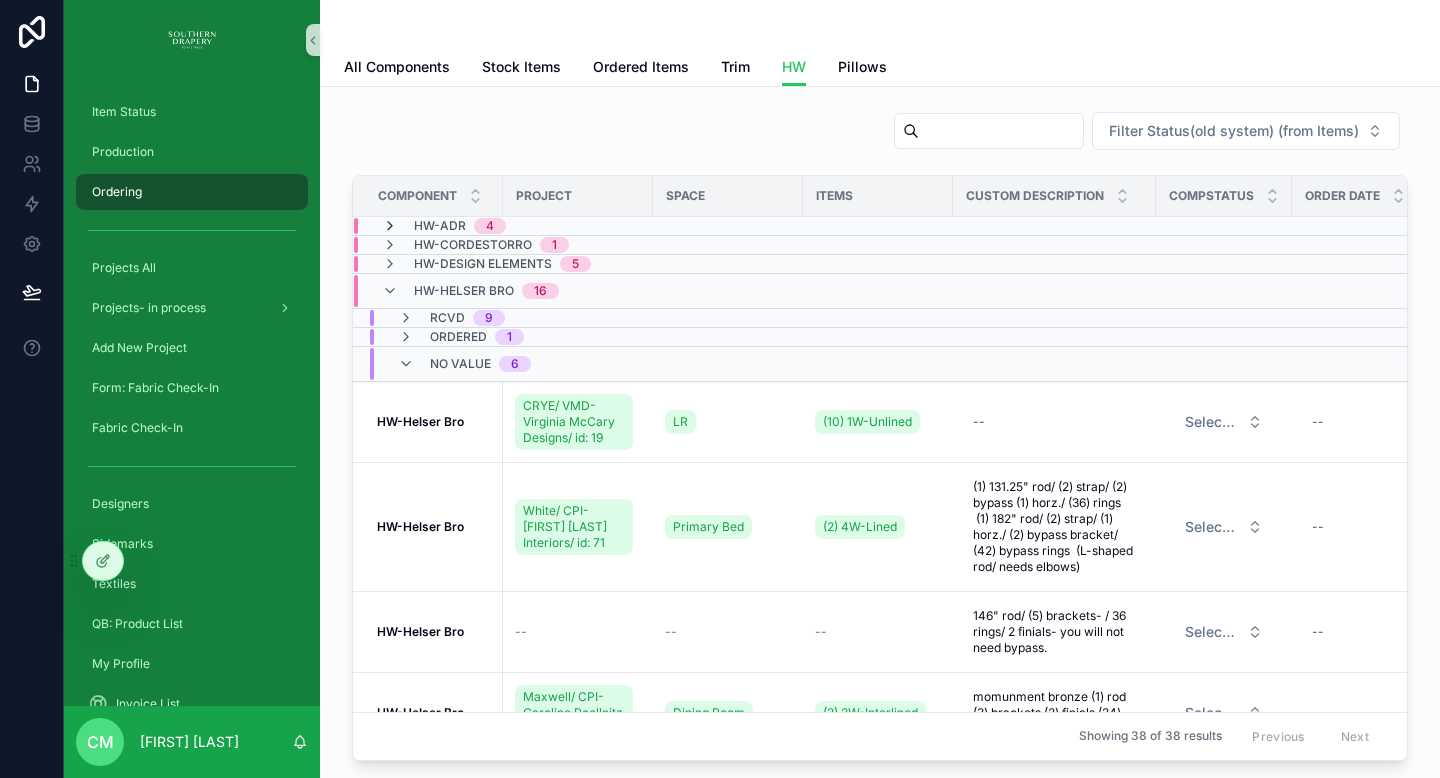 click at bounding box center [390, 226] 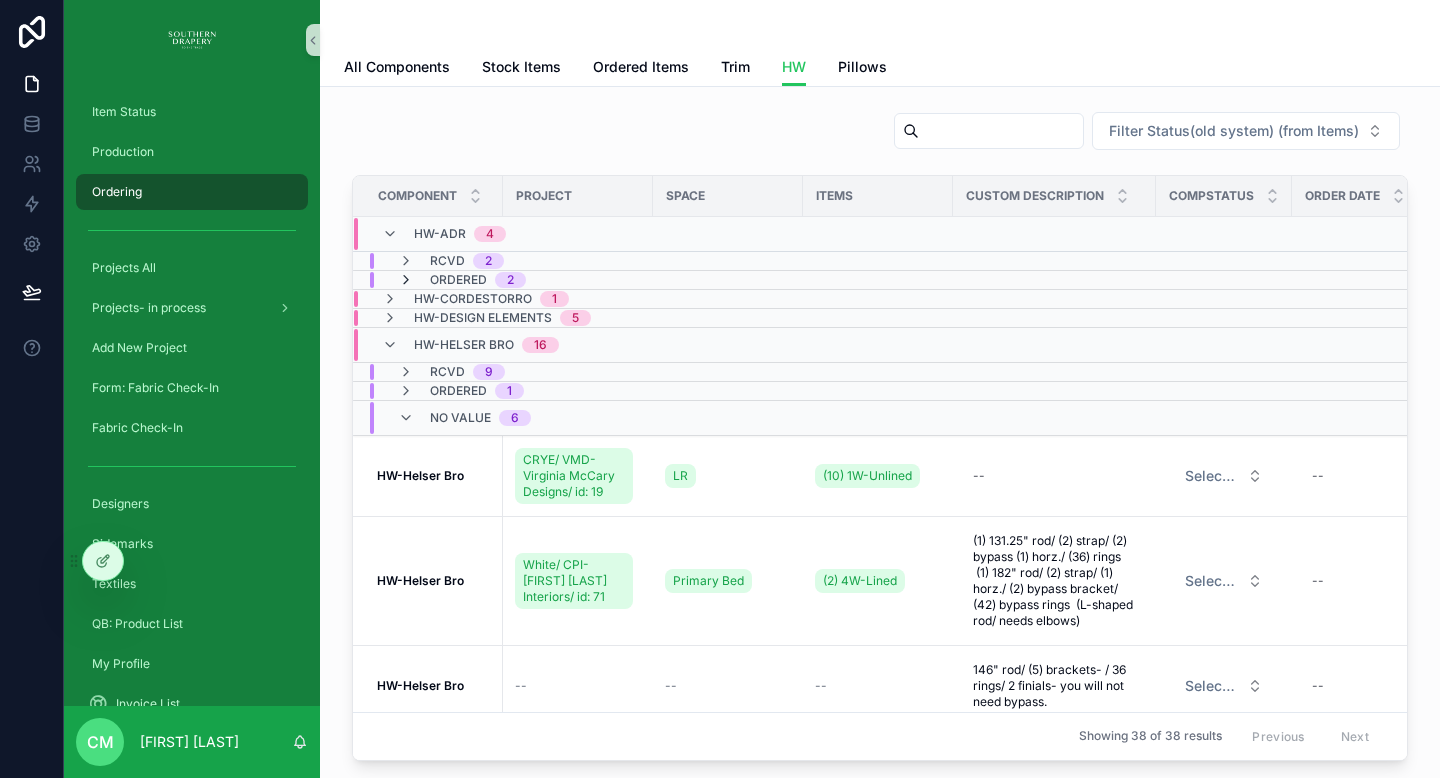 click at bounding box center [406, 280] 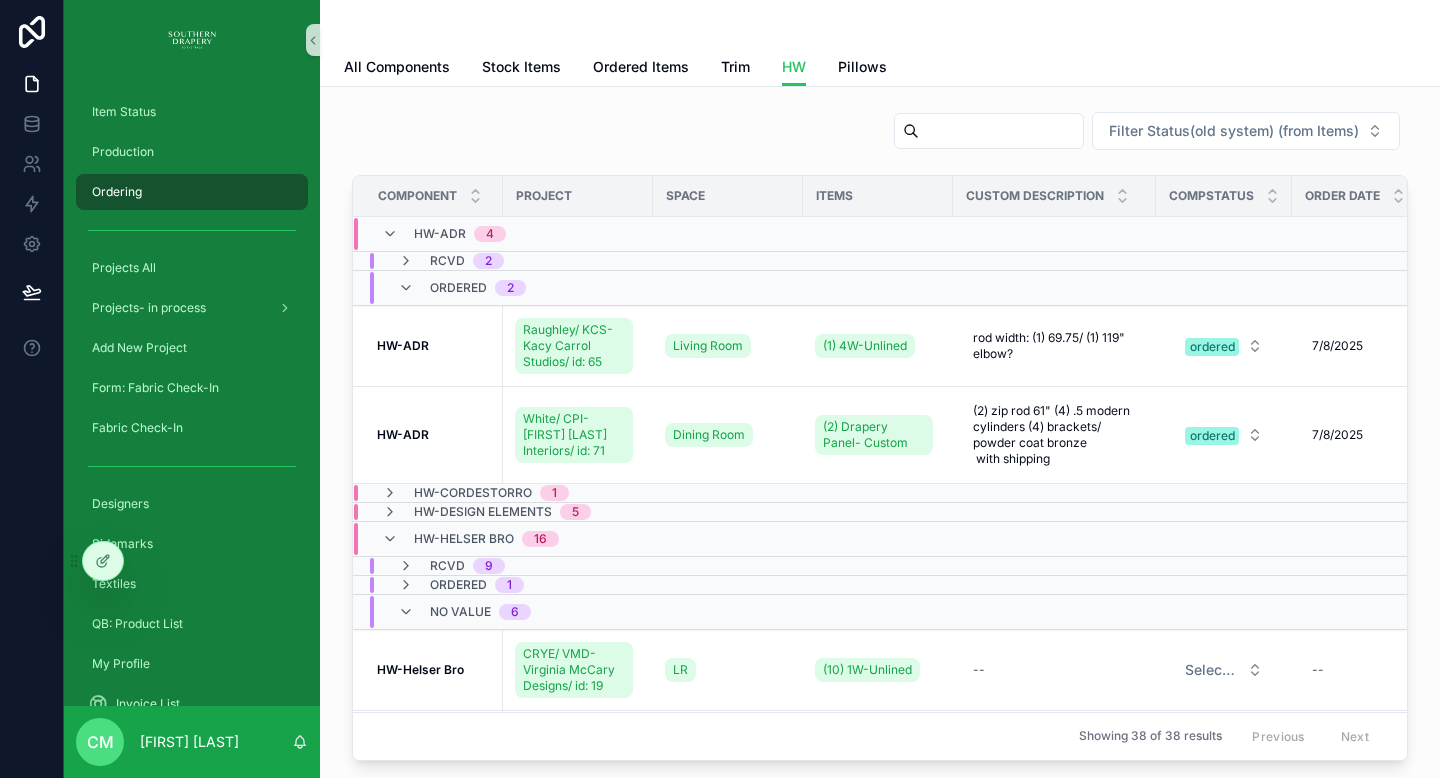 click on "HW-CordesTorro 1" at bounding box center [475, 493] 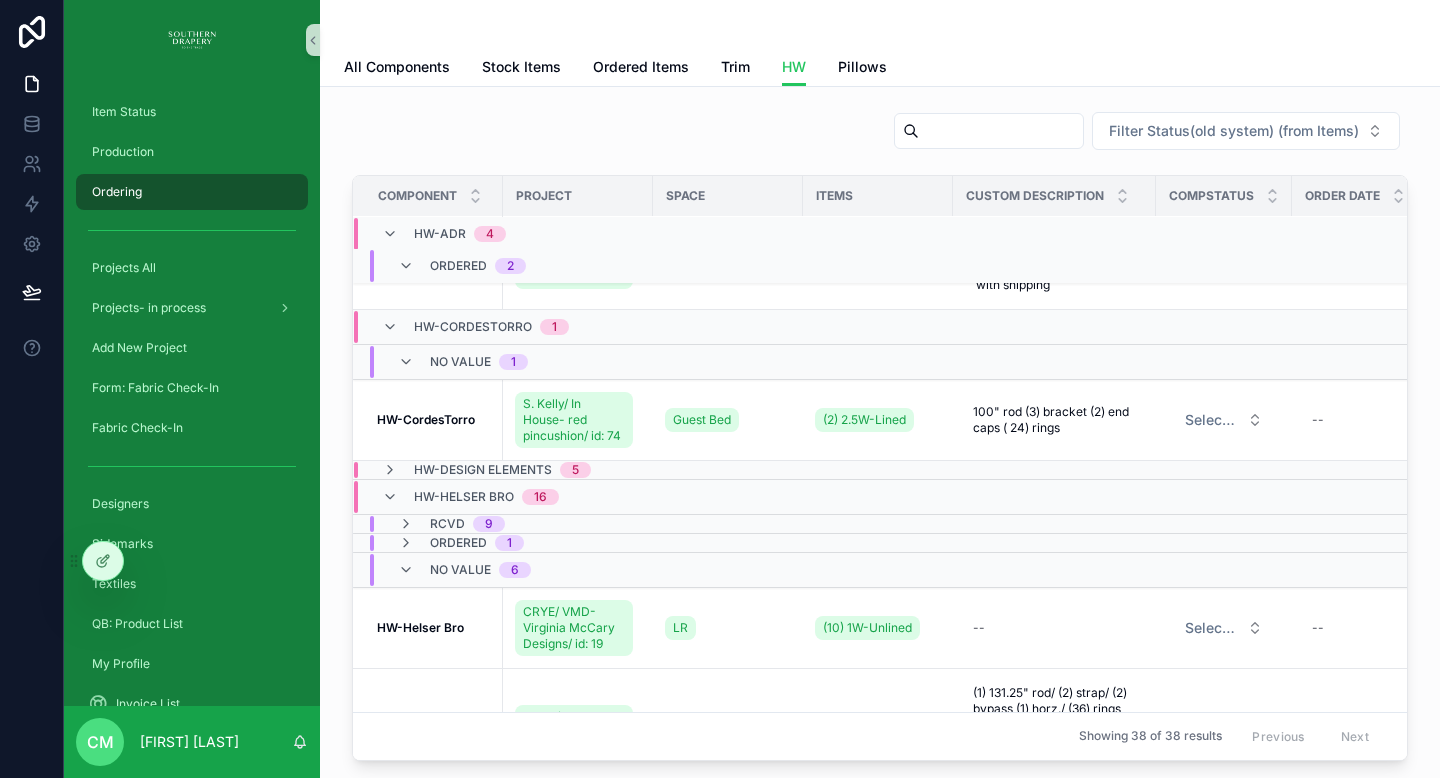 scroll, scrollTop: 178, scrollLeft: 0, axis: vertical 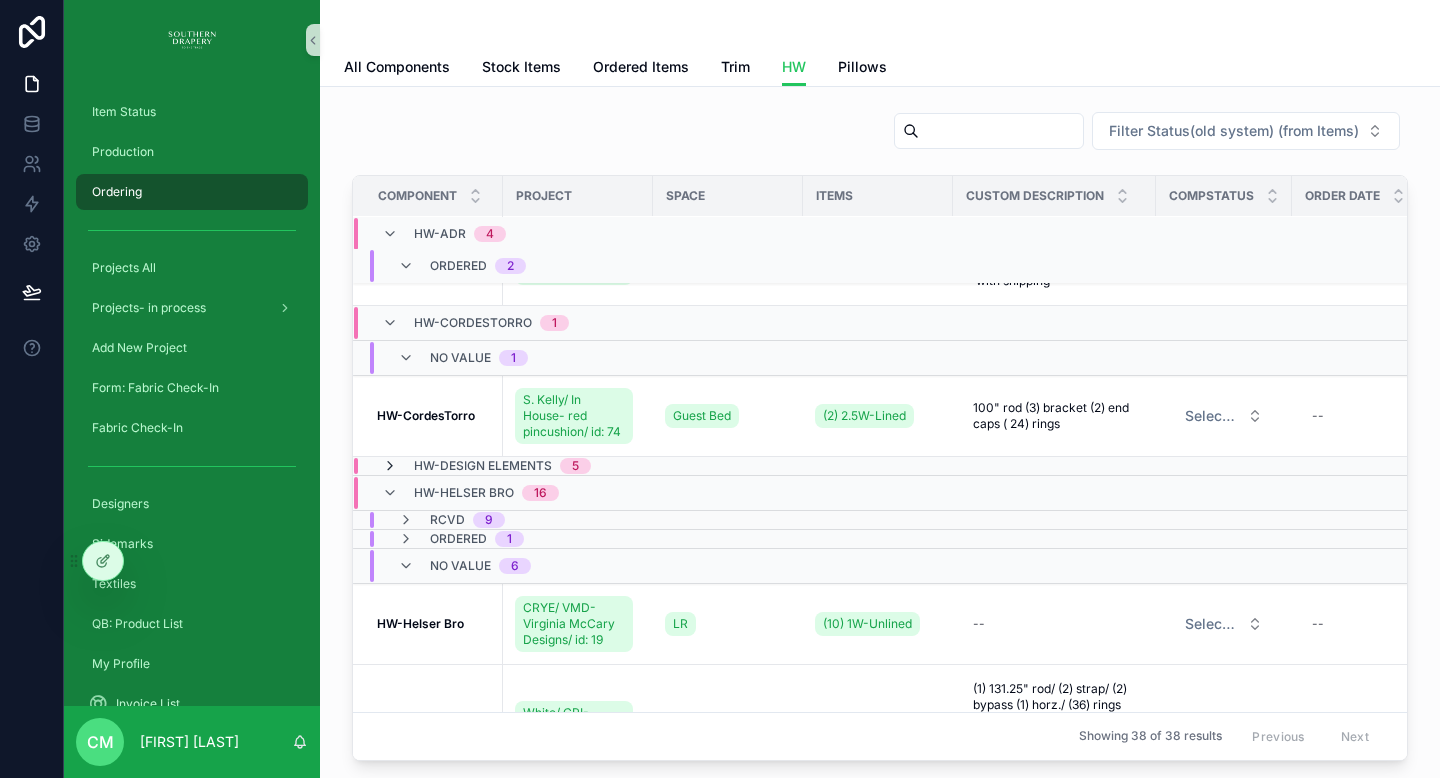 click at bounding box center [390, 466] 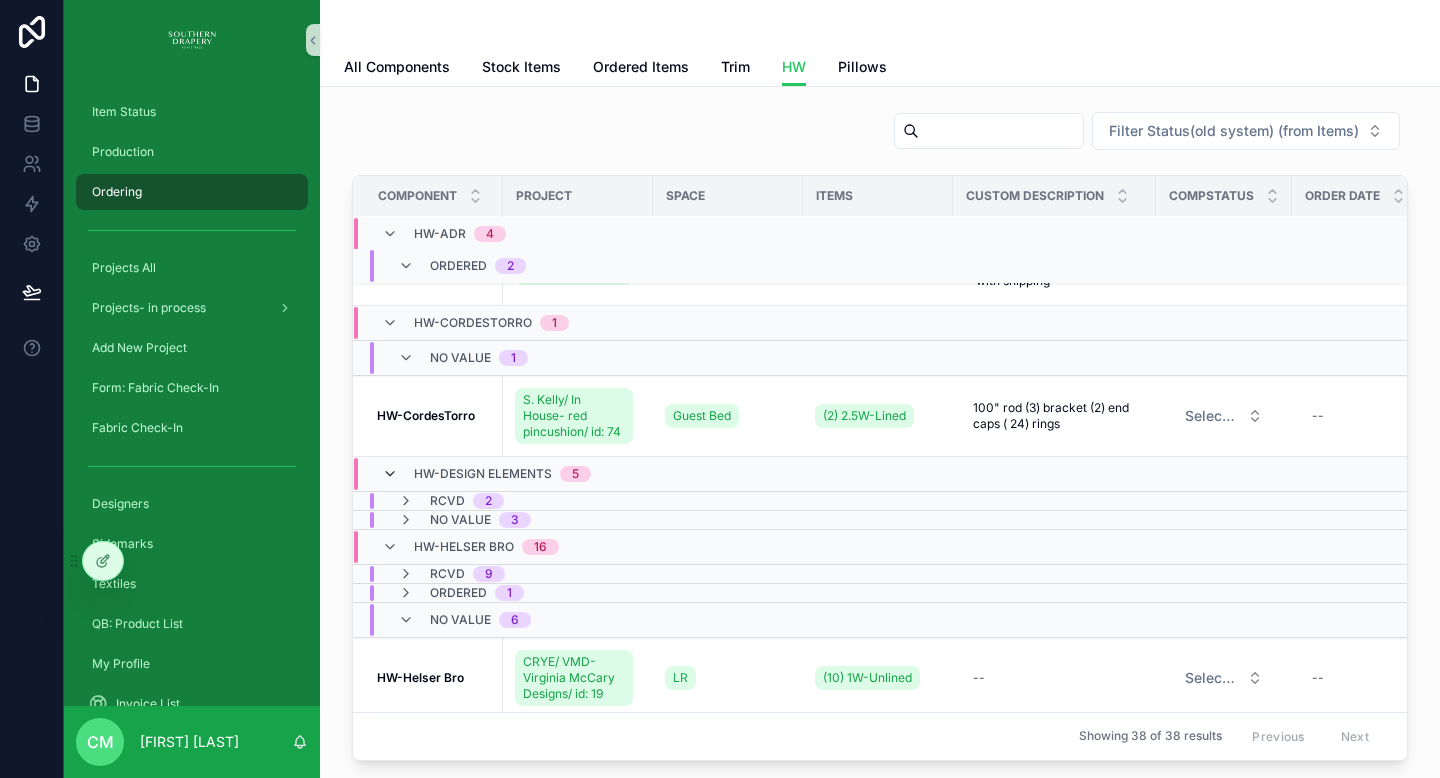 click at bounding box center [390, 474] 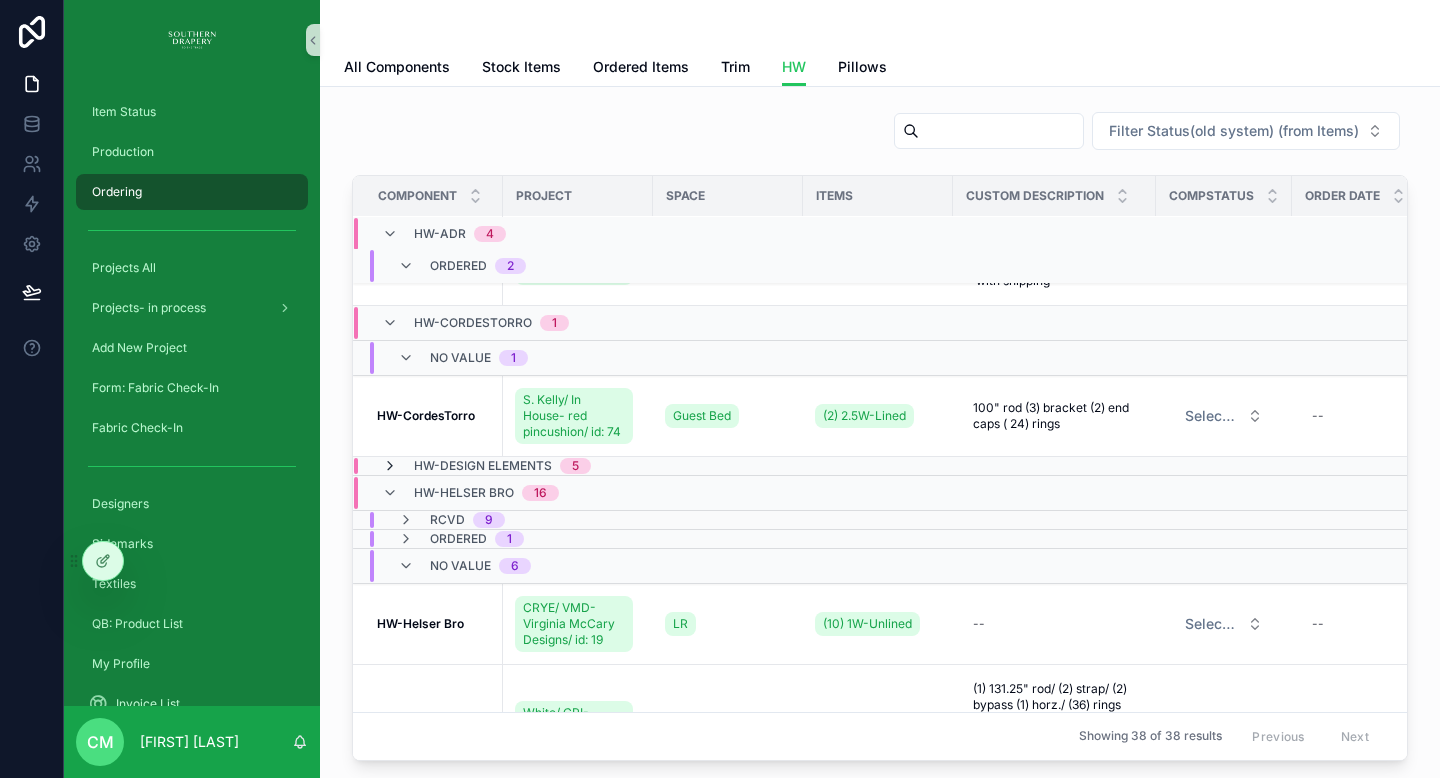 click at bounding box center [390, 466] 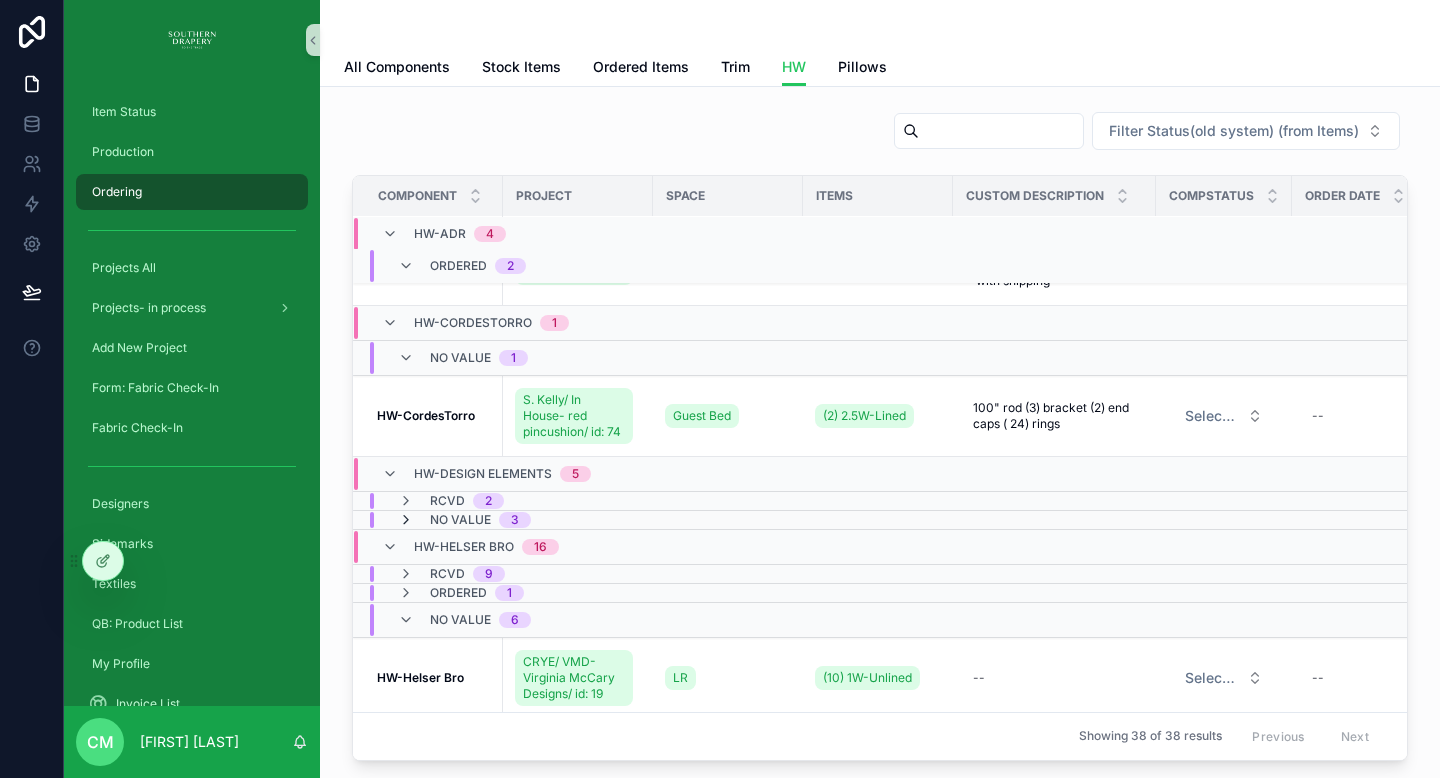 click at bounding box center (406, 520) 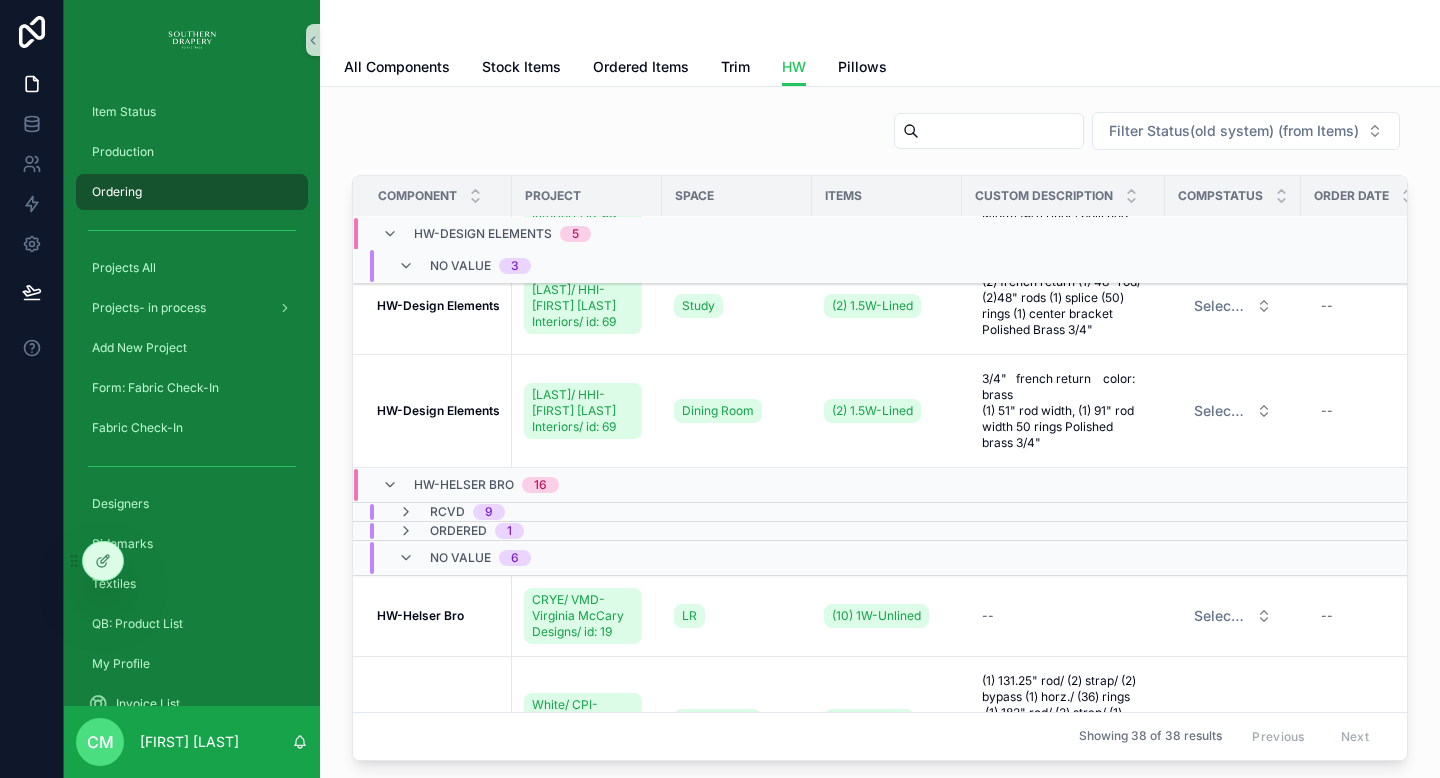 scroll, scrollTop: 587, scrollLeft: 0, axis: vertical 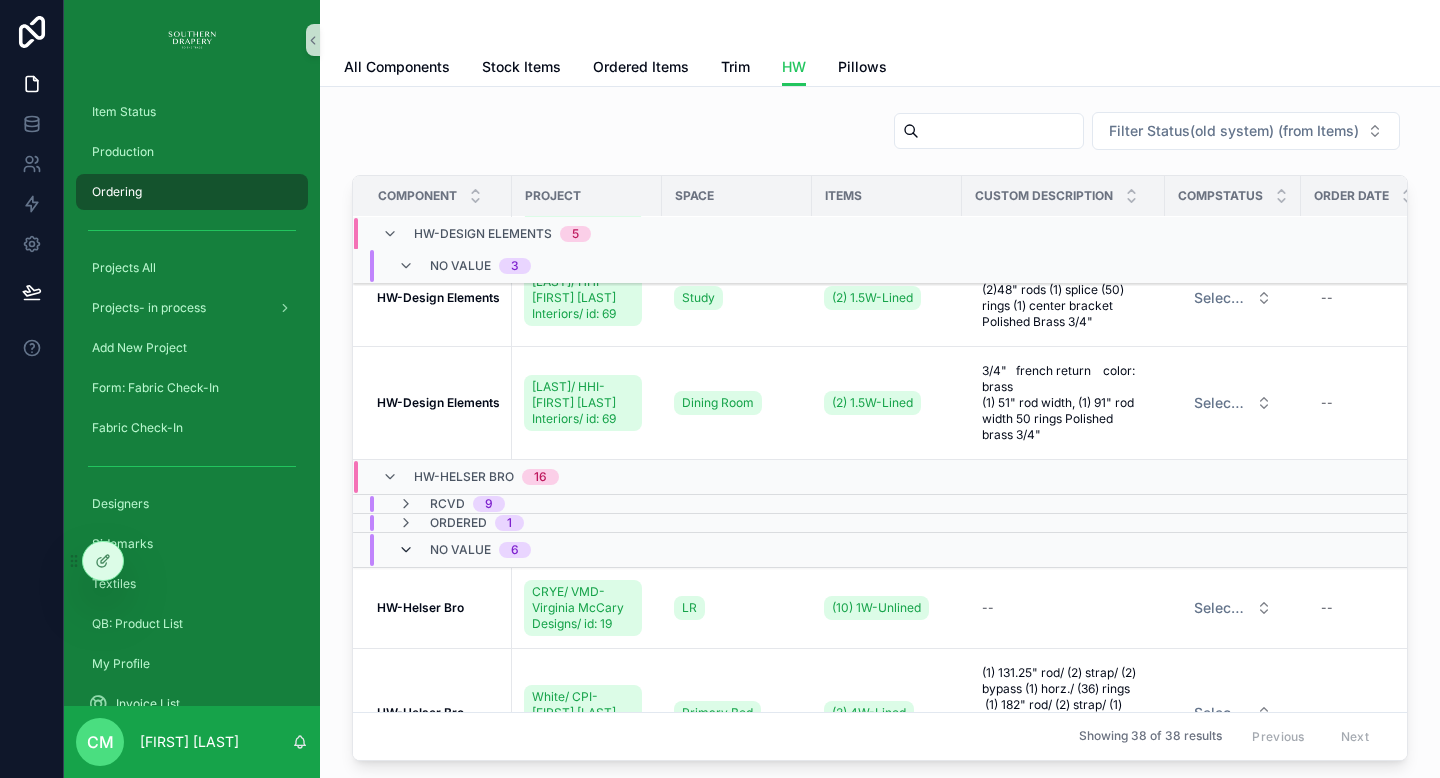 click at bounding box center (406, 550) 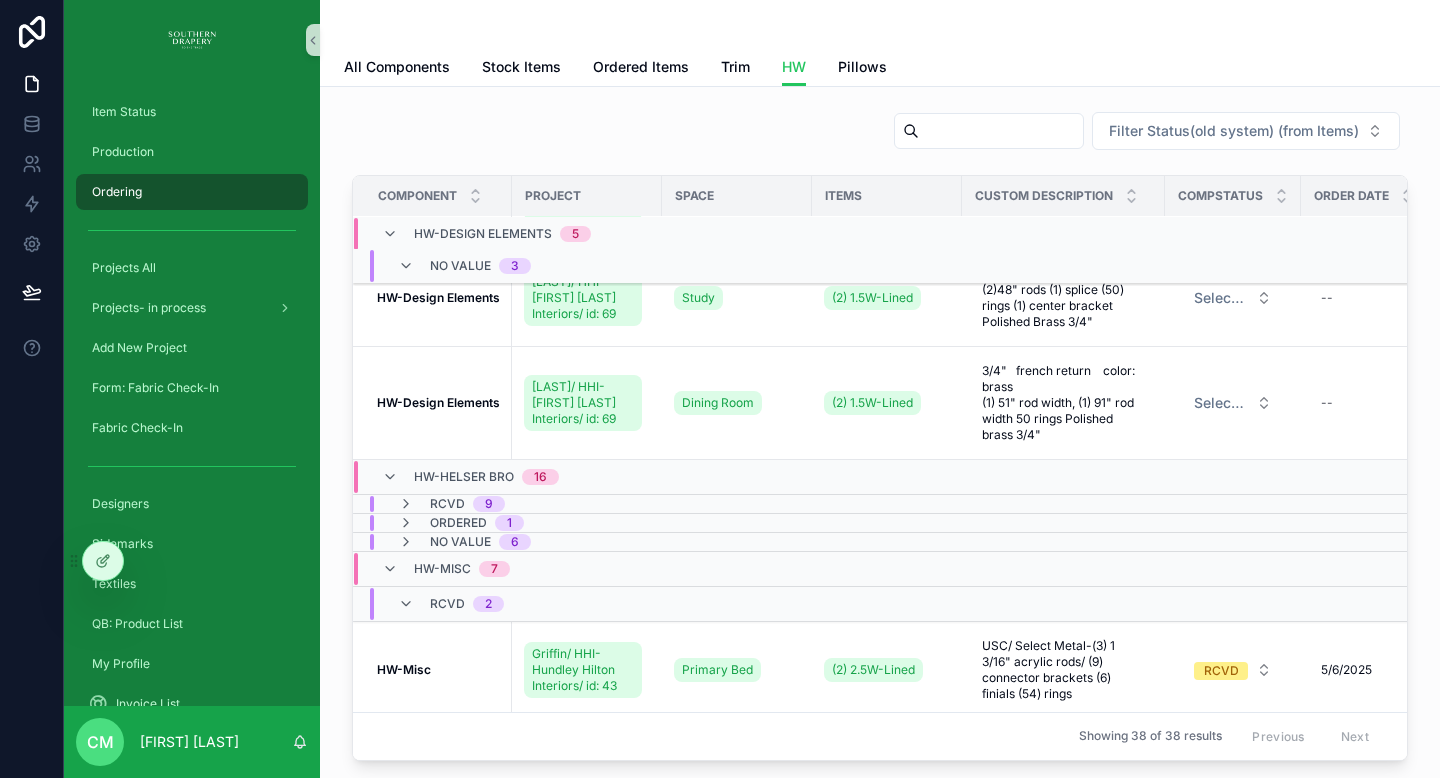 click on "No value 6" at bounding box center [464, 542] 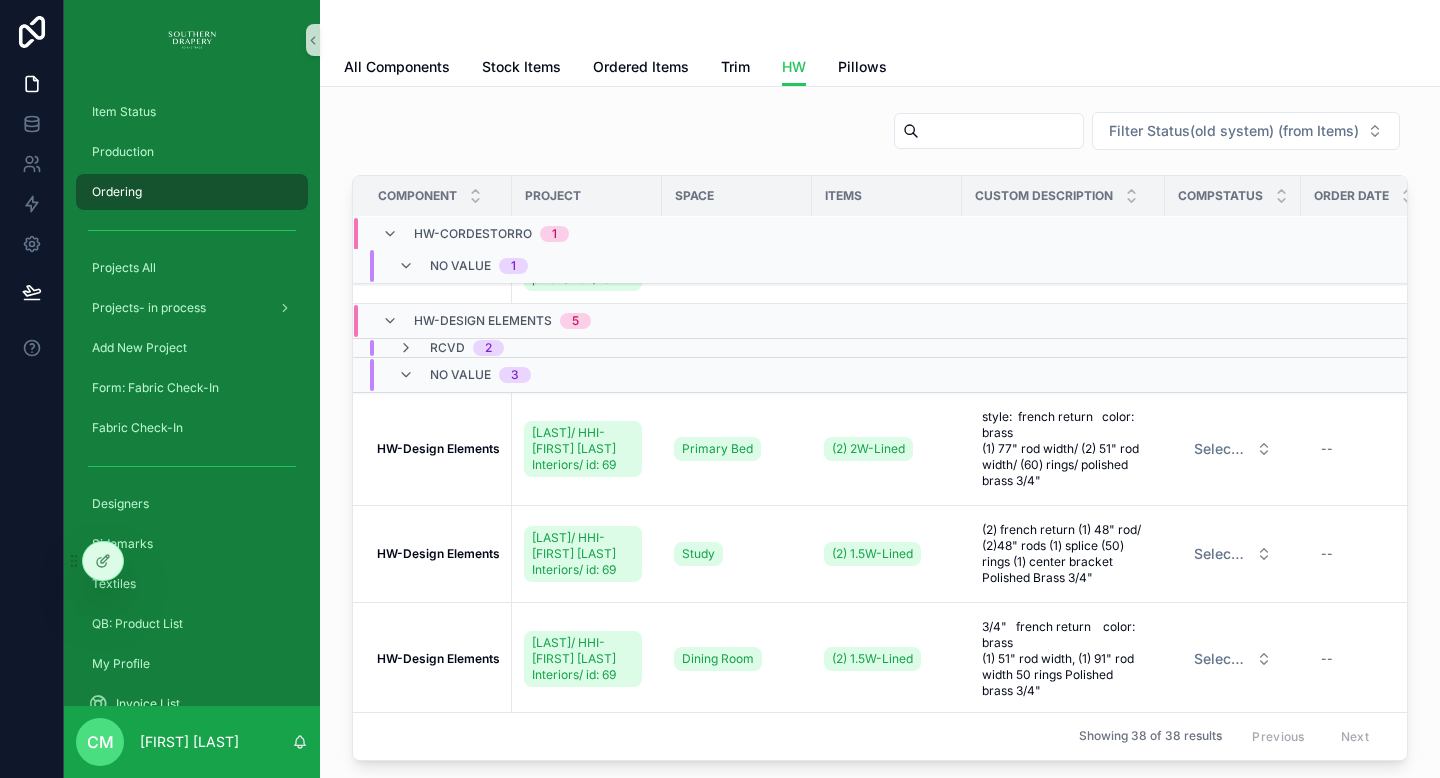 scroll, scrollTop: 0, scrollLeft: 0, axis: both 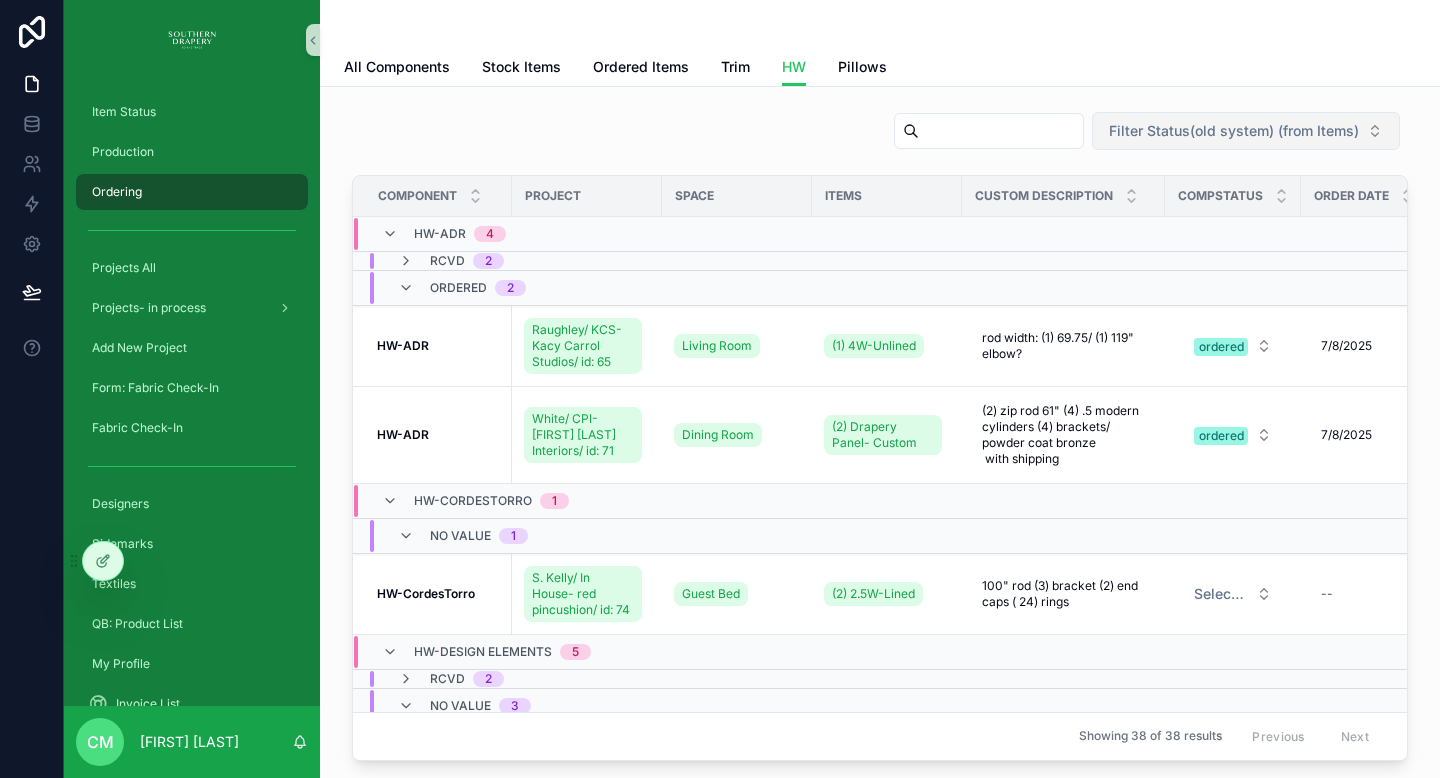 click on "Filter Status(old system) (from Items)" at bounding box center (1234, 131) 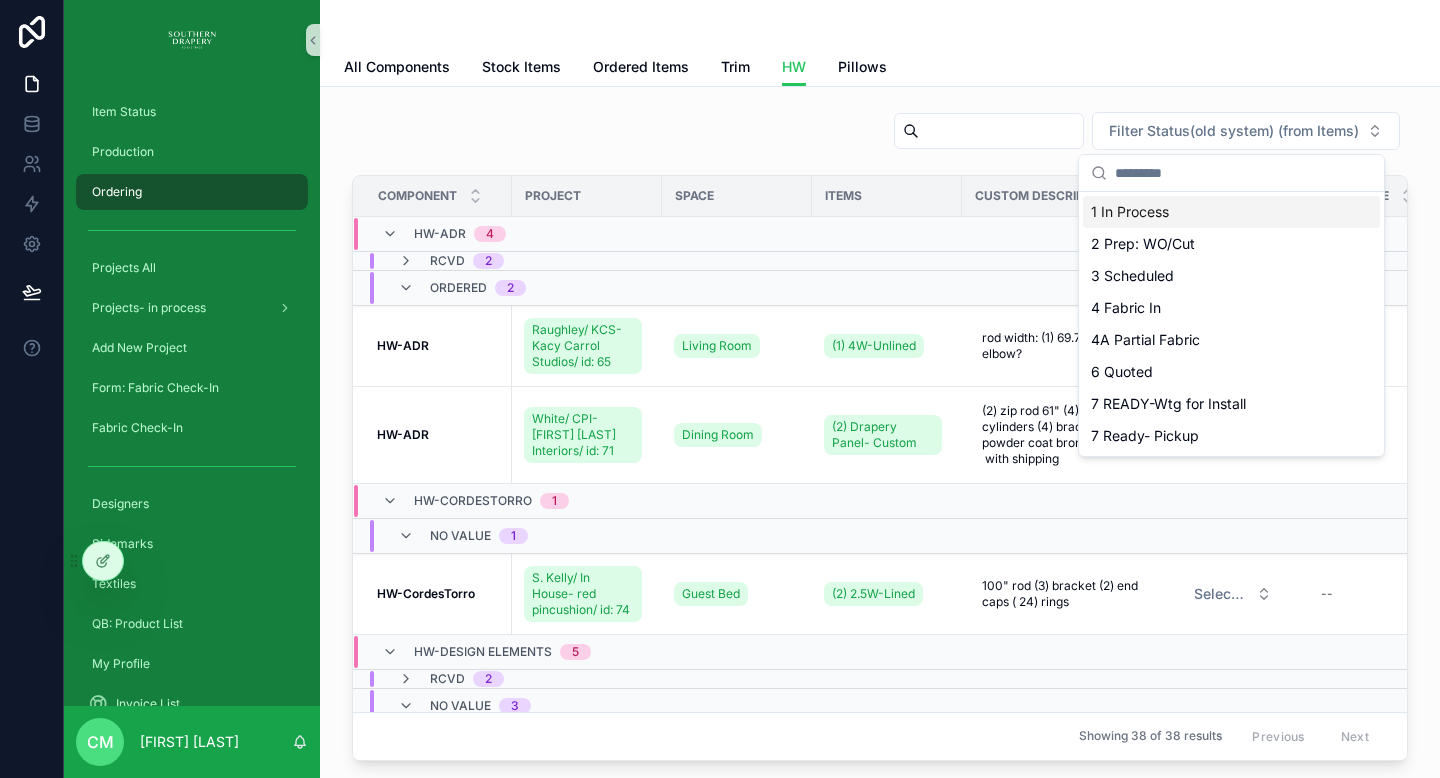 click at bounding box center [1001, 131] 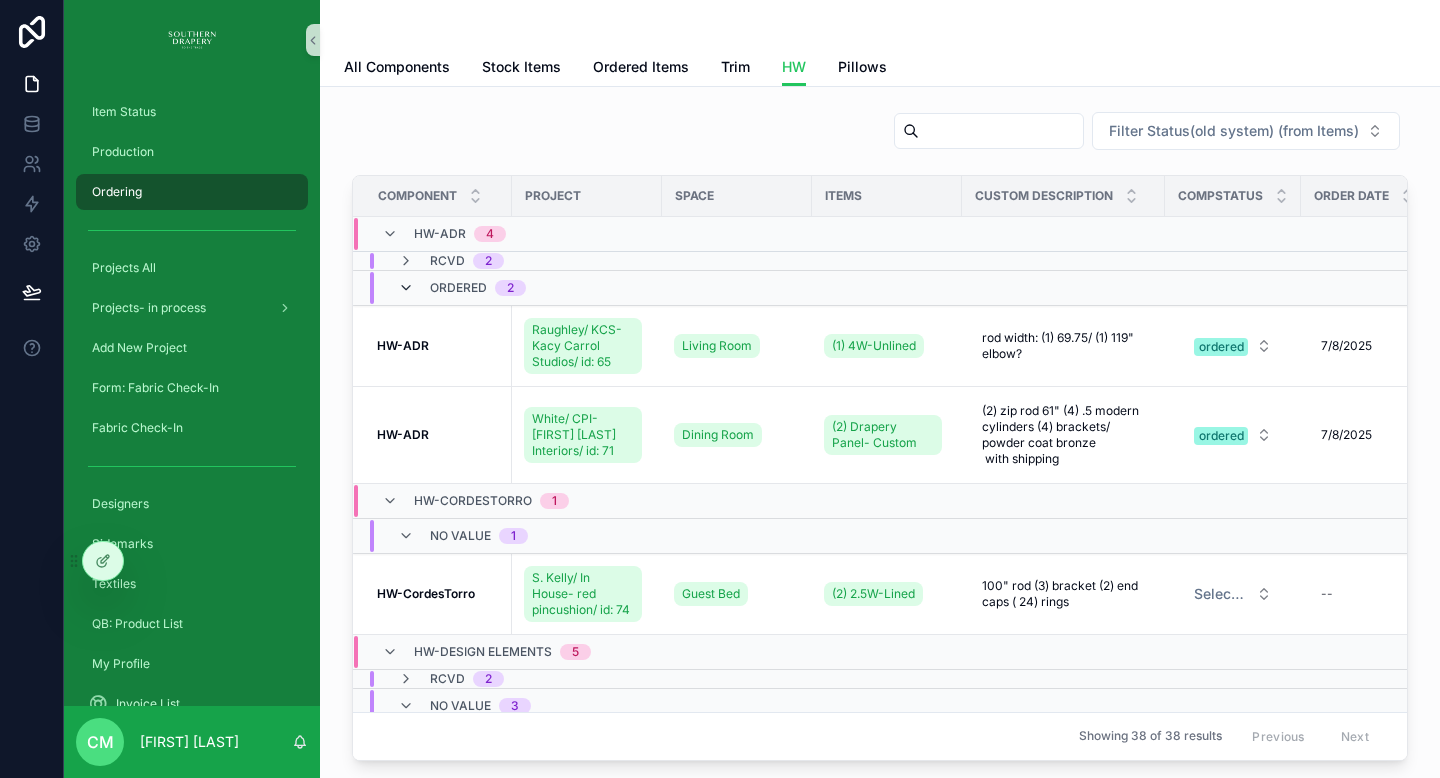 click at bounding box center (406, 288) 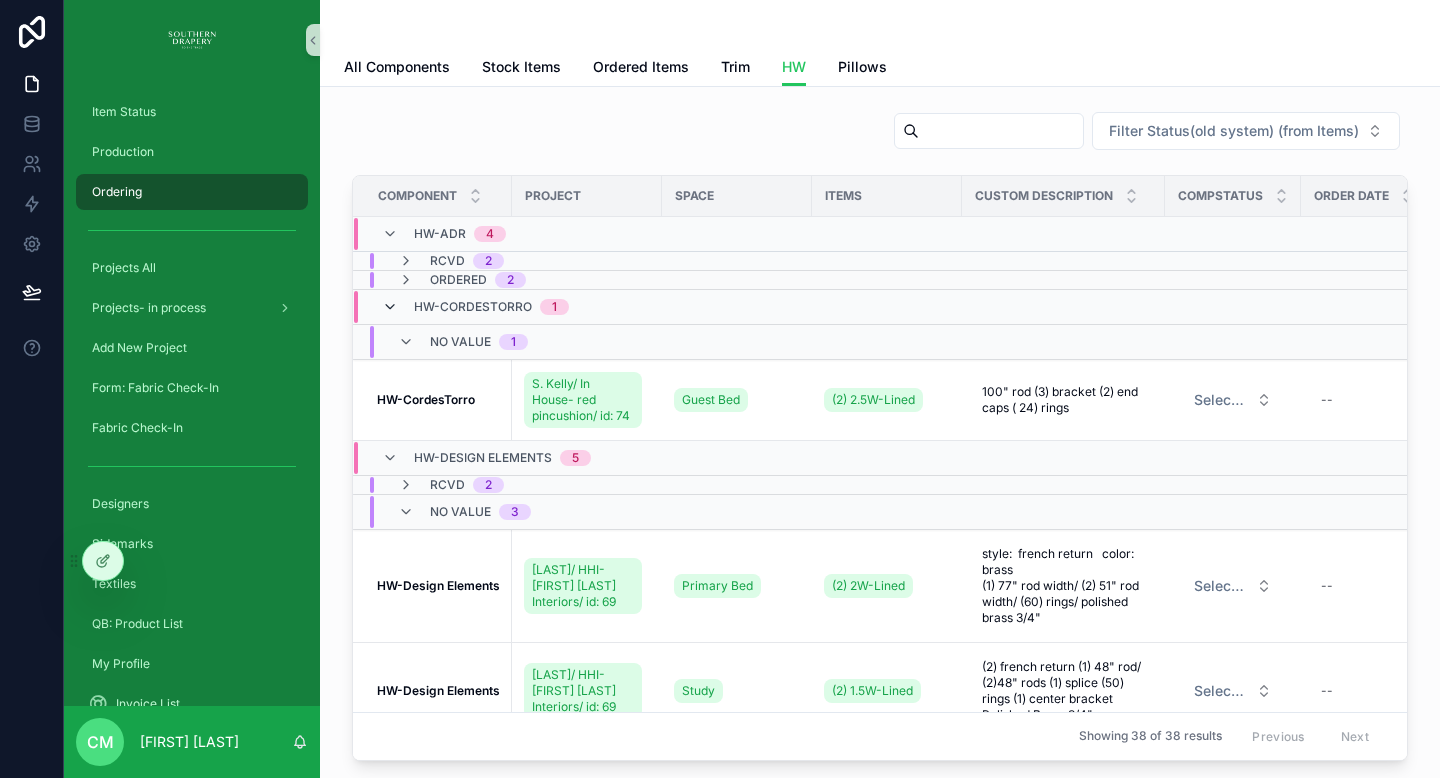 click at bounding box center (390, 307) 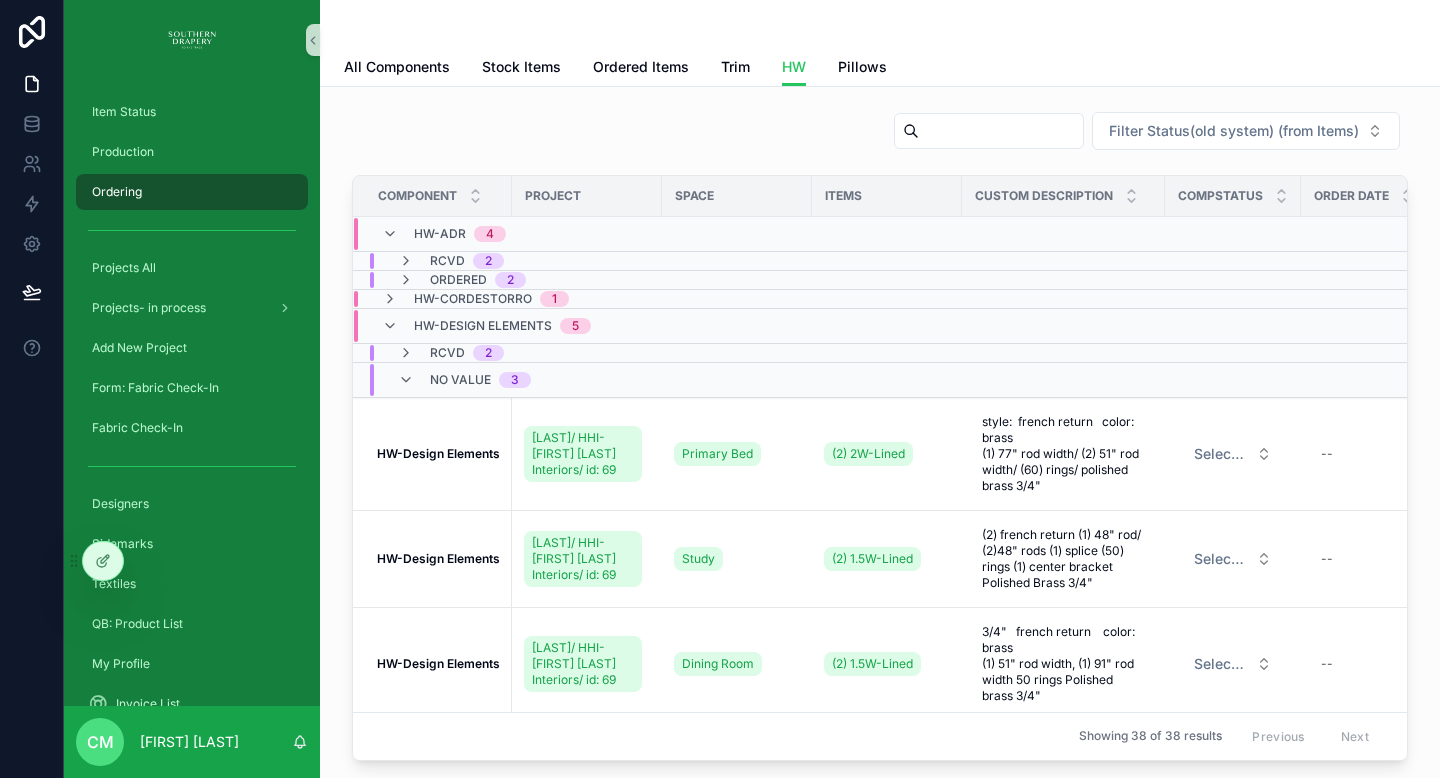 click on "HW-Design Elements 5" at bounding box center [486, 326] 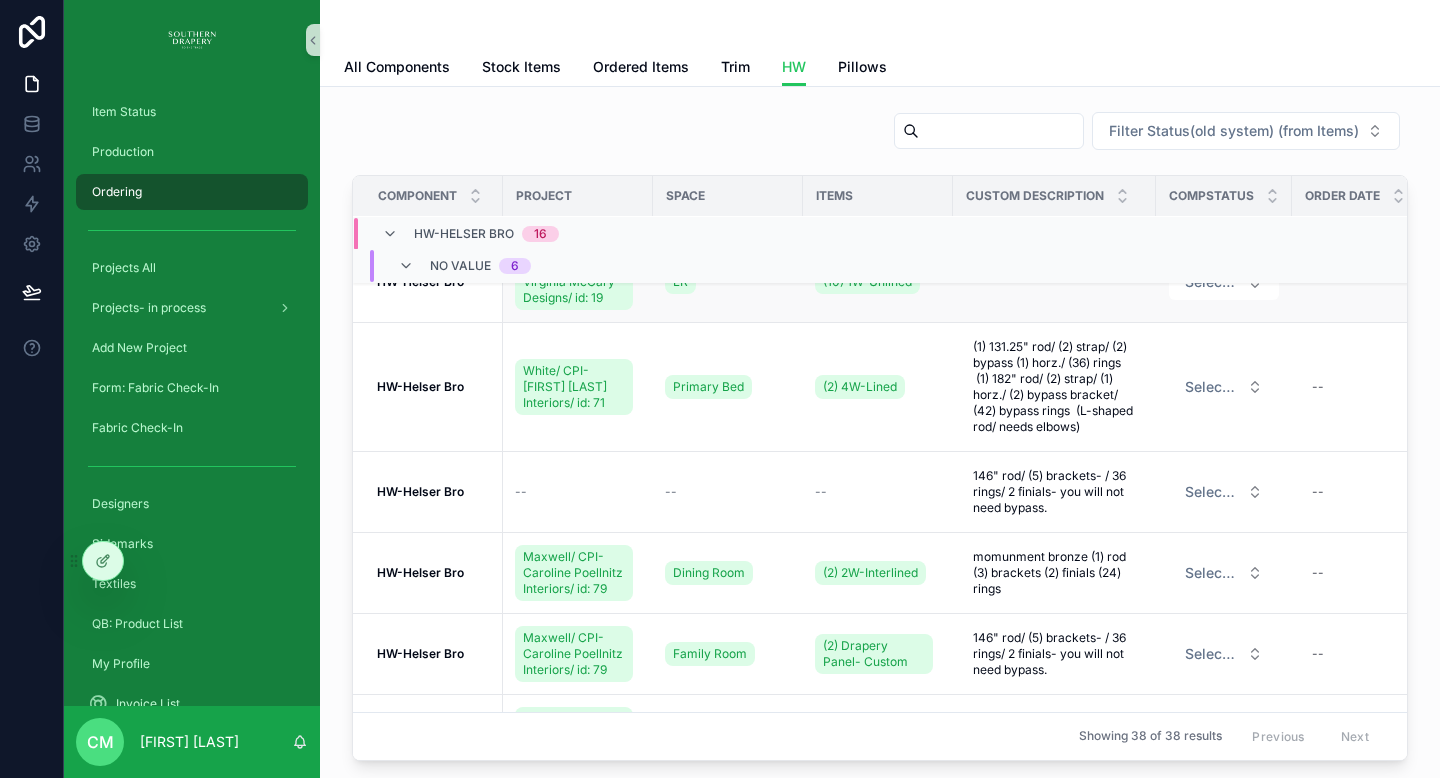 scroll, scrollTop: 195, scrollLeft: 0, axis: vertical 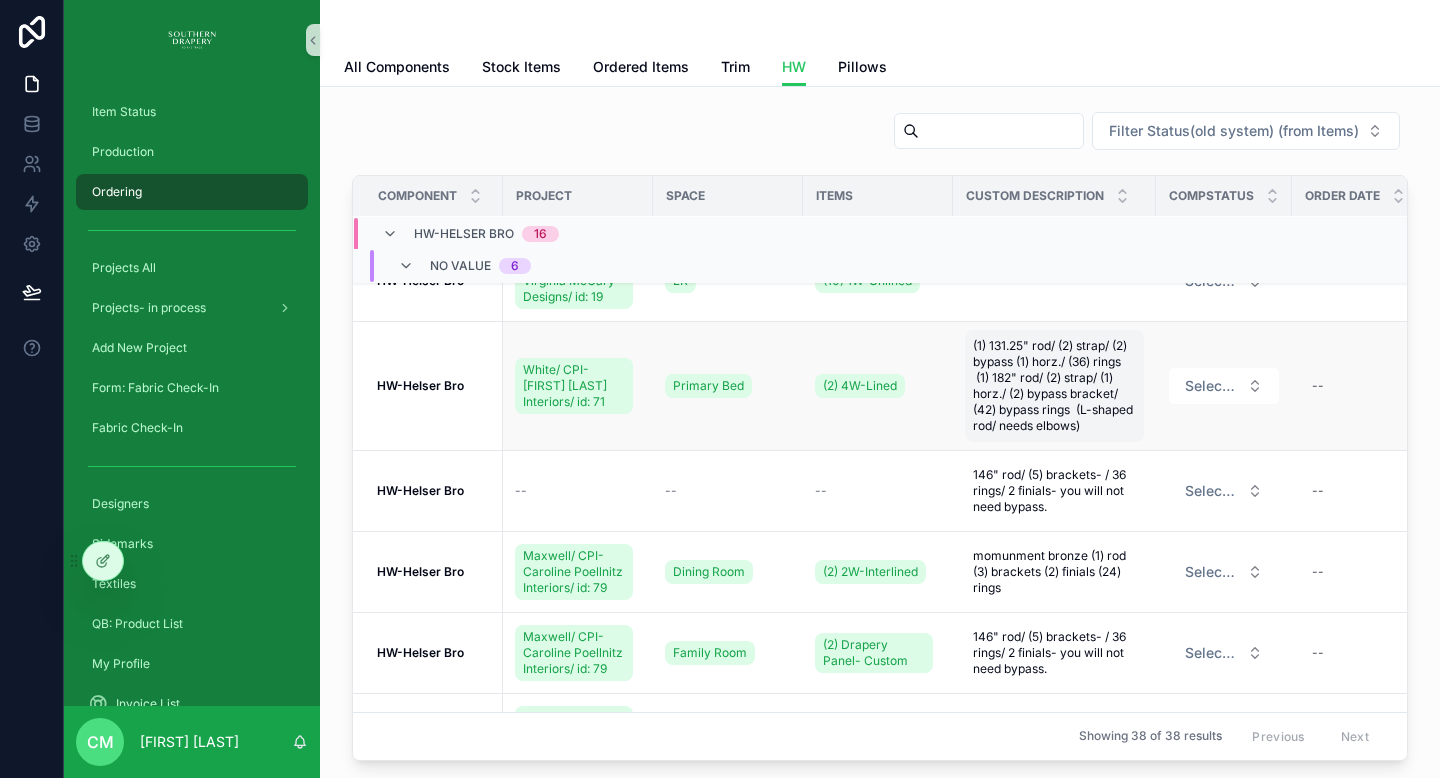 click on "(1) 131.25" rod/ (2) strap/ (2) bypass (1) horz./ (36) rings
(1) 182" rod/ (2) strap/ (1) horz./ (2) bypass bracket/ (42) bypass rings  (L-shaped rod/ needs elbows)" at bounding box center (1054, 386) 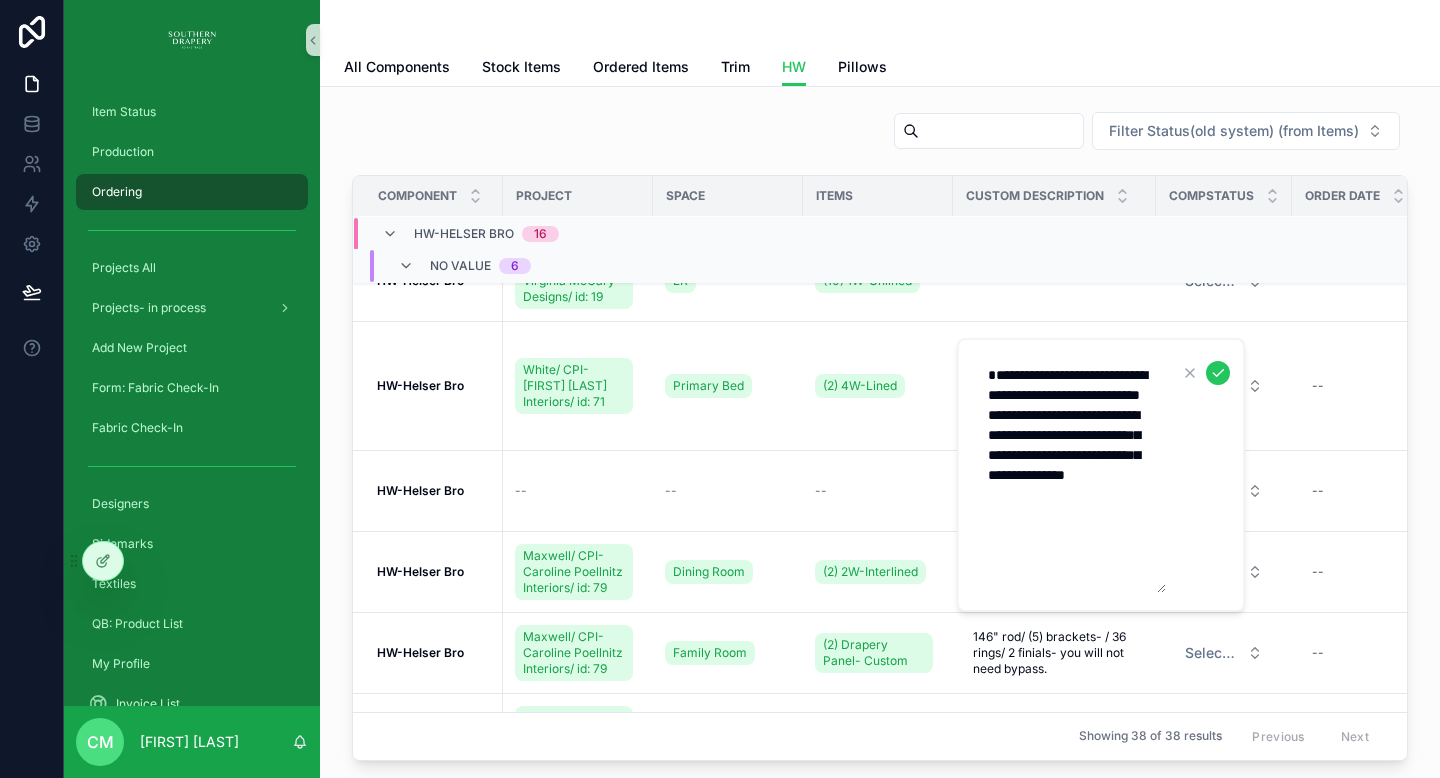 drag, startPoint x: 985, startPoint y: 375, endPoint x: 1131, endPoint y: 513, distance: 200.89798 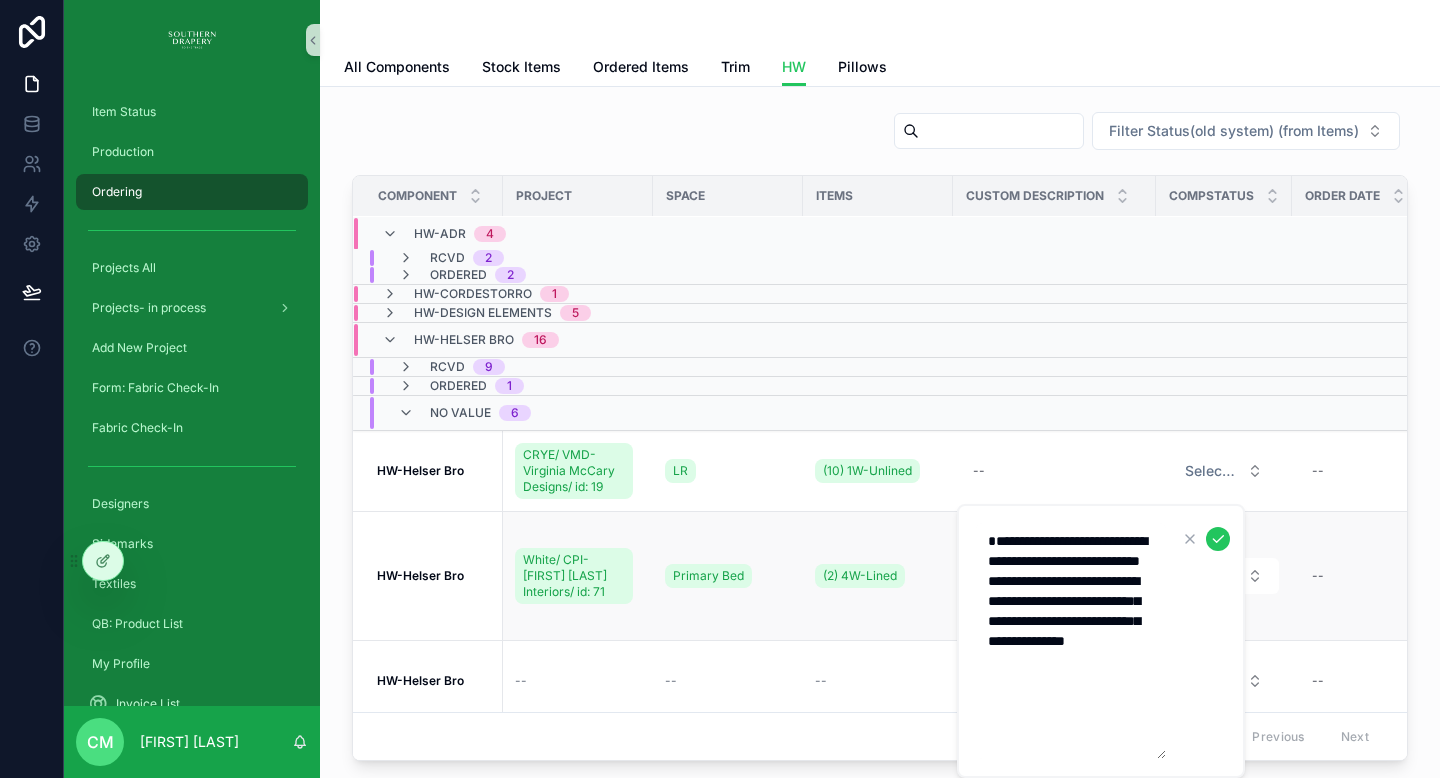 scroll, scrollTop: 0, scrollLeft: 0, axis: both 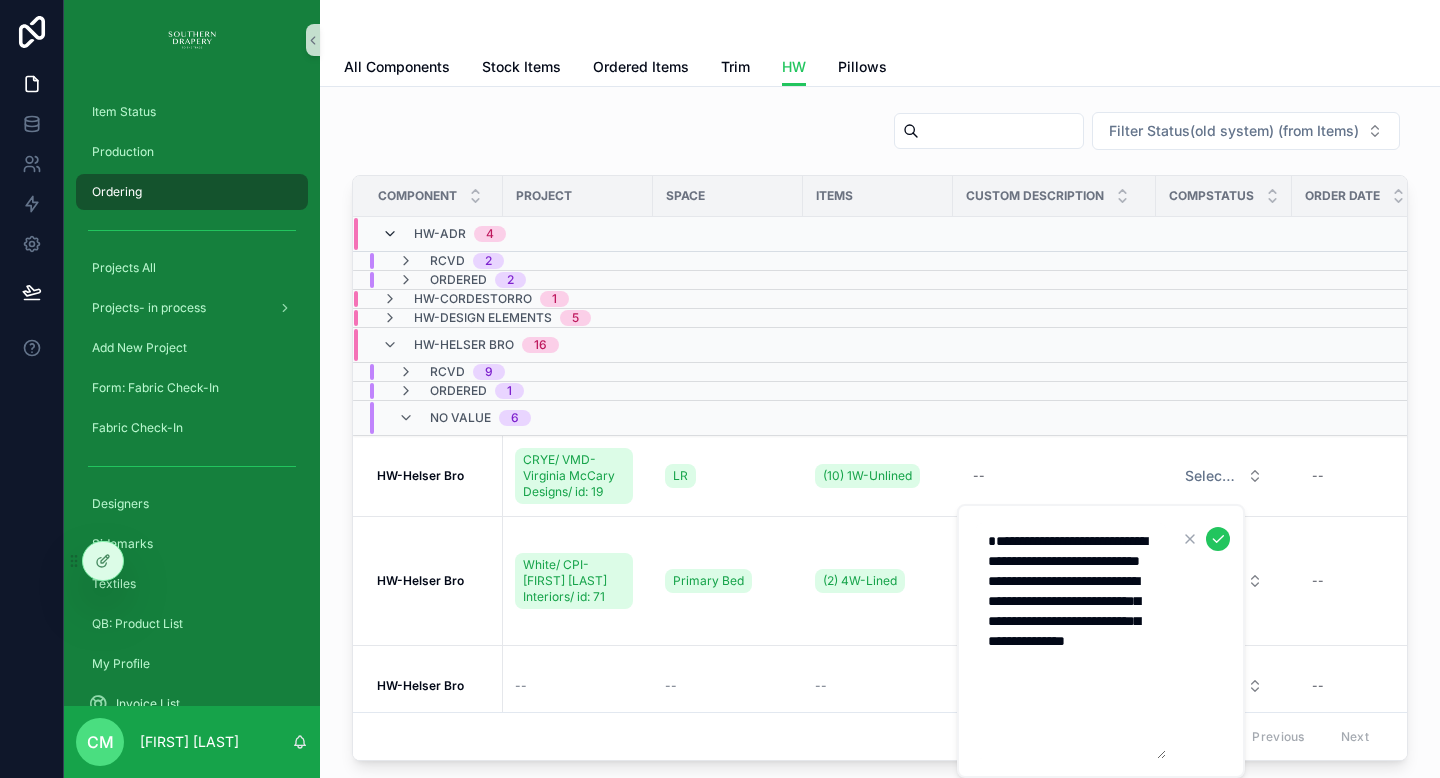 click at bounding box center (390, 234) 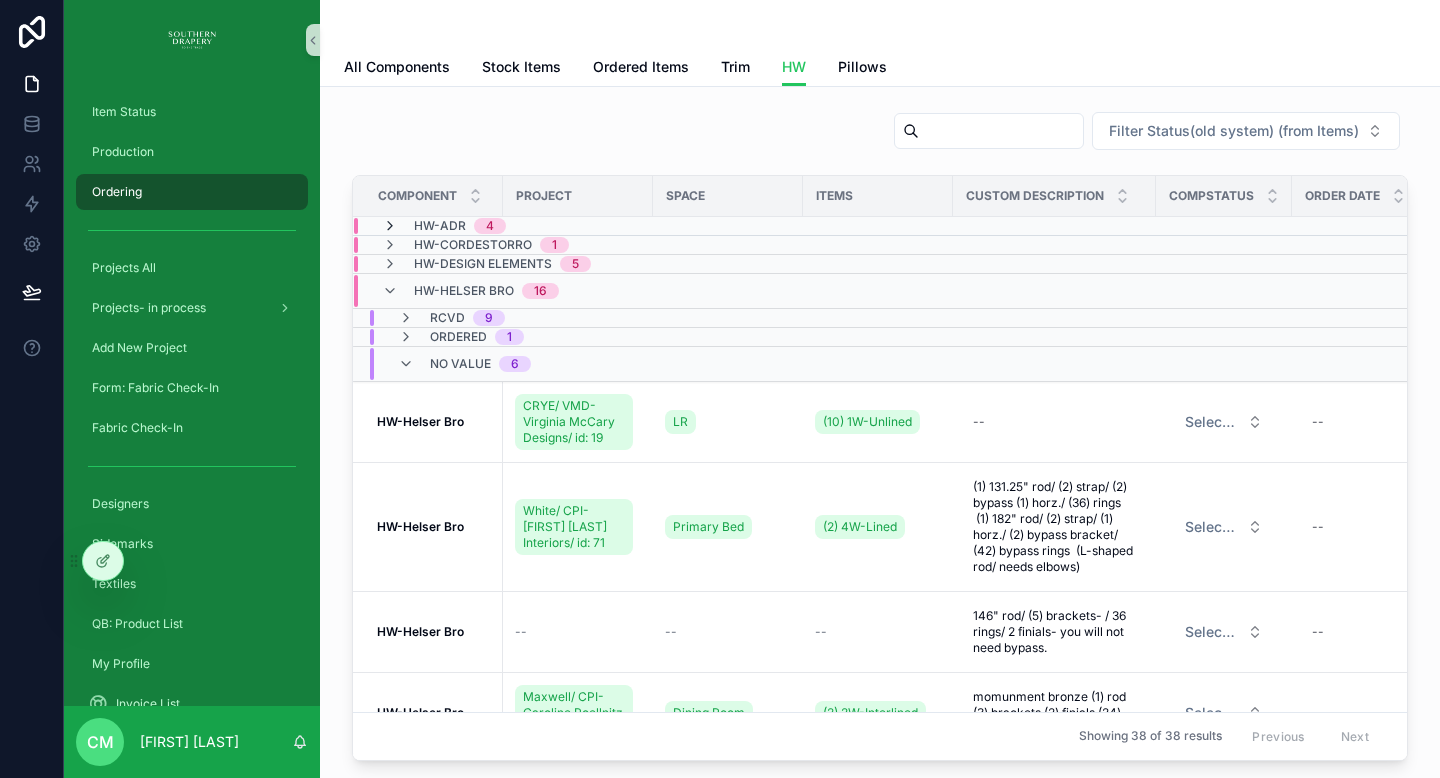 click at bounding box center [390, 226] 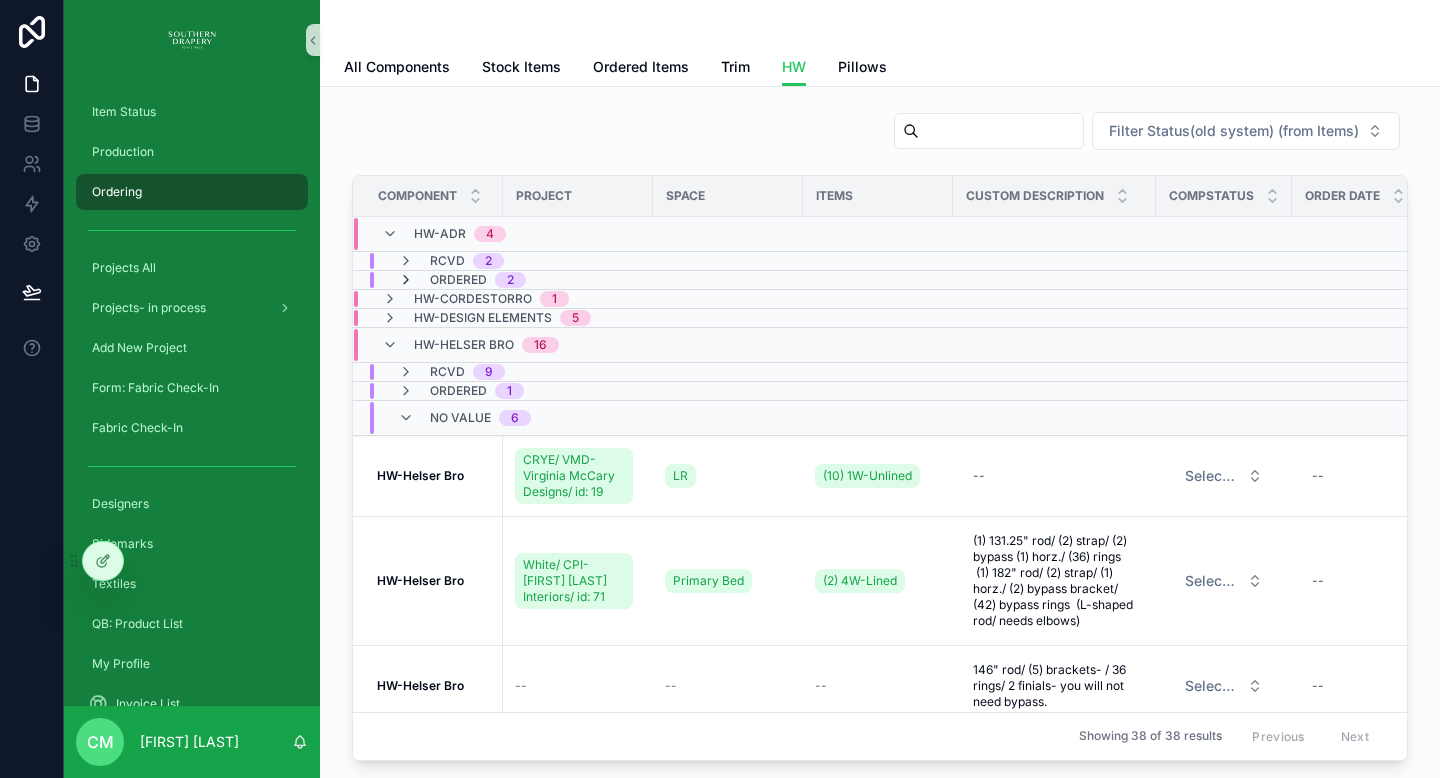 click at bounding box center (406, 280) 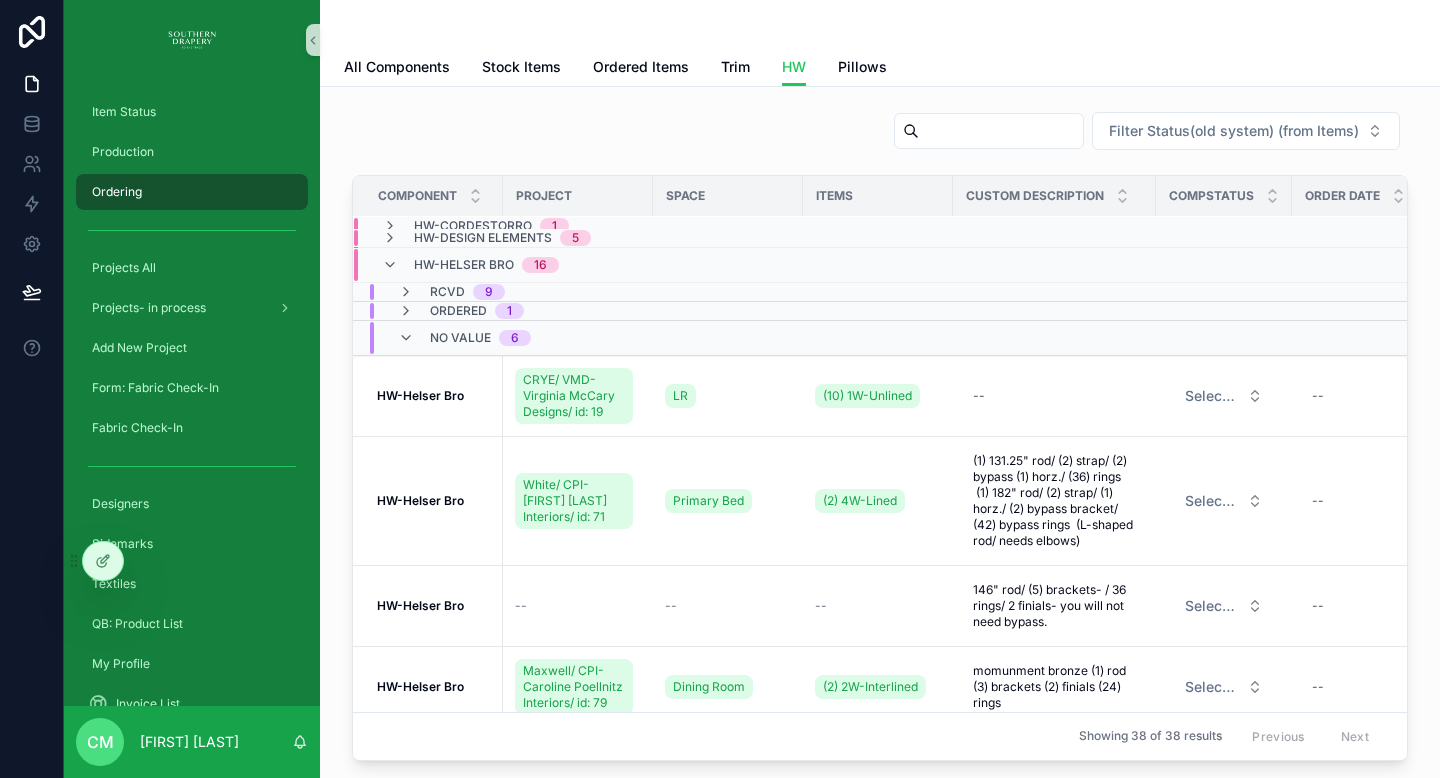 scroll, scrollTop: 293, scrollLeft: 0, axis: vertical 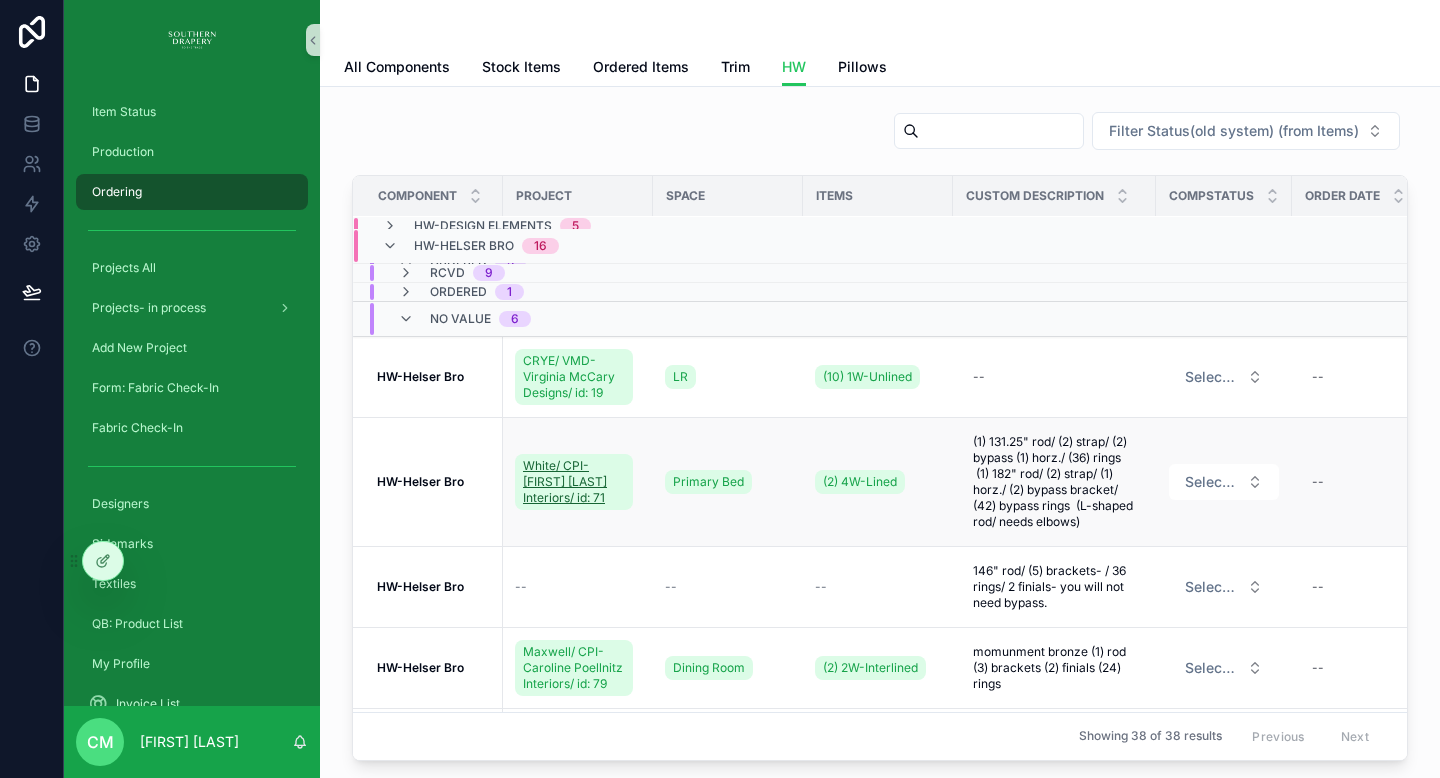 click on "White/ CPI- Caroline Poellnitz Interiors/ id: 71" at bounding box center (574, 482) 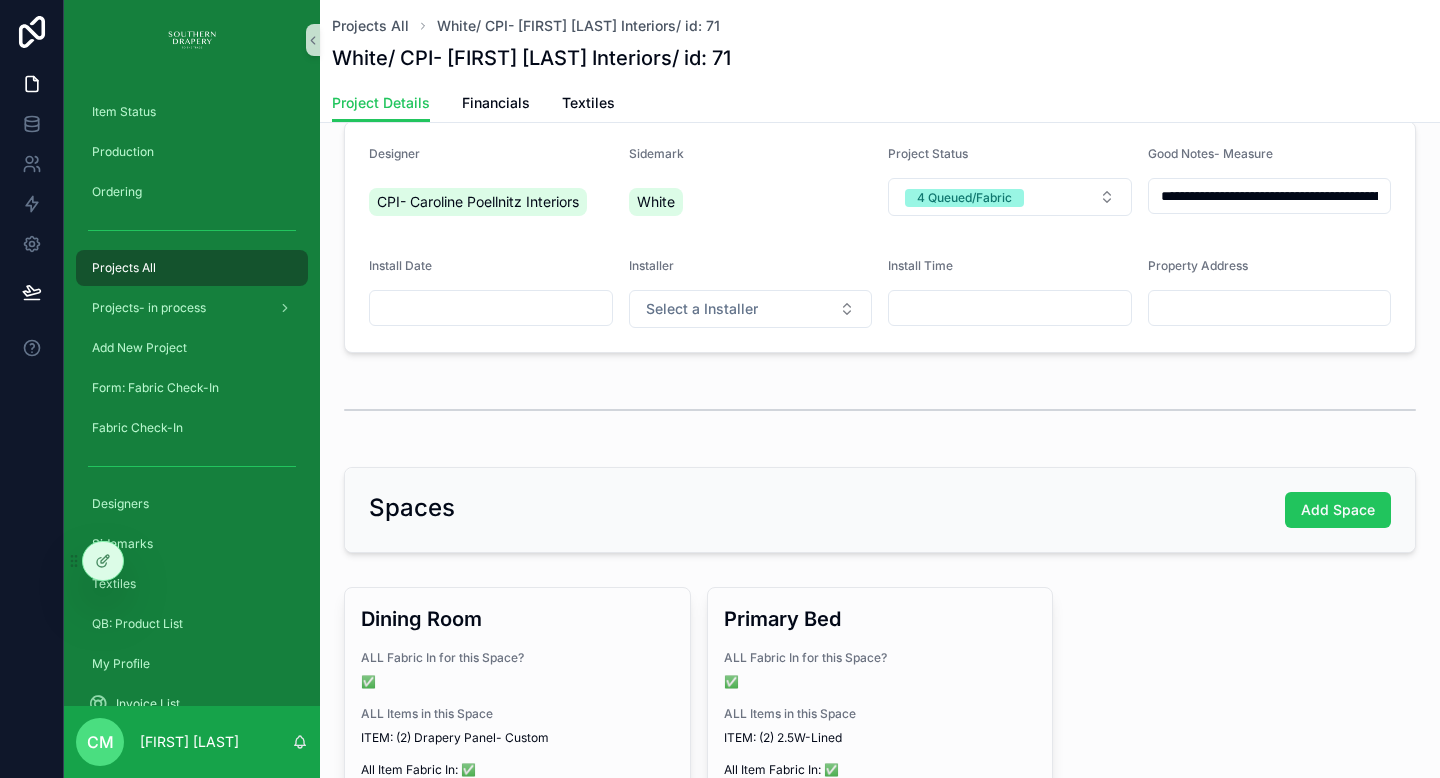 scroll, scrollTop: 38, scrollLeft: 0, axis: vertical 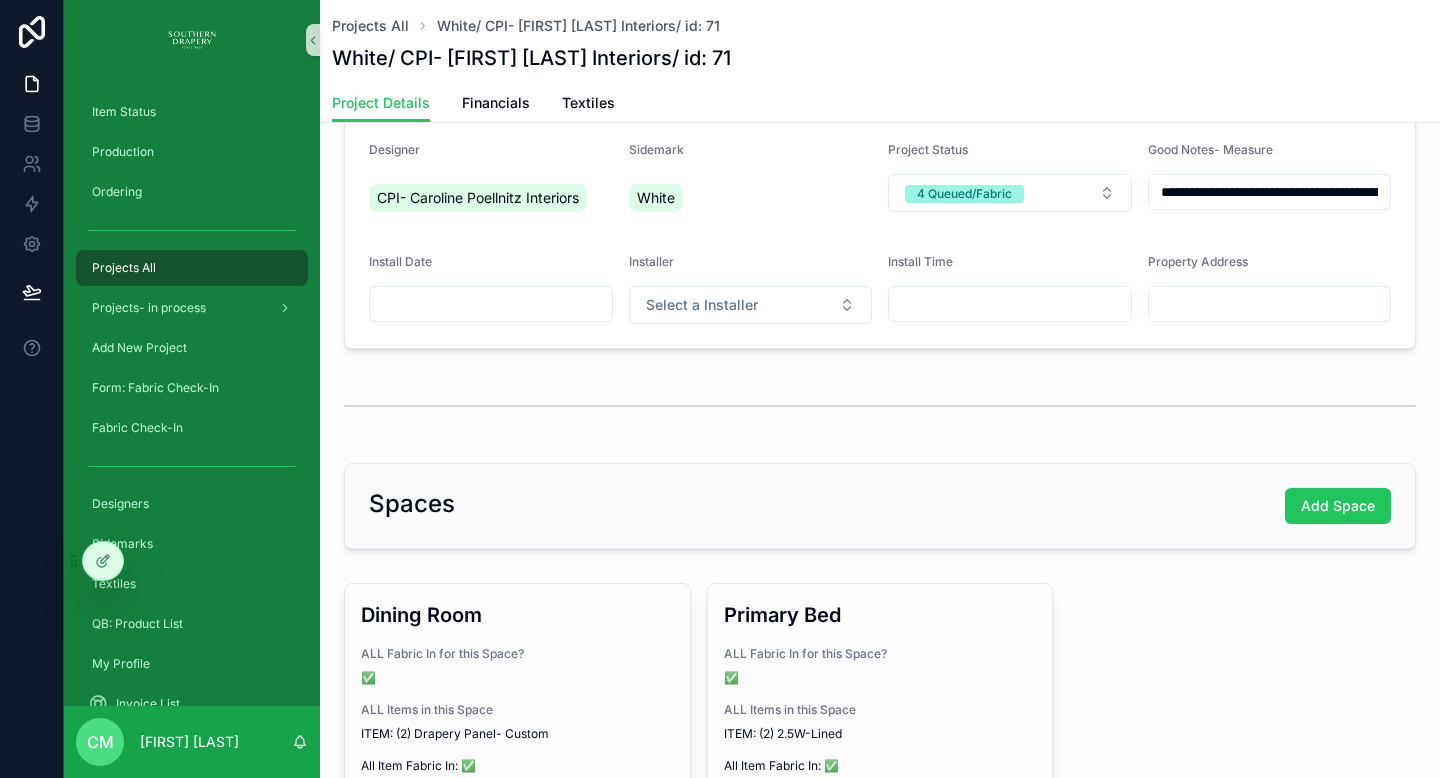 click on "**********" at bounding box center (1270, 192) 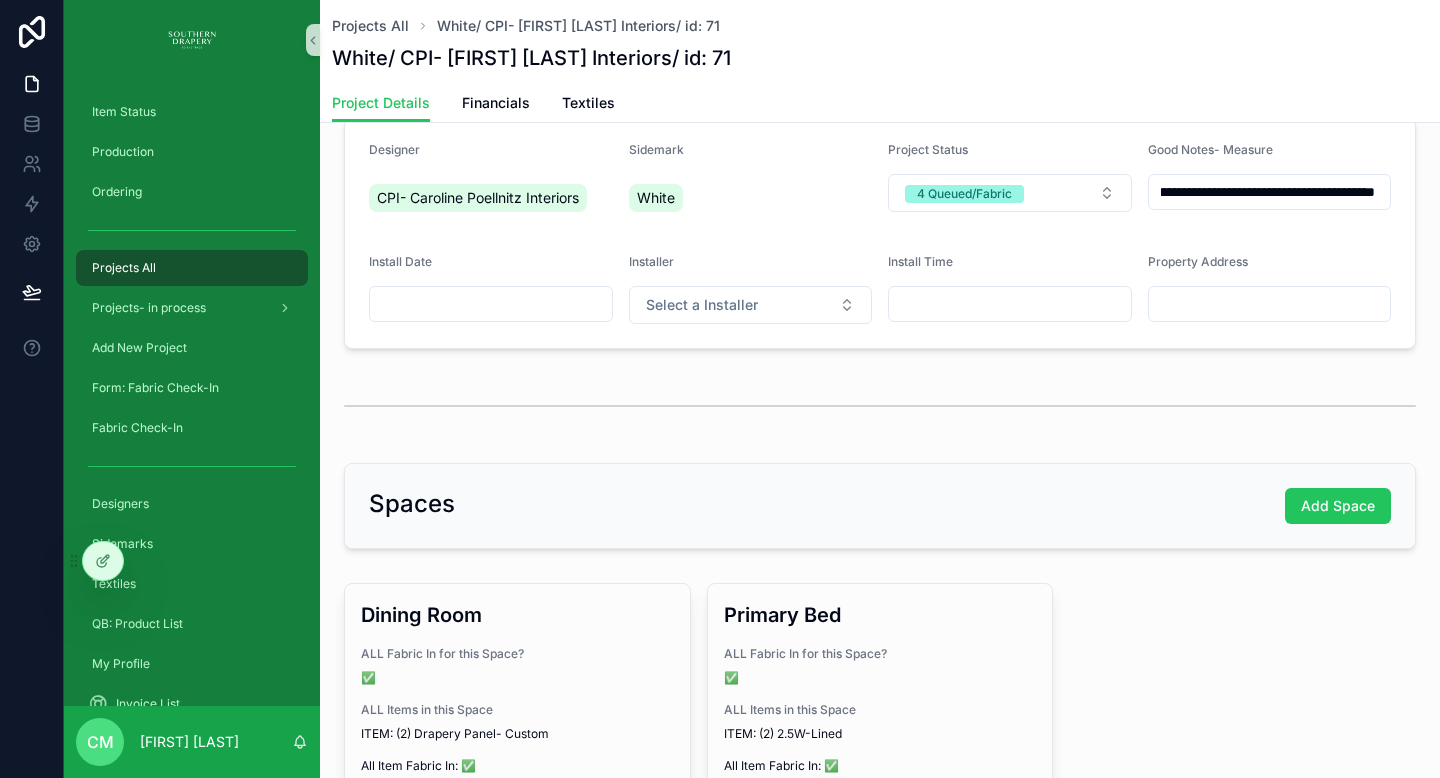 scroll, scrollTop: 0, scrollLeft: 165, axis: horizontal 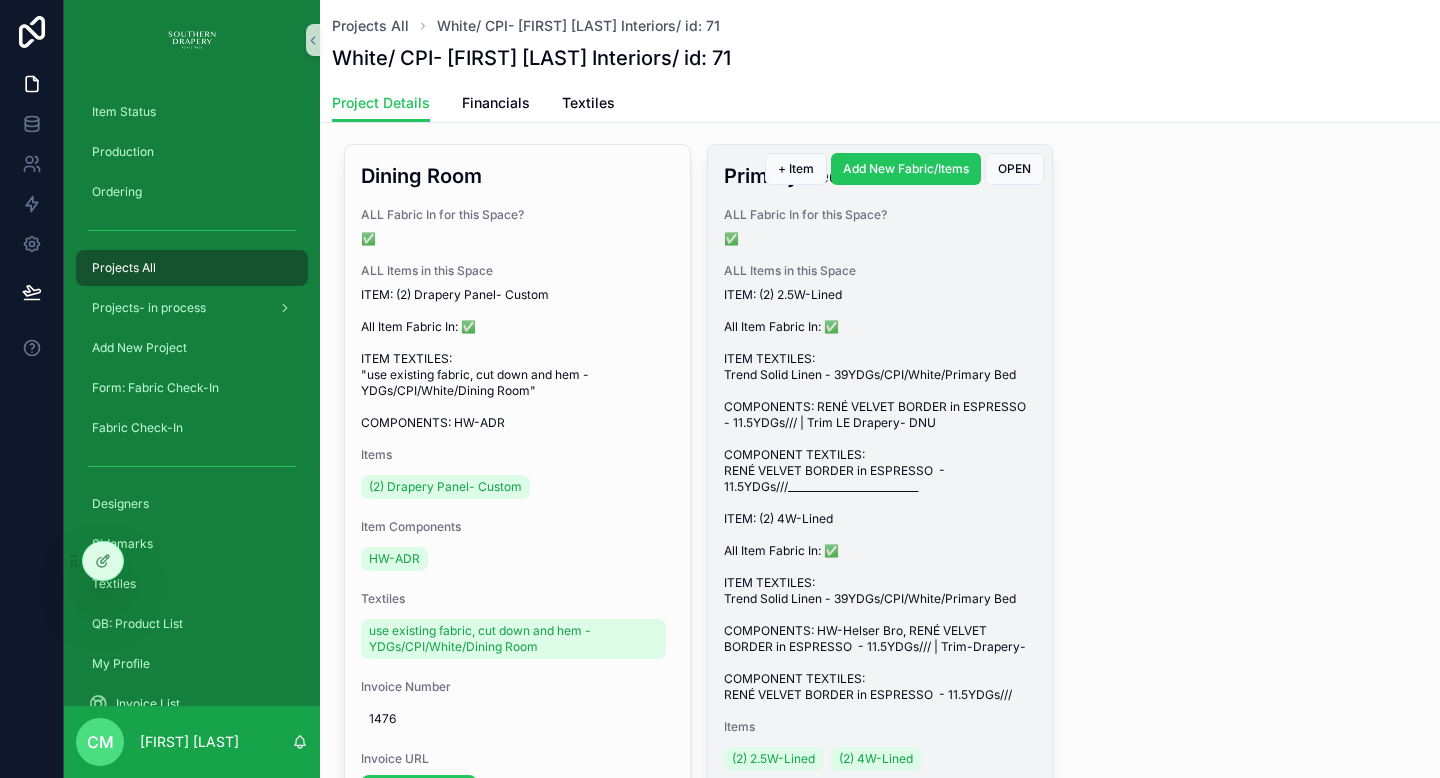 click on "ITEM: (2) 2.5W-Lined
All Item Fabric In: ✅
ITEM TEXTILES:
Trend Solid Linen - 39YDGs/CPI/White/Primary Bed
COMPONENTS: RENÉ VELVET BORDER in ESPRESSO  - 11.5YDGs/// | Trim LE Drapery- DNU
COMPONENT TEXTILES:
RENÉ VELVET BORDER in ESPRESSO  - 11.5YDGs///__________________________
ITEM: (2) 4W-Lined
All Item Fabric In: ✅
ITEM TEXTILES:
Trend Solid Linen - 39YDGs/CPI/White/Primary Bed
COMPONENTS: HW-Helser Bro, RENÉ VELVET BORDER in ESPRESSO  - 11.5YDGs/// | Trim-Drapery-
COMPONENT TEXTILES:
RENÉ VELVET BORDER in ESPRESSO  - 11.5YDGs///" at bounding box center (880, 495) 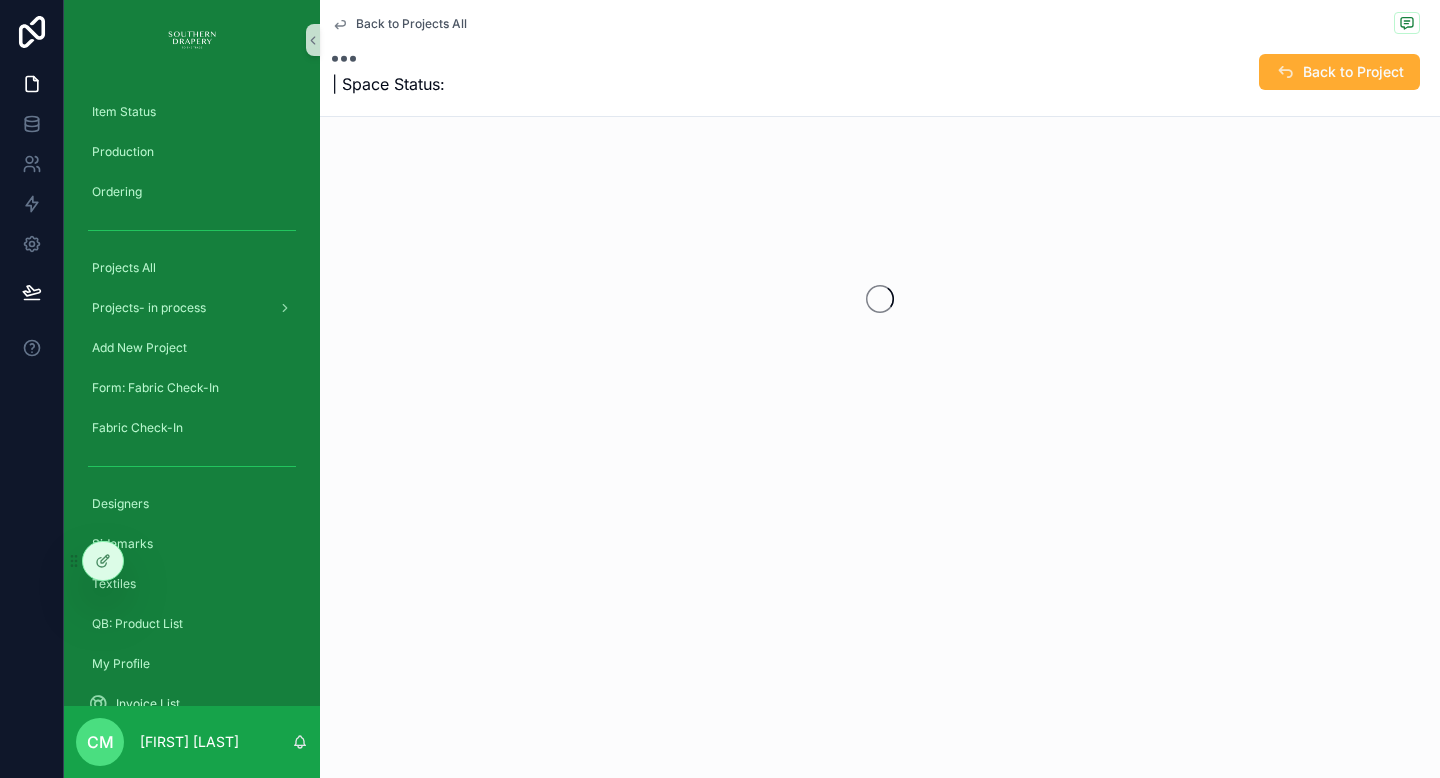 scroll, scrollTop: 0, scrollLeft: 0, axis: both 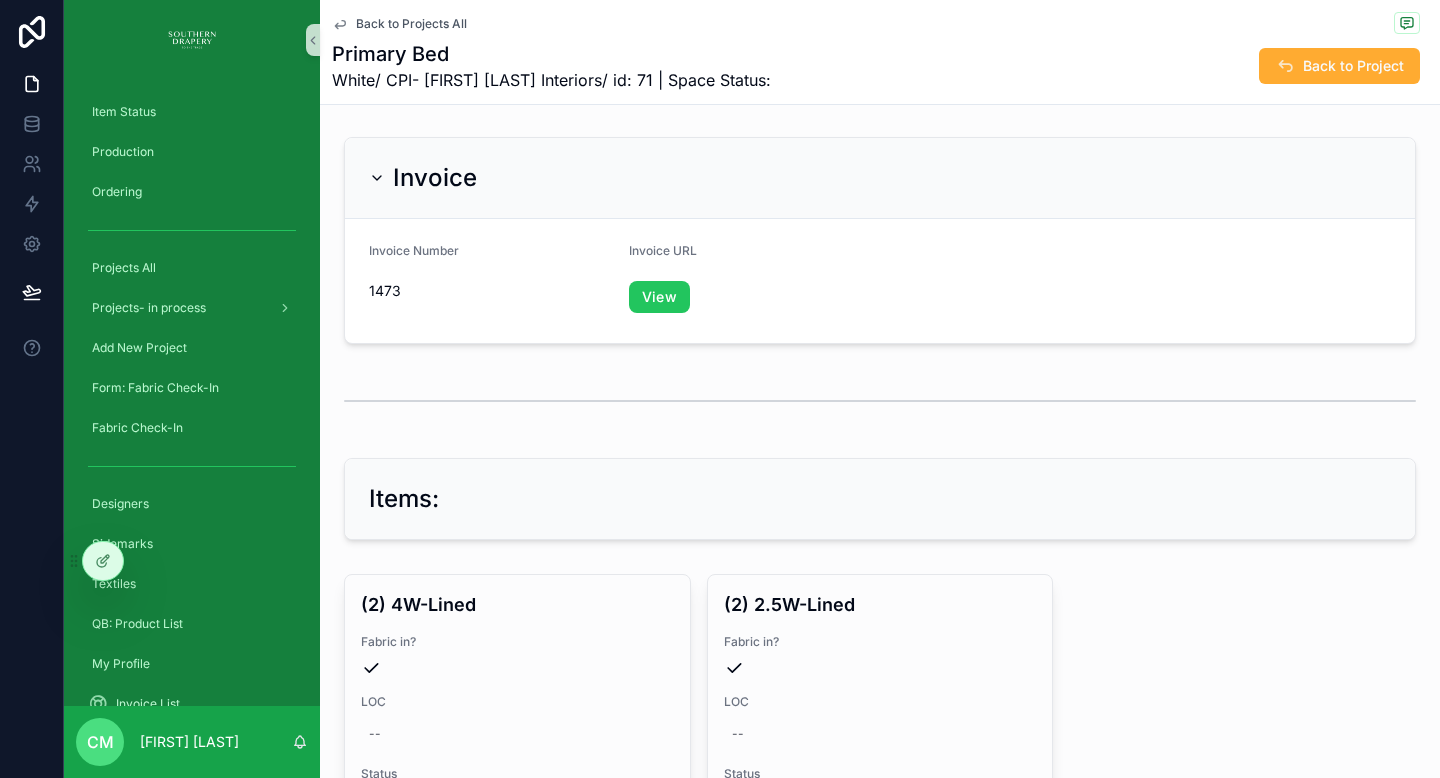 click on "Back to Projects All" at bounding box center (411, 24) 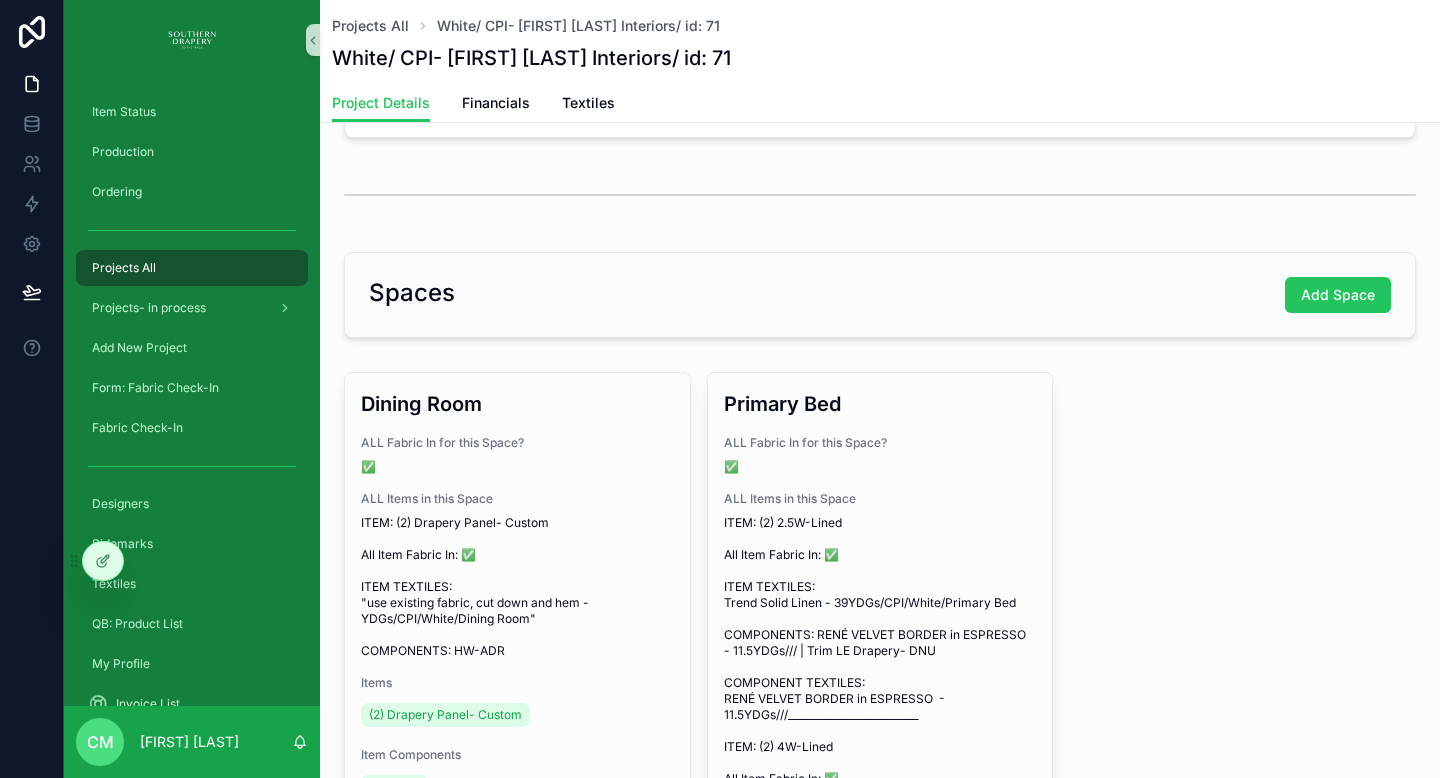 scroll, scrollTop: 225, scrollLeft: 0, axis: vertical 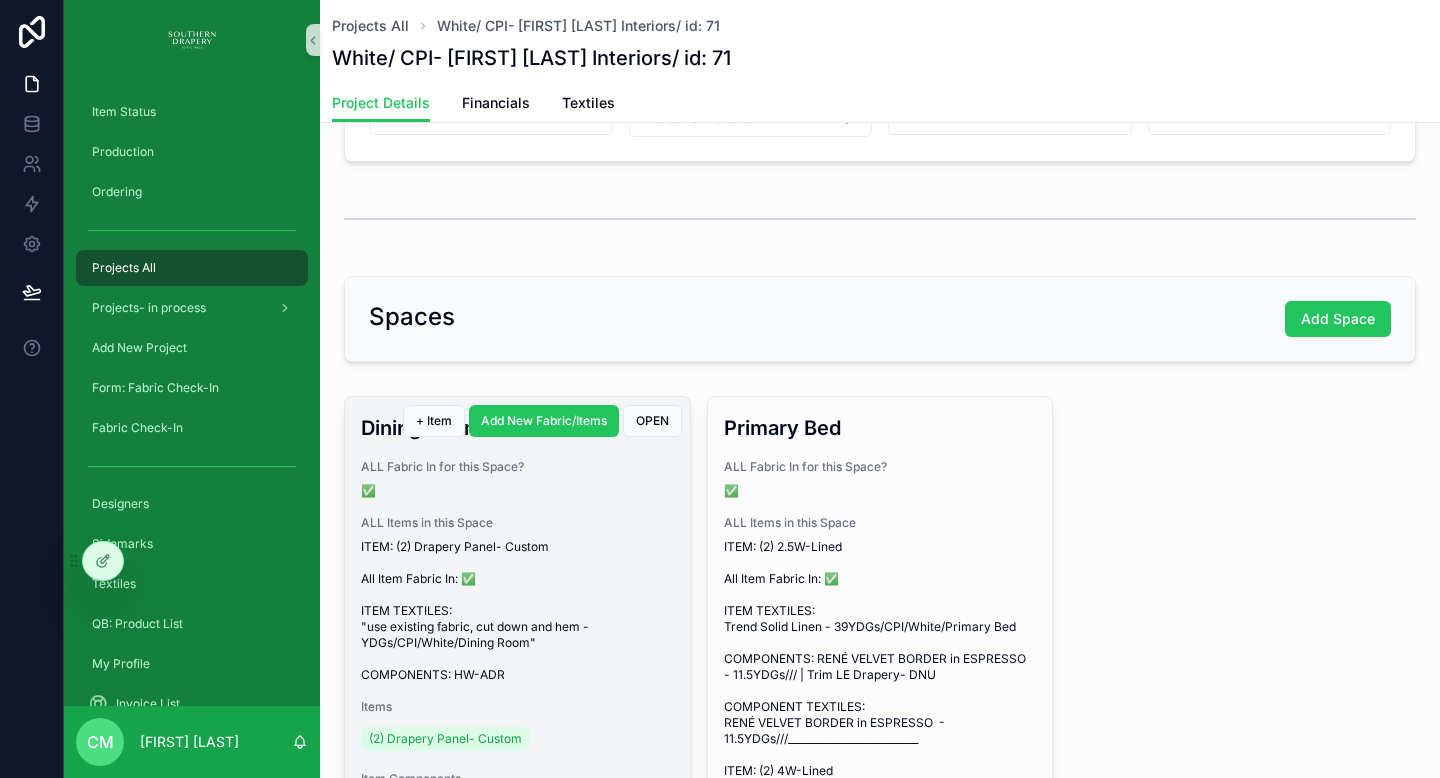 click on "Dining Room ALL Fabric In for this Space? ✅ ALL Items in this Space ITEM: (2) Drapery Panel- Custom
All Item Fabric In: ✅
ITEM TEXTILES:
"use existing fabric, cut down and hem - YDGs/CPI/White/Dining Room"
COMPONENTS: HW-ADR
Items (2) Drapery Panel- Custom Item Components  HW-ADR Textiles use existing fabric, cut down and hem - YDGs/CPI/White/Dining Room Invoice Number 1476 Invoice URL View Invoice Space Production Status Status" at bounding box center [517, 776] 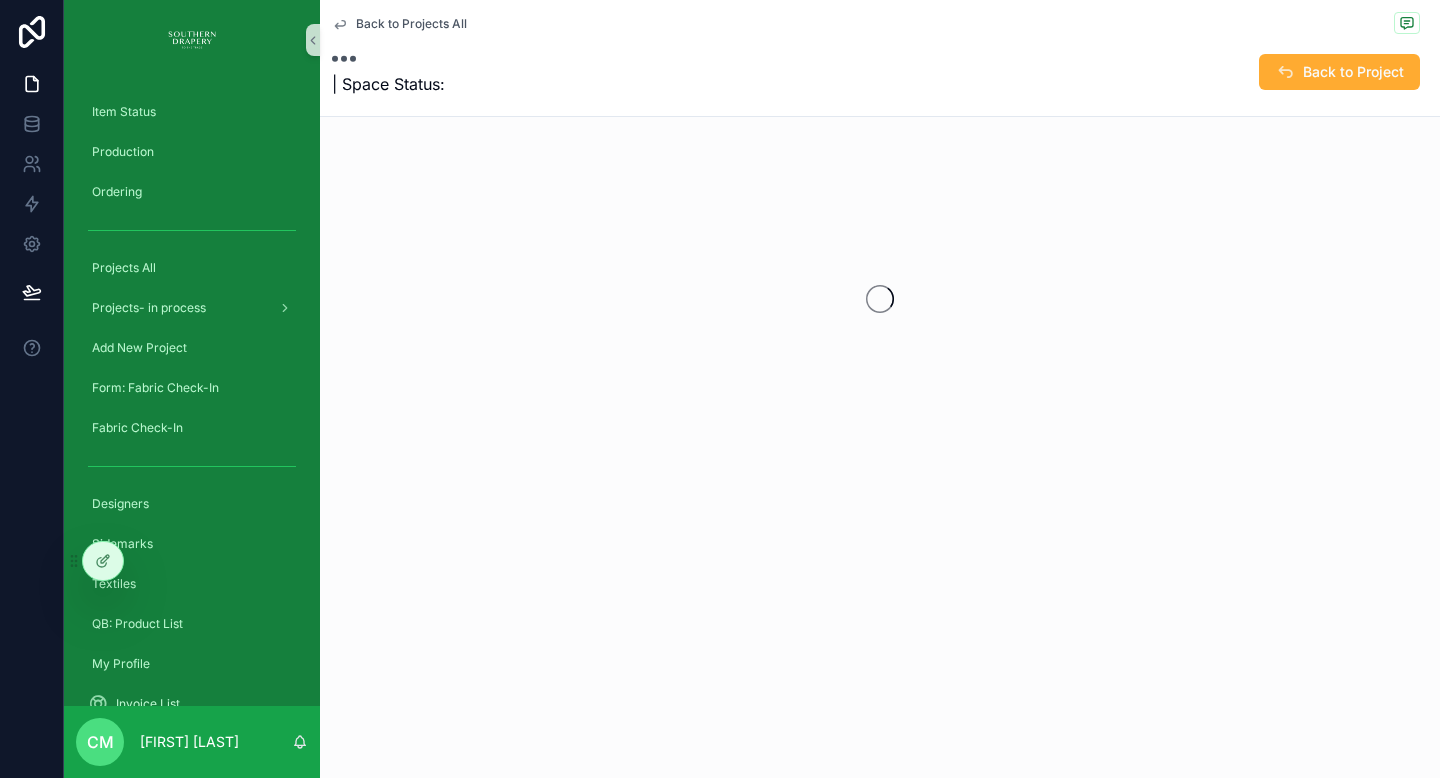 scroll, scrollTop: 0, scrollLeft: 0, axis: both 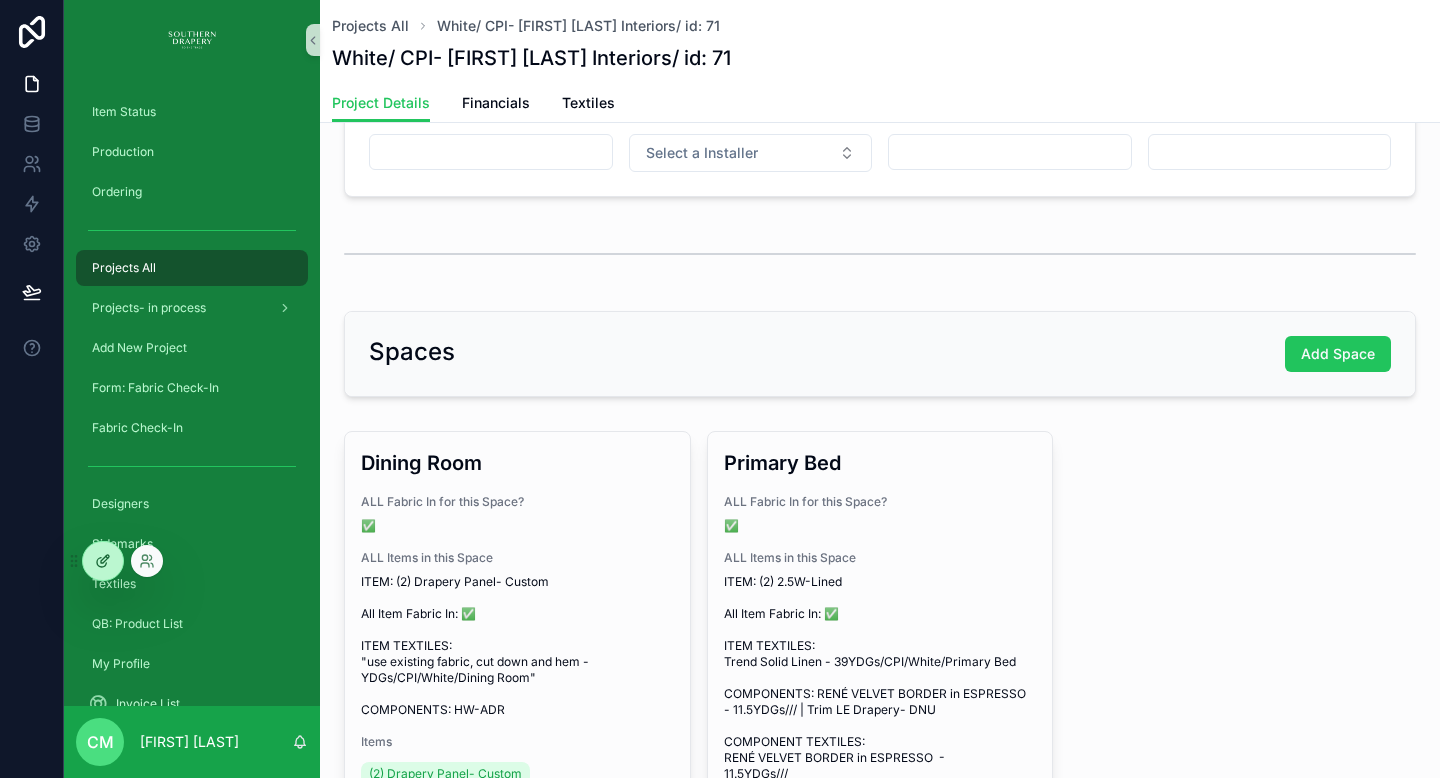 click at bounding box center [103, 561] 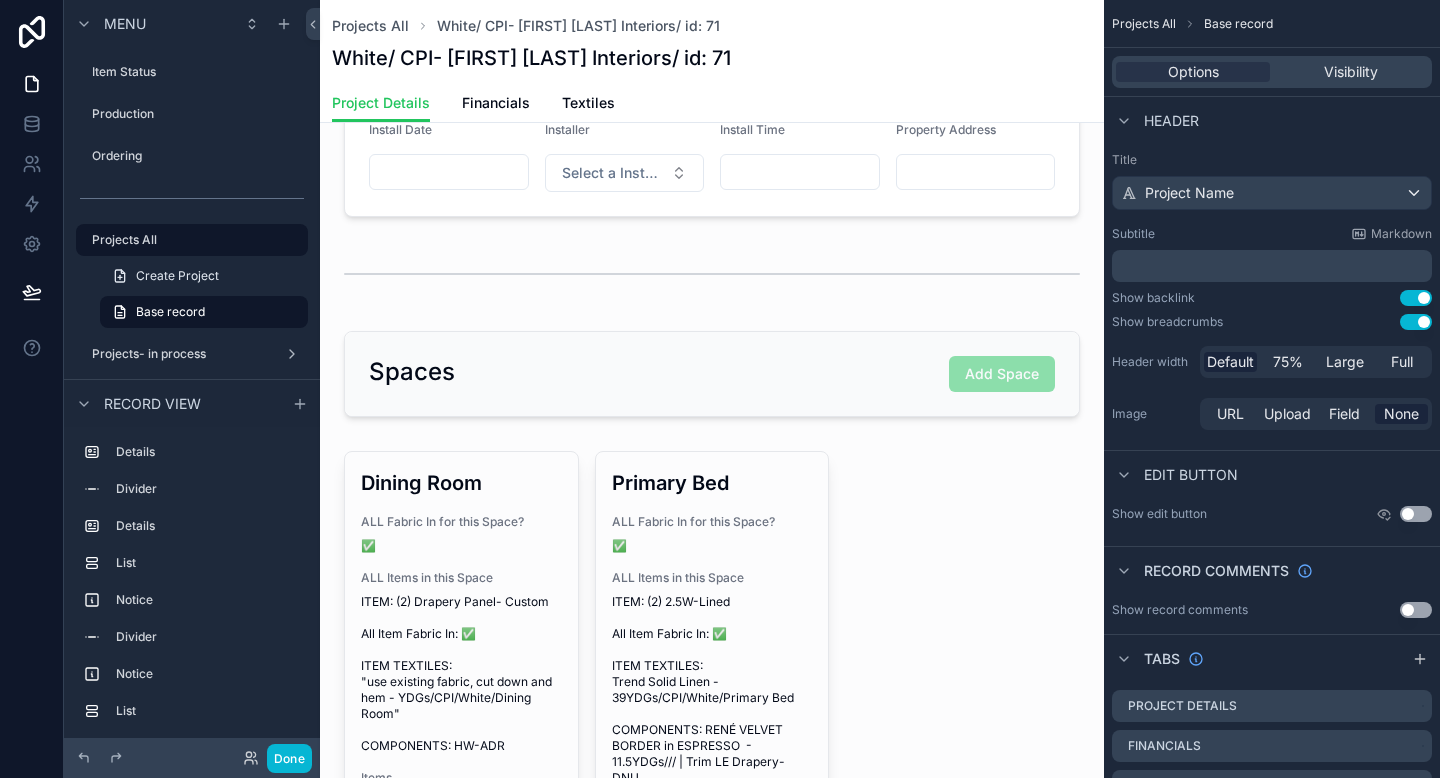 click at bounding box center (712, 1149) 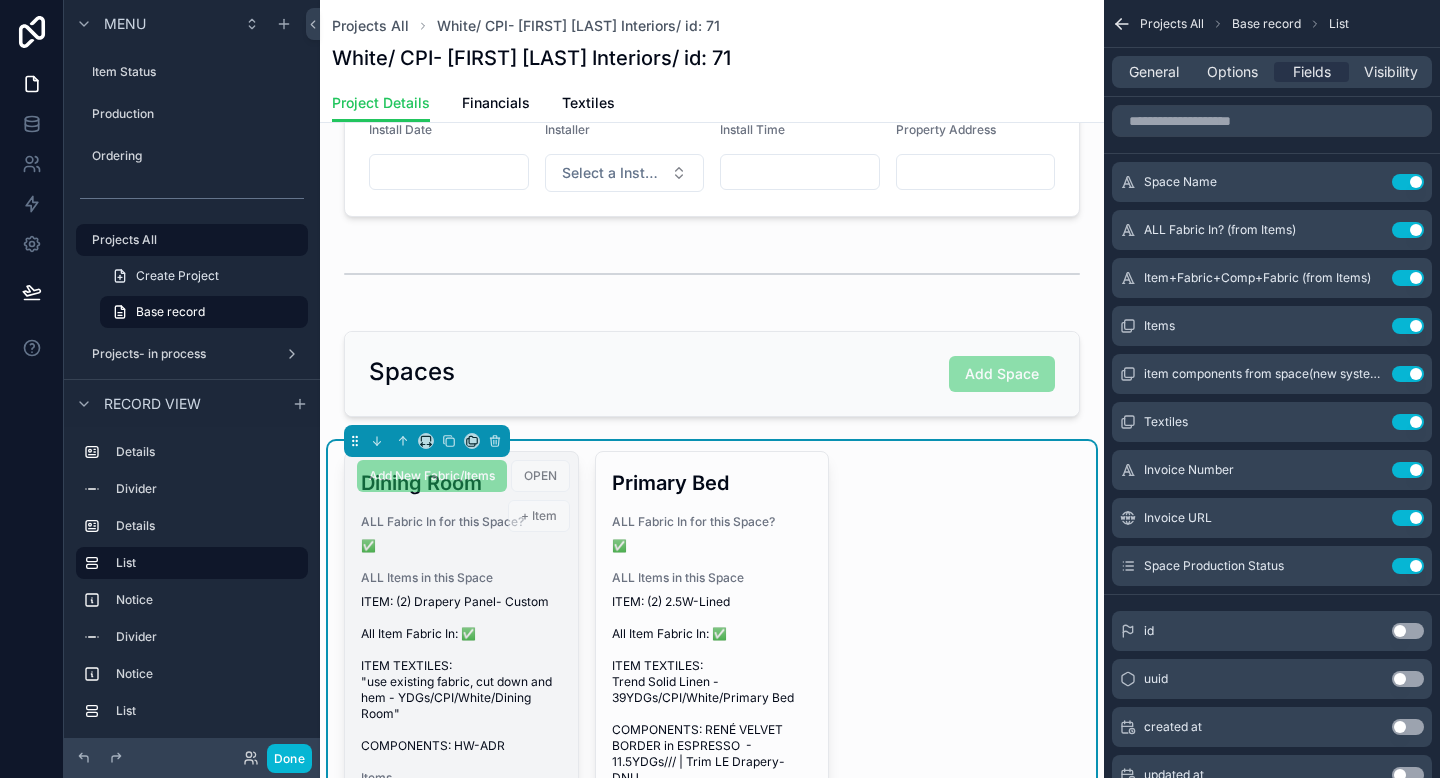 click on "ALL Items in this Space" at bounding box center [461, 578] 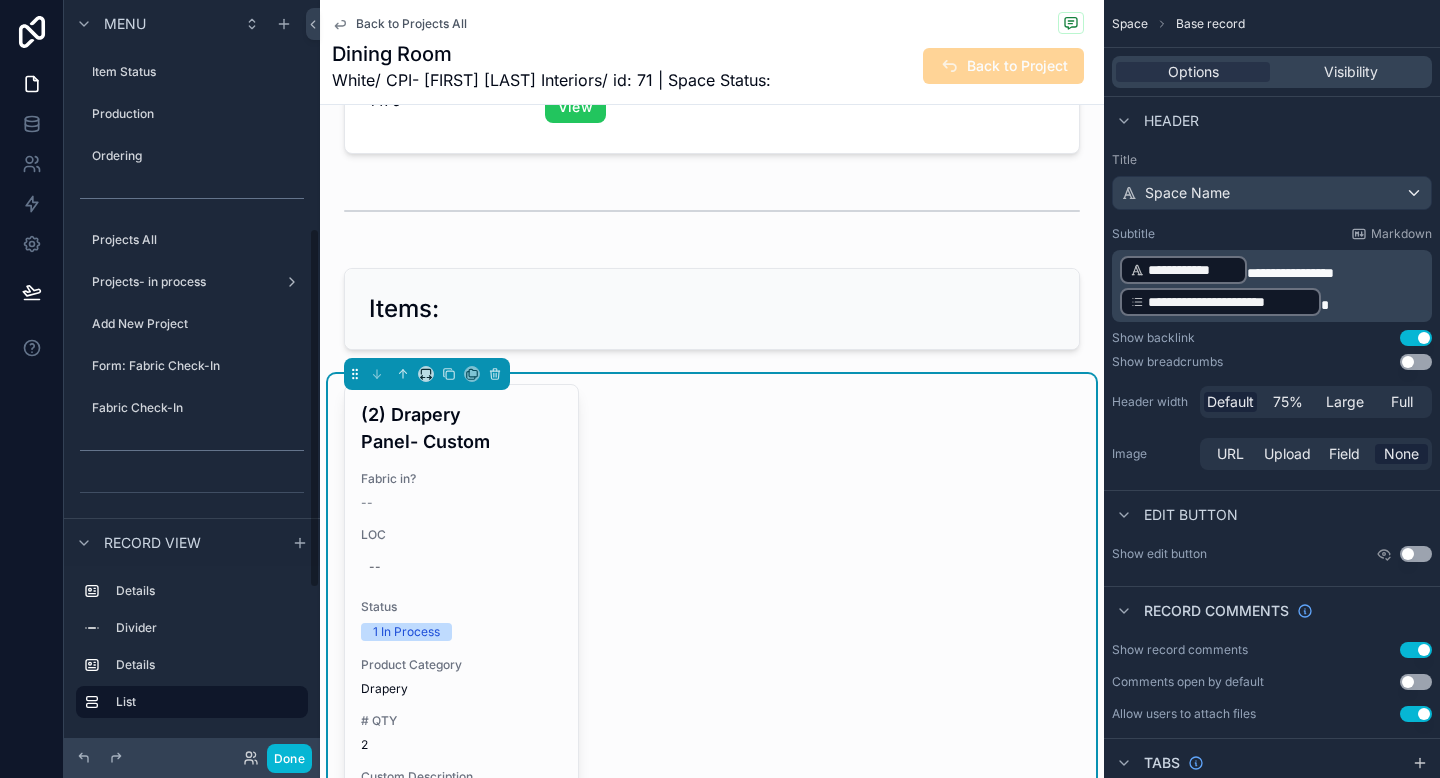 scroll, scrollTop: 477, scrollLeft: 0, axis: vertical 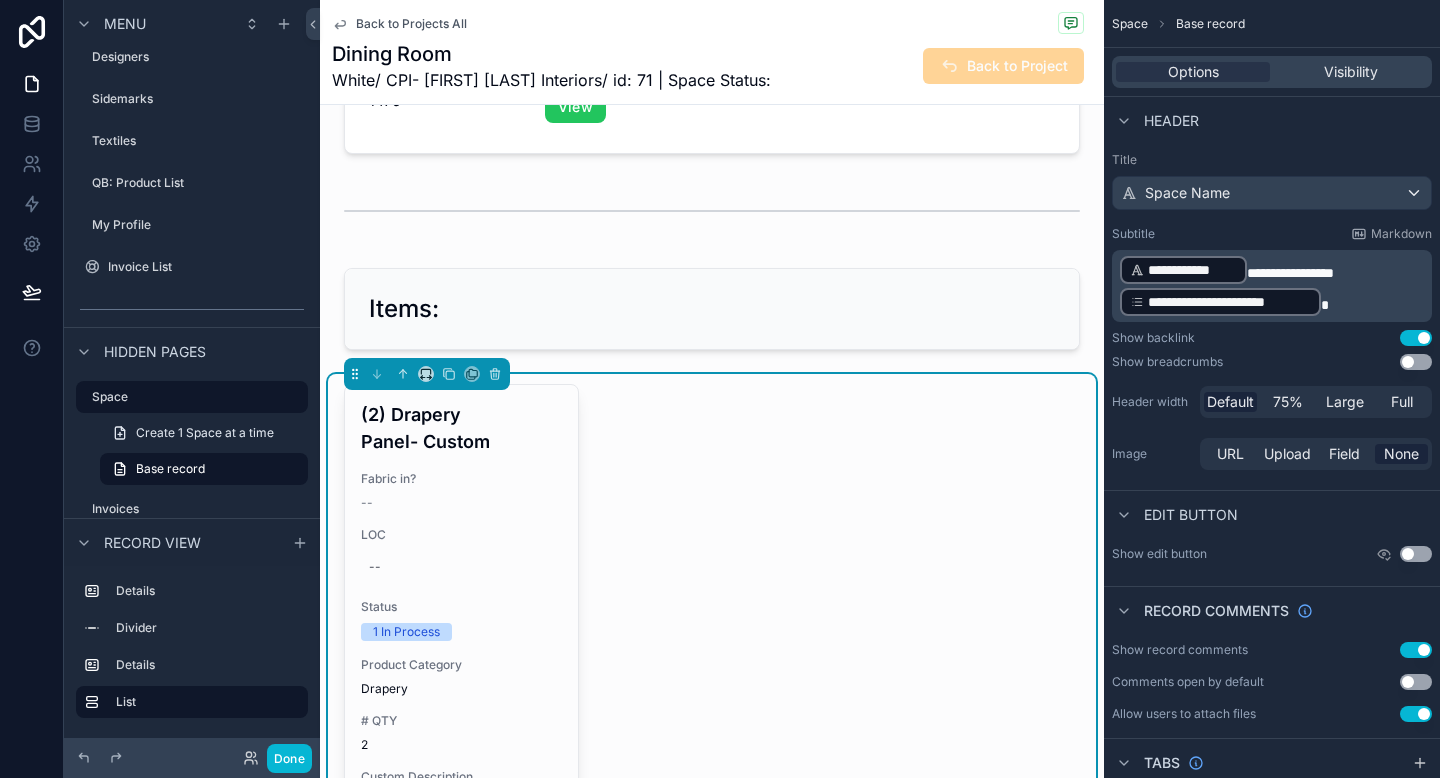 click on "Back to Projects All" at bounding box center [399, 24] 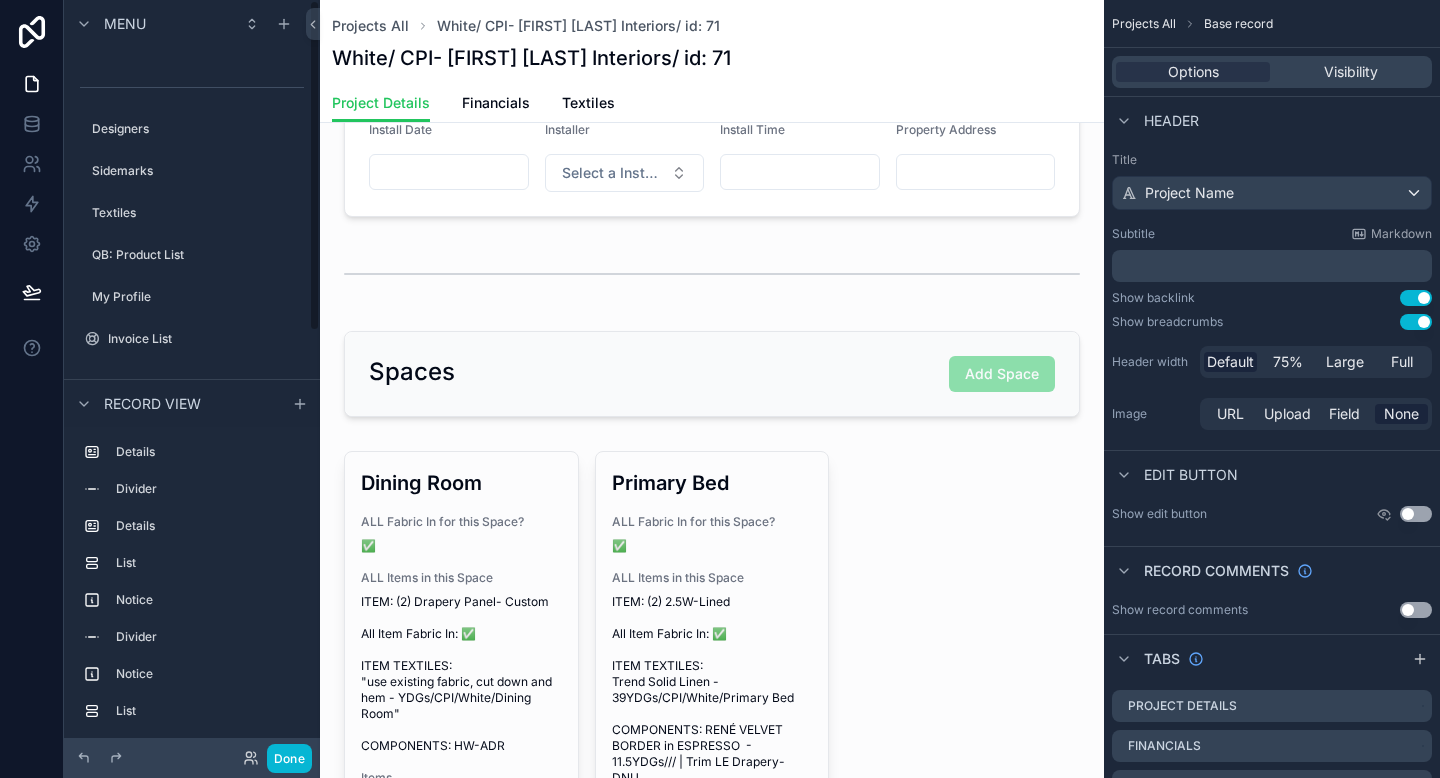 scroll, scrollTop: 0, scrollLeft: 0, axis: both 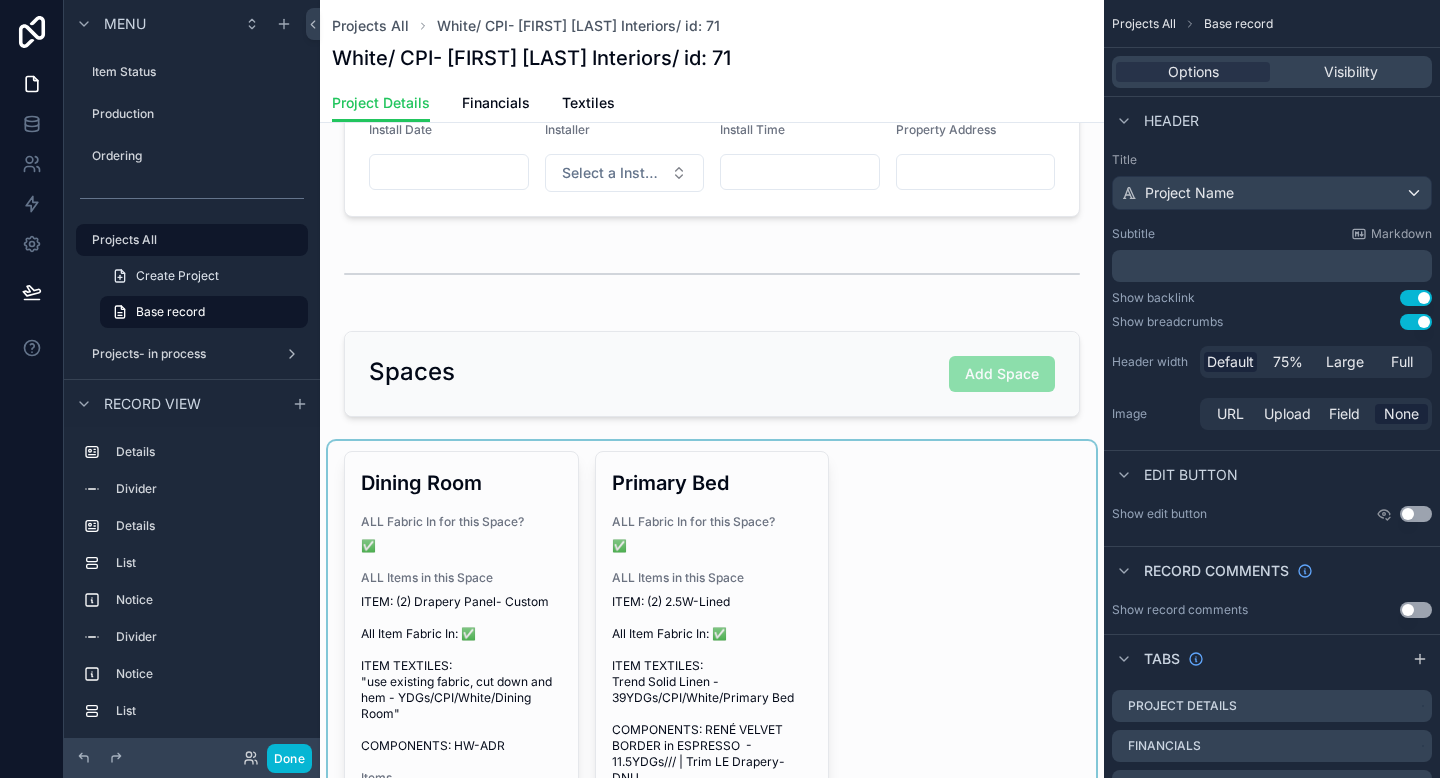 click at bounding box center (712, 1149) 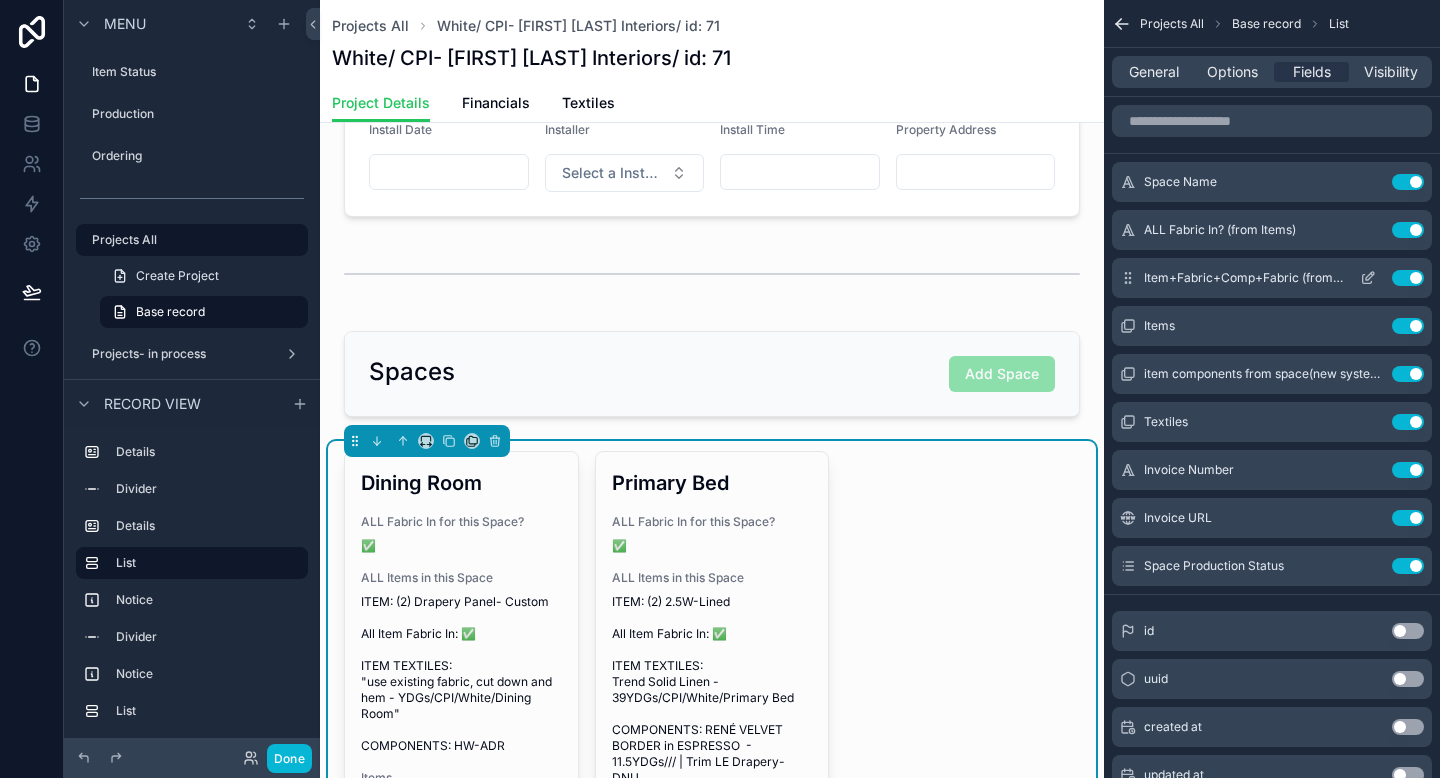 click on "Use setting" at bounding box center (1408, 278) 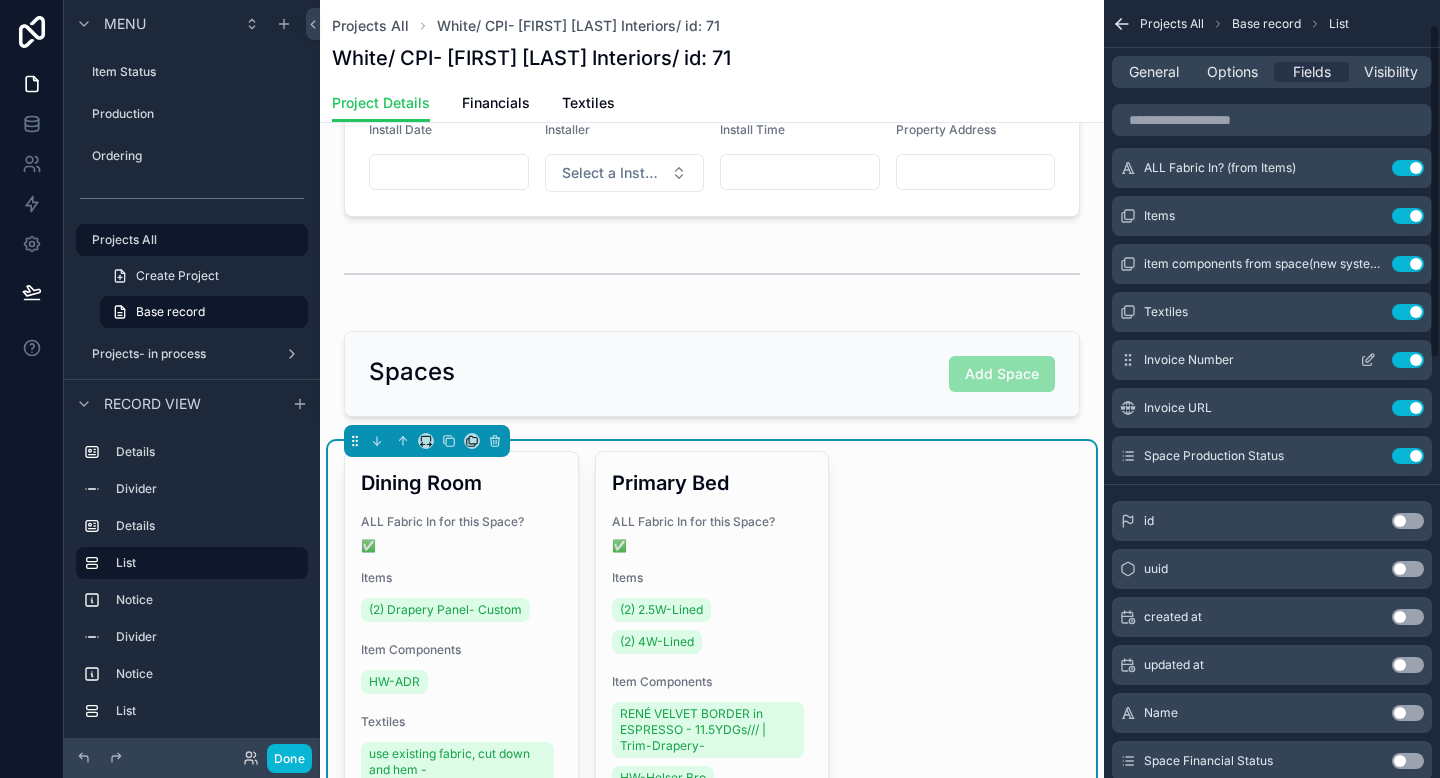 scroll, scrollTop: 57, scrollLeft: 0, axis: vertical 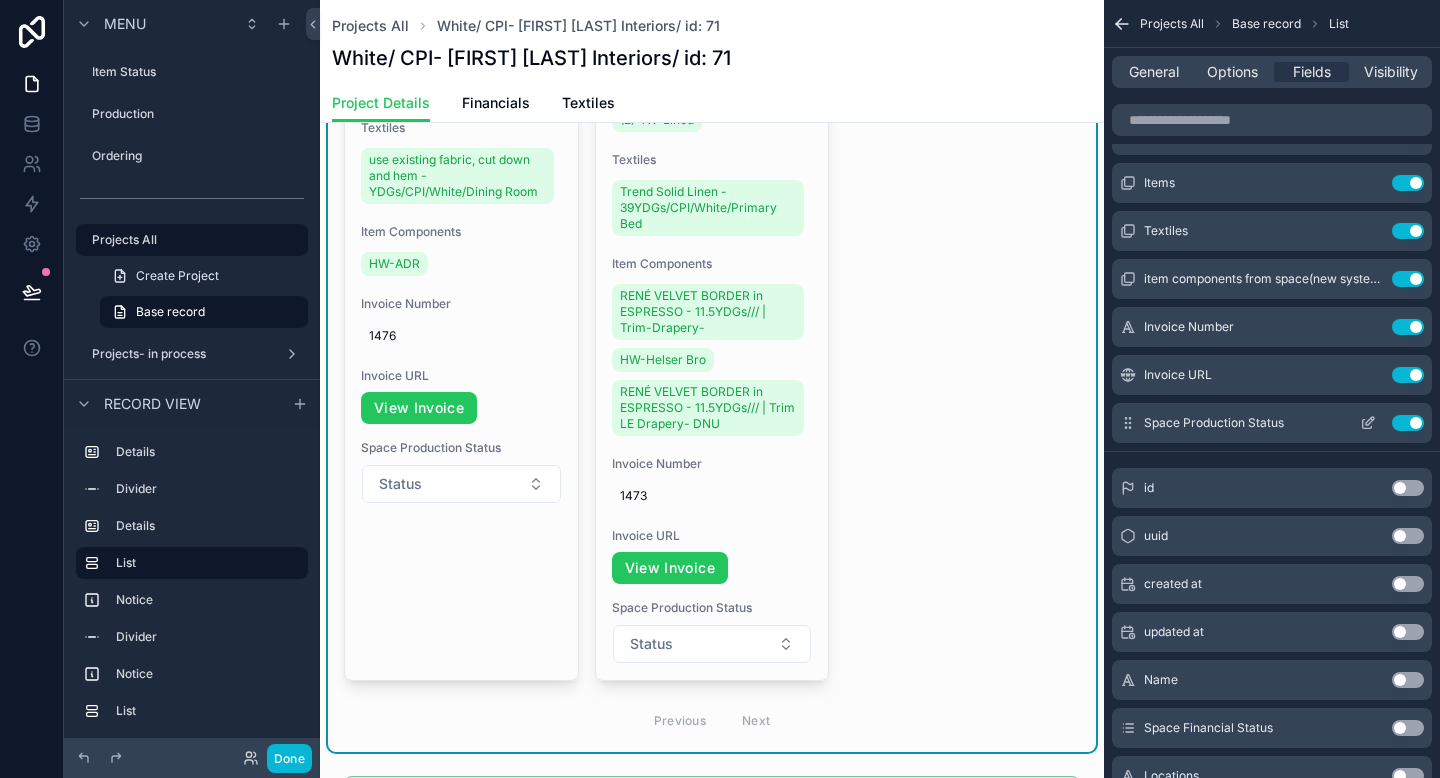click on "Use setting" at bounding box center (1408, 423) 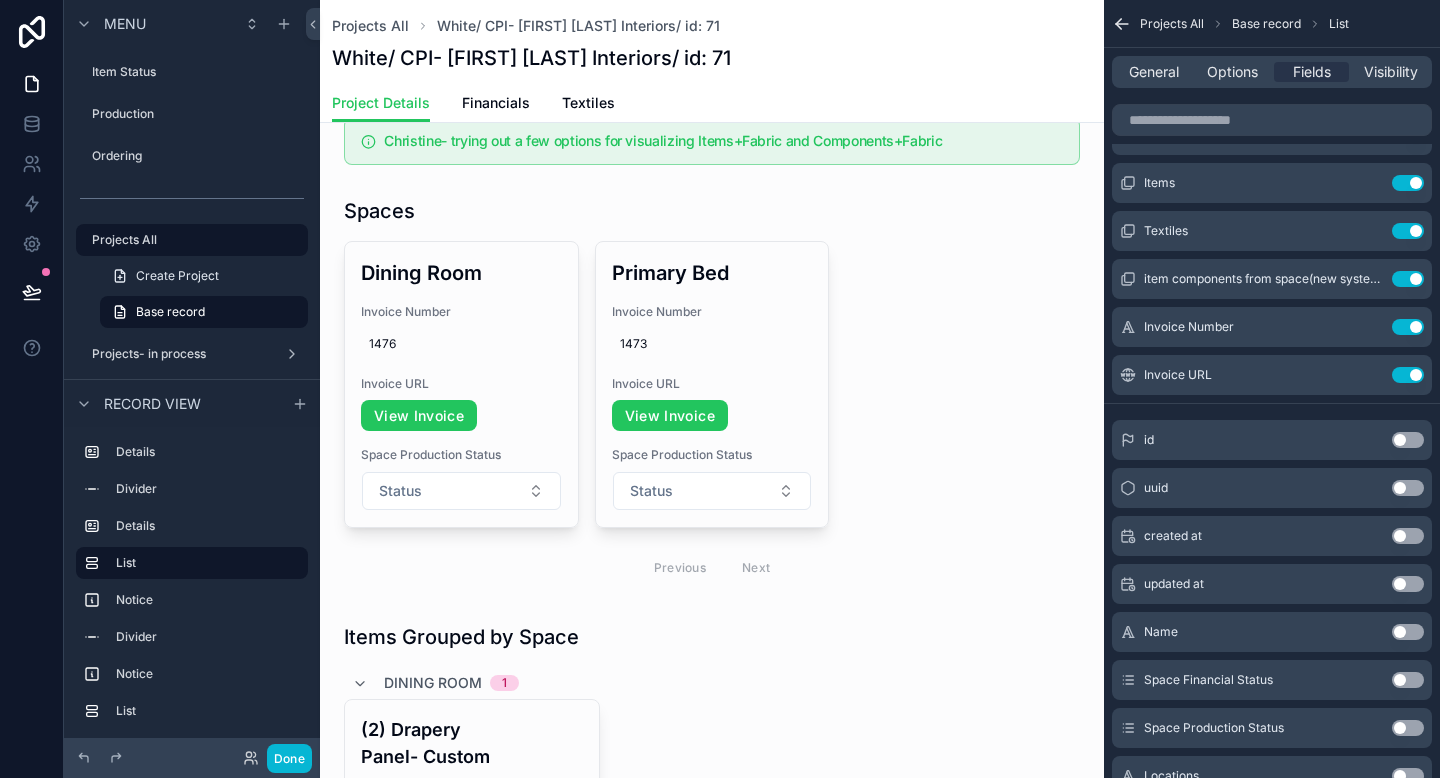scroll, scrollTop: 1509, scrollLeft: 0, axis: vertical 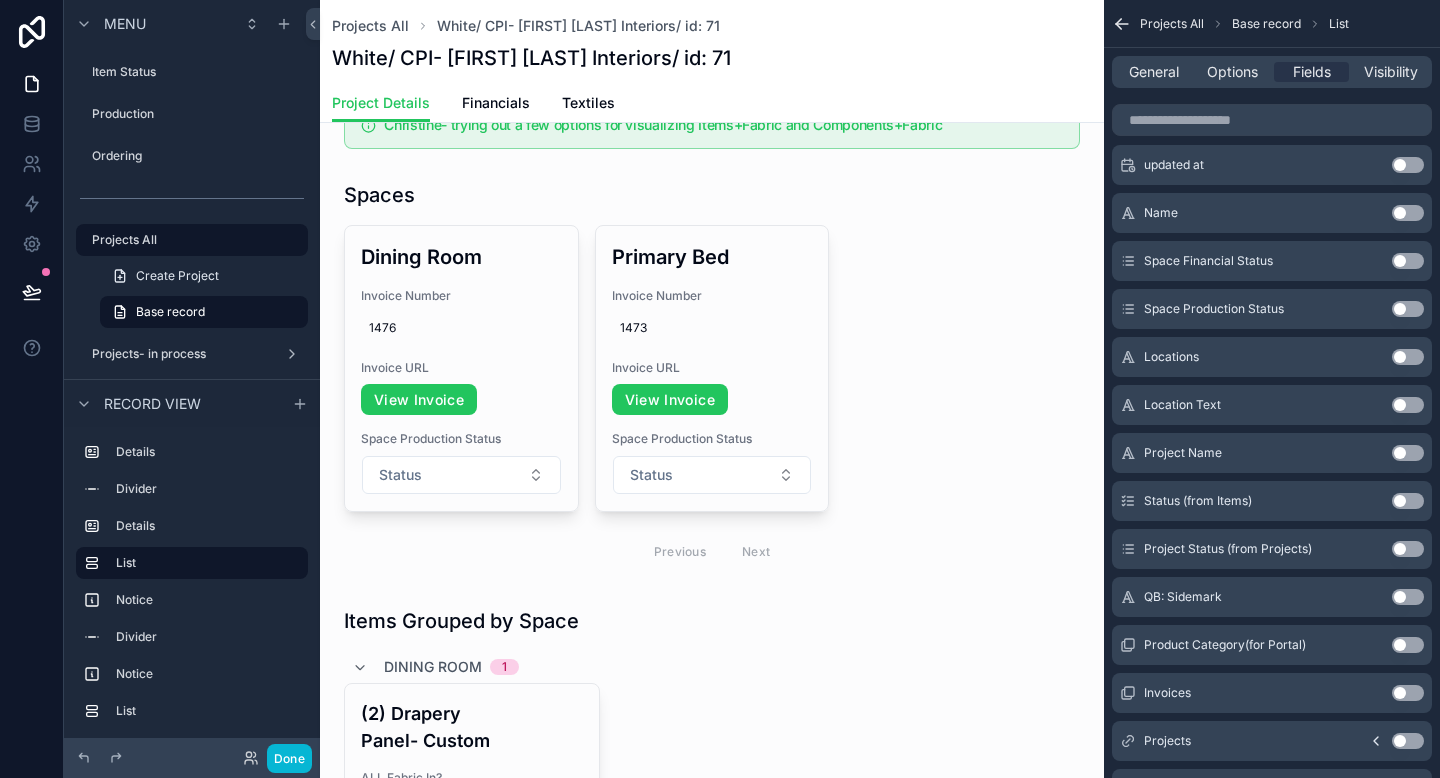 click on "Use setting" at bounding box center [1408, 309] 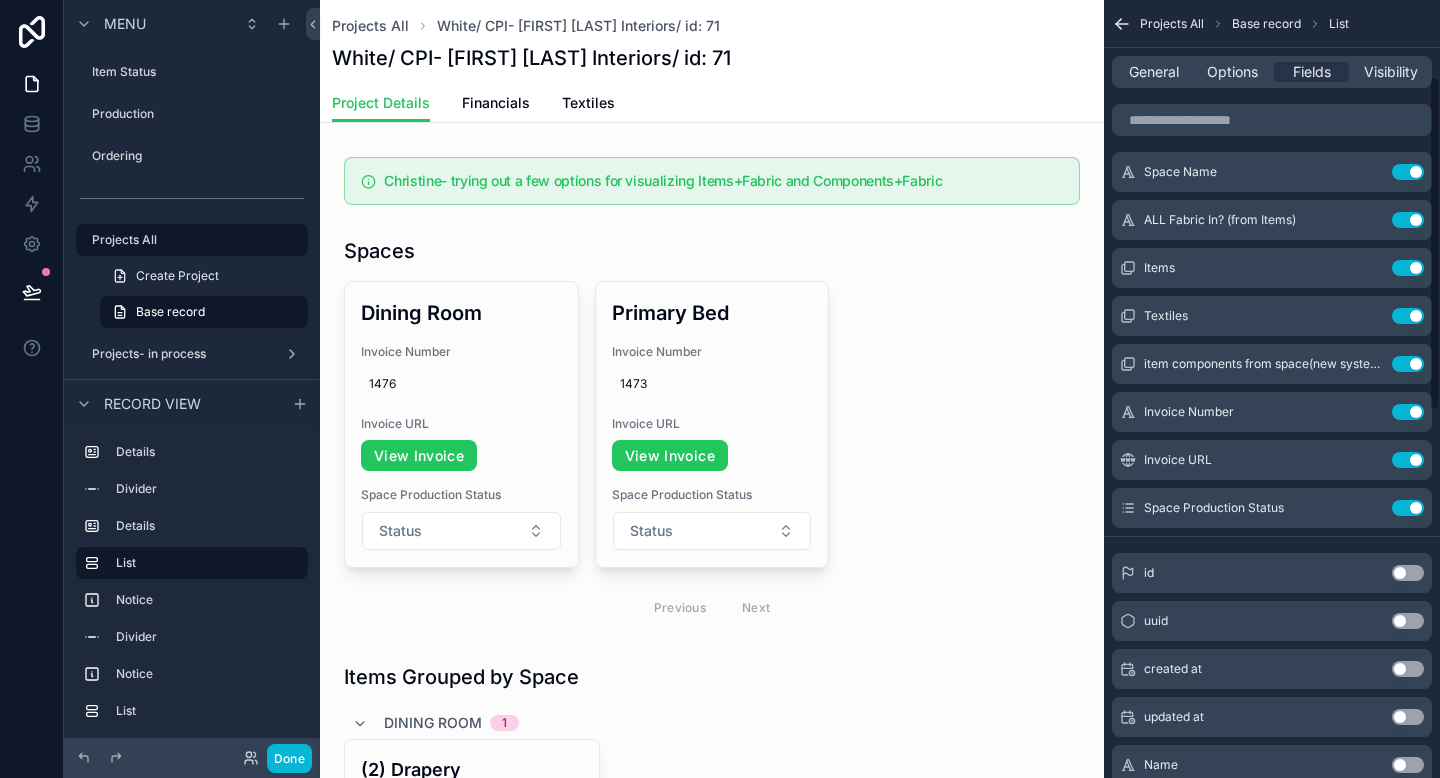 scroll, scrollTop: 0, scrollLeft: 0, axis: both 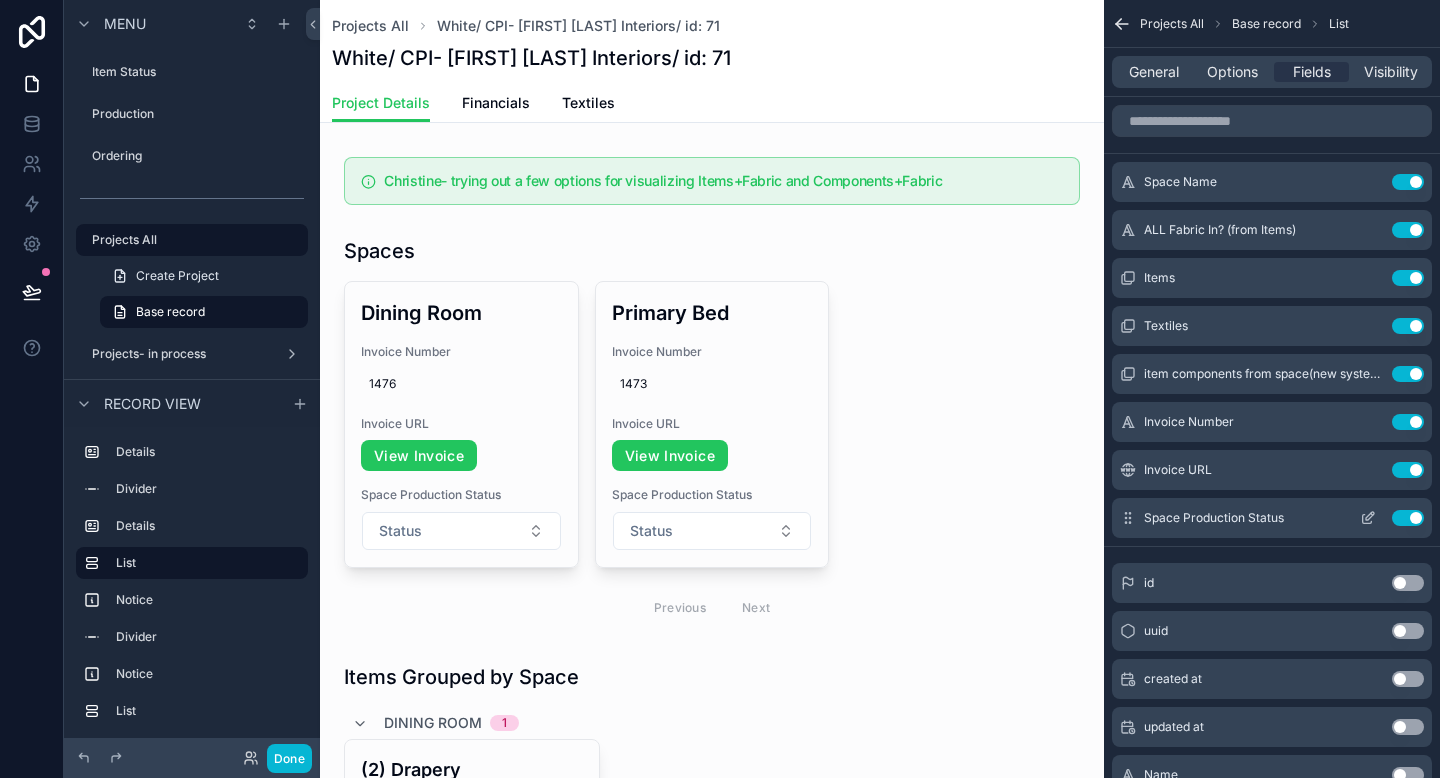 click on "Use setting" at bounding box center (1408, 518) 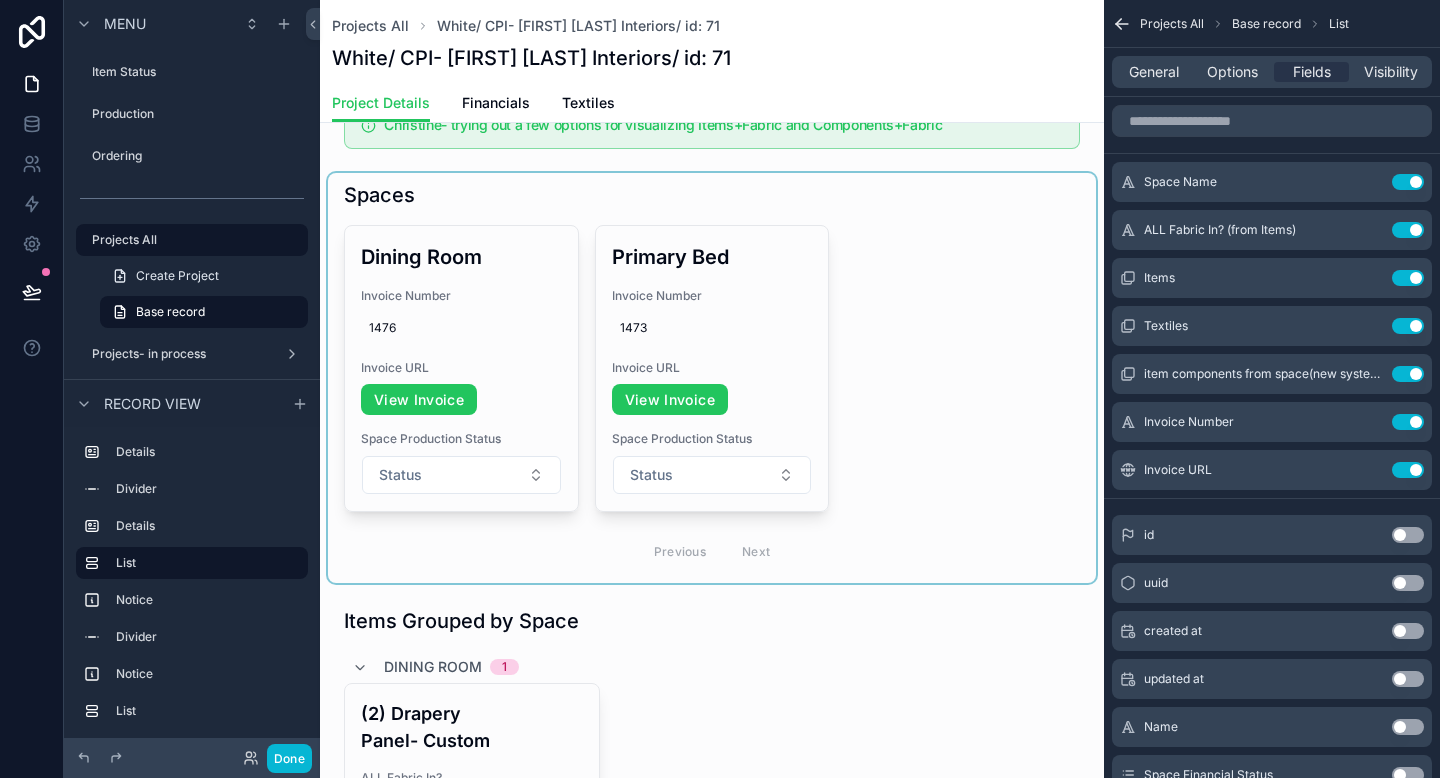 click at bounding box center (712, 378) 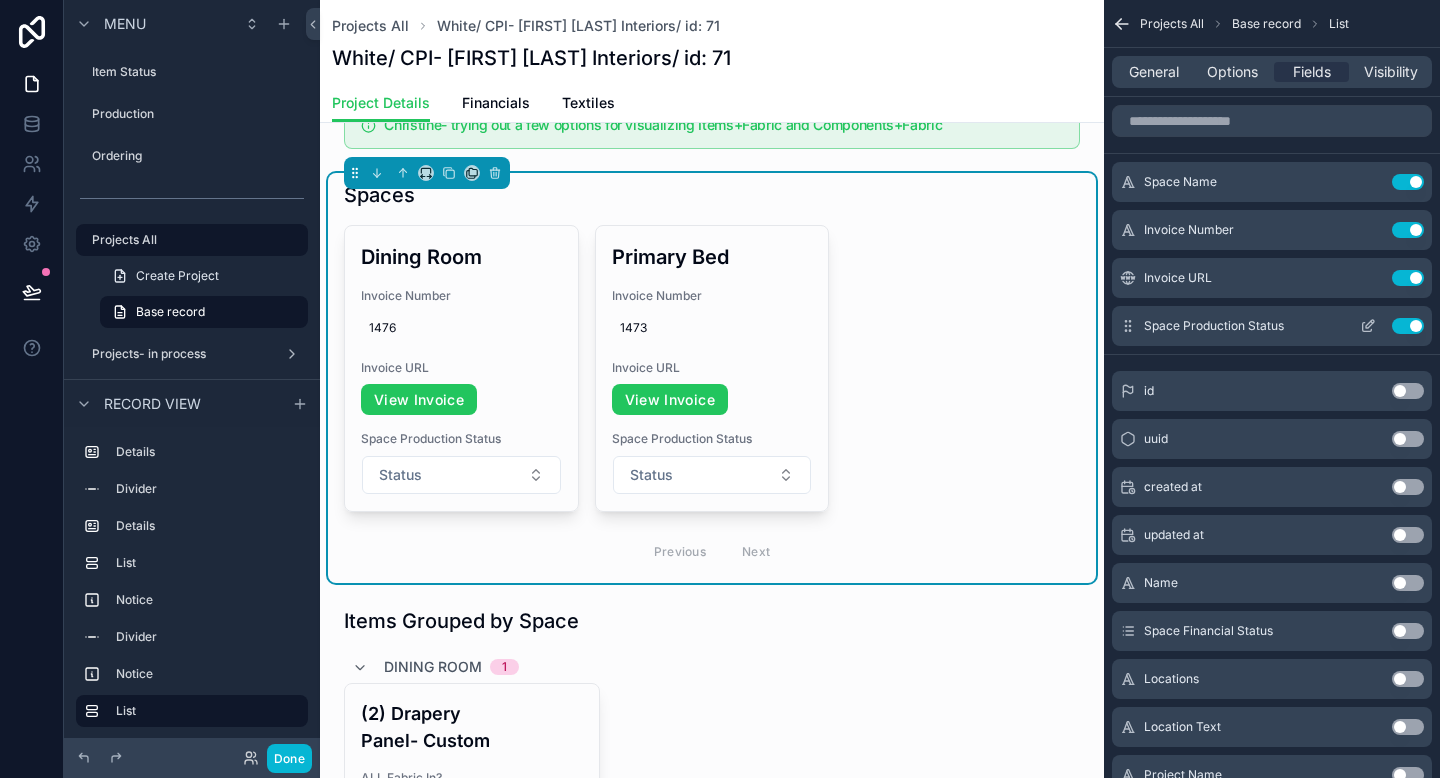 click on "Use setting" at bounding box center (1408, 326) 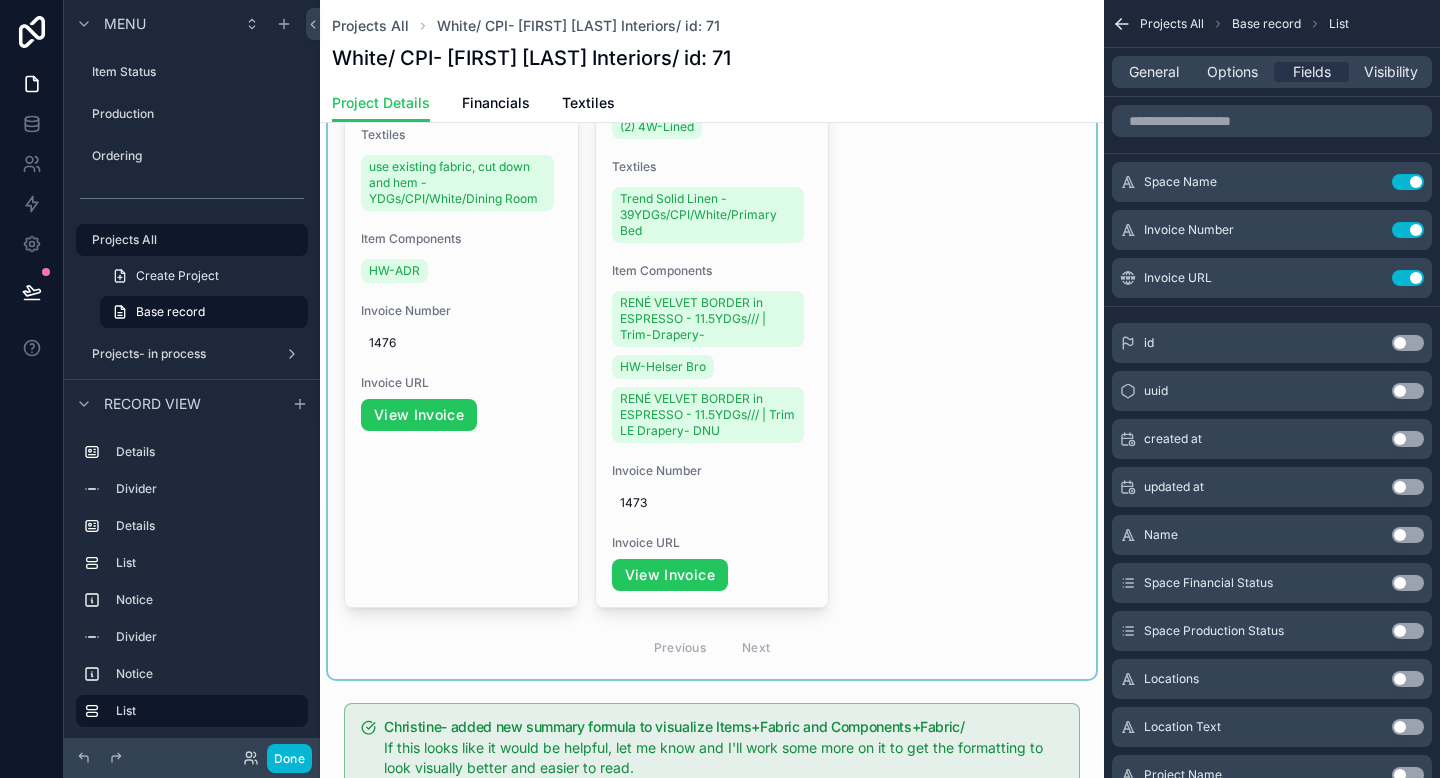 scroll, scrollTop: 703, scrollLeft: 0, axis: vertical 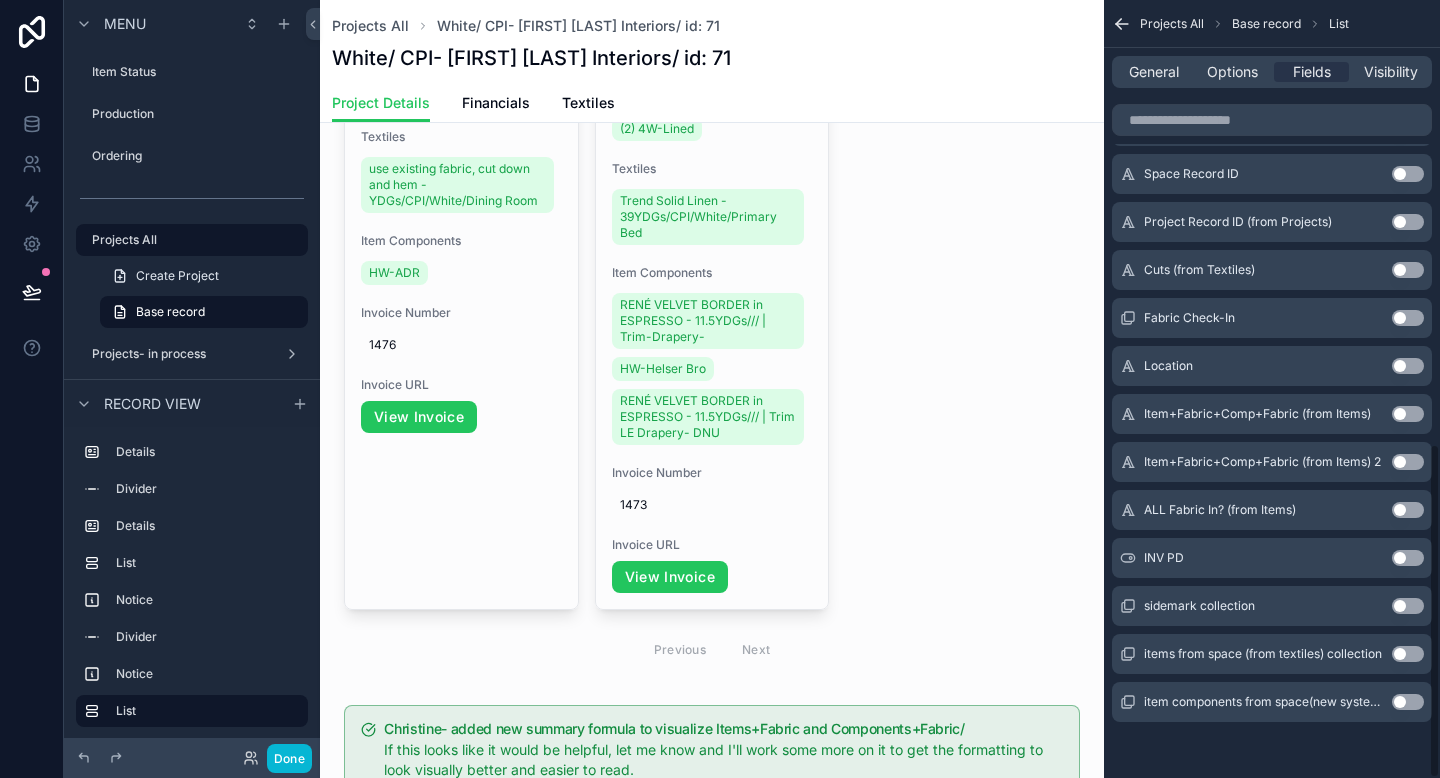 click on "Use setting" at bounding box center (1408, 462) 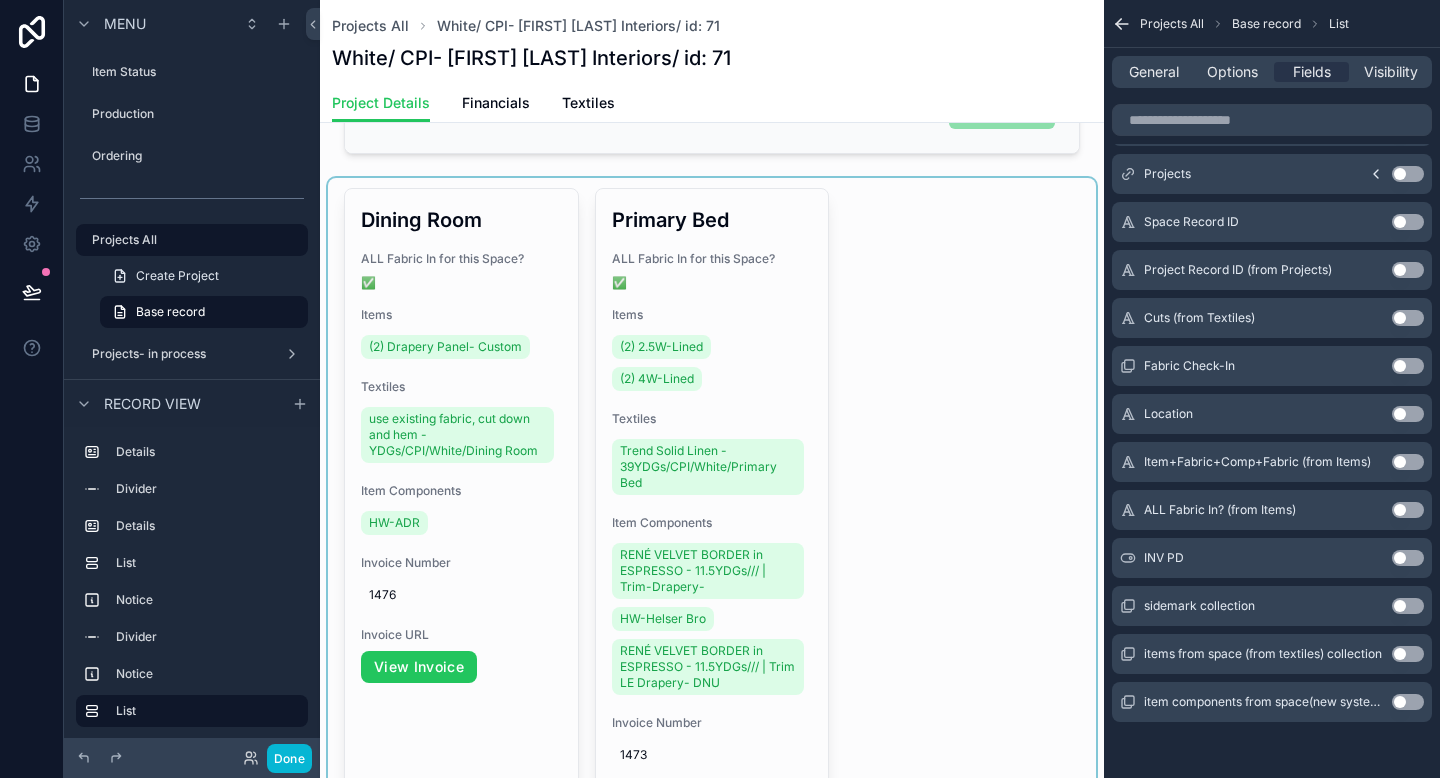 scroll, scrollTop: 456, scrollLeft: 0, axis: vertical 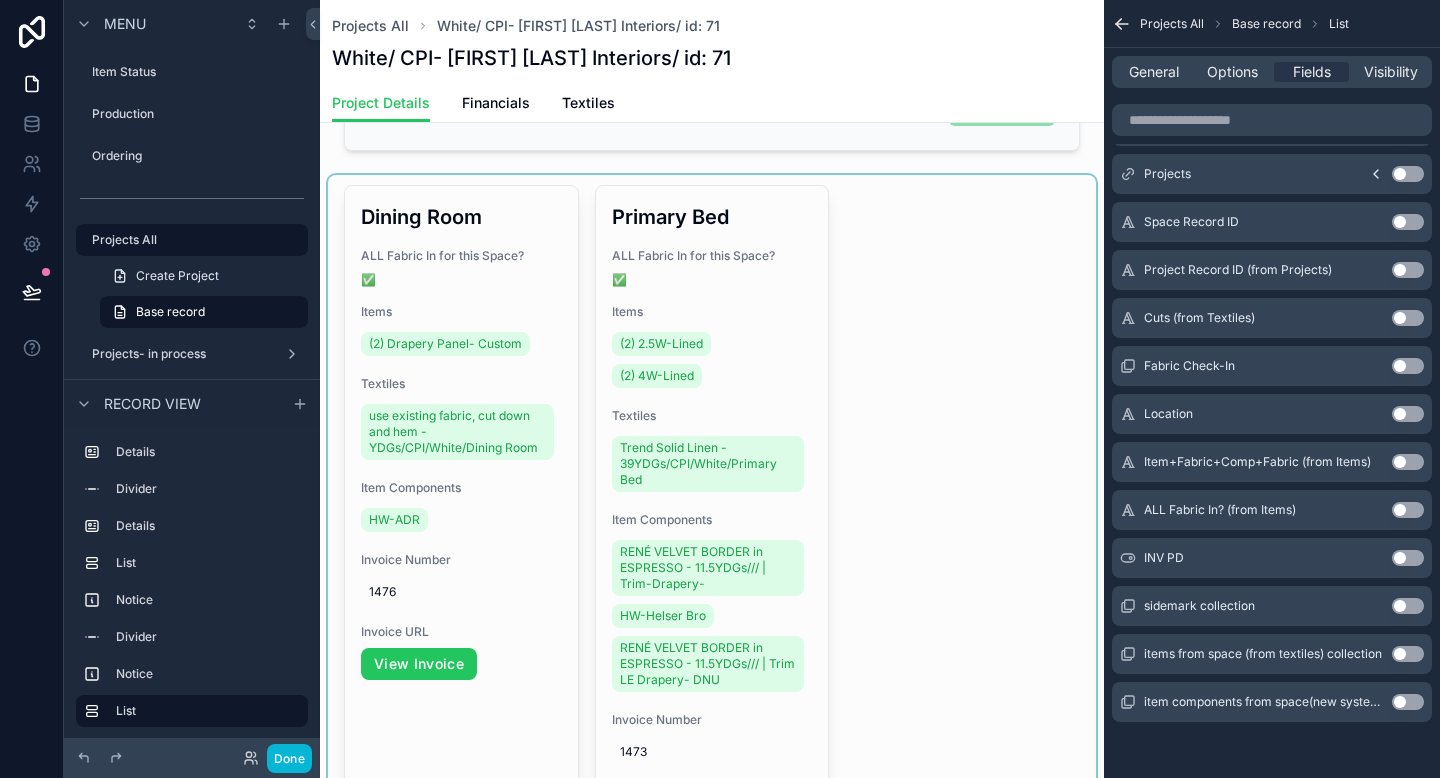 click at bounding box center (712, 551) 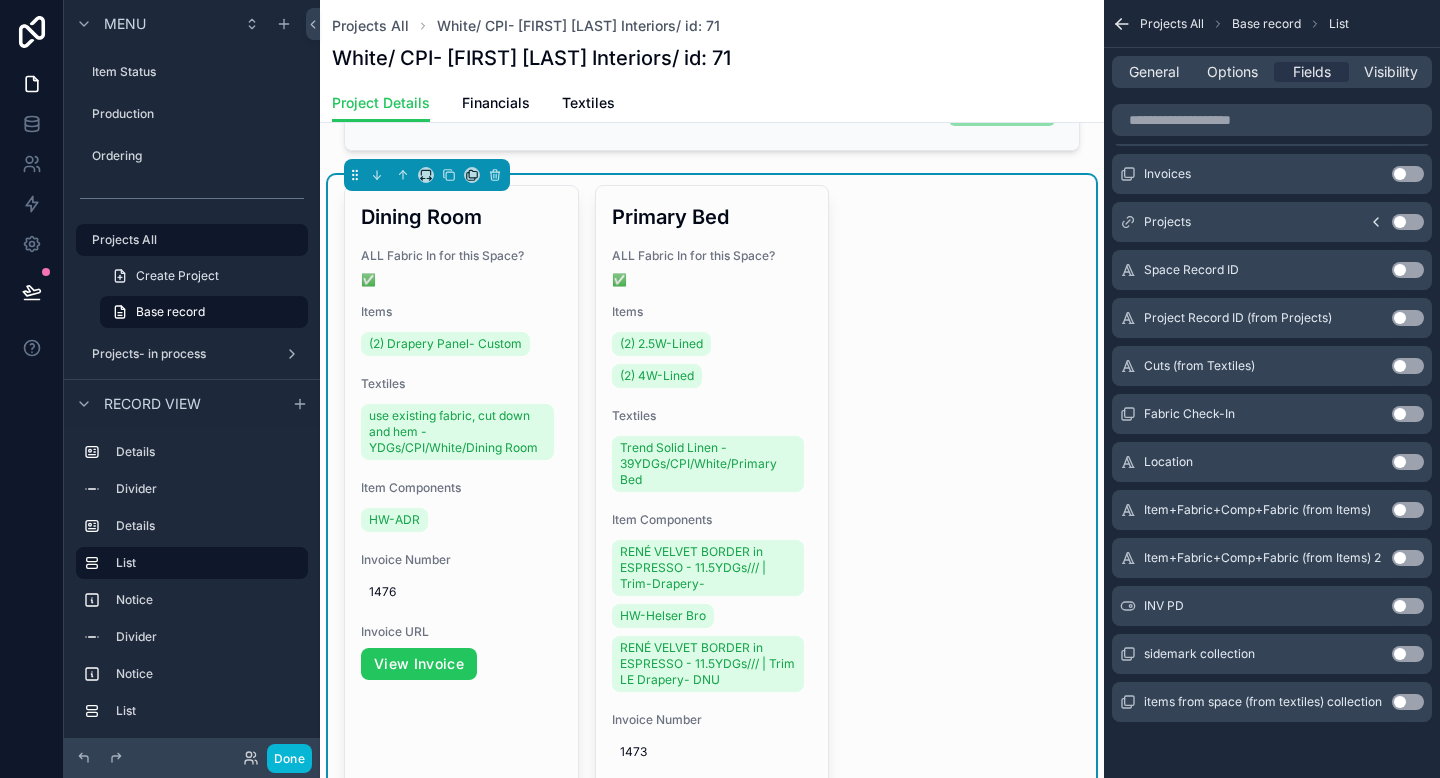 click on "Use setting" at bounding box center (1408, 510) 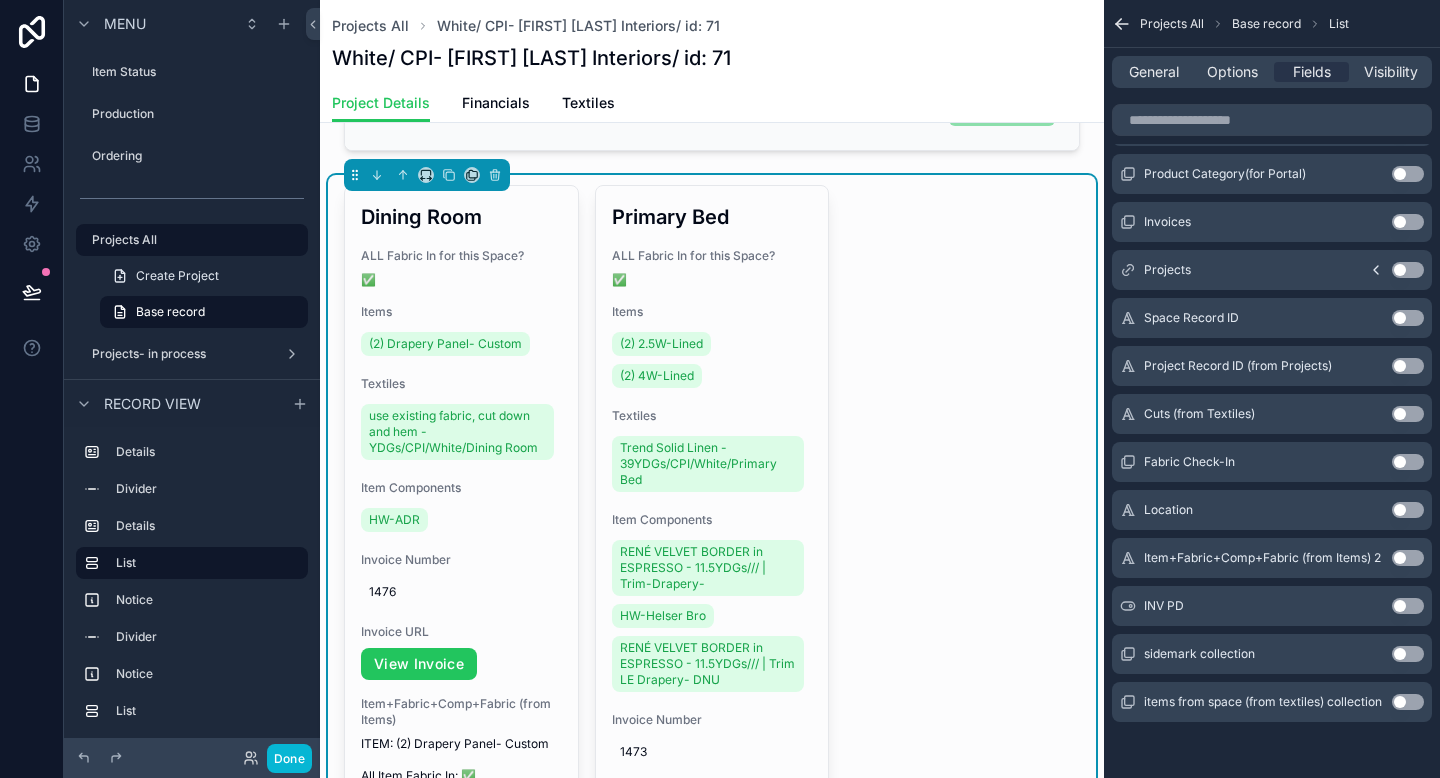 click on "Use setting" at bounding box center (1408, 558) 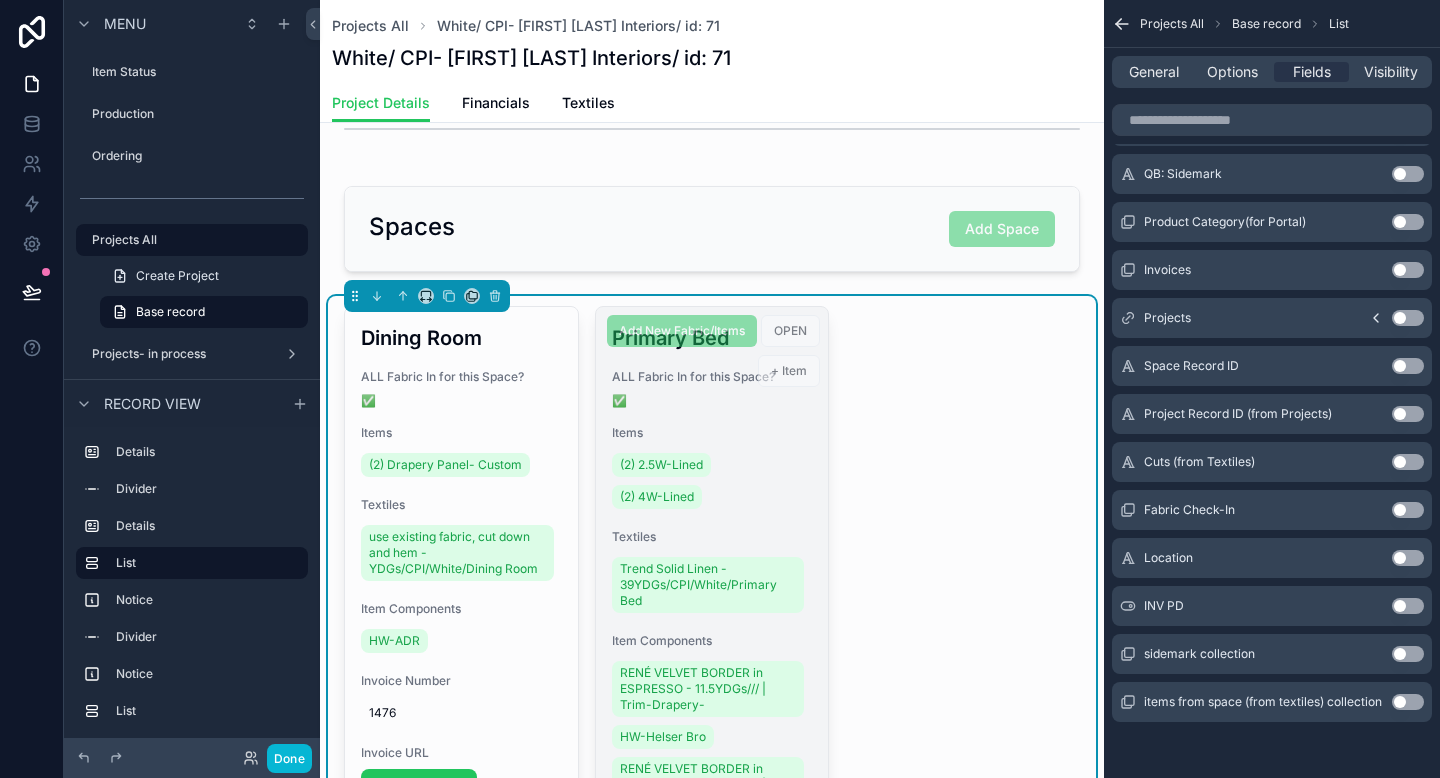 scroll, scrollTop: 306, scrollLeft: 0, axis: vertical 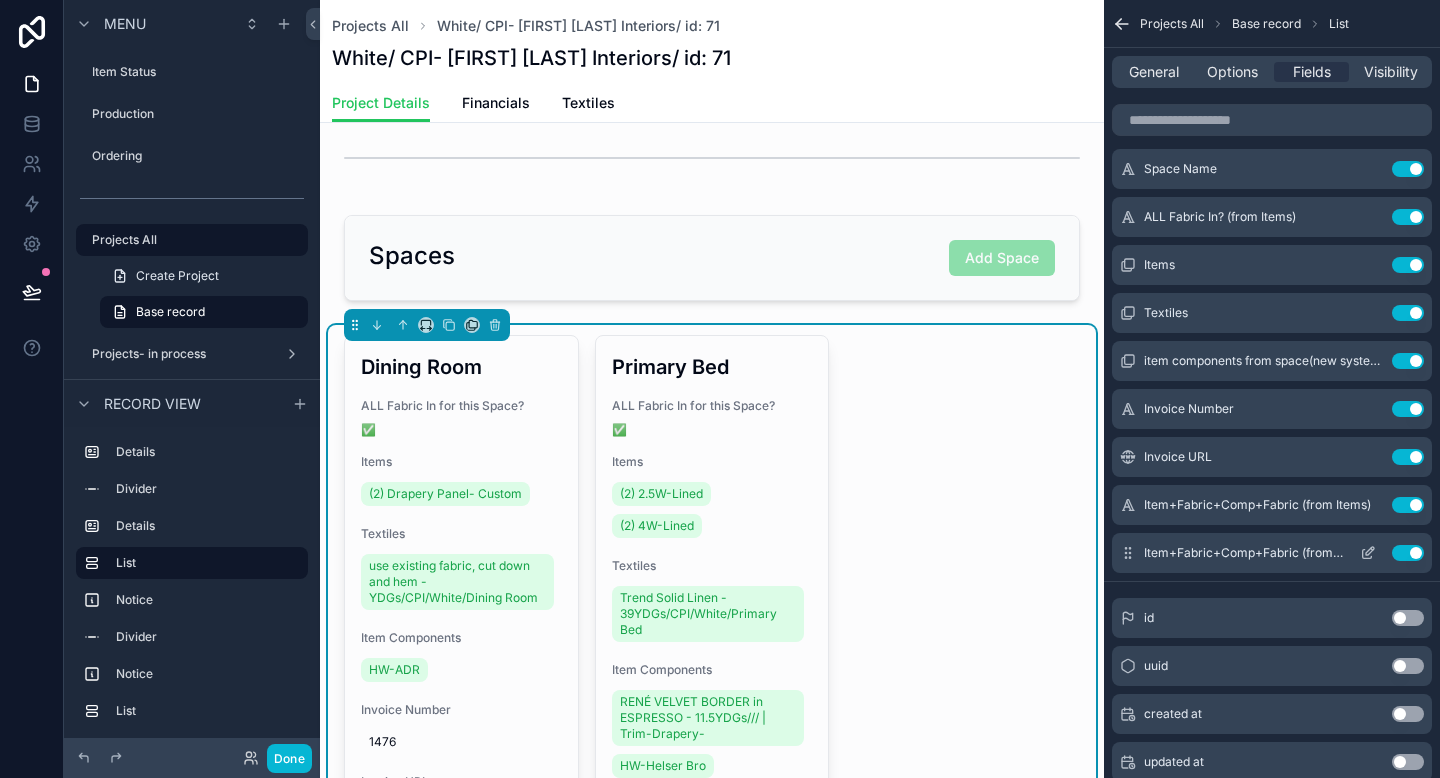 click on "Use setting" at bounding box center (1408, 553) 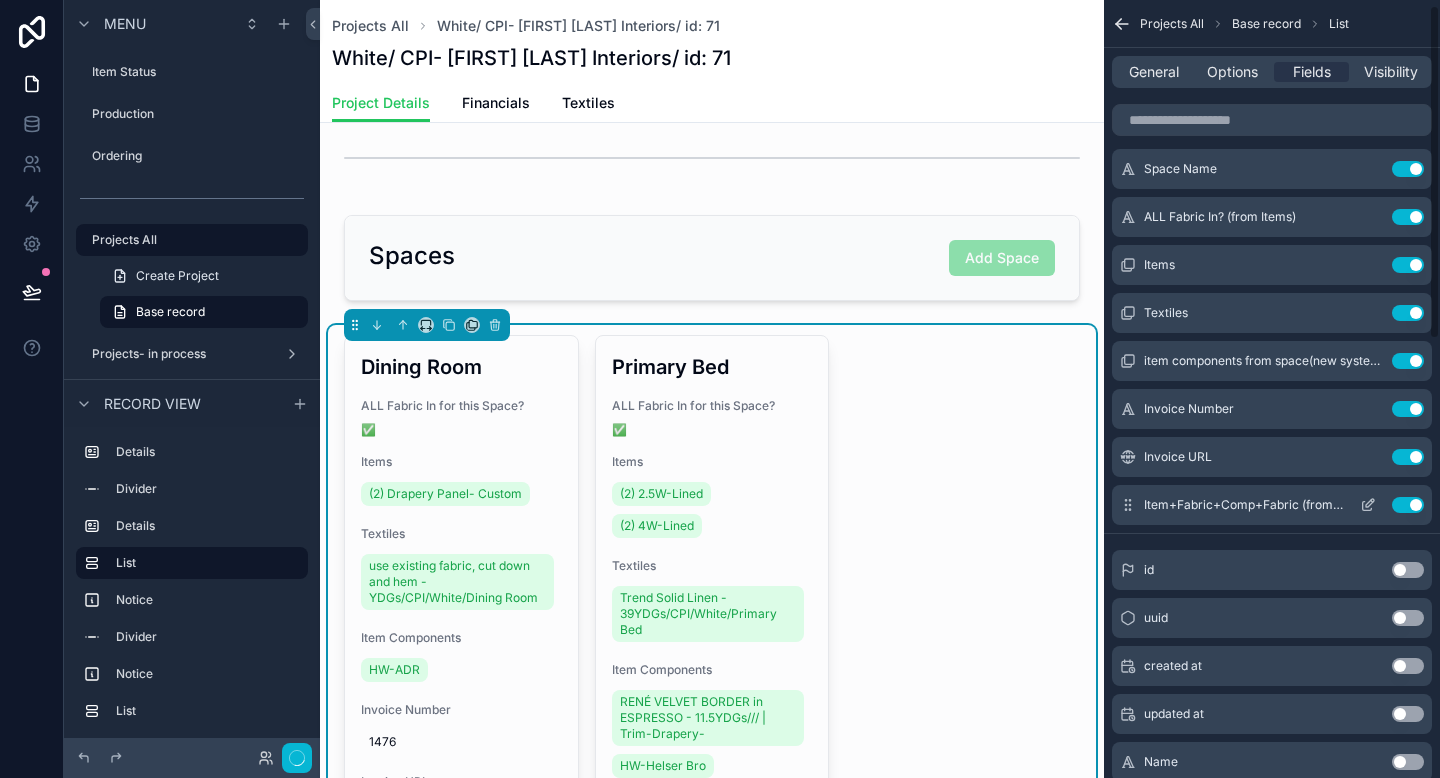 click on "Use setting" at bounding box center (1408, 505) 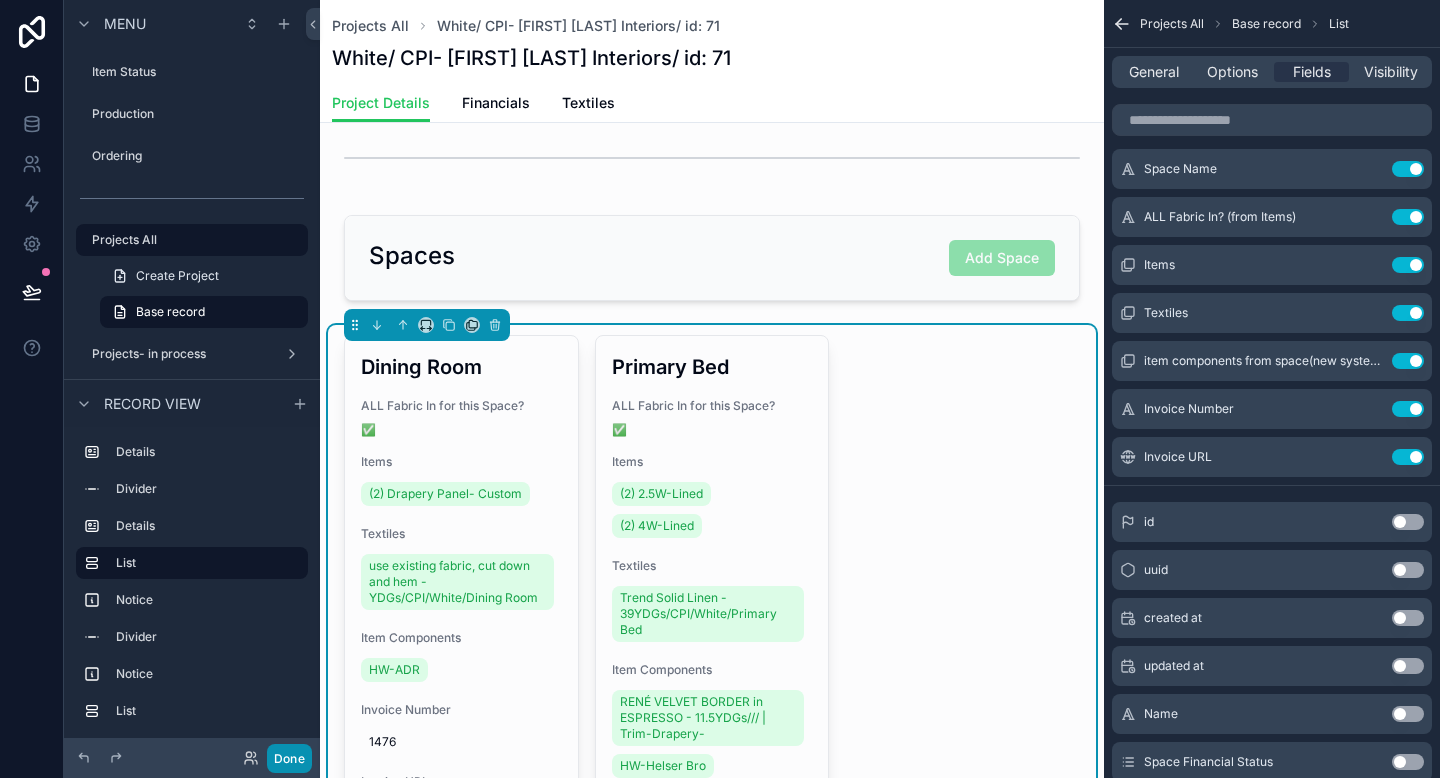 click on "Done" at bounding box center (289, 758) 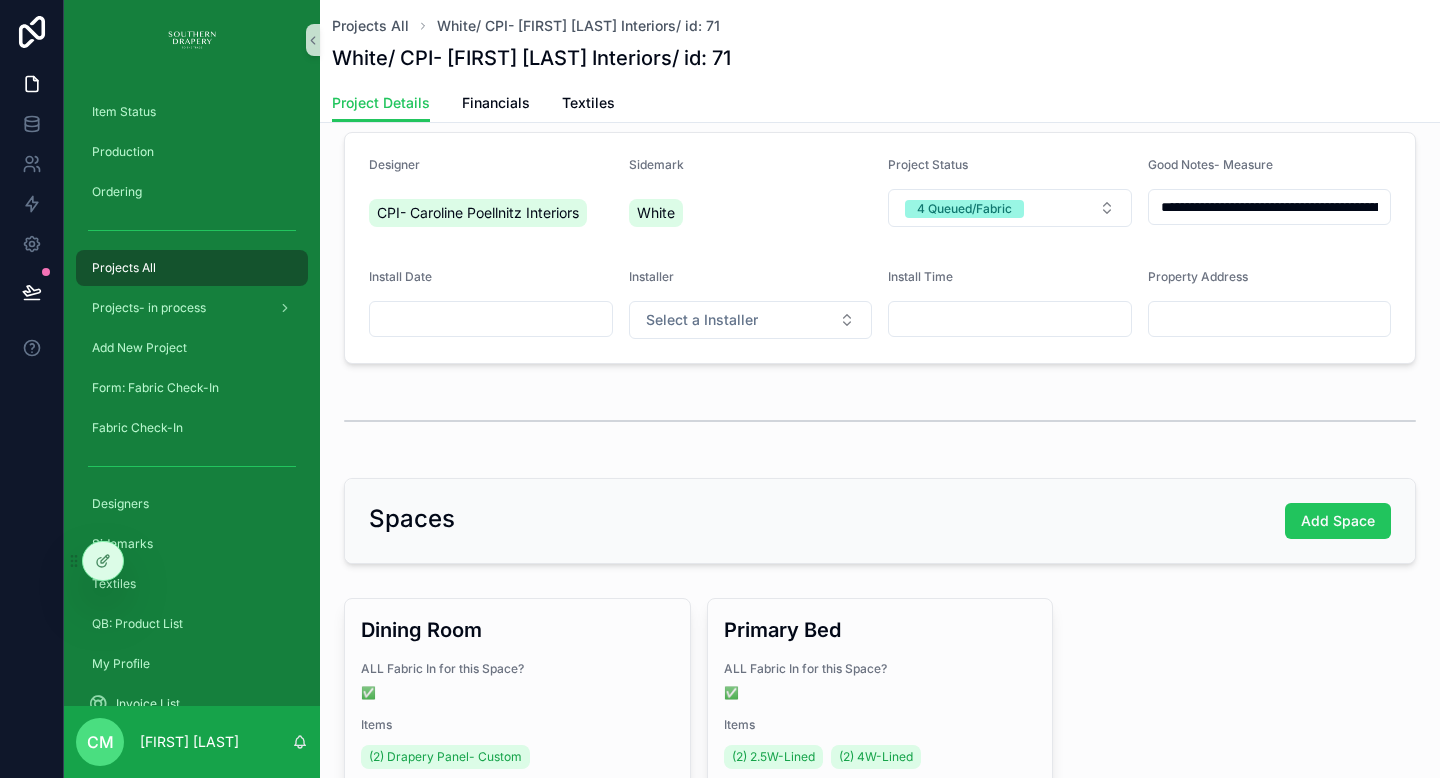 scroll, scrollTop: 0, scrollLeft: 0, axis: both 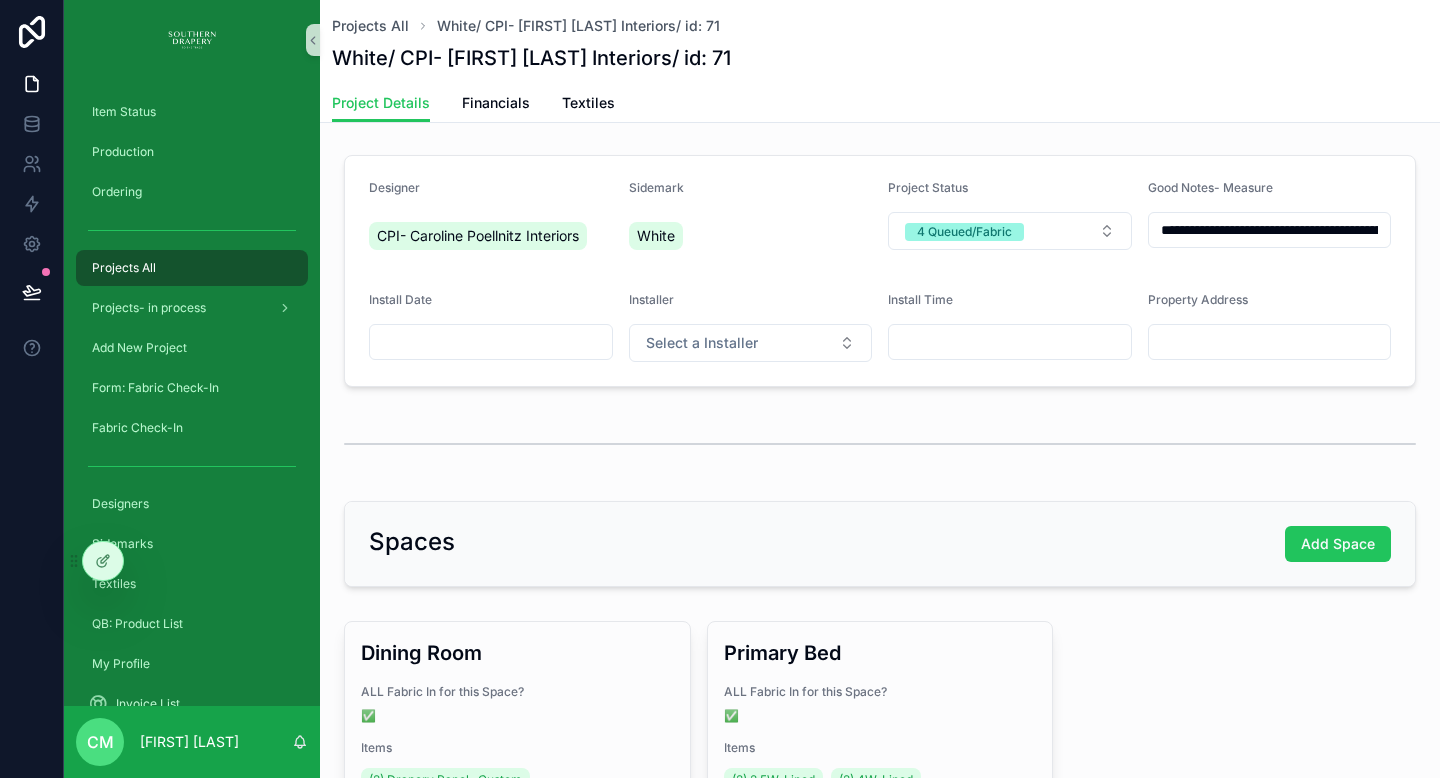 click on "**********" at bounding box center [880, 271] 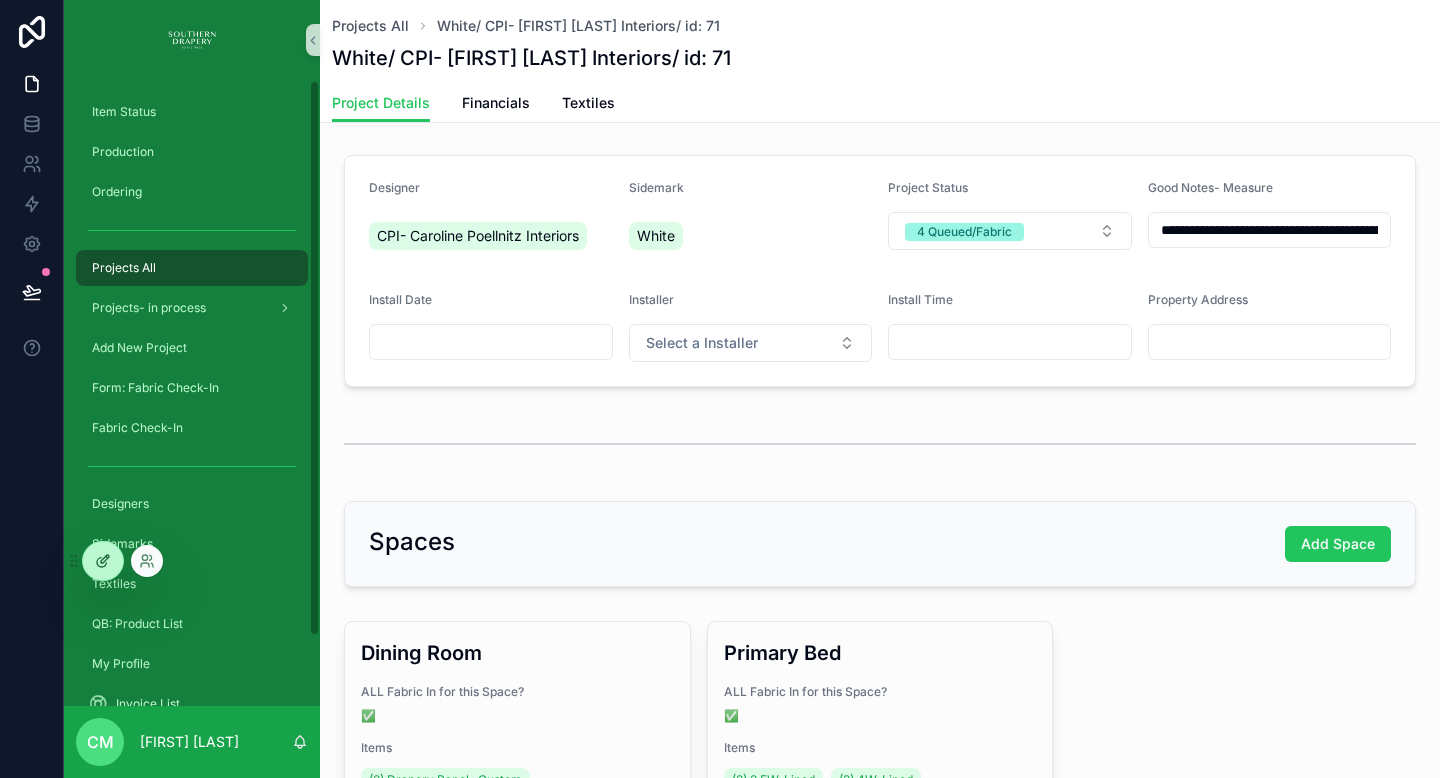 click at bounding box center (103, 561) 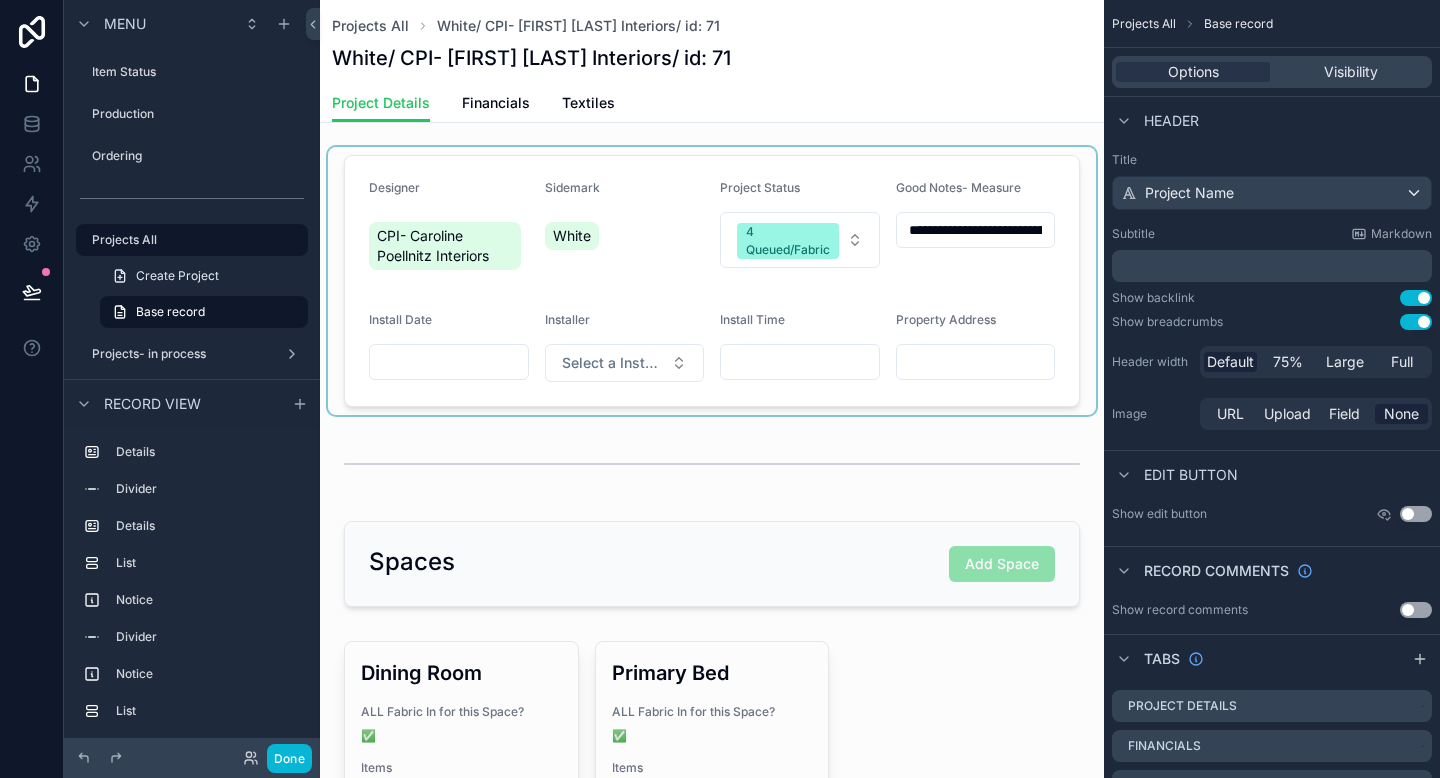 click at bounding box center [712, 281] 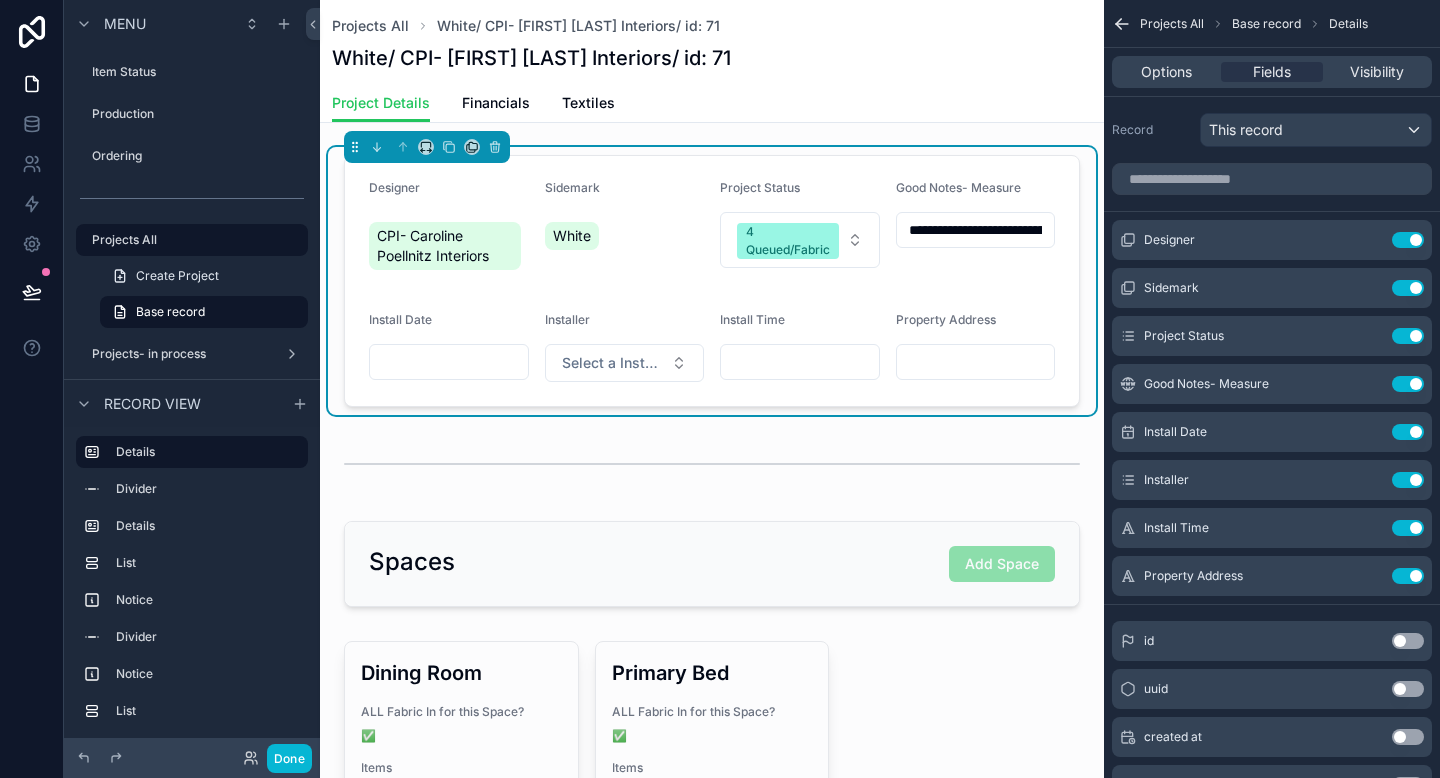 click on "**********" at bounding box center [976, 230] 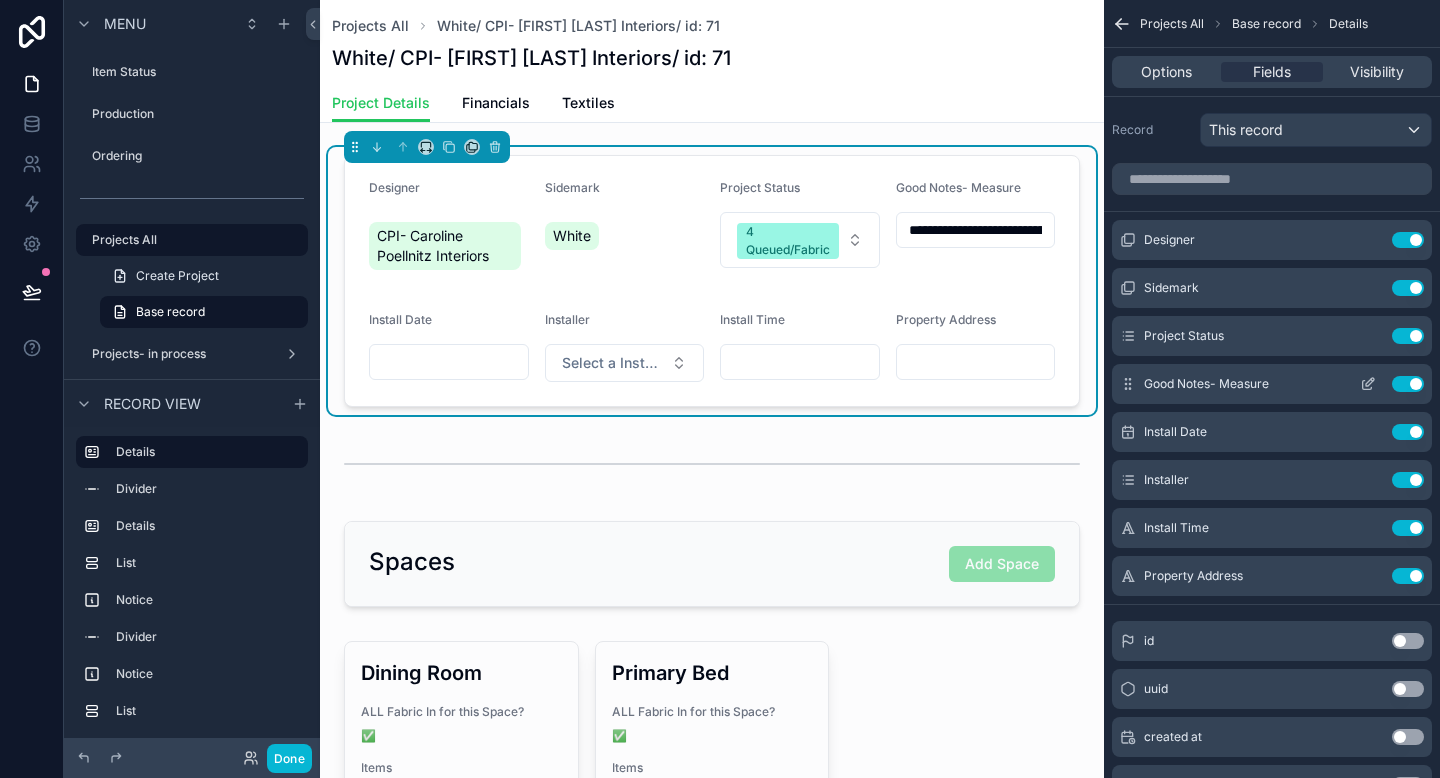 click 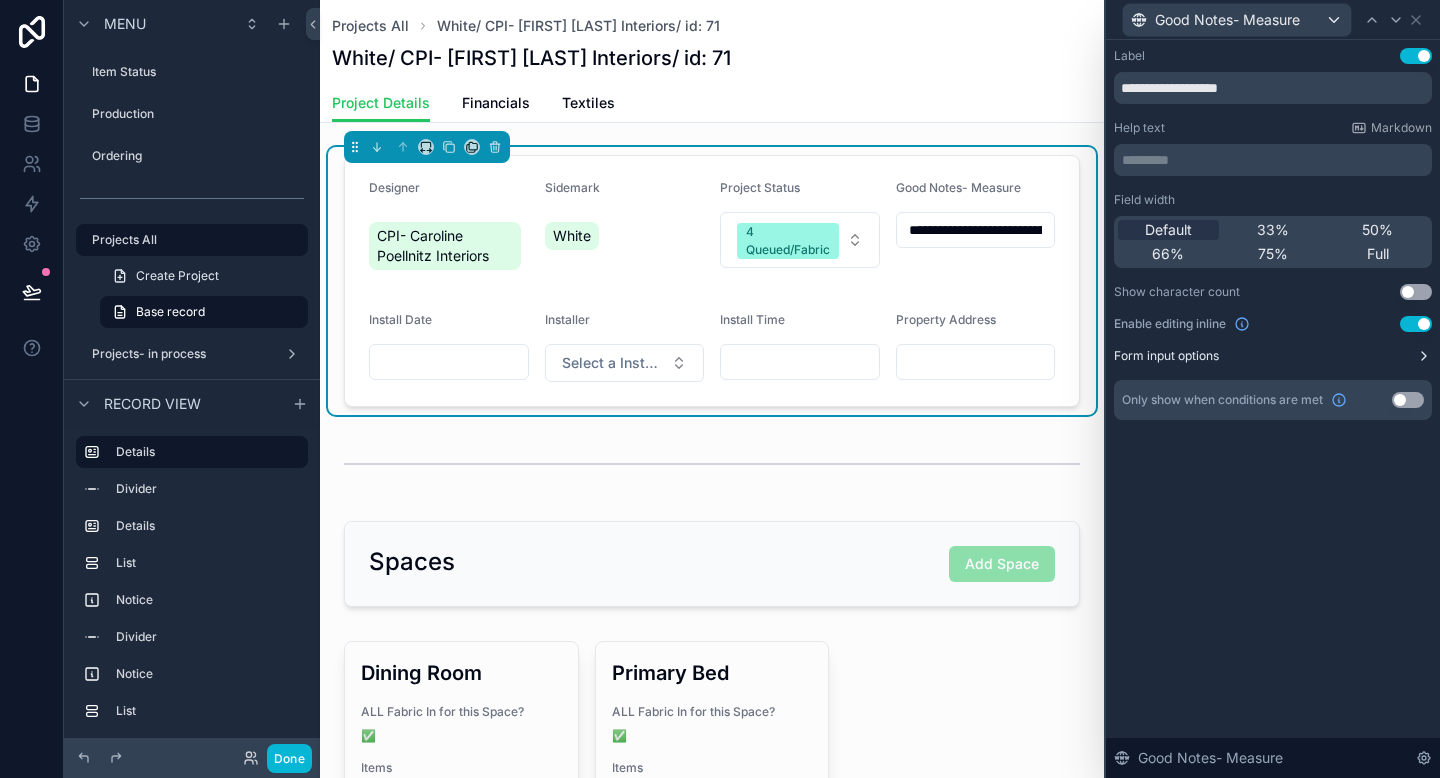 click 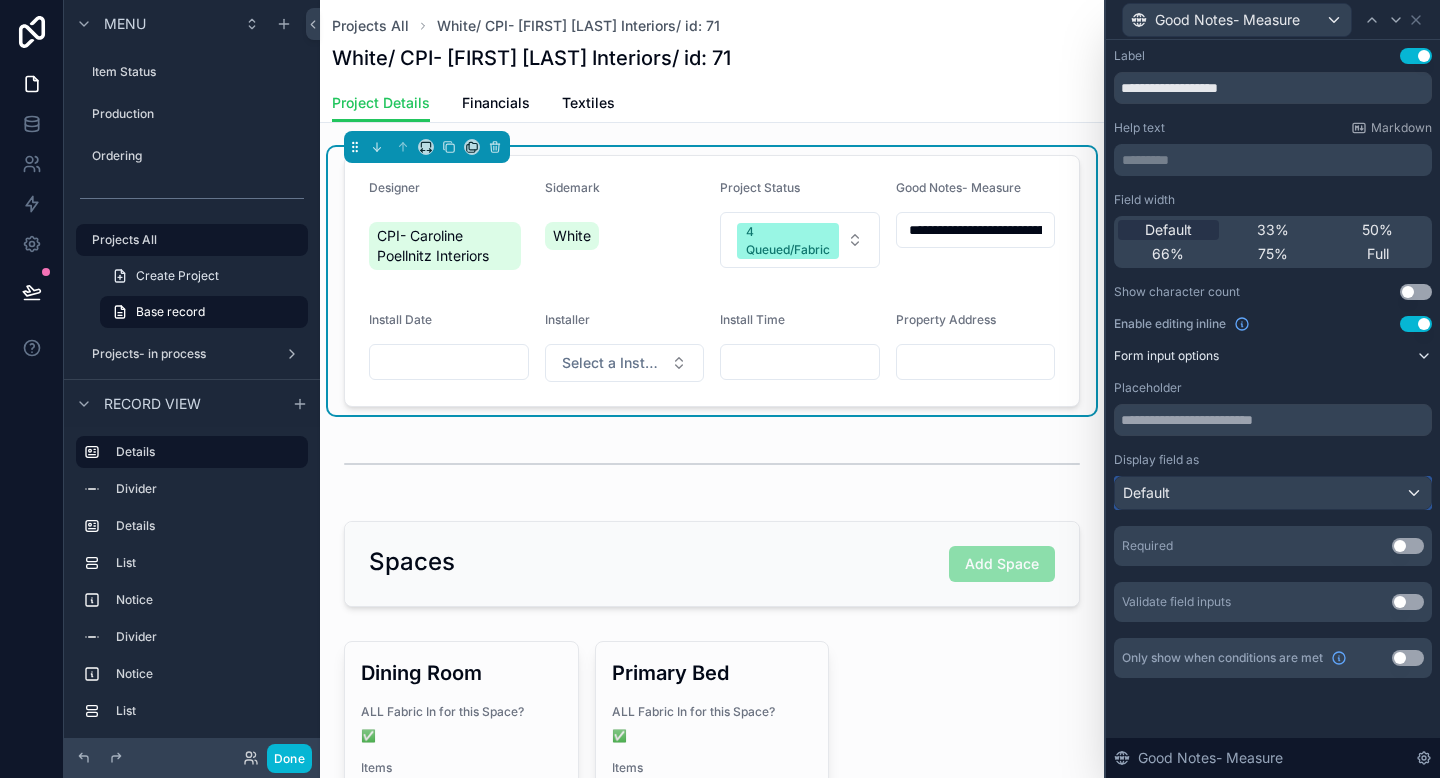 click on "Default" at bounding box center [1273, 493] 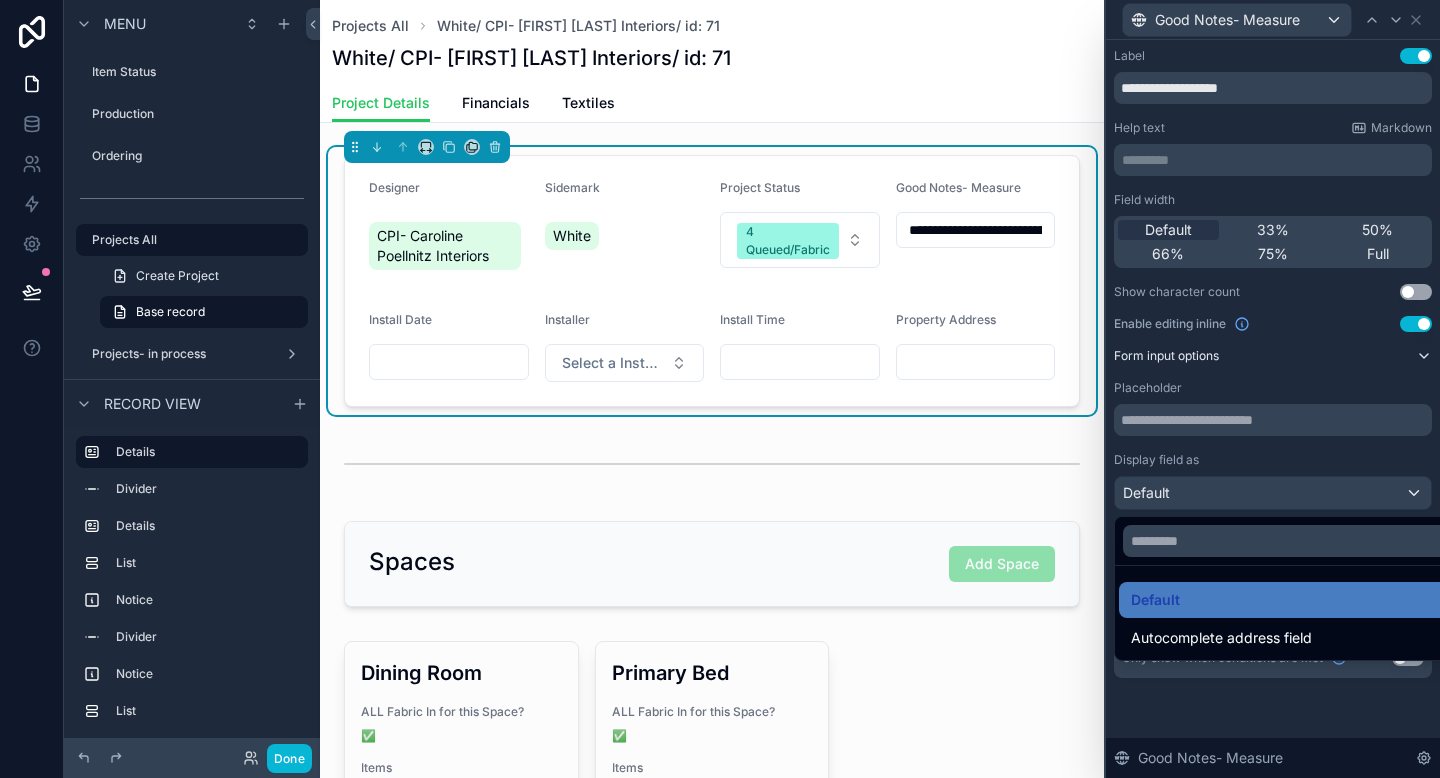 click at bounding box center (1273, 389) 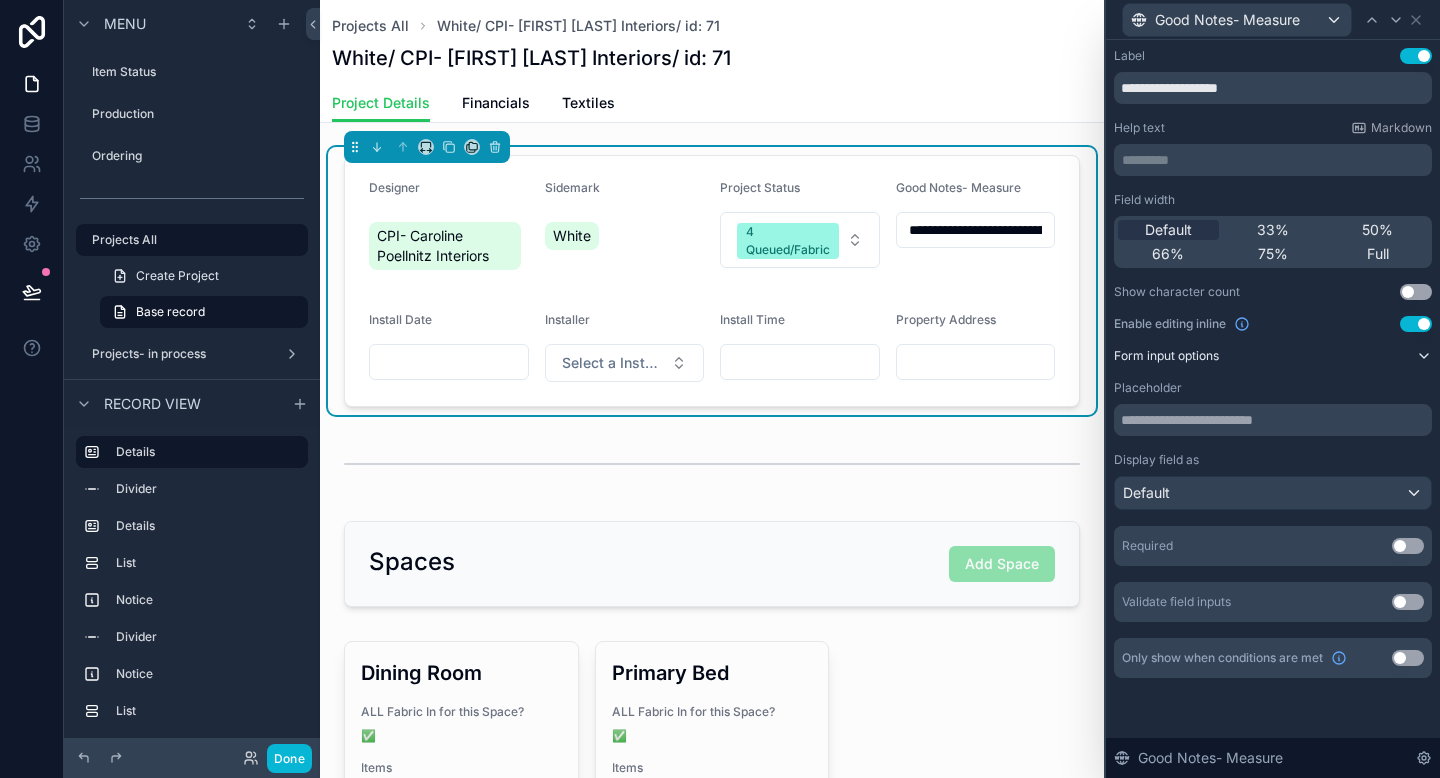 click on "**********" at bounding box center [976, 230] 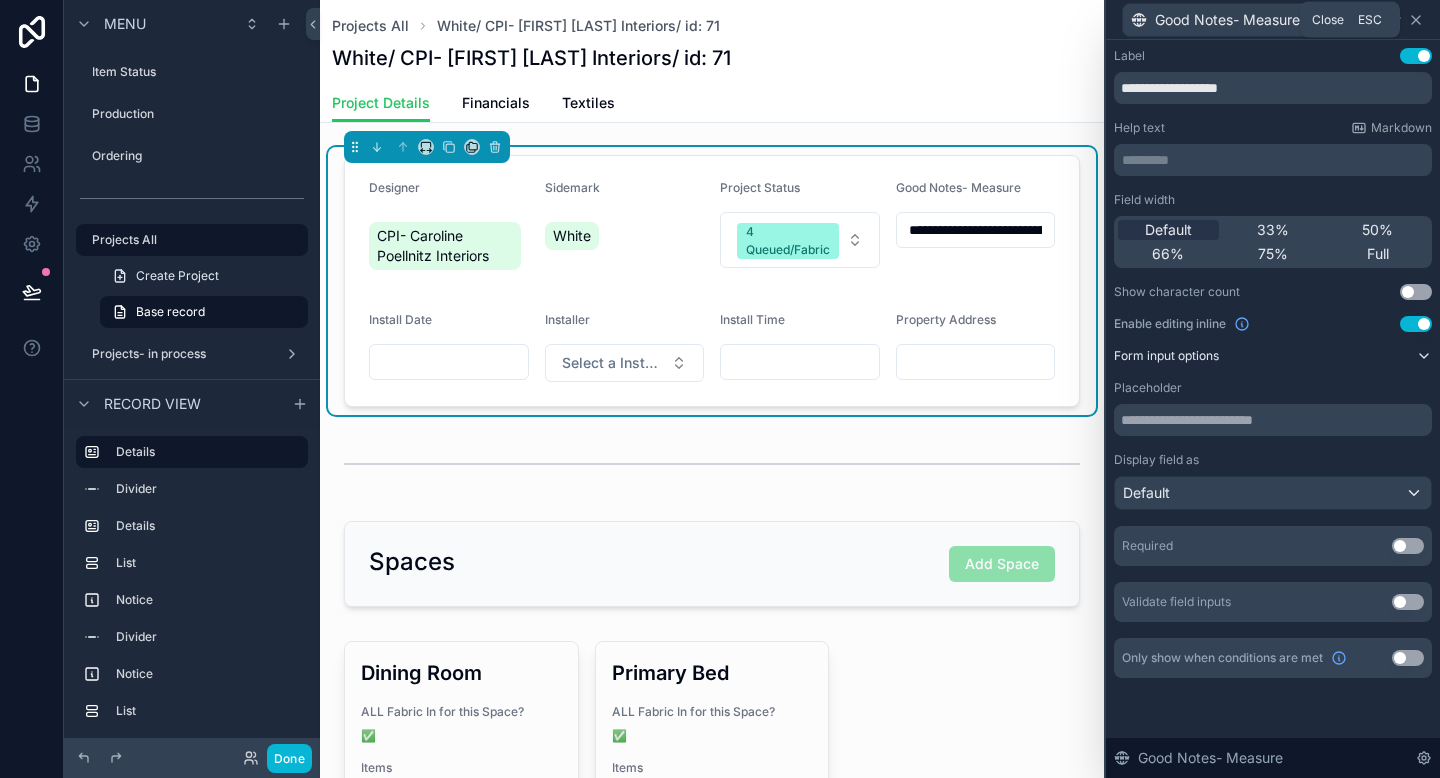click 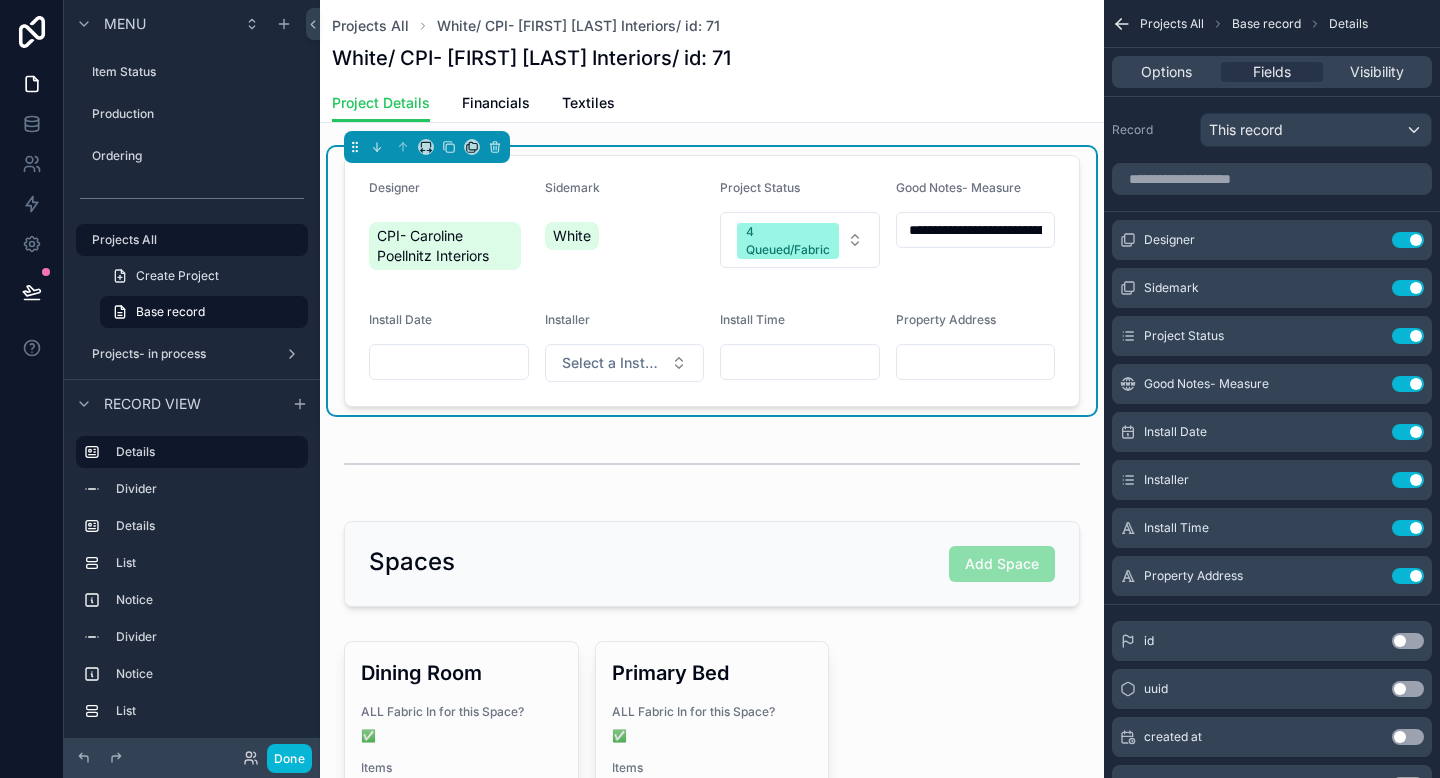click on "**********" at bounding box center (976, 230) 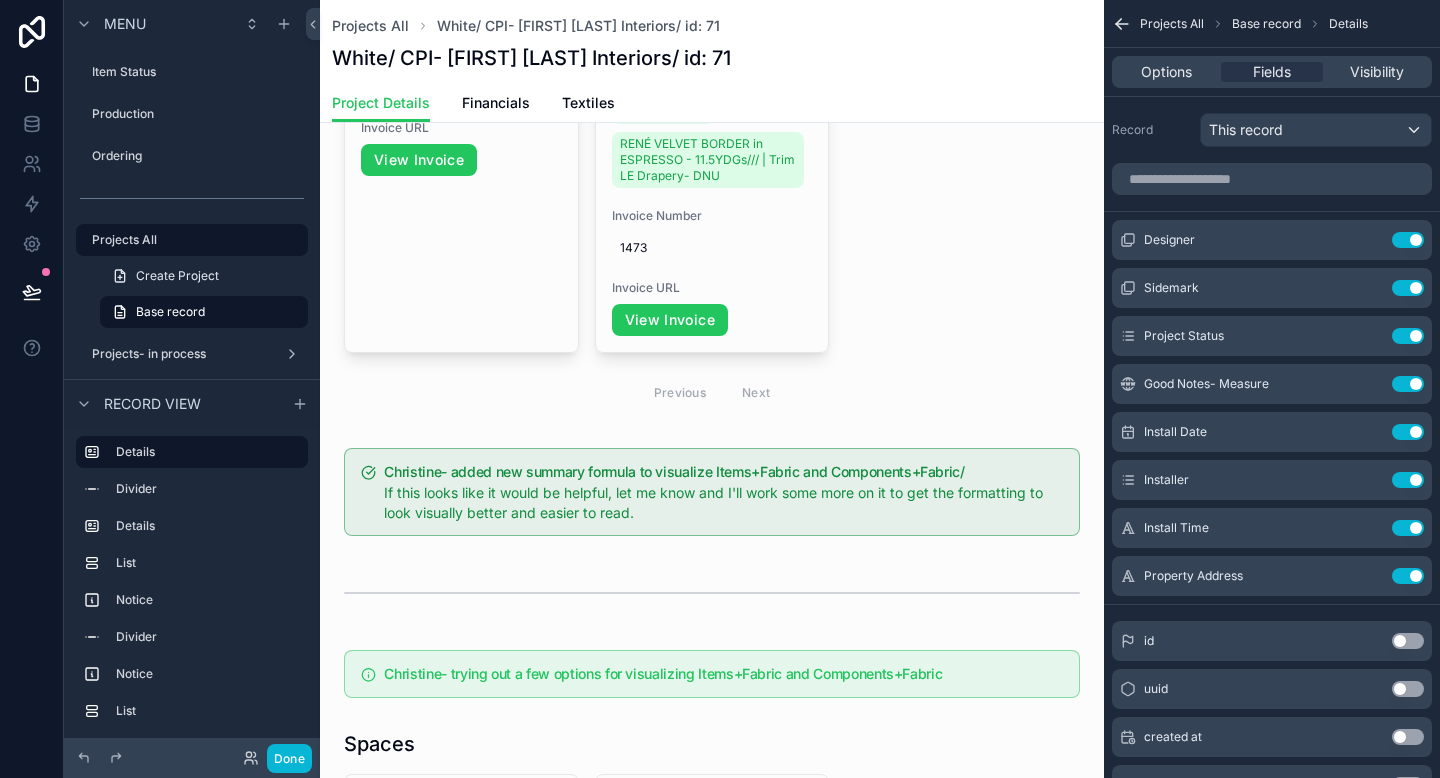 scroll, scrollTop: 976, scrollLeft: 0, axis: vertical 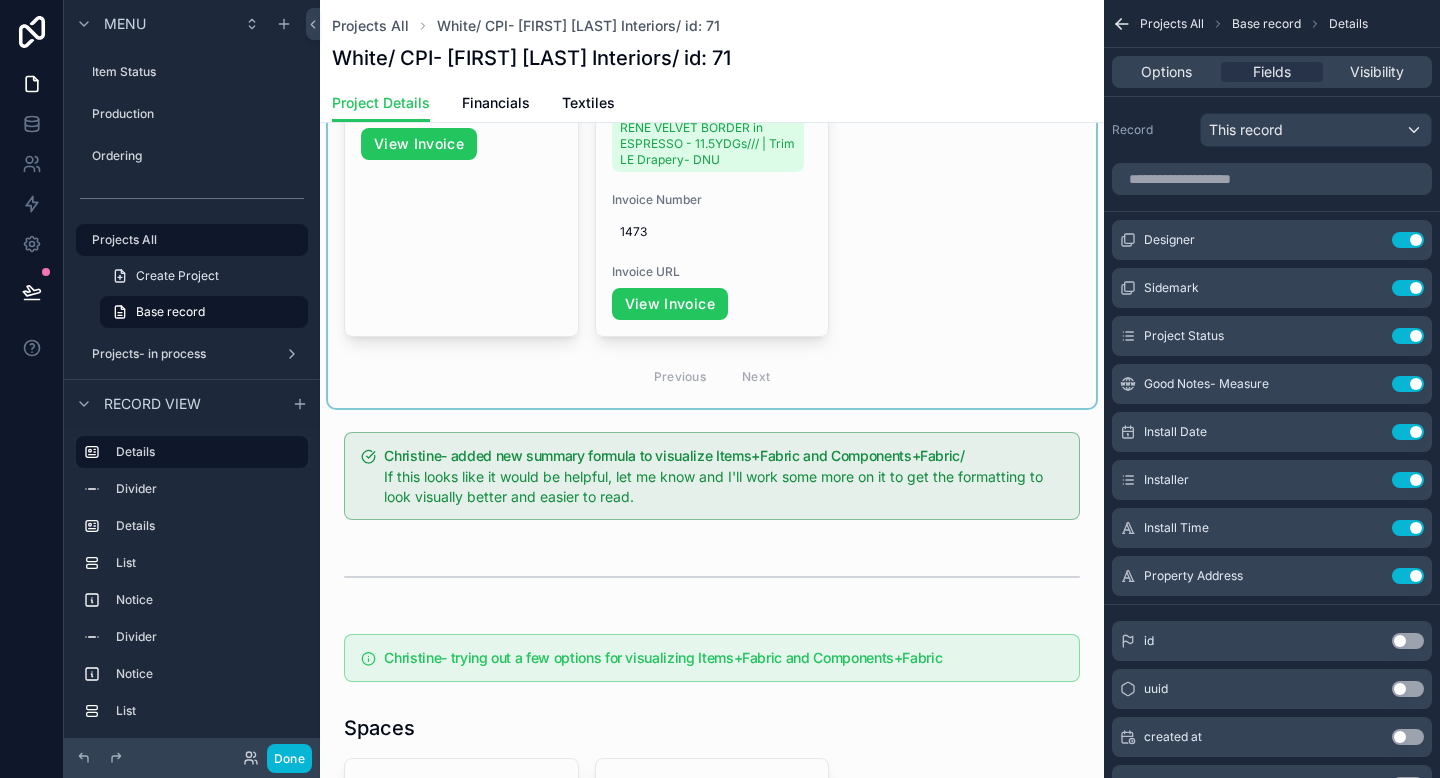 click at bounding box center (712, 31) 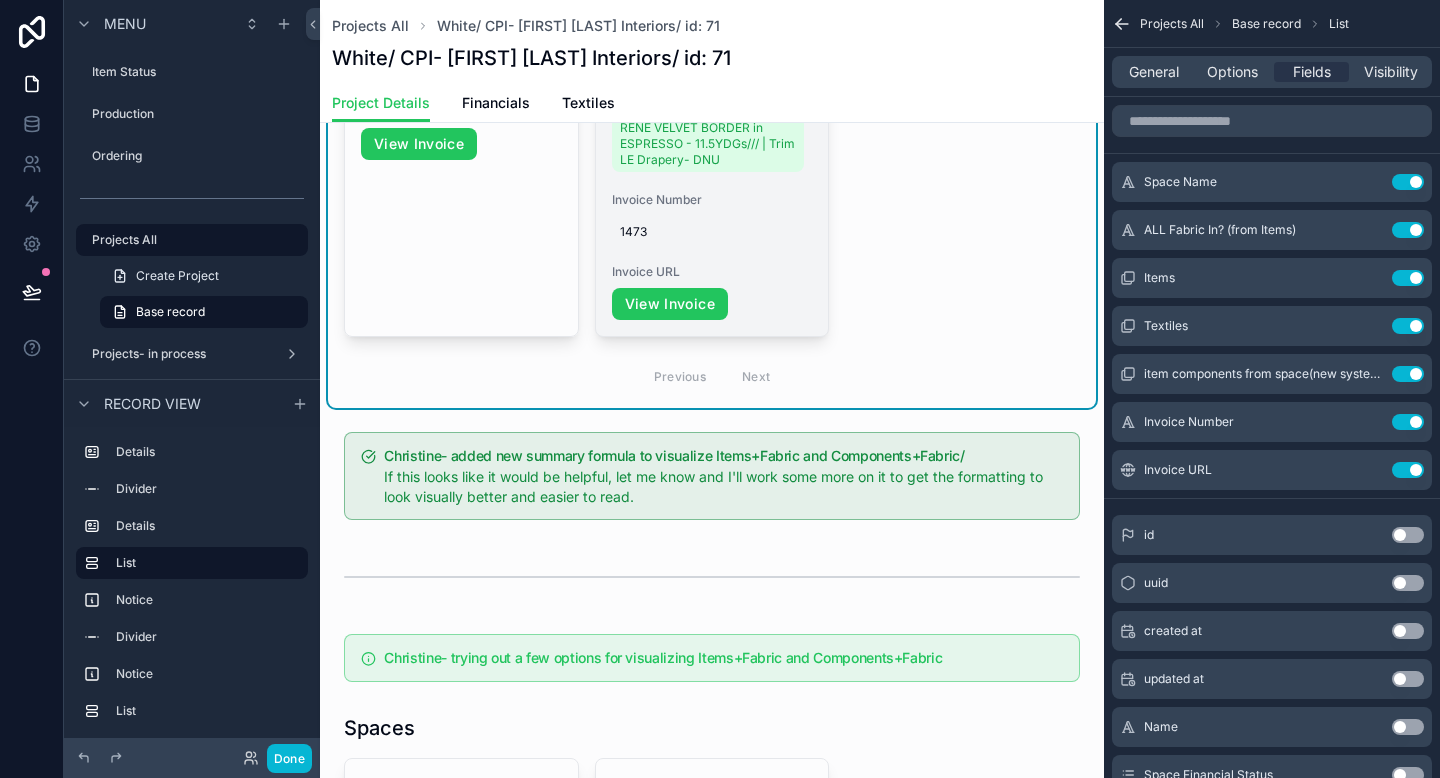 click on "View Invoice" at bounding box center [712, 304] 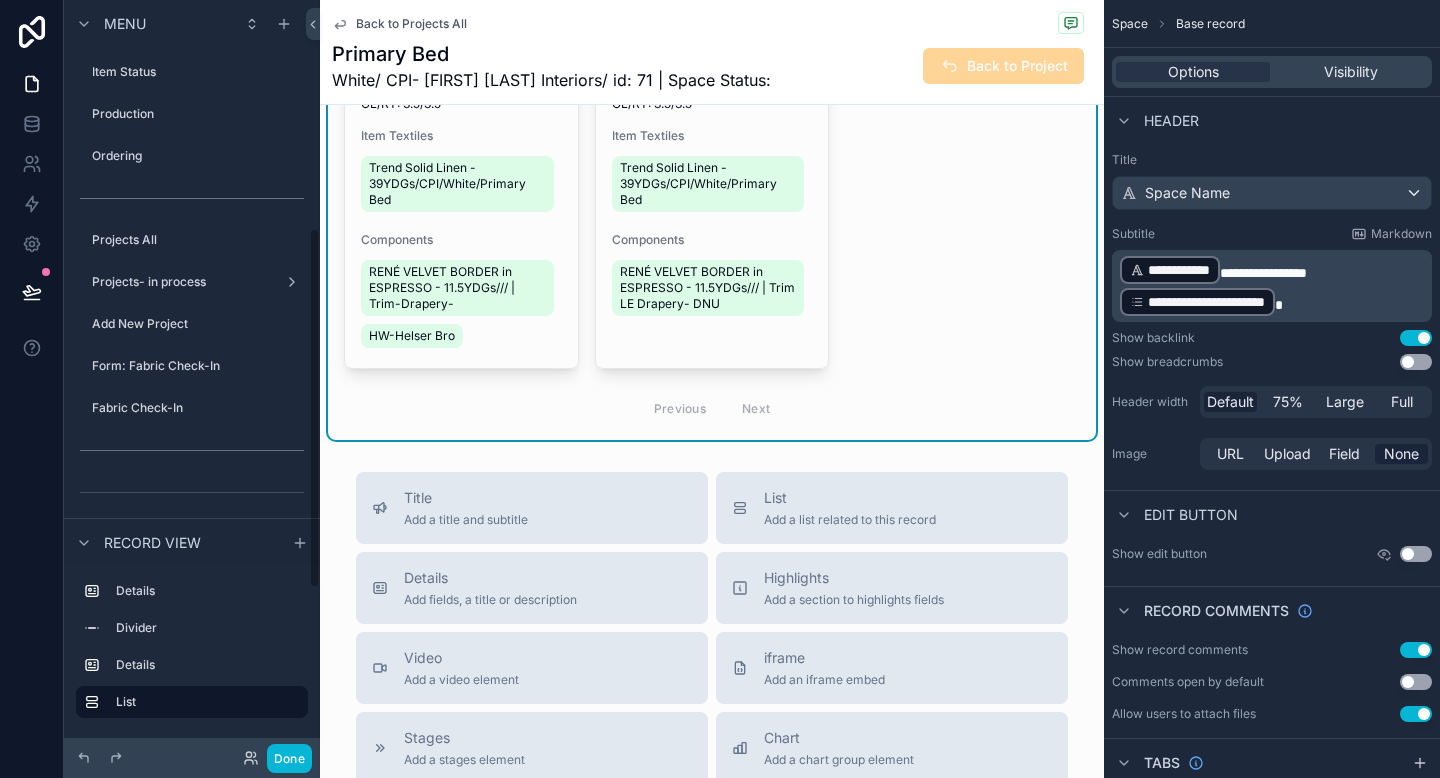 scroll, scrollTop: 477, scrollLeft: 0, axis: vertical 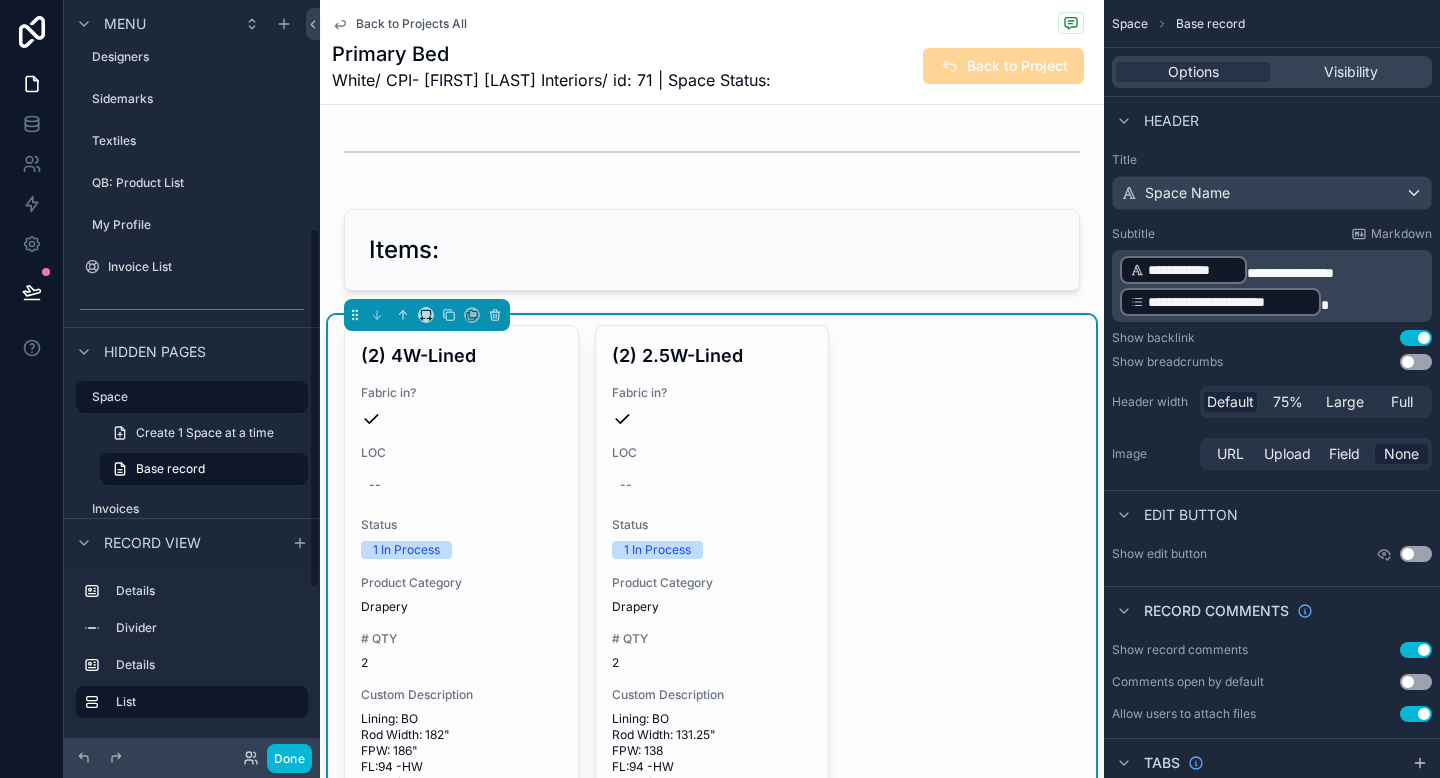 click 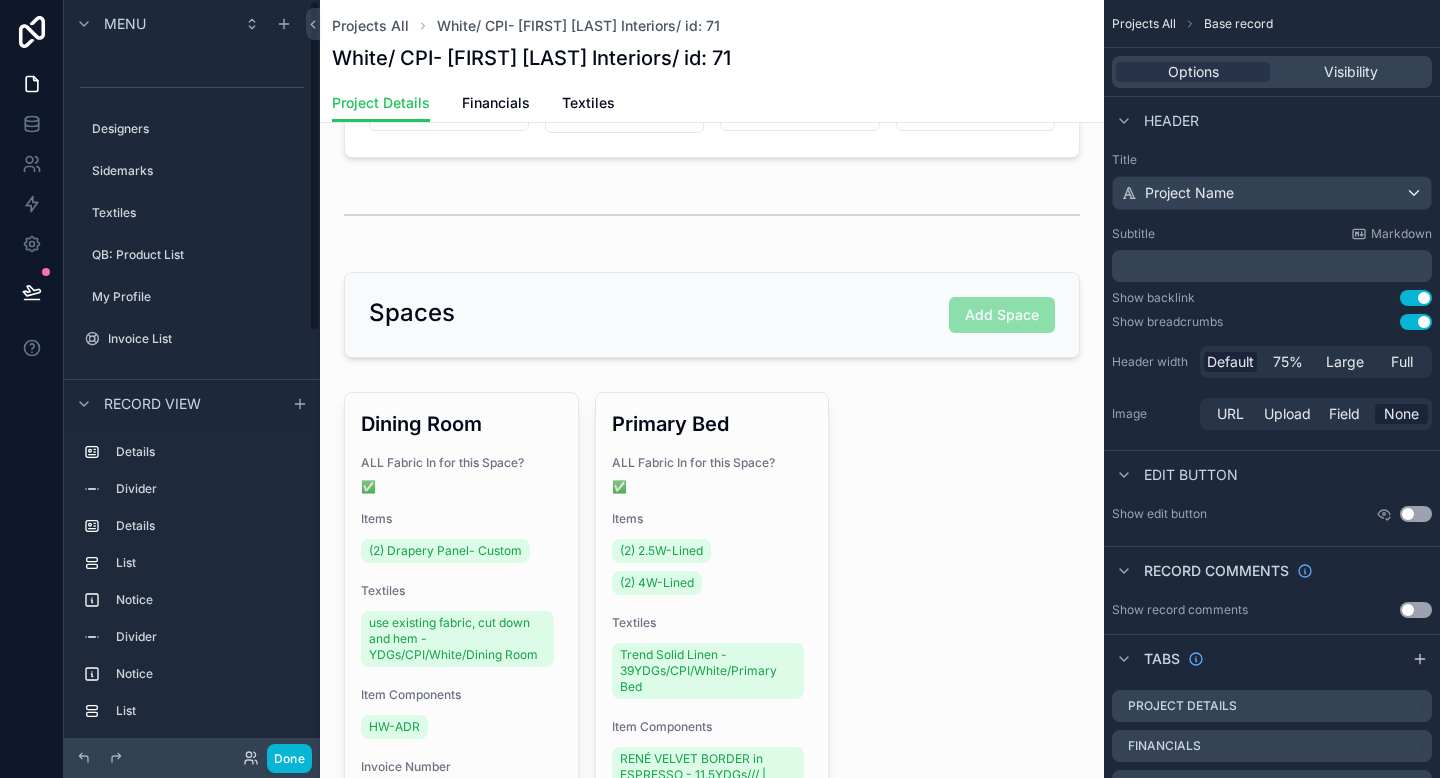scroll, scrollTop: 0, scrollLeft: 0, axis: both 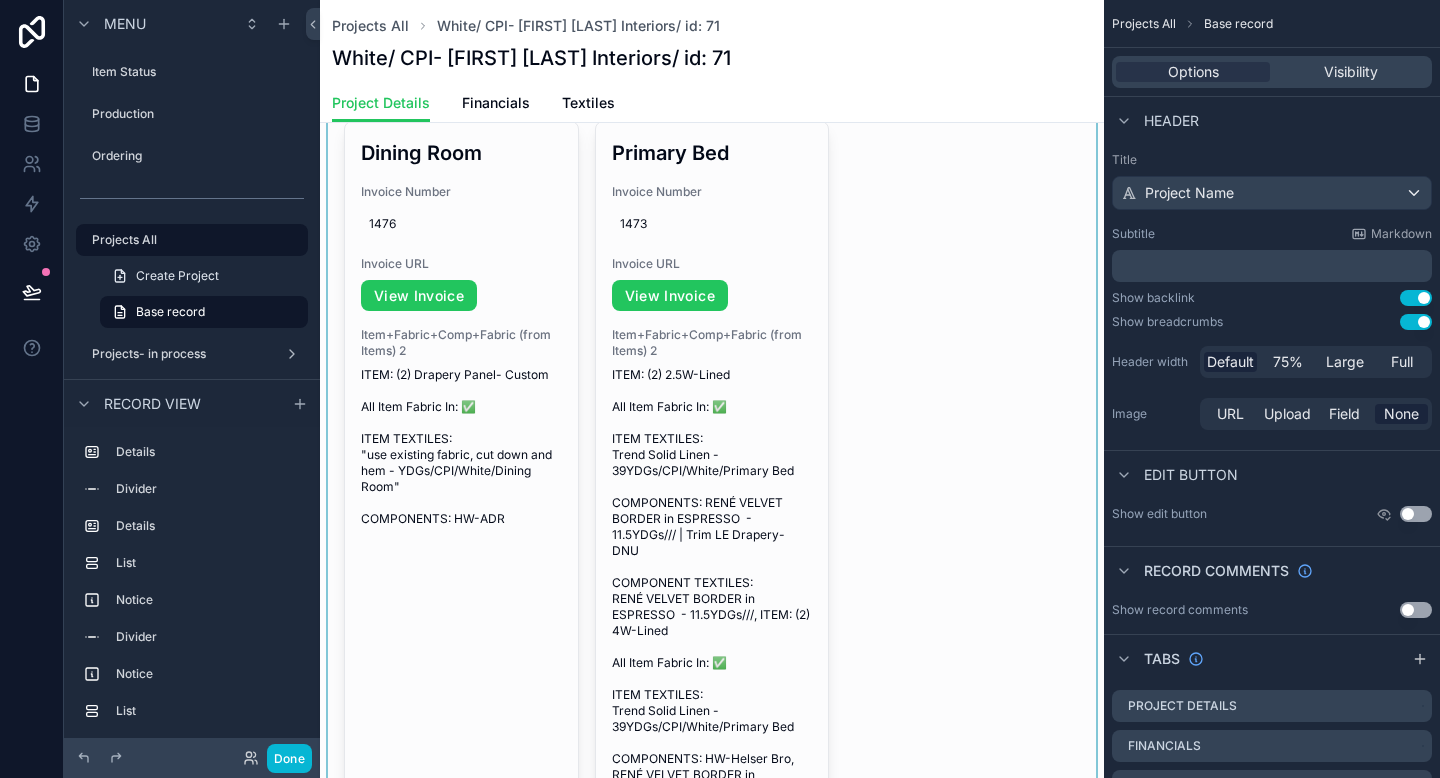 click at bounding box center [712, 518] 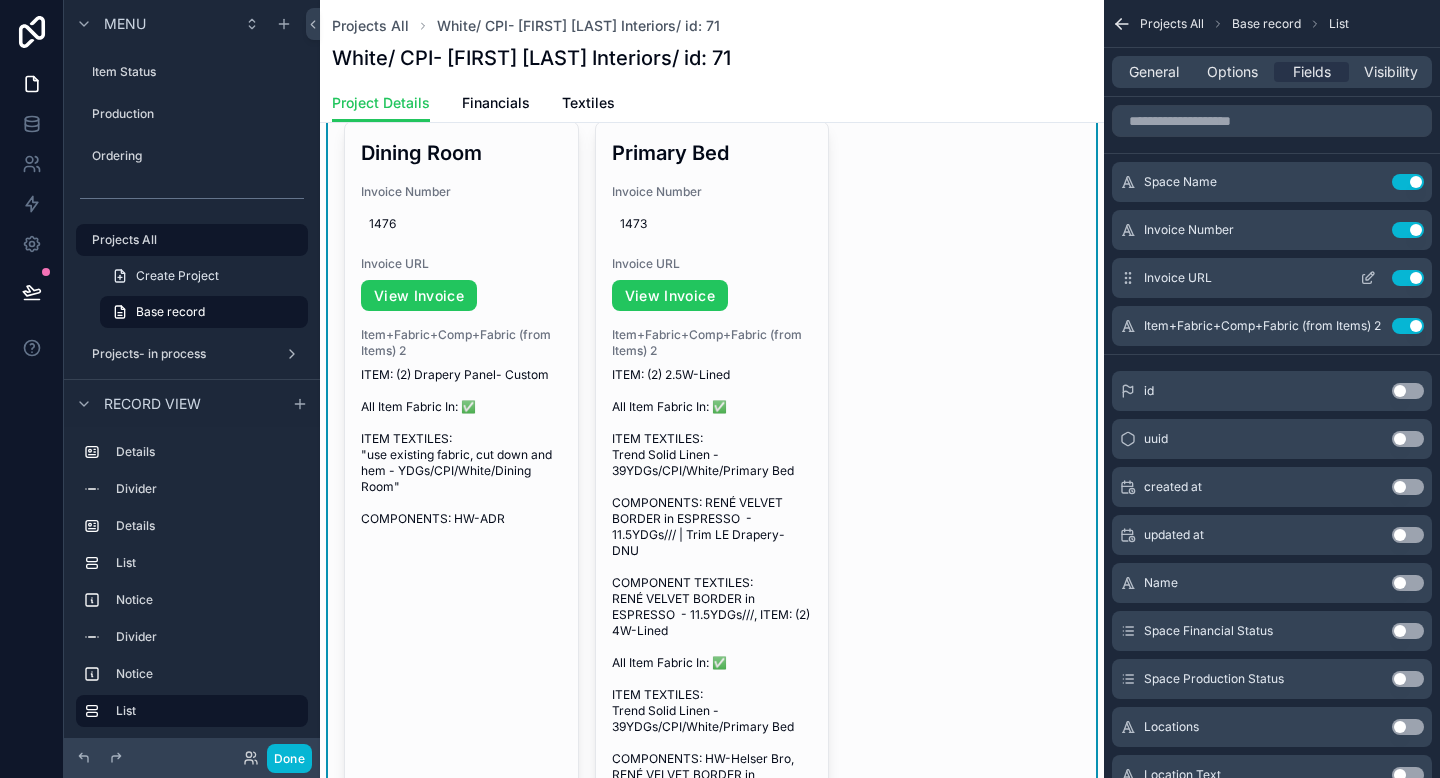 click 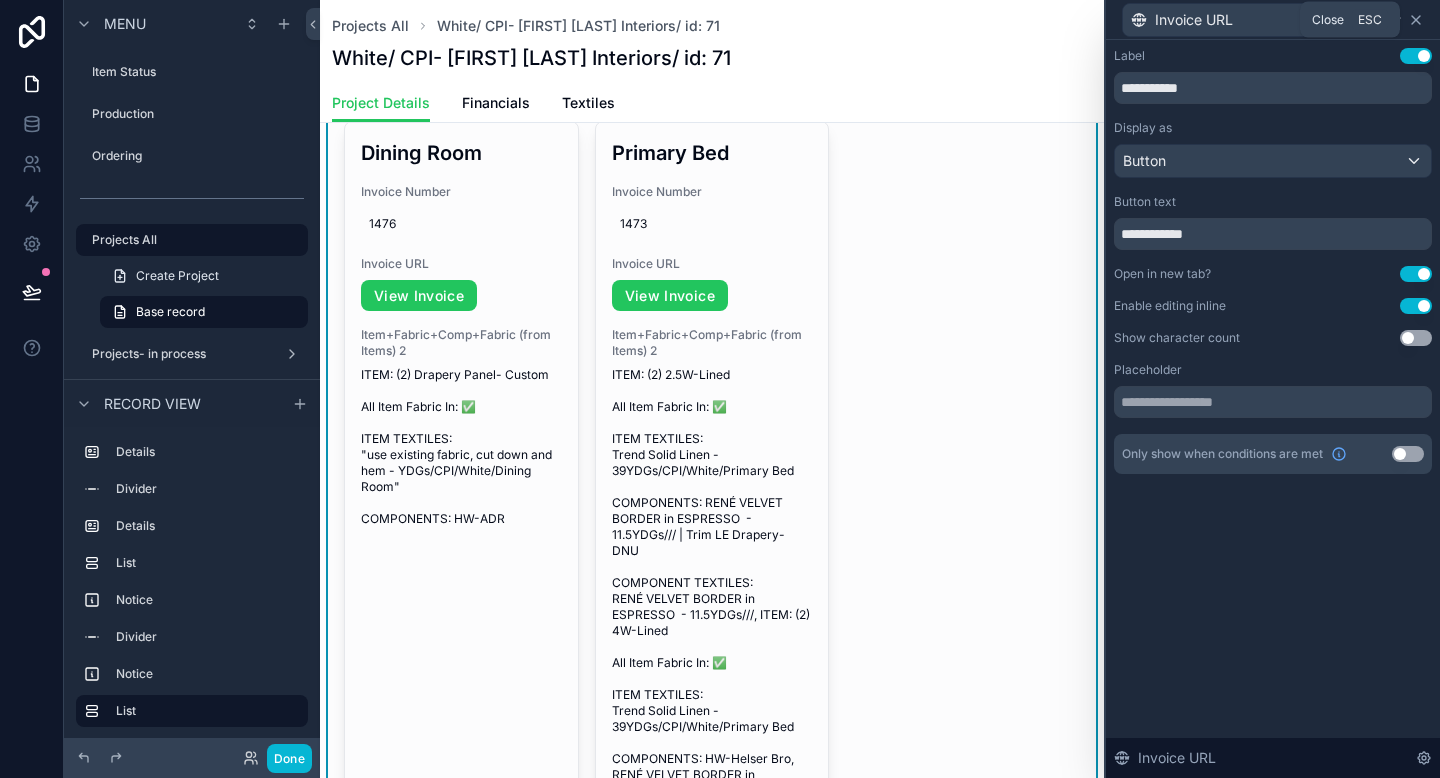 click 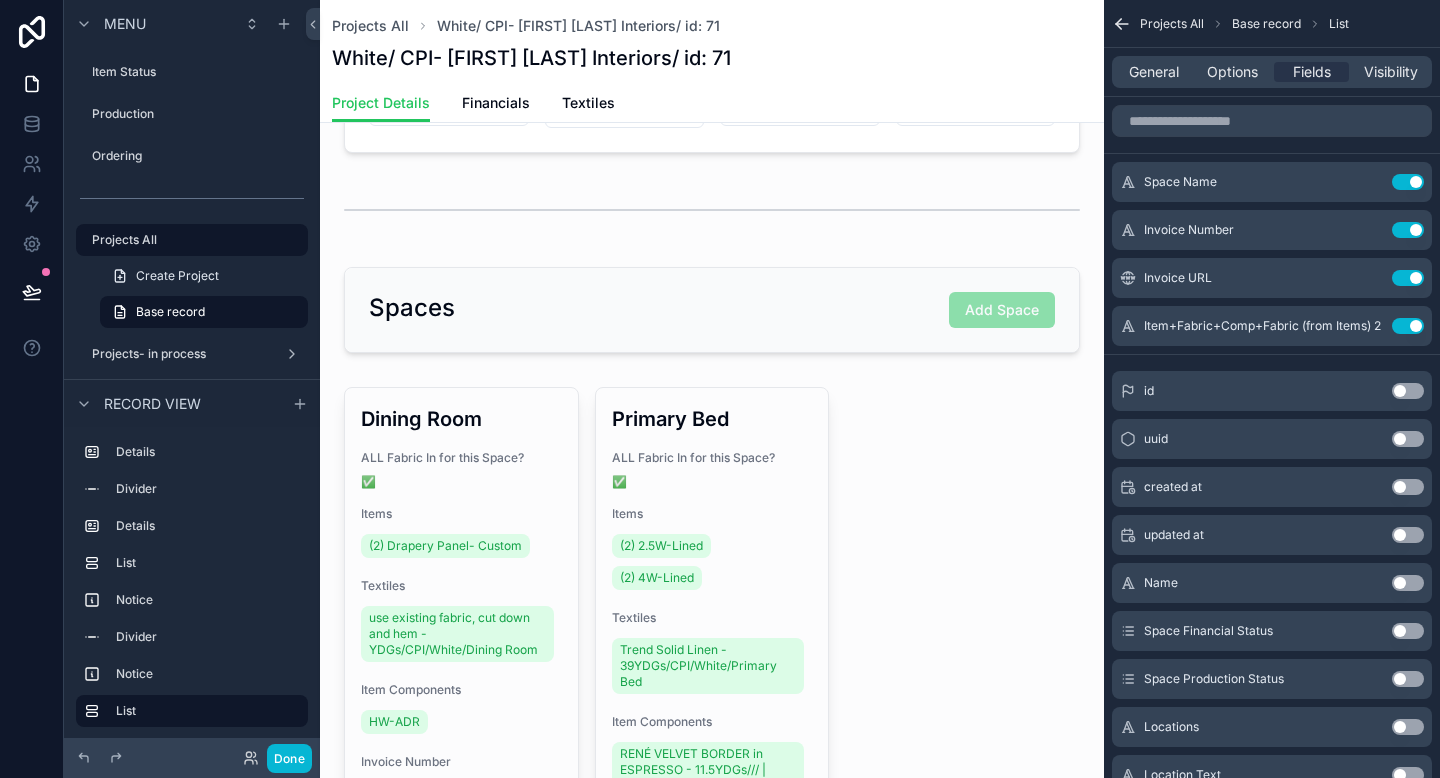 scroll, scrollTop: 0, scrollLeft: 0, axis: both 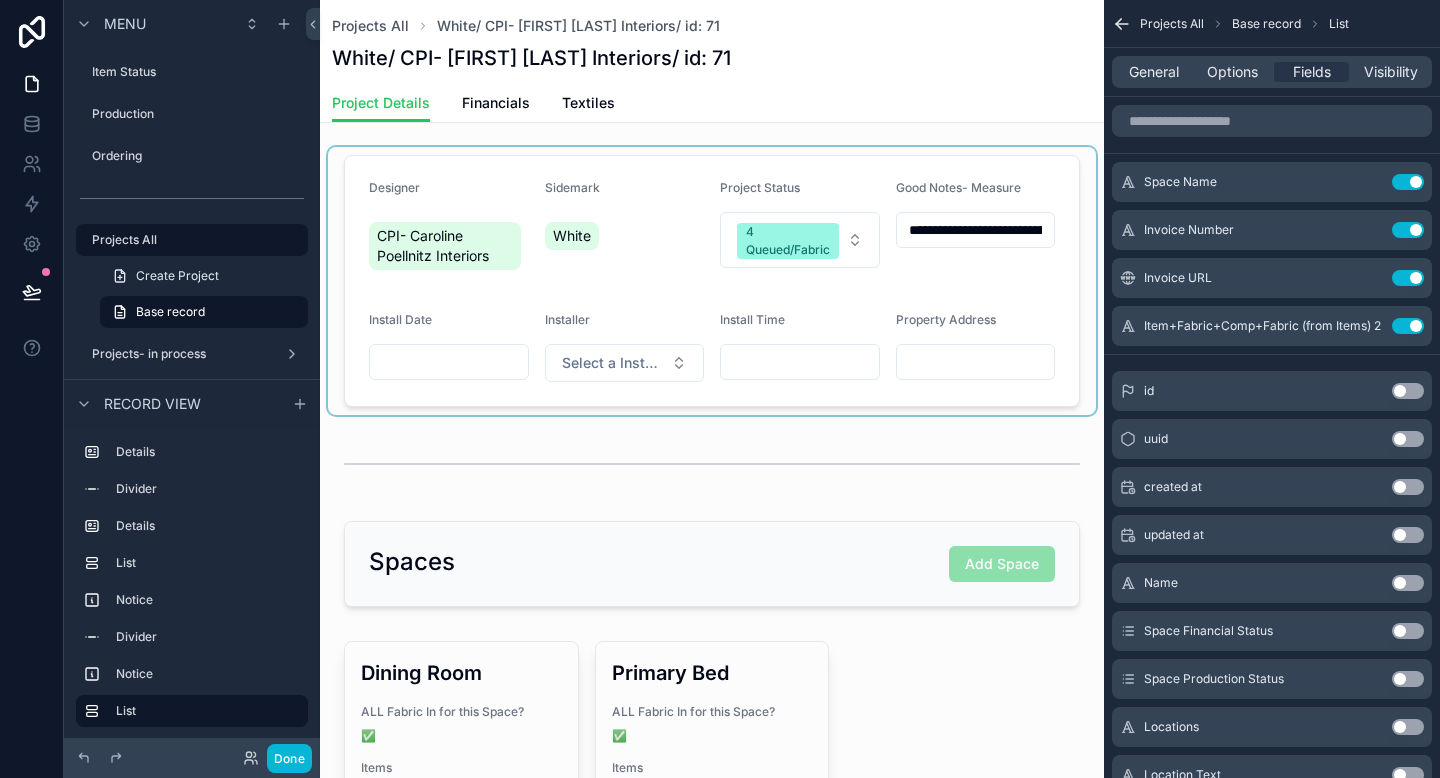 click at bounding box center (712, 281) 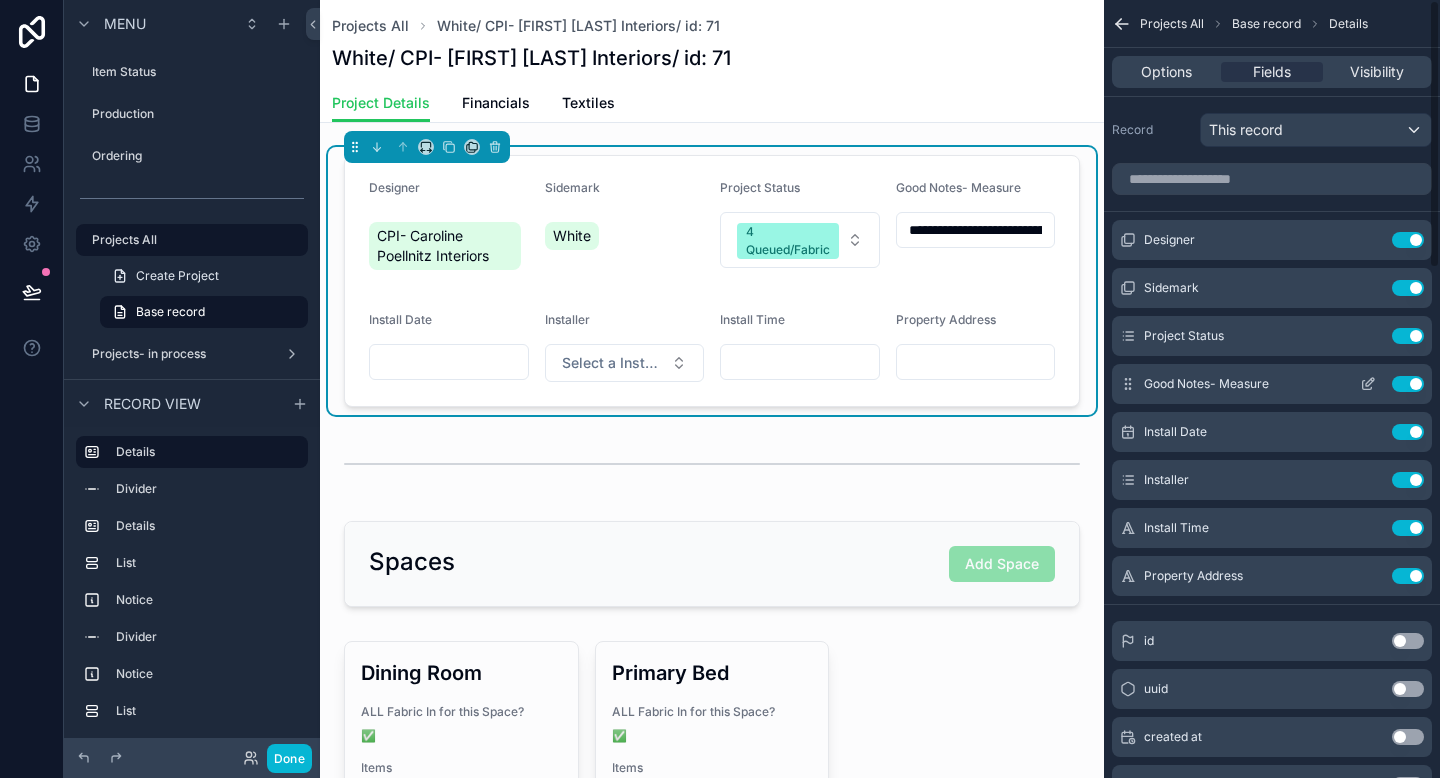 click 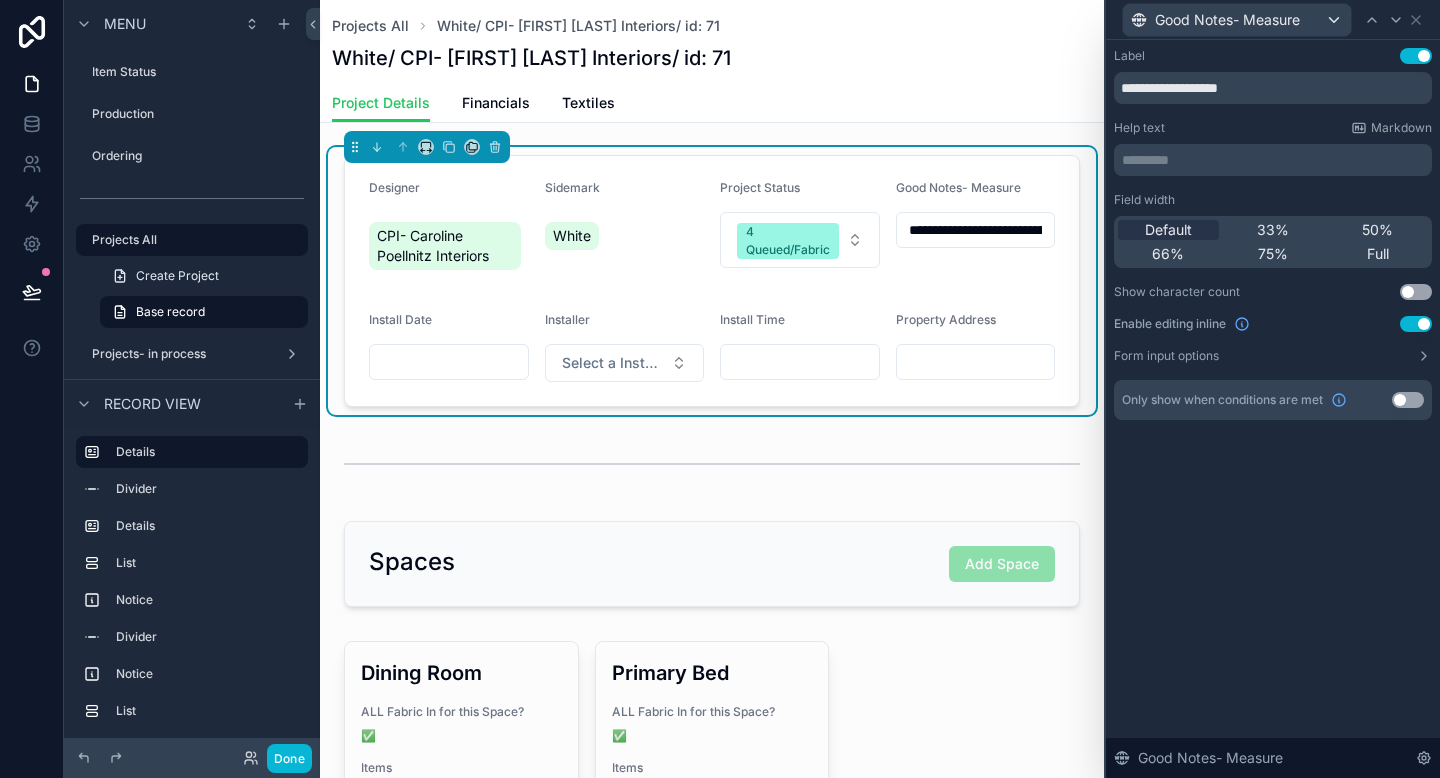 click on "**********" at bounding box center [976, 230] 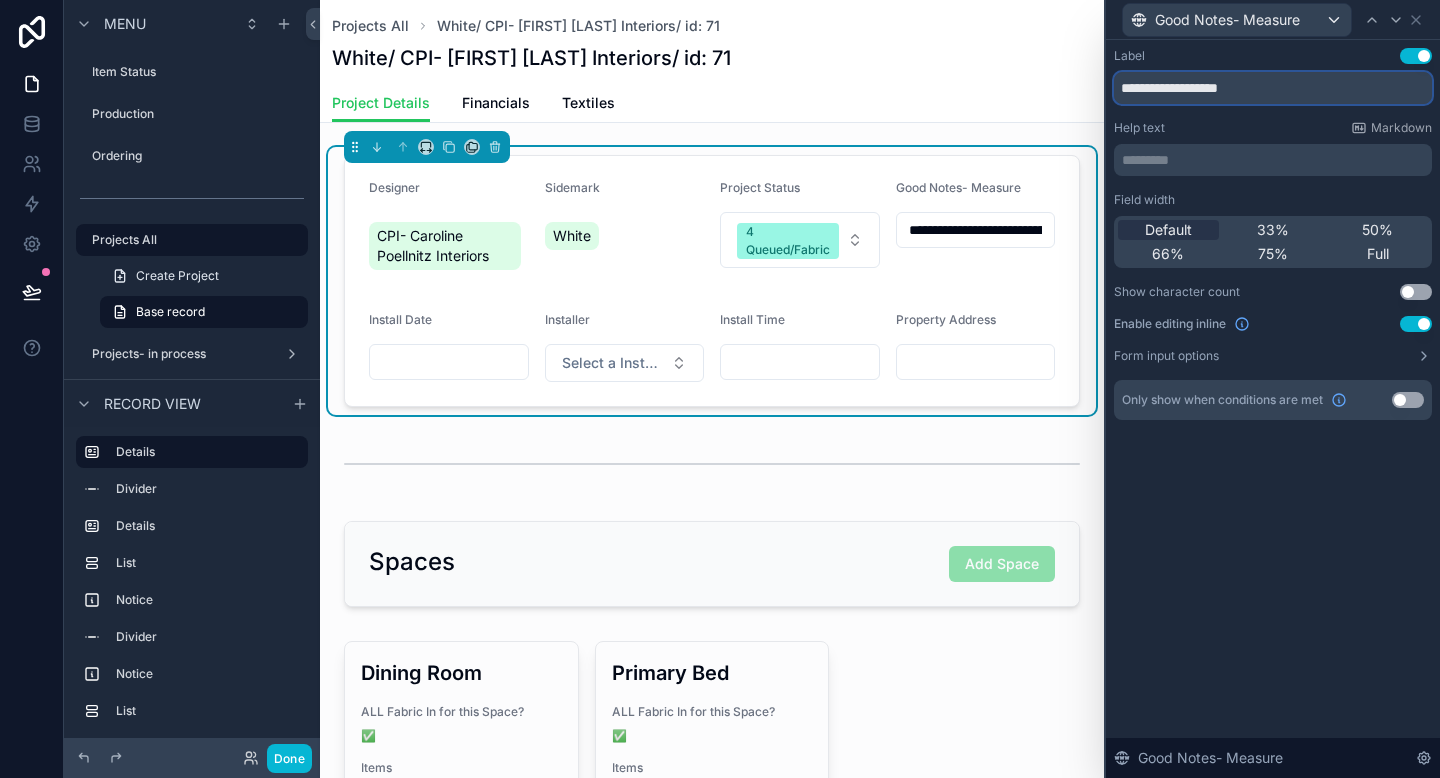 click on "**********" at bounding box center (1273, 88) 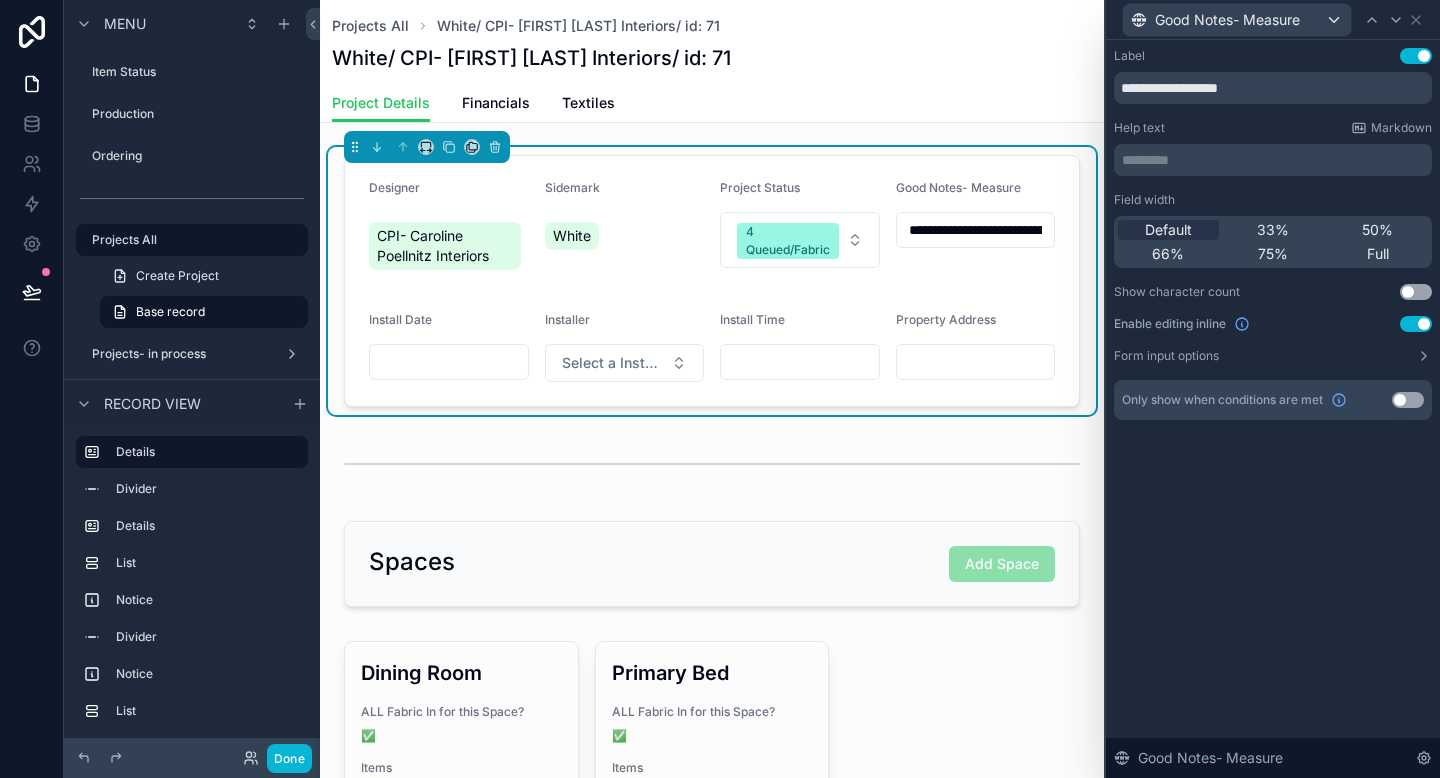 click on "Default 33% 50% 66% 75% Full" at bounding box center [1273, 242] 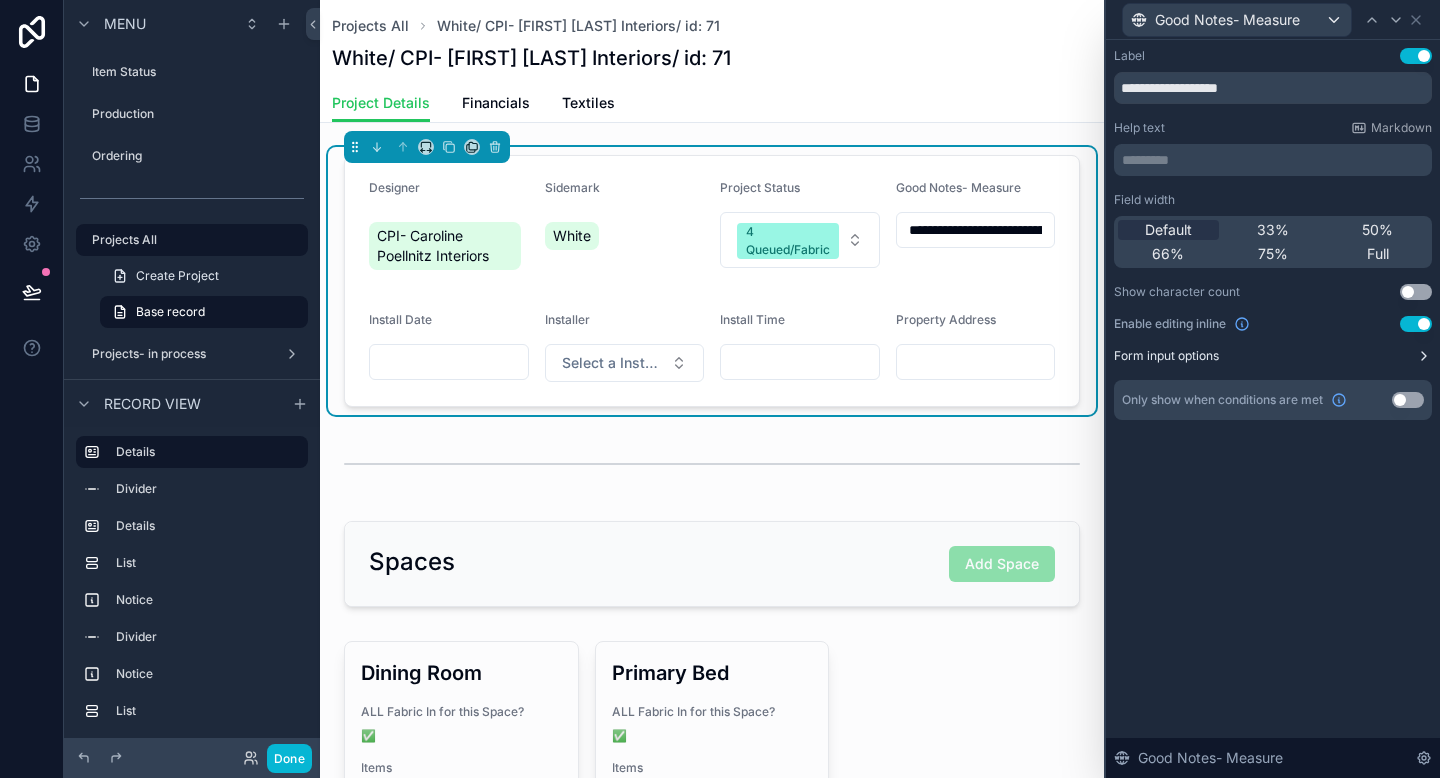 click on "Form input options" at bounding box center [1166, 356] 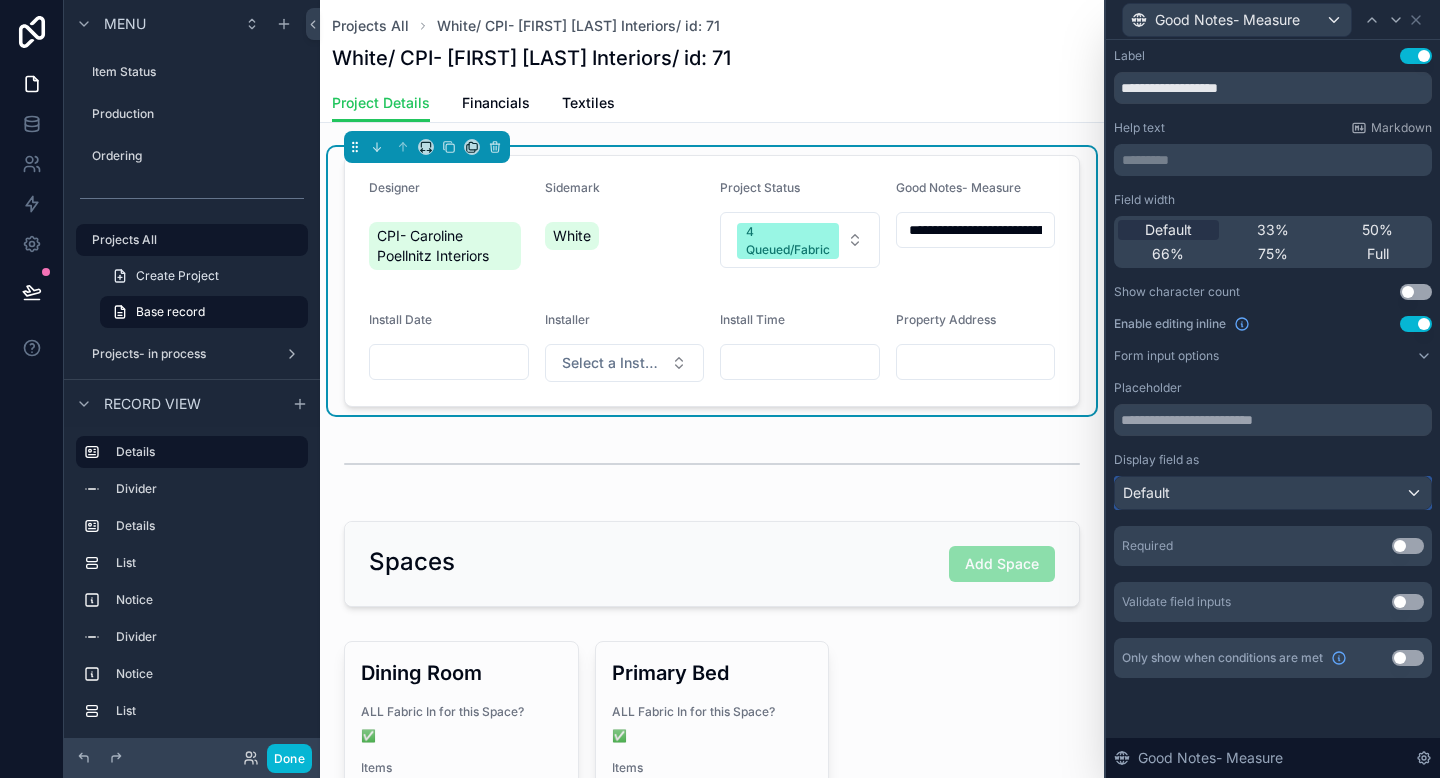 click on "Default" at bounding box center (1273, 493) 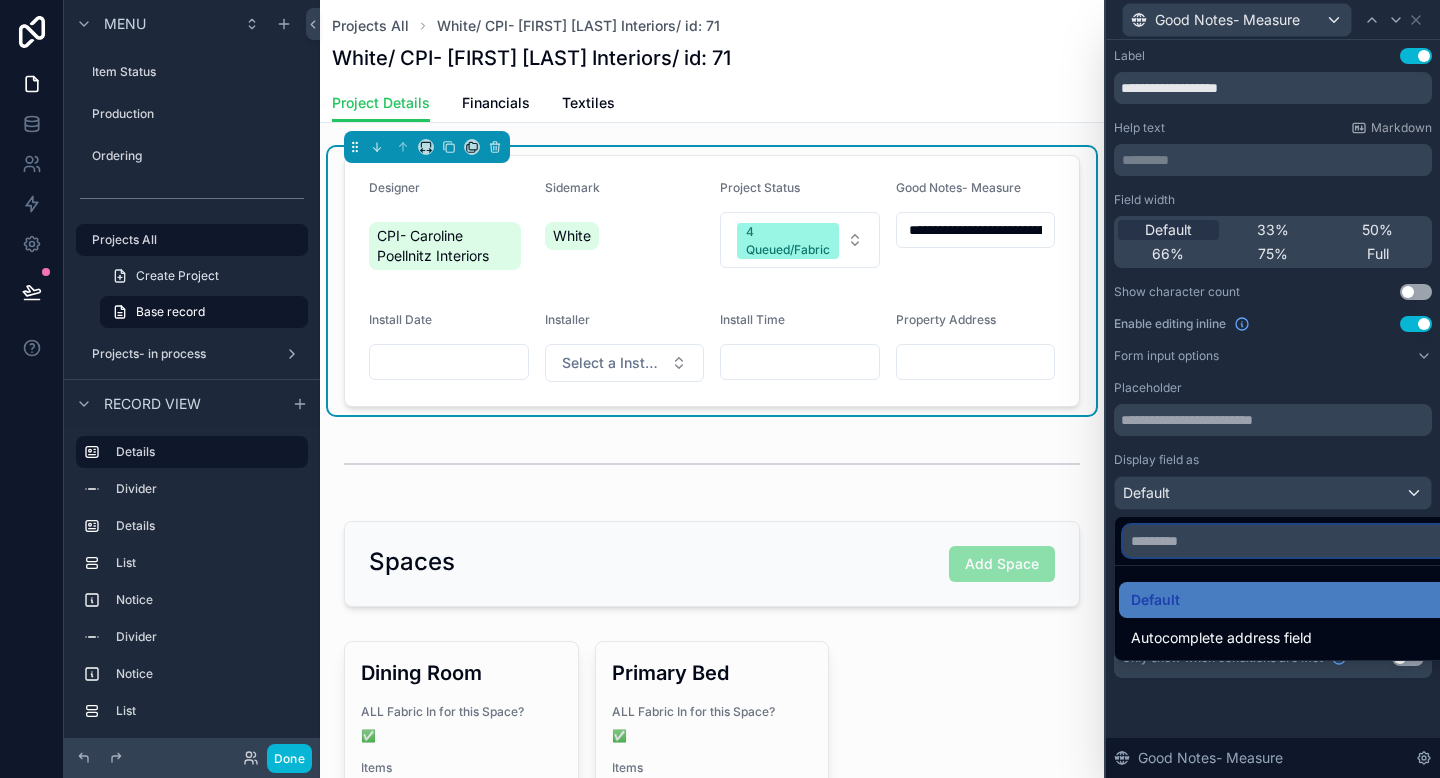 click at bounding box center [1296, 541] 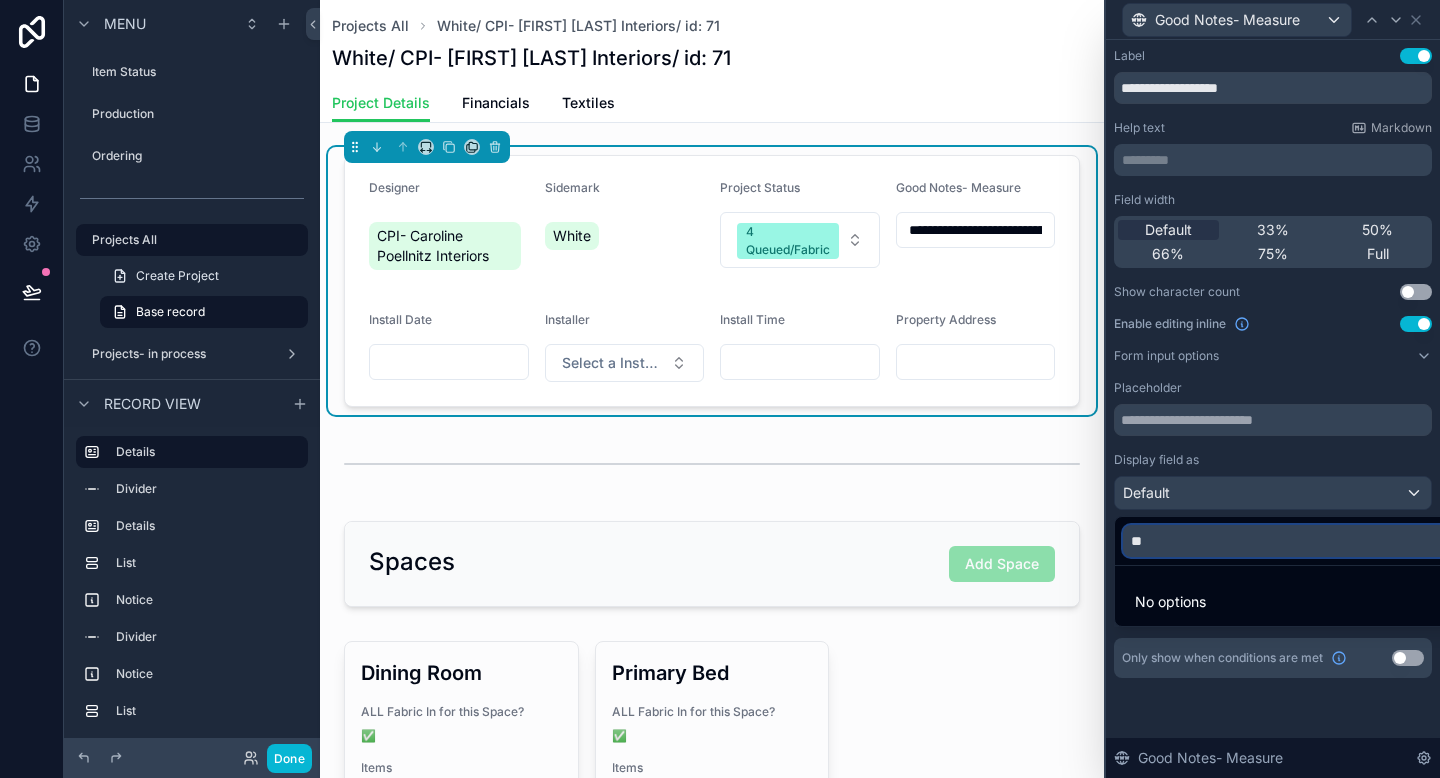 type on "*" 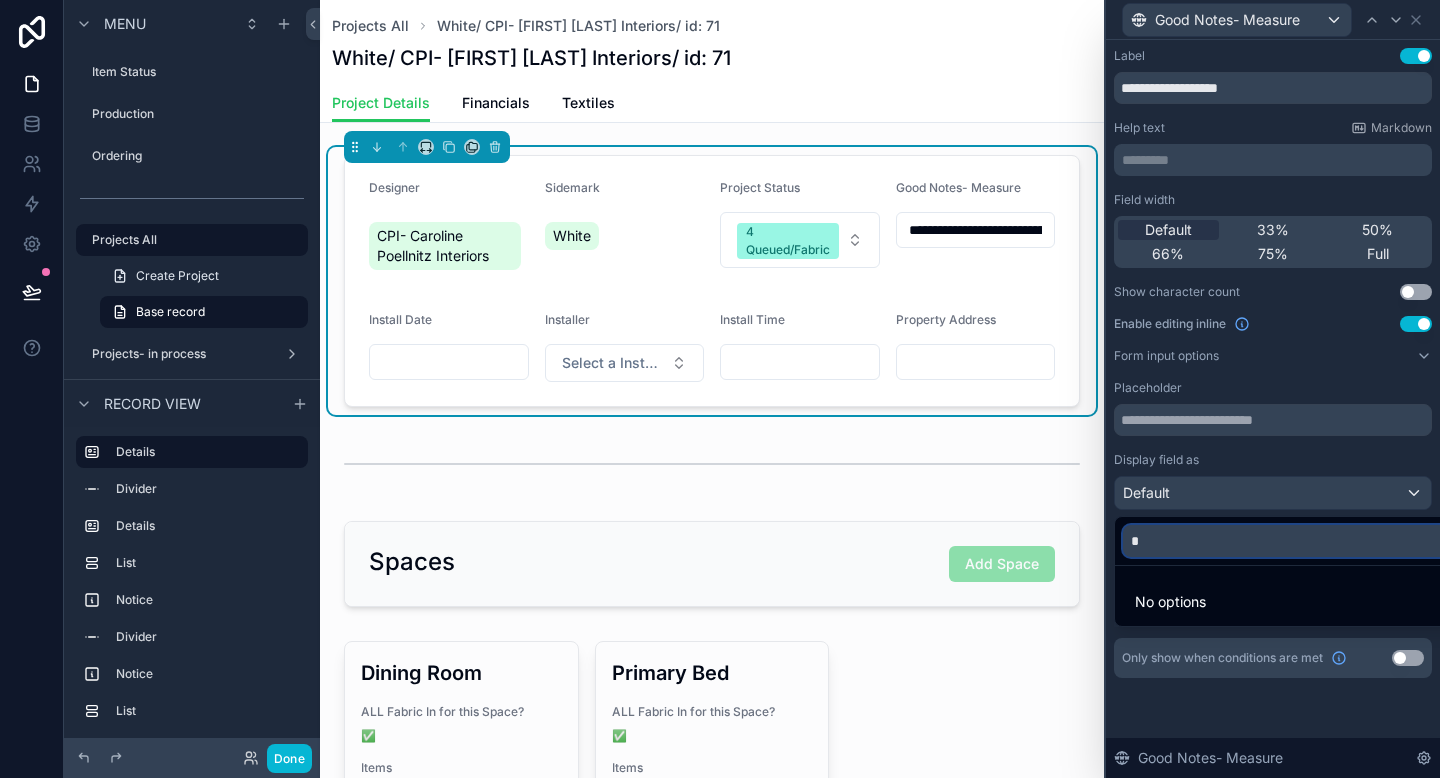 type 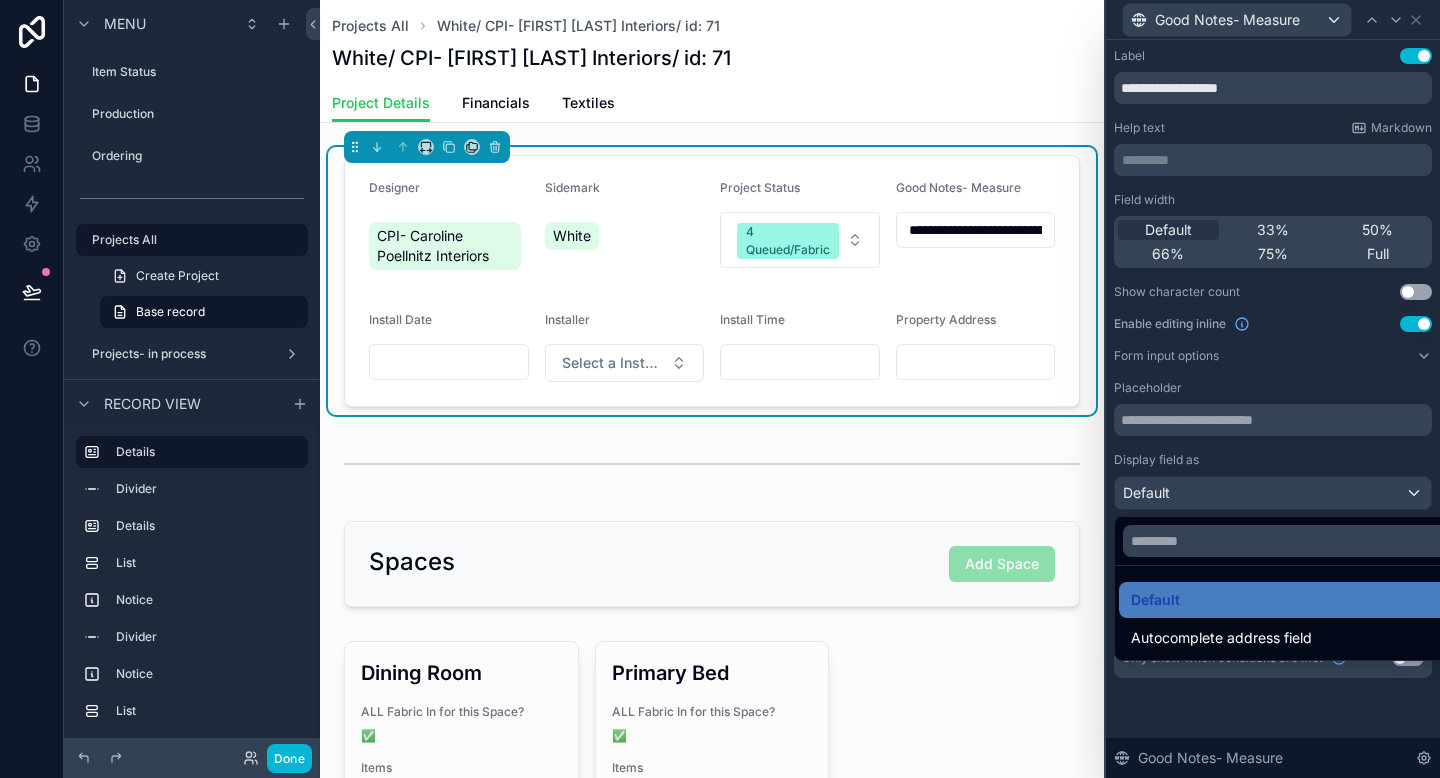 click at bounding box center (1273, 389) 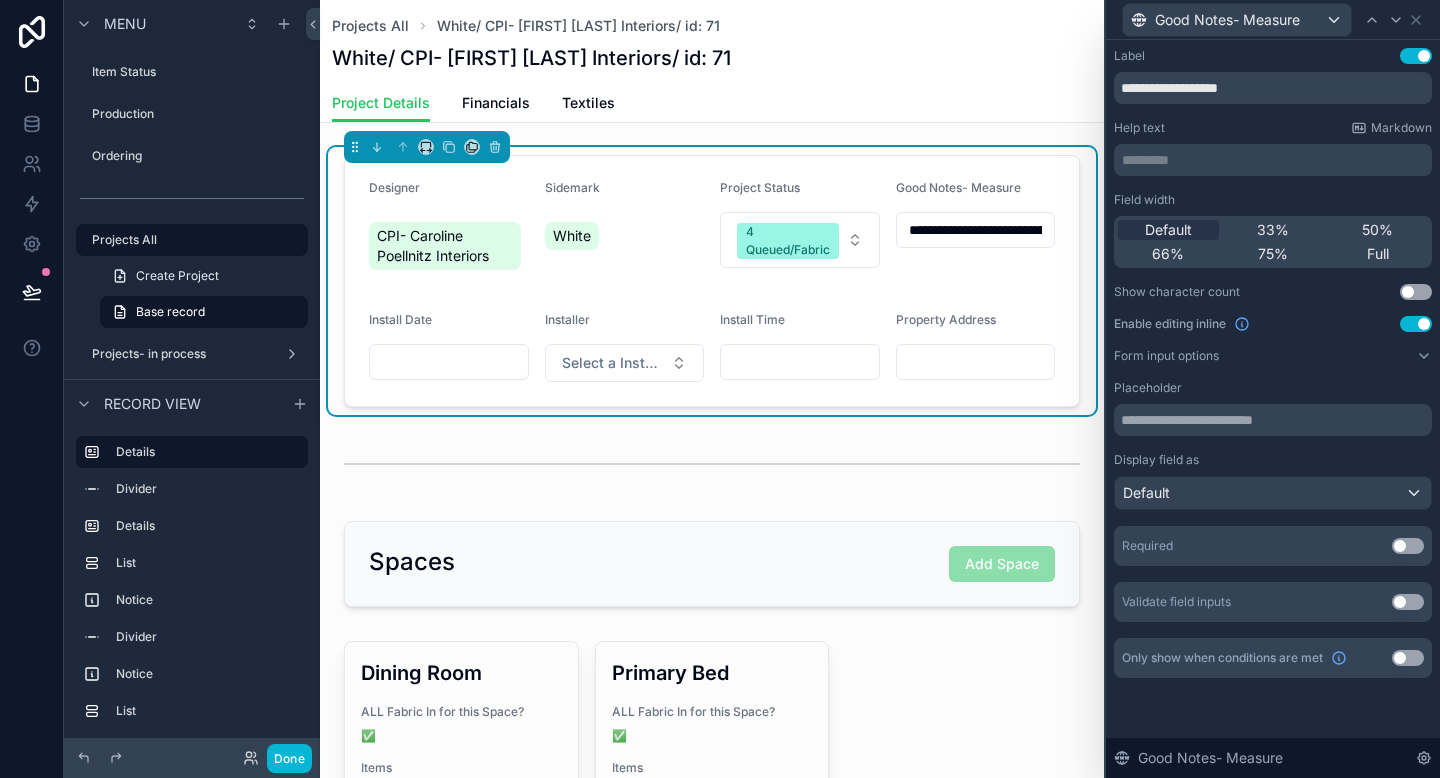 click on "Use setting" at bounding box center [1416, 324] 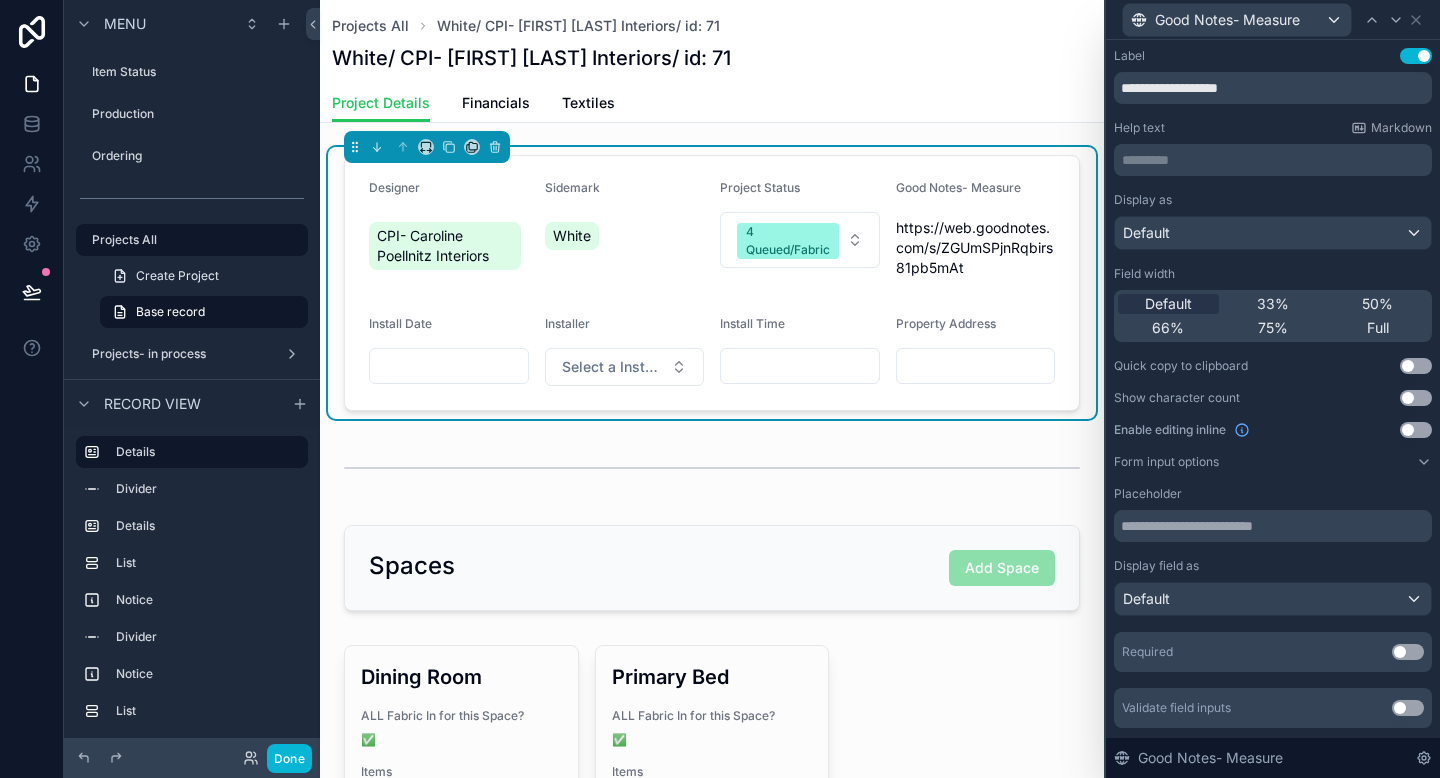 click on "https://web.goodnotes.com/s/ZGUmSPjnRqbirs81pb5mAt" at bounding box center [976, 248] 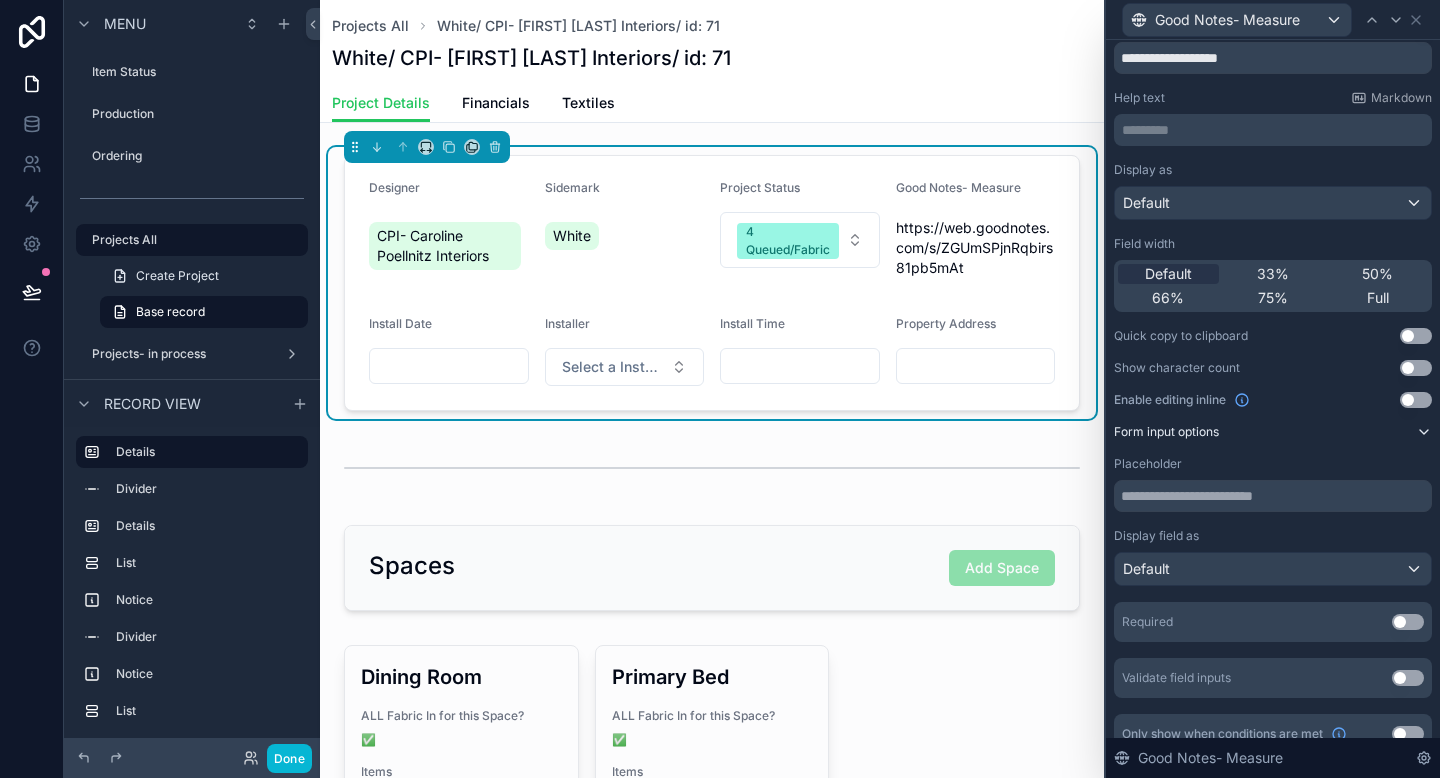 scroll, scrollTop: 54, scrollLeft: 0, axis: vertical 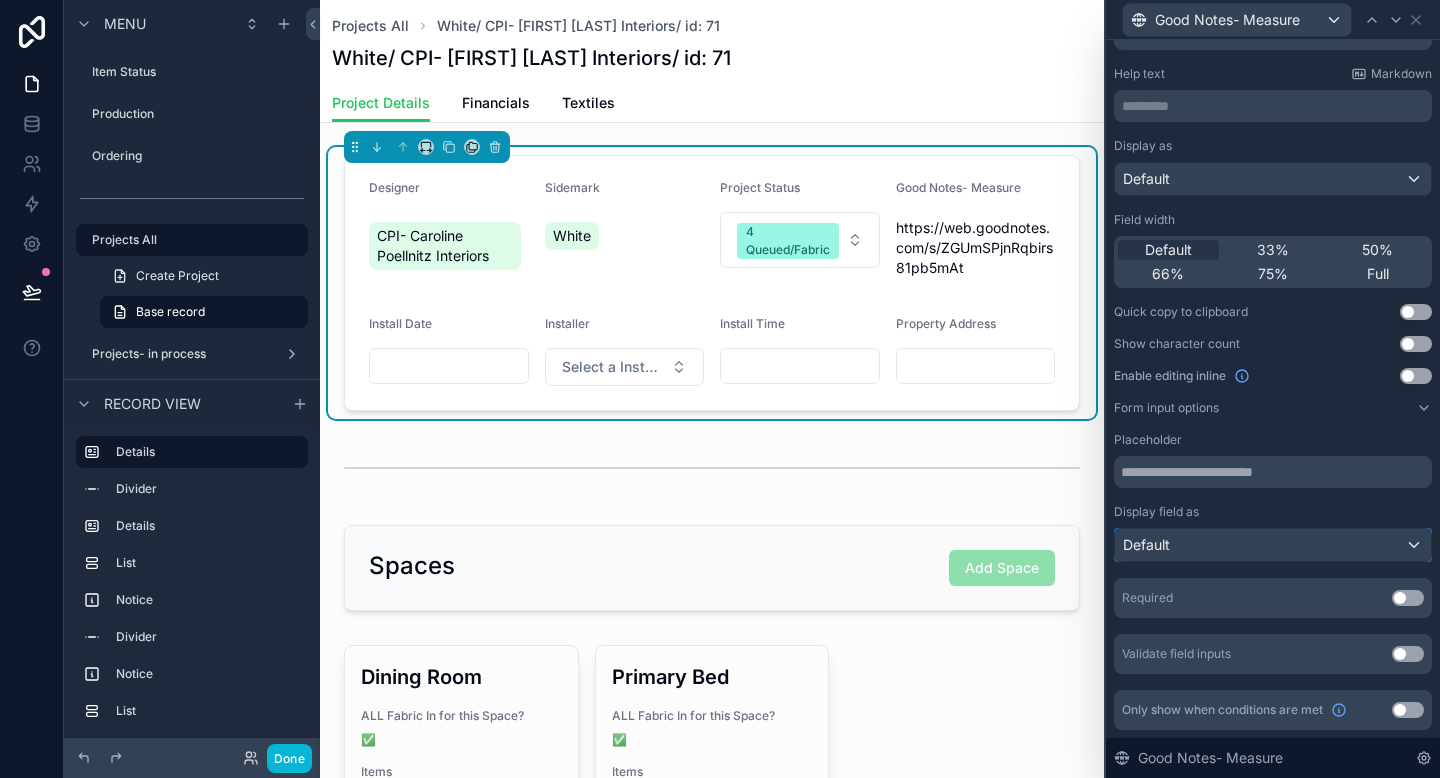 click on "Default" at bounding box center (1273, 545) 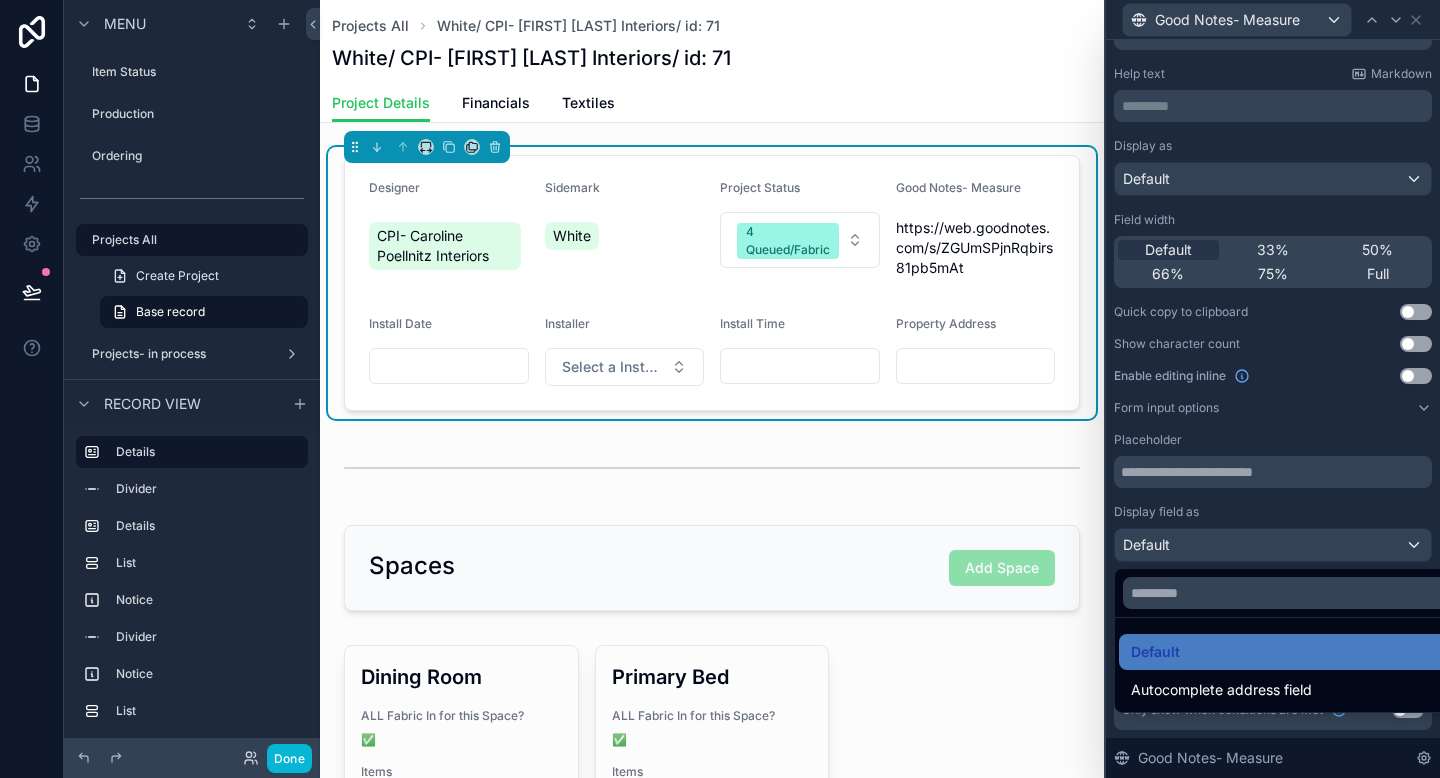 click at bounding box center [1273, 389] 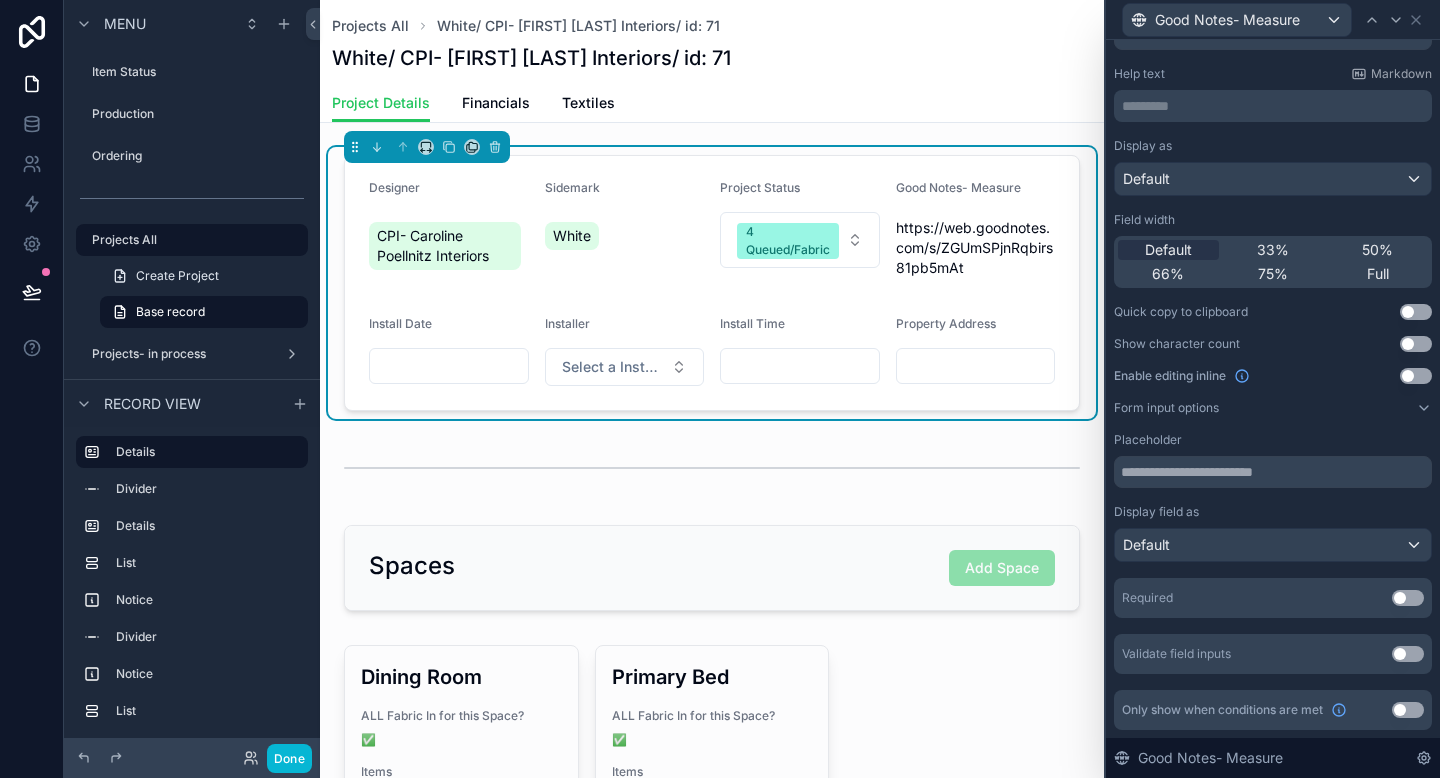 click on "Use setting" at bounding box center [1408, 654] 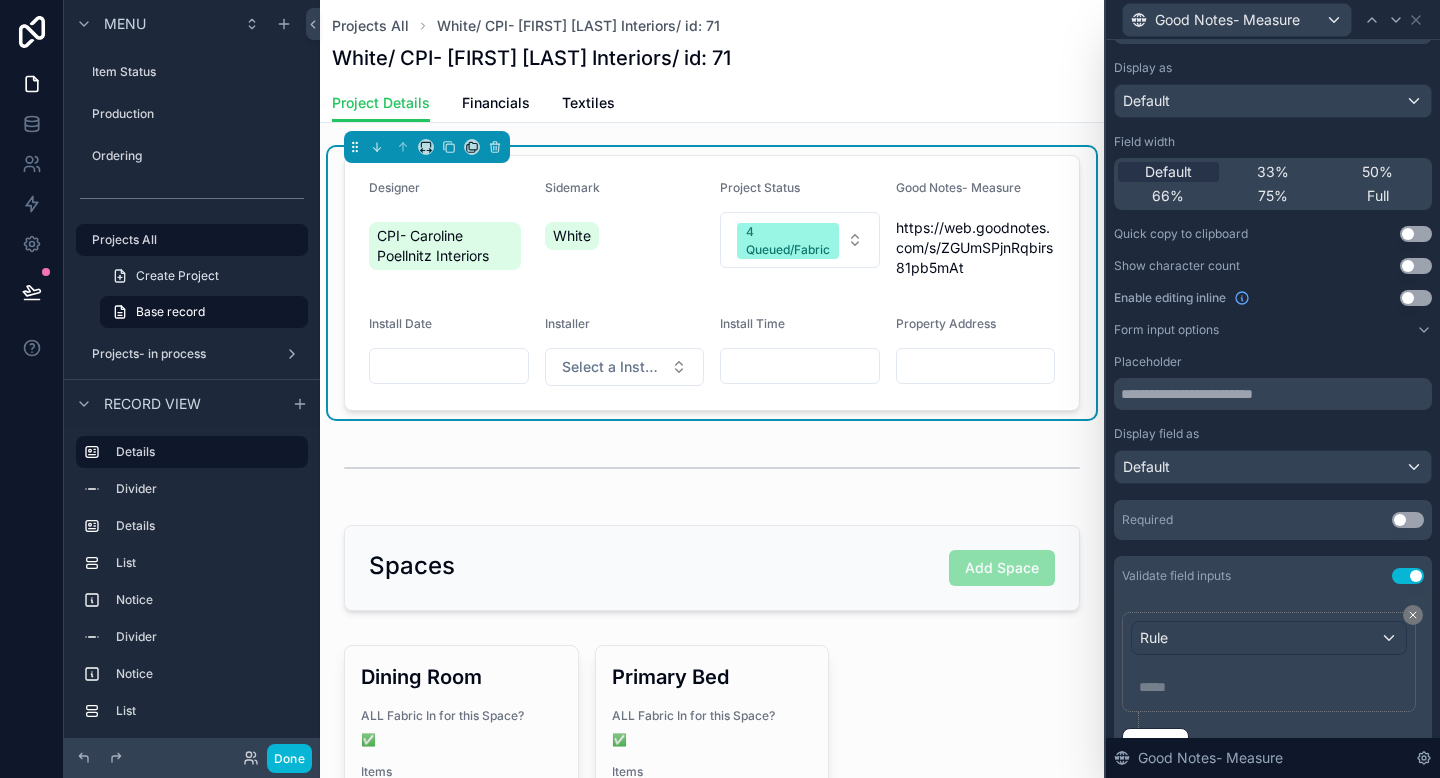 scroll, scrollTop: 231, scrollLeft: 0, axis: vertical 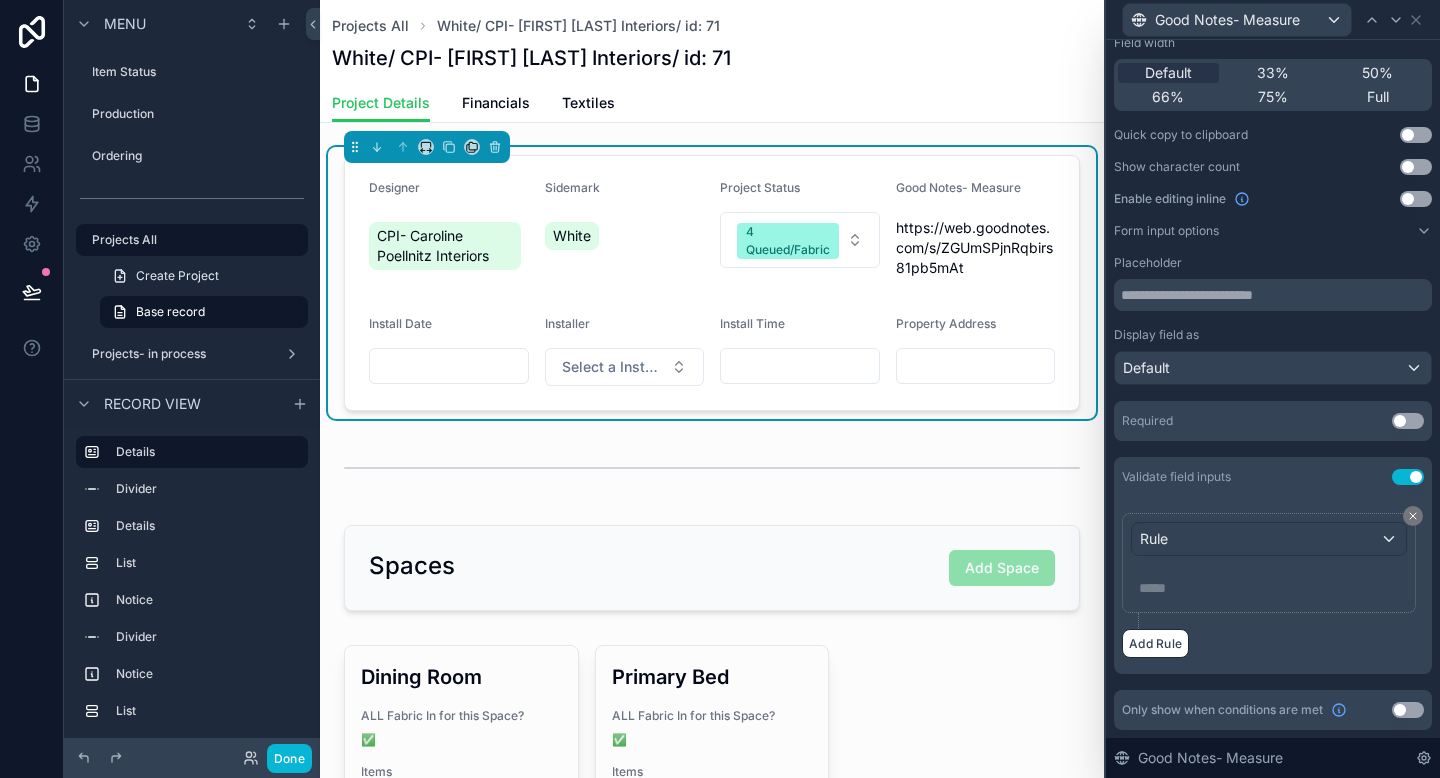 click on "Validate field inputs Use setting" at bounding box center [1273, 477] 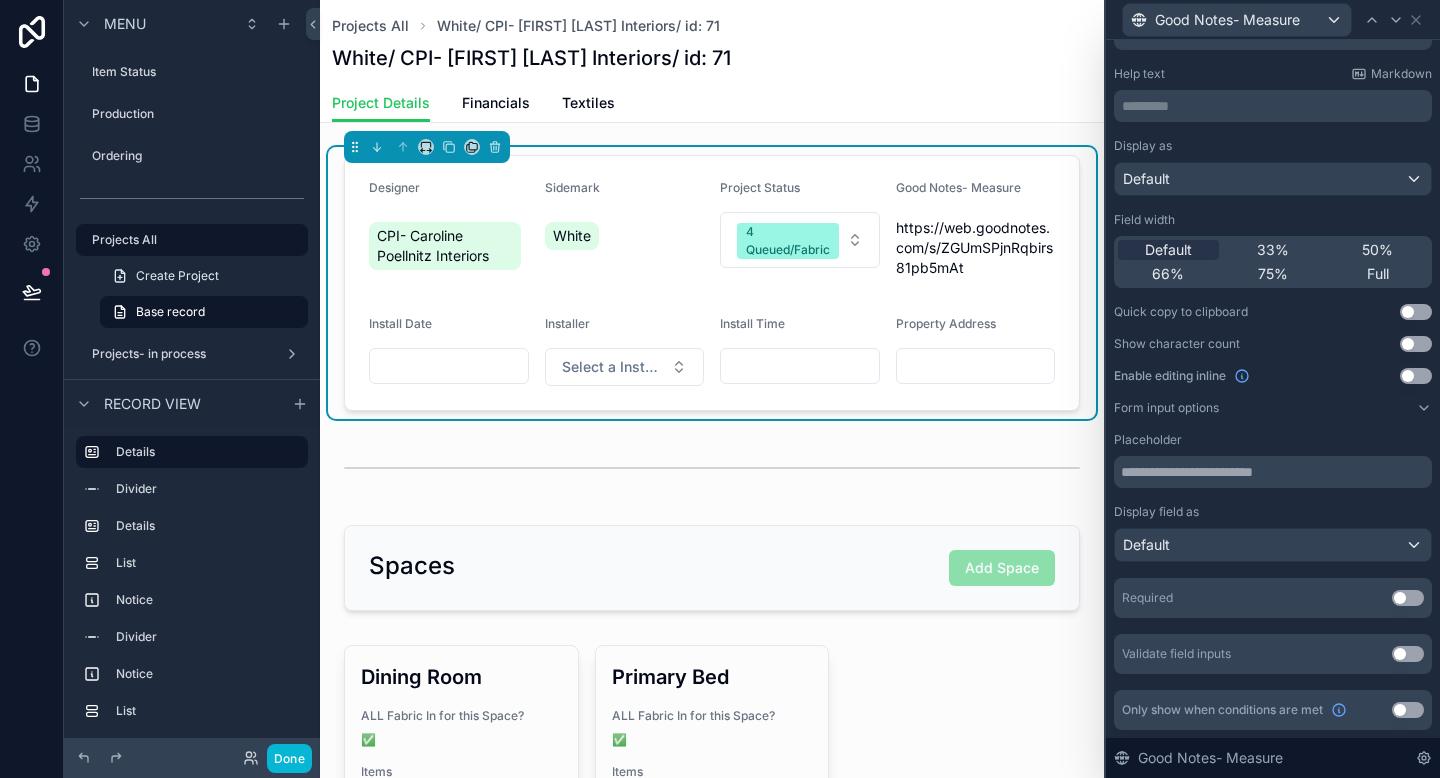 scroll, scrollTop: 0, scrollLeft: 0, axis: both 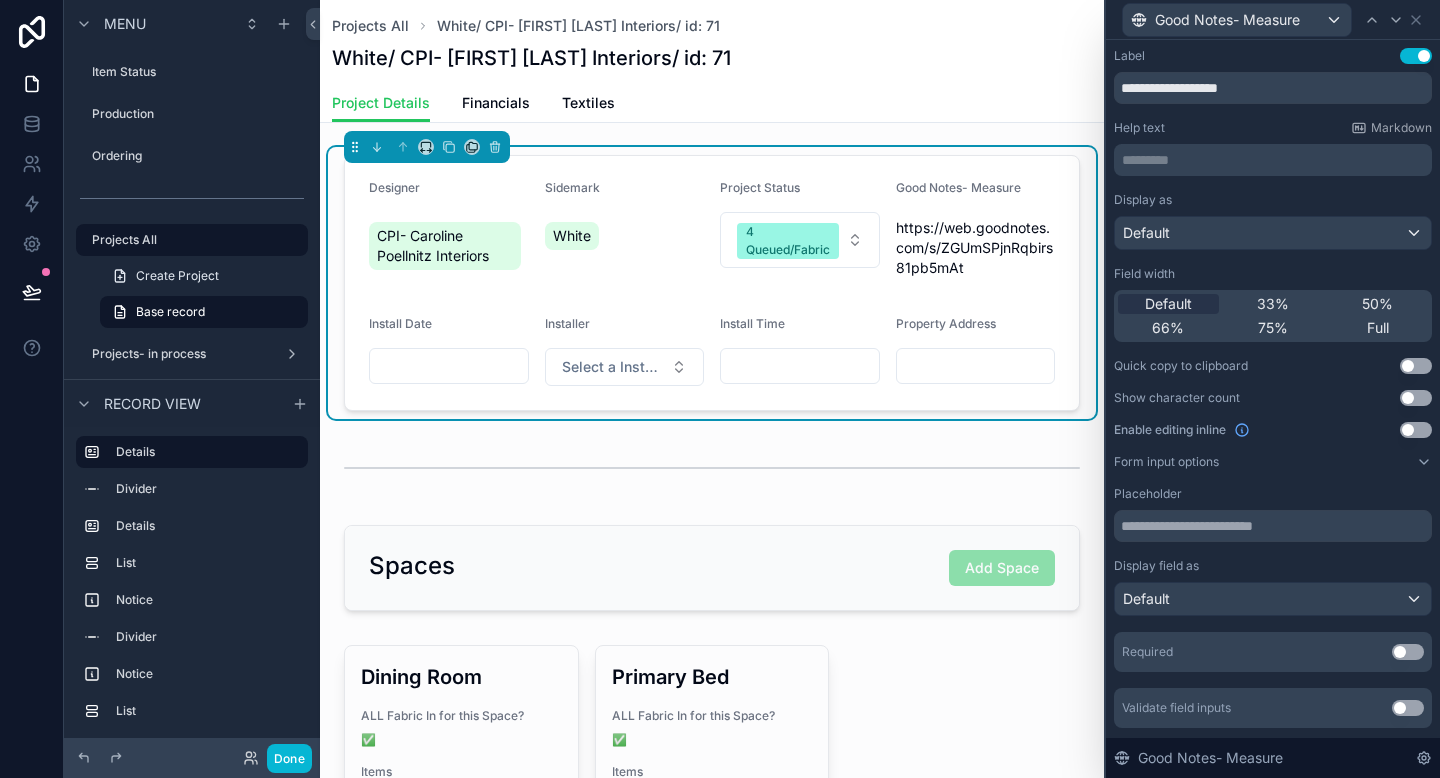 click on "https://web.goodnotes.com/s/ZGUmSPjnRqbirs81pb5mAt" at bounding box center (976, 248) 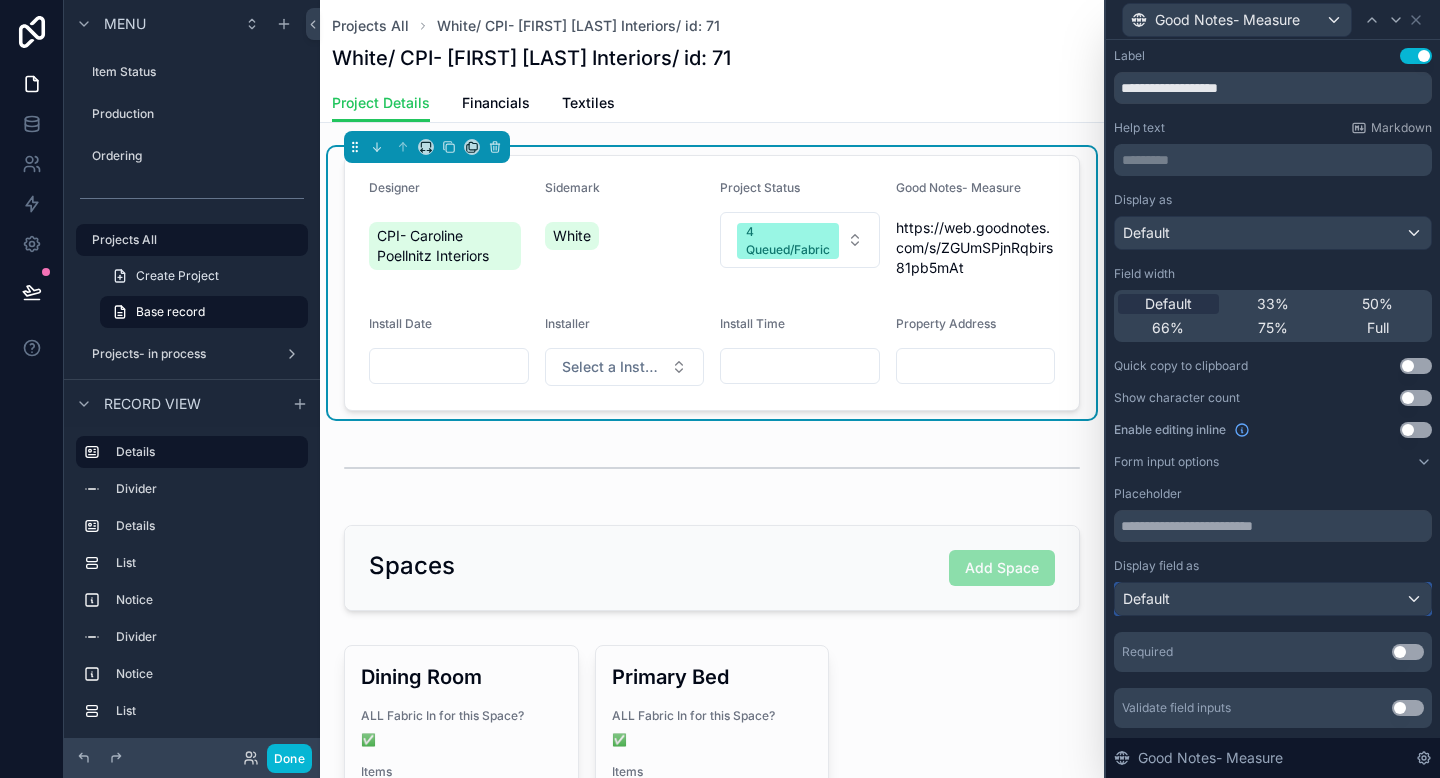 click on "Default" at bounding box center [1273, 599] 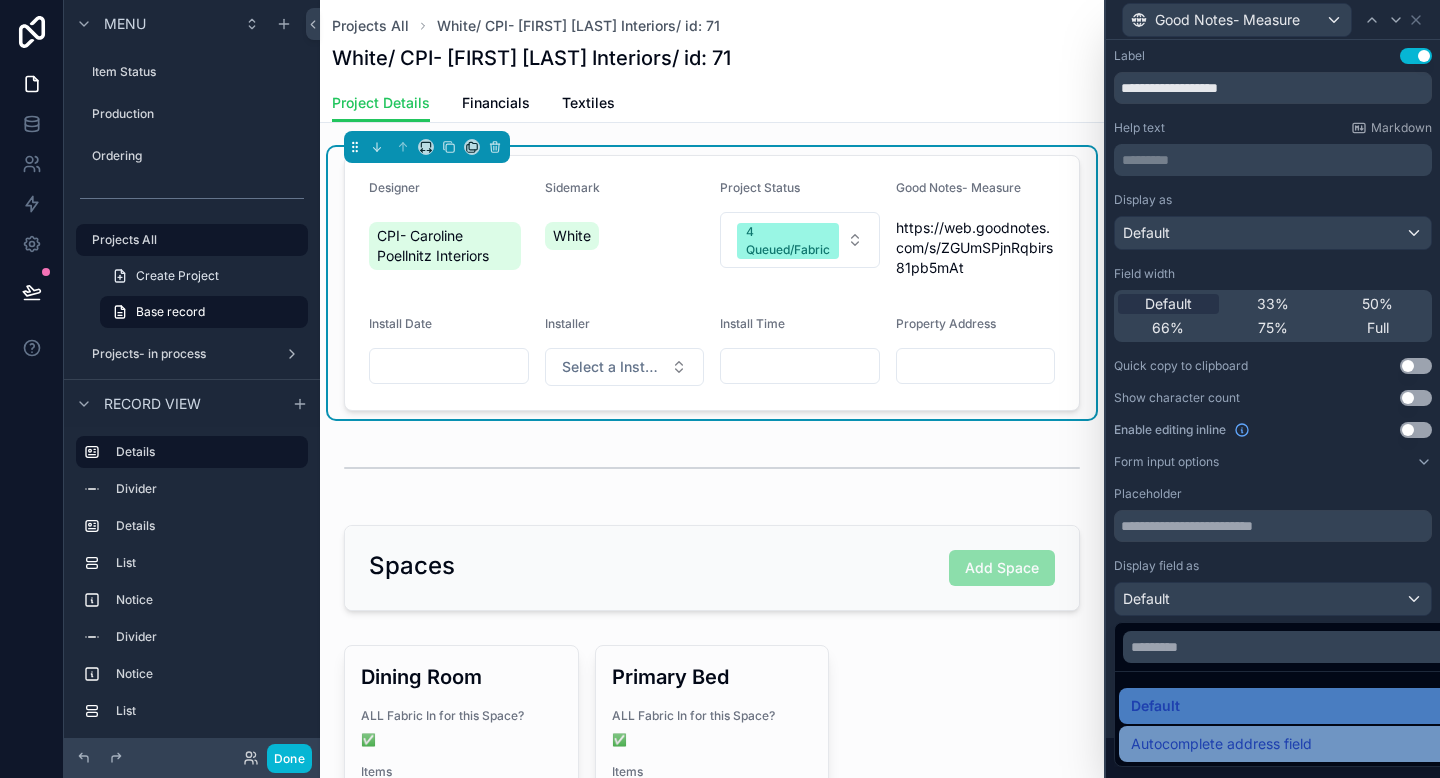 click on "Autocomplete address field" at bounding box center [1221, 744] 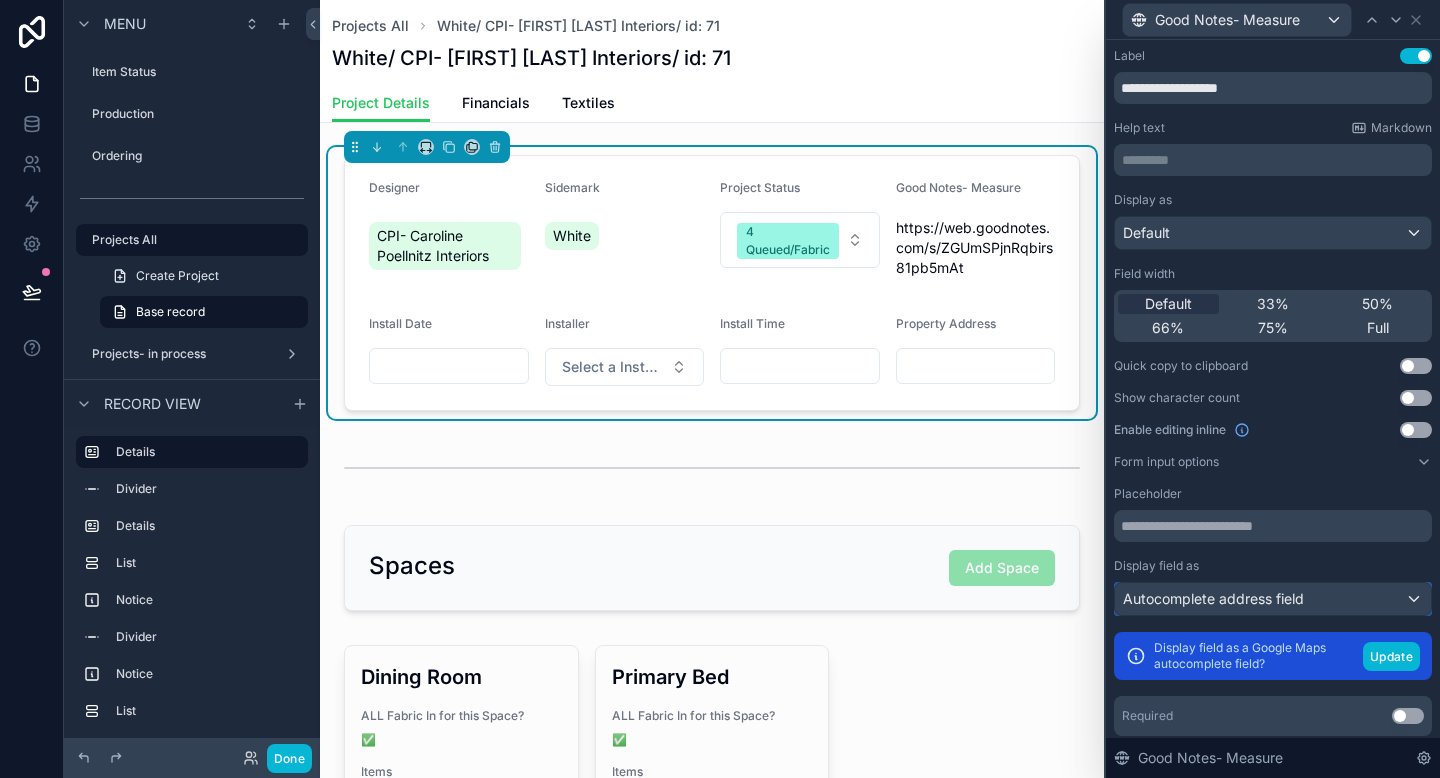 click on "Autocomplete address field" at bounding box center (1273, 599) 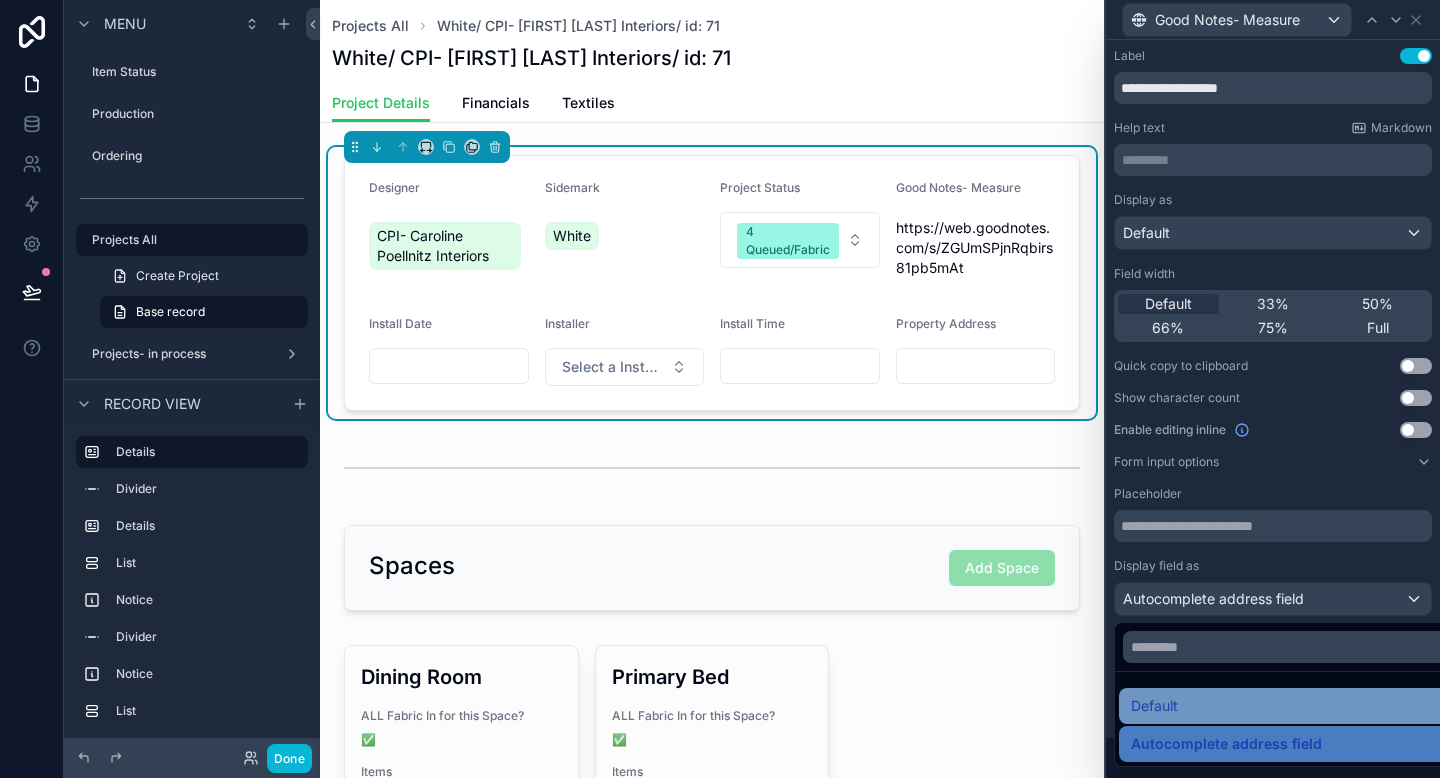 click on "Default" at bounding box center [1288, 706] 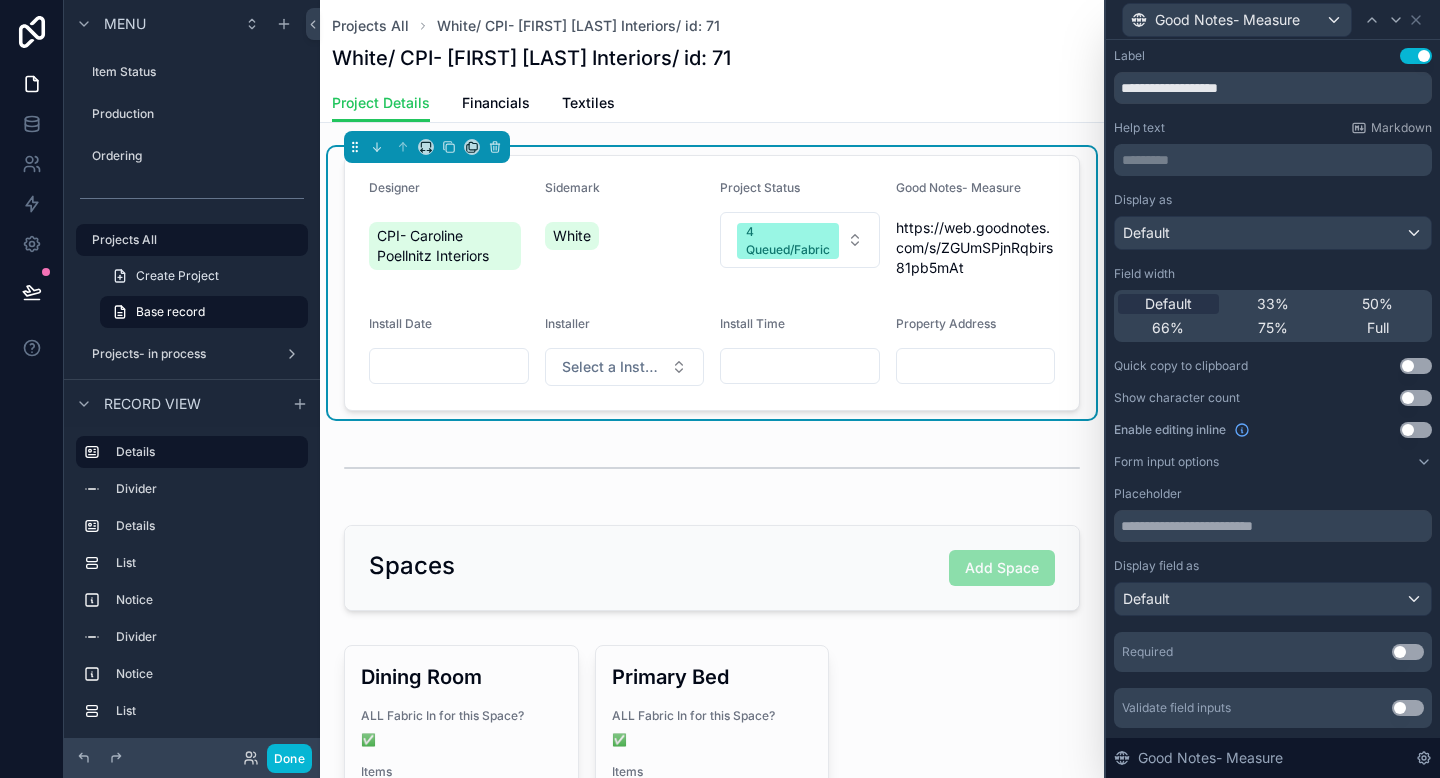 click on "Use setting" at bounding box center [1416, 430] 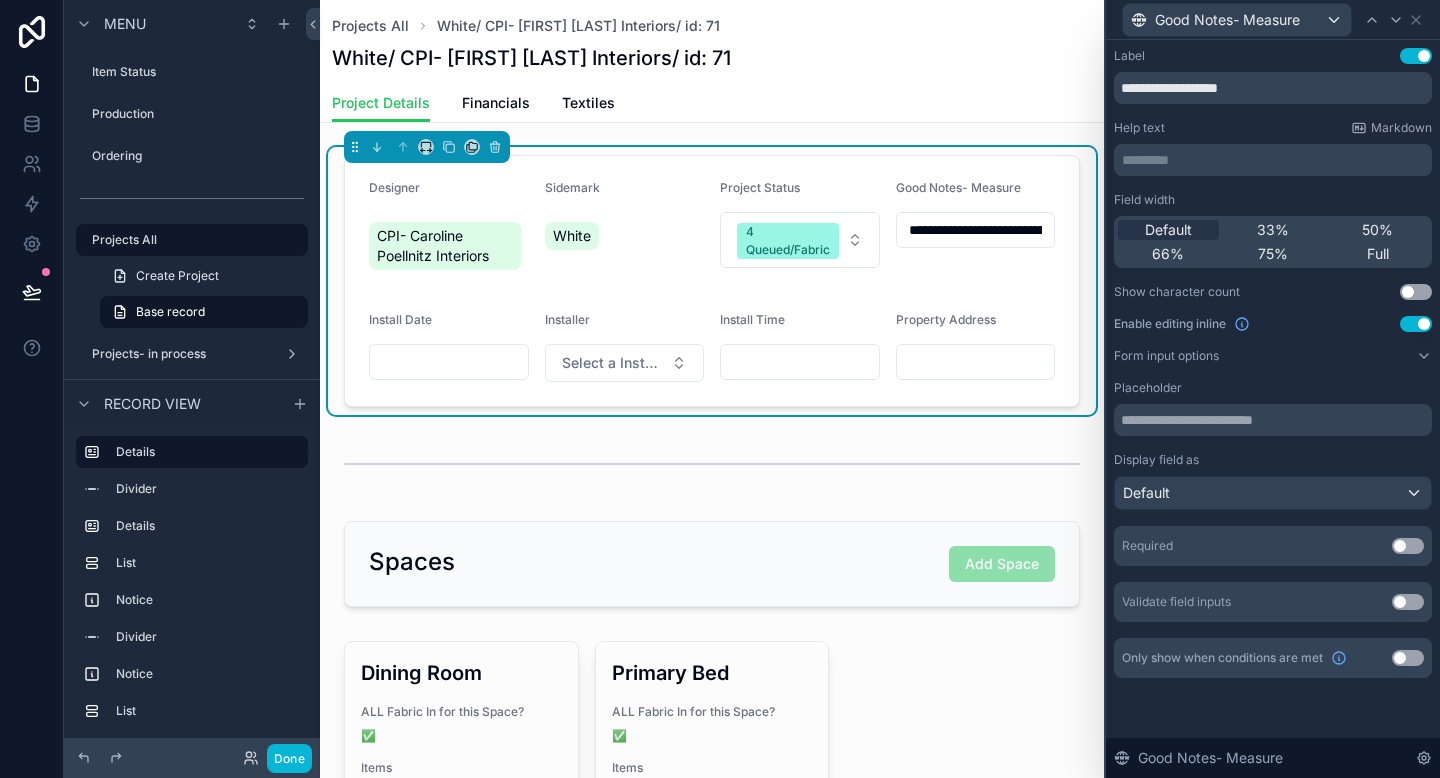 click on "**********" at bounding box center [712, 281] 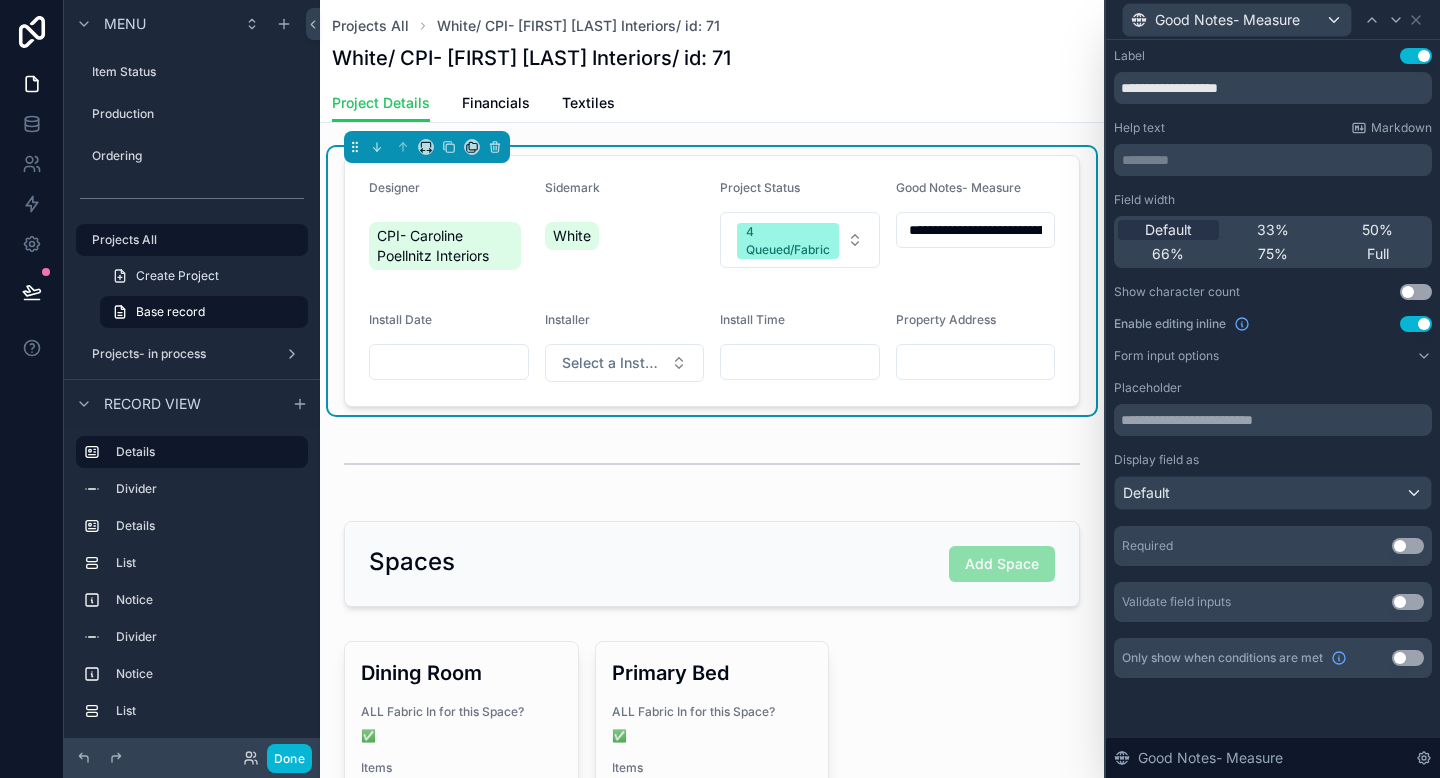 click on "**********" at bounding box center [712, 281] 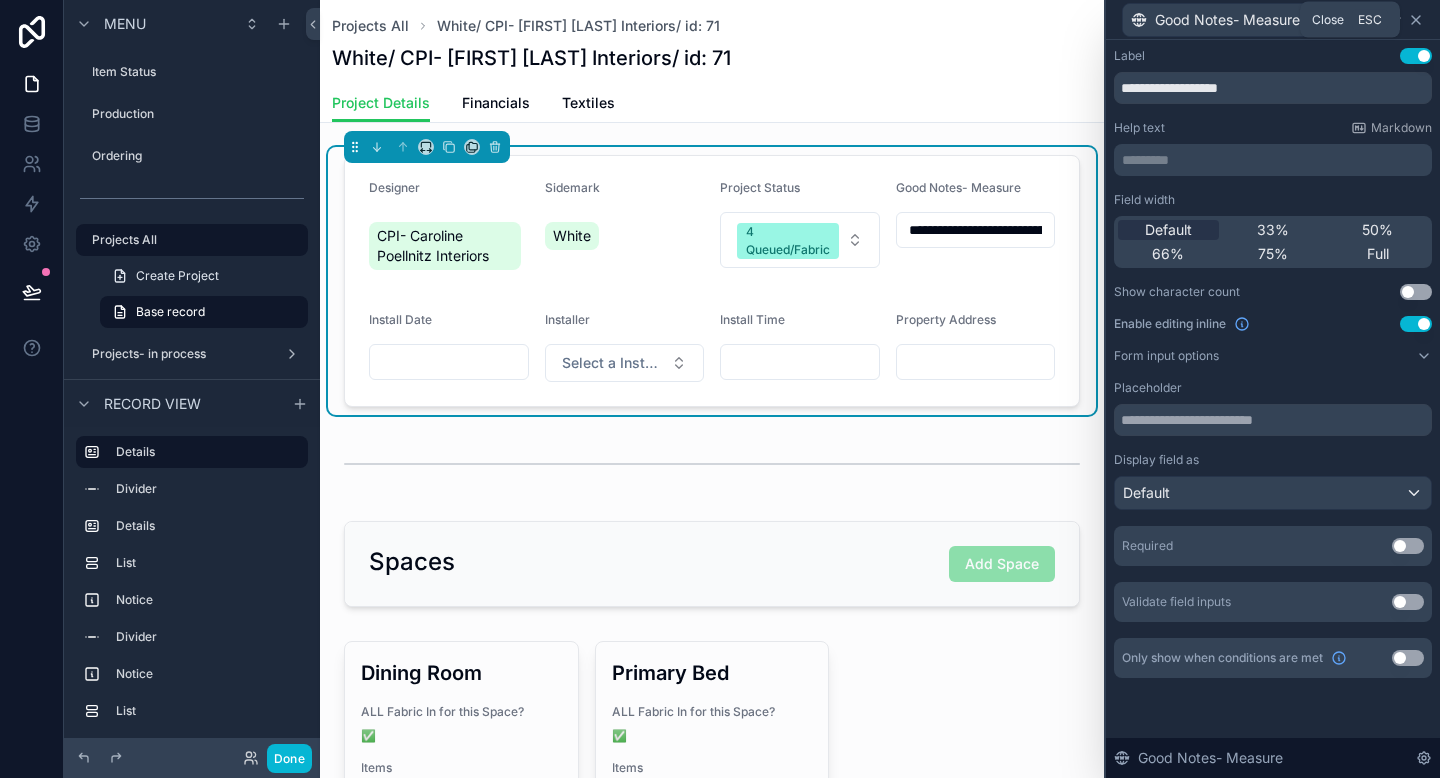 click 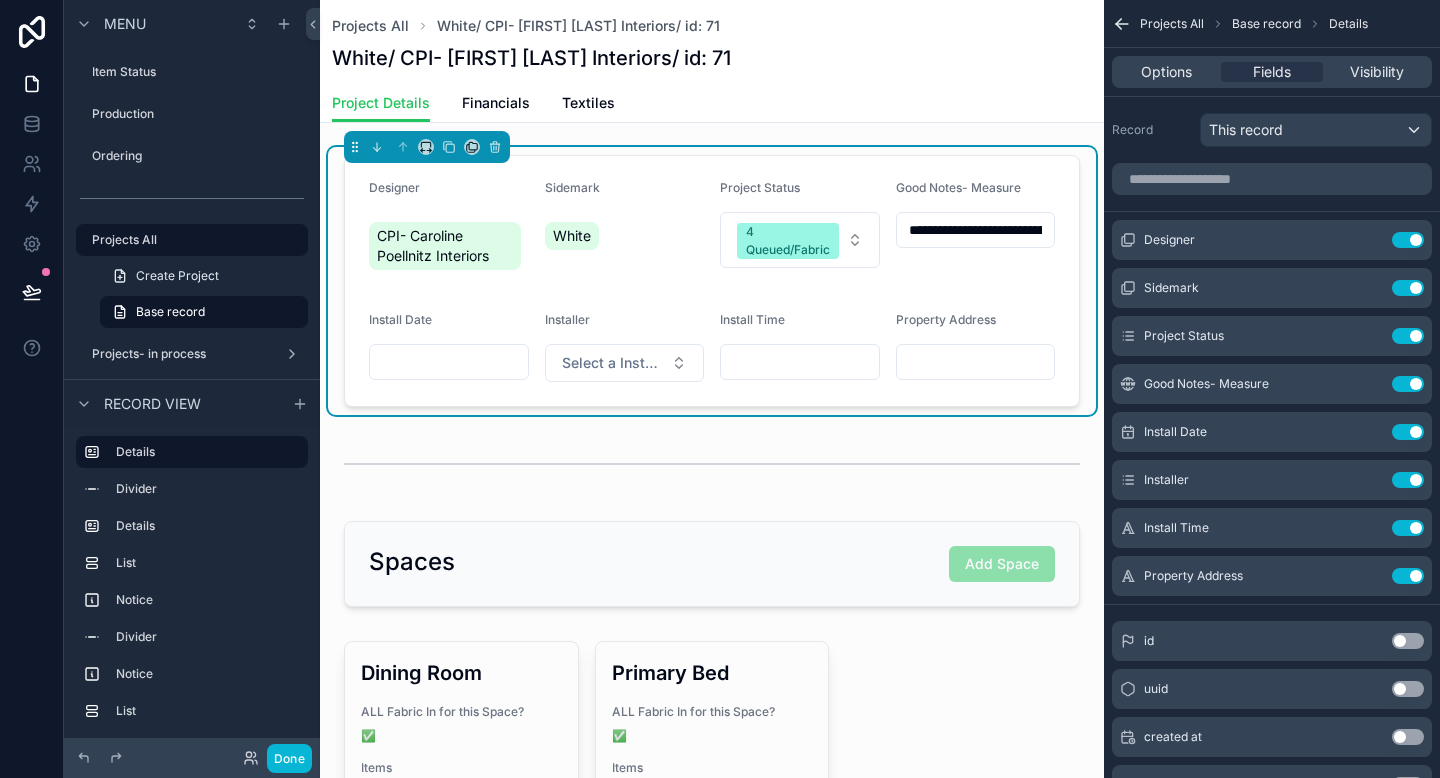 click on "**********" at bounding box center [712, 281] 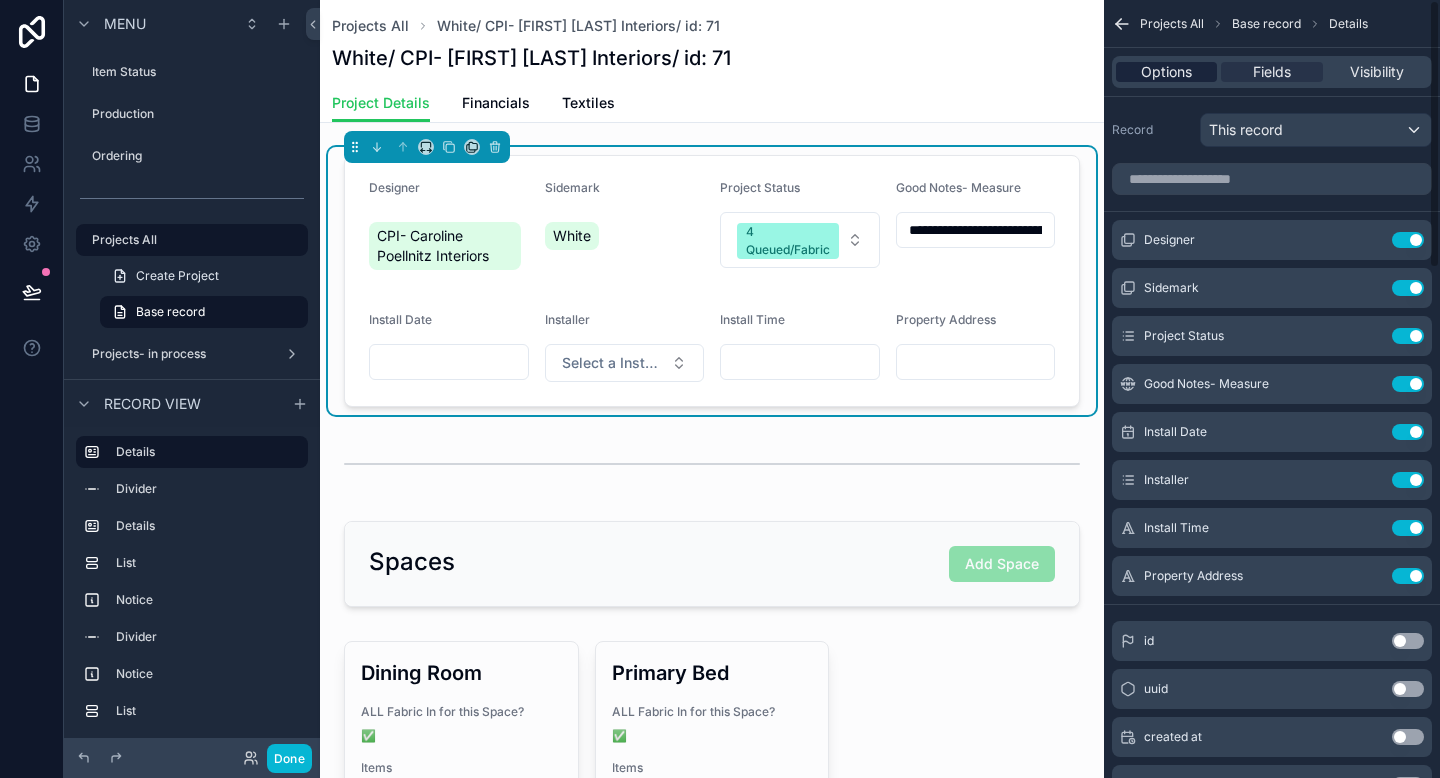 click on "Options" at bounding box center (1166, 72) 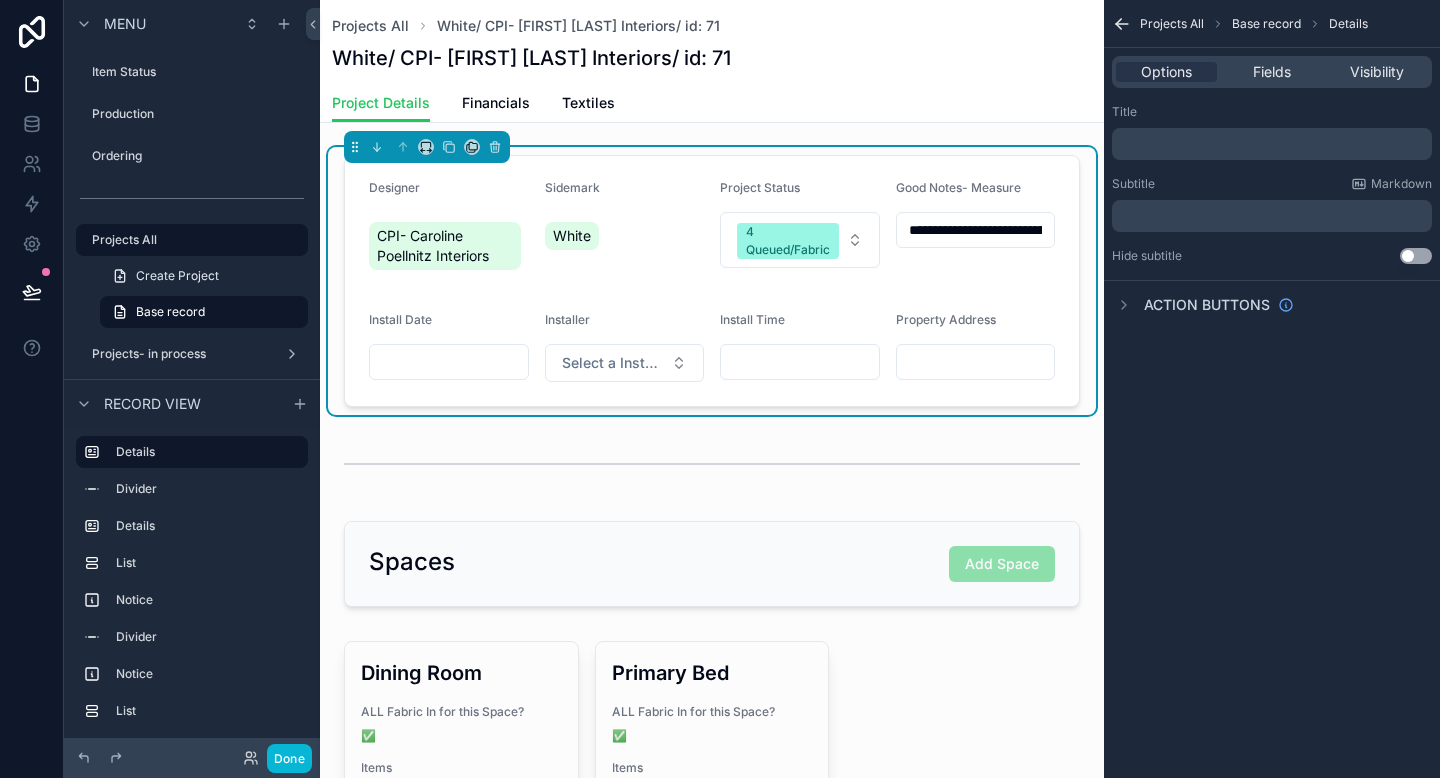 click on "**********" at bounding box center [976, 230] 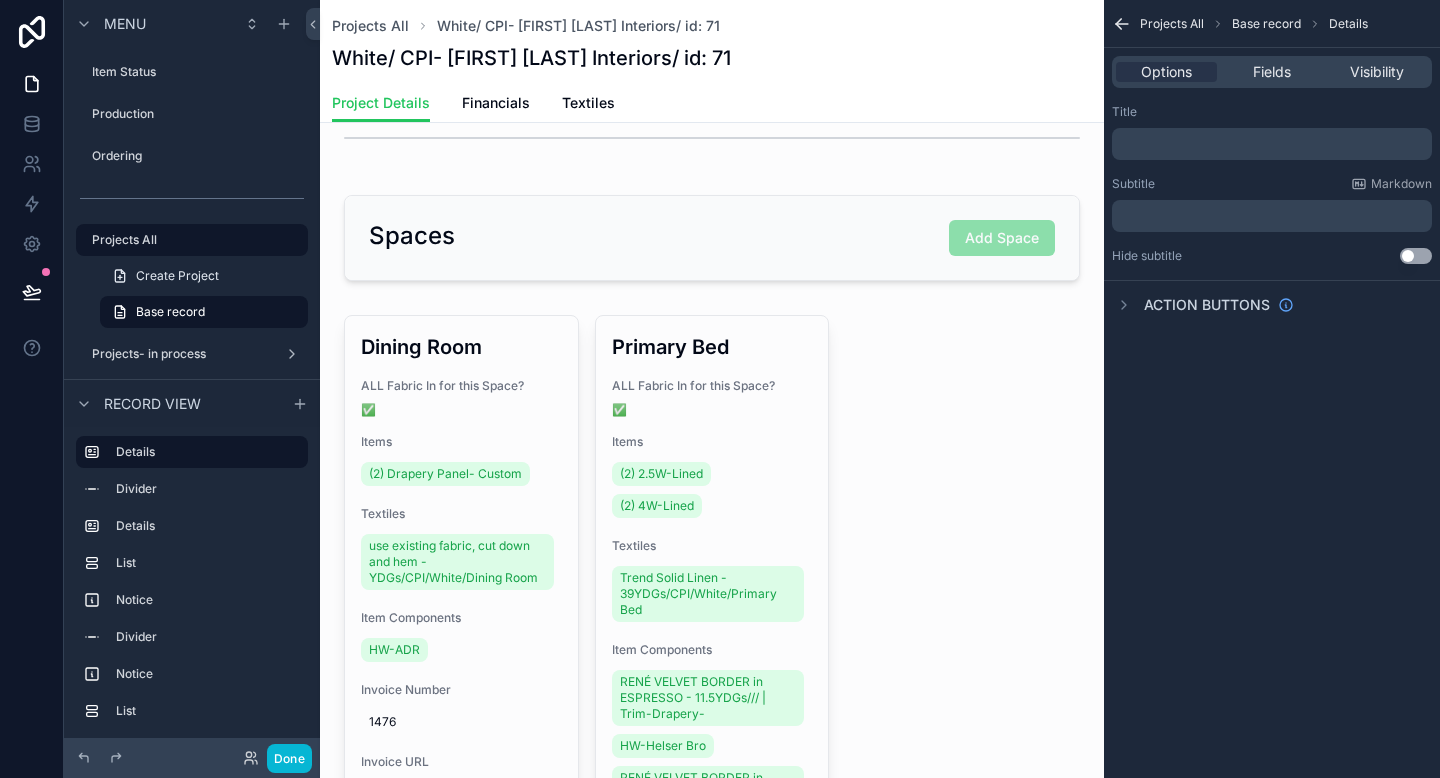 scroll, scrollTop: 429, scrollLeft: 0, axis: vertical 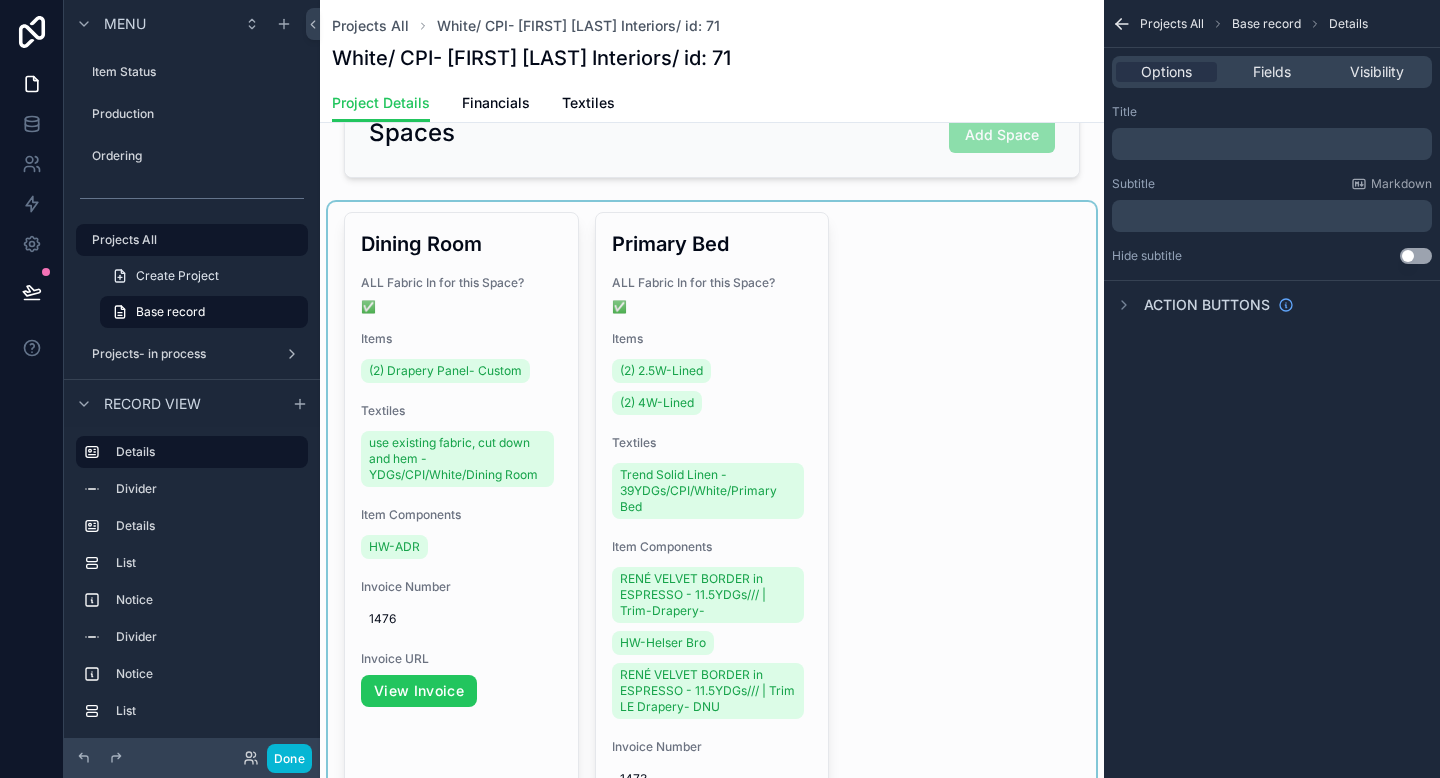 click at bounding box center (712, 578) 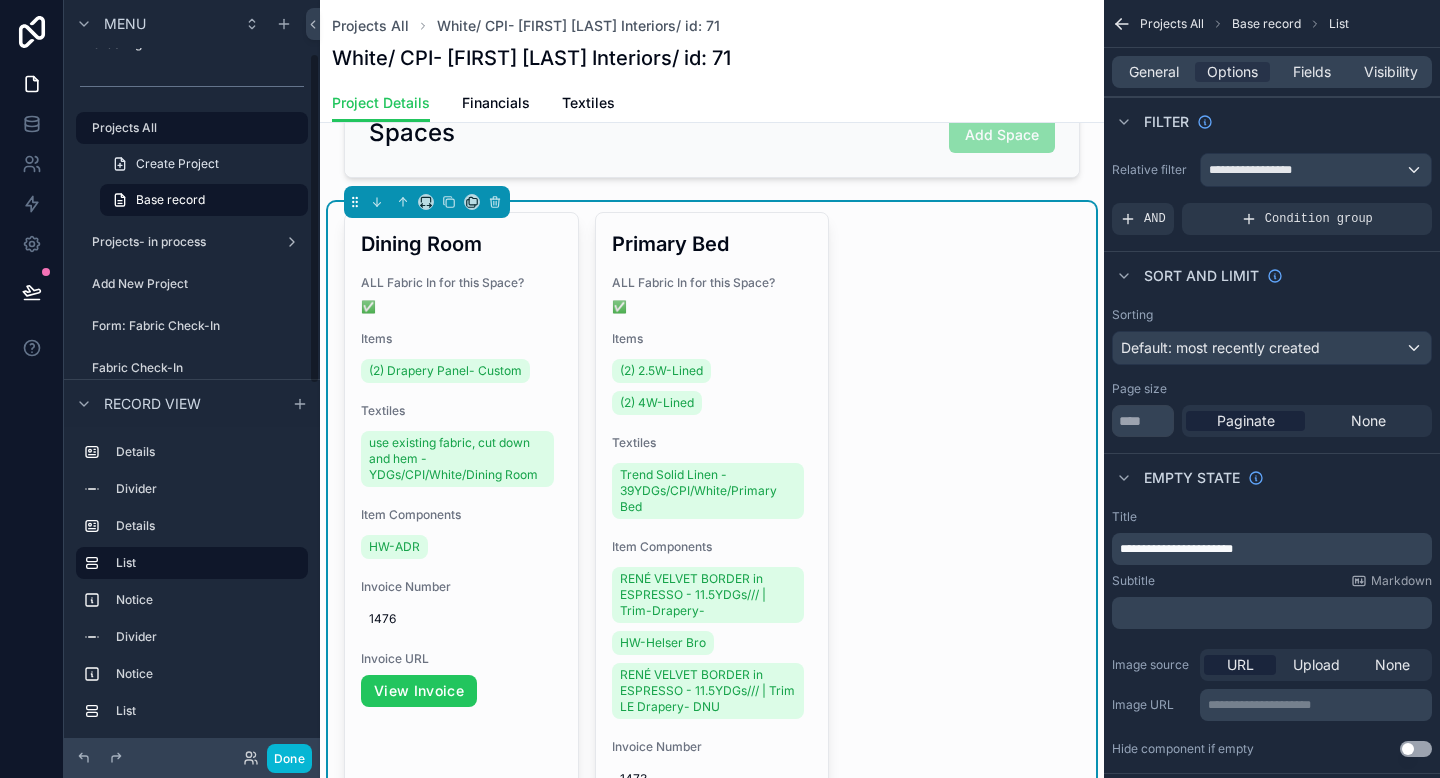 scroll, scrollTop: 0, scrollLeft: 0, axis: both 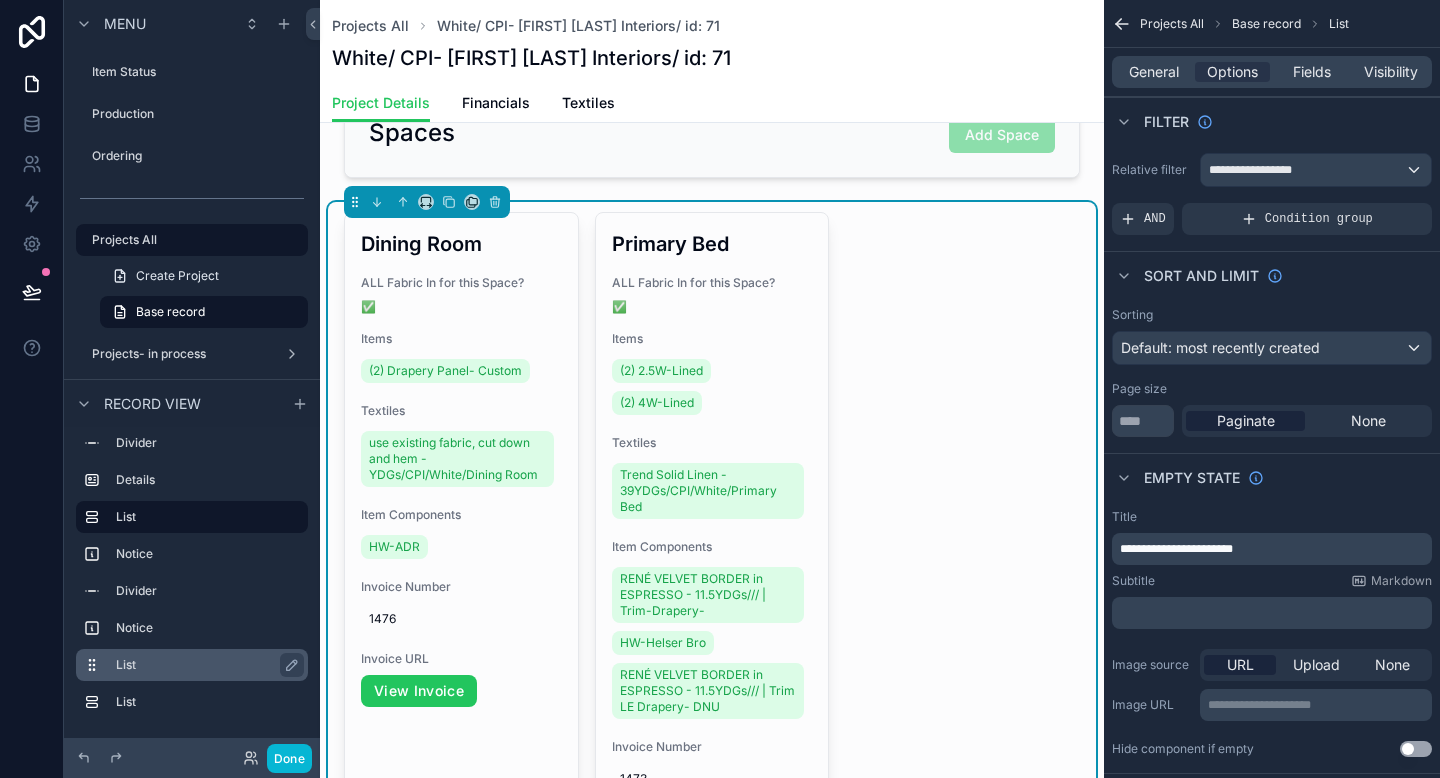 click on "List" at bounding box center (204, 665) 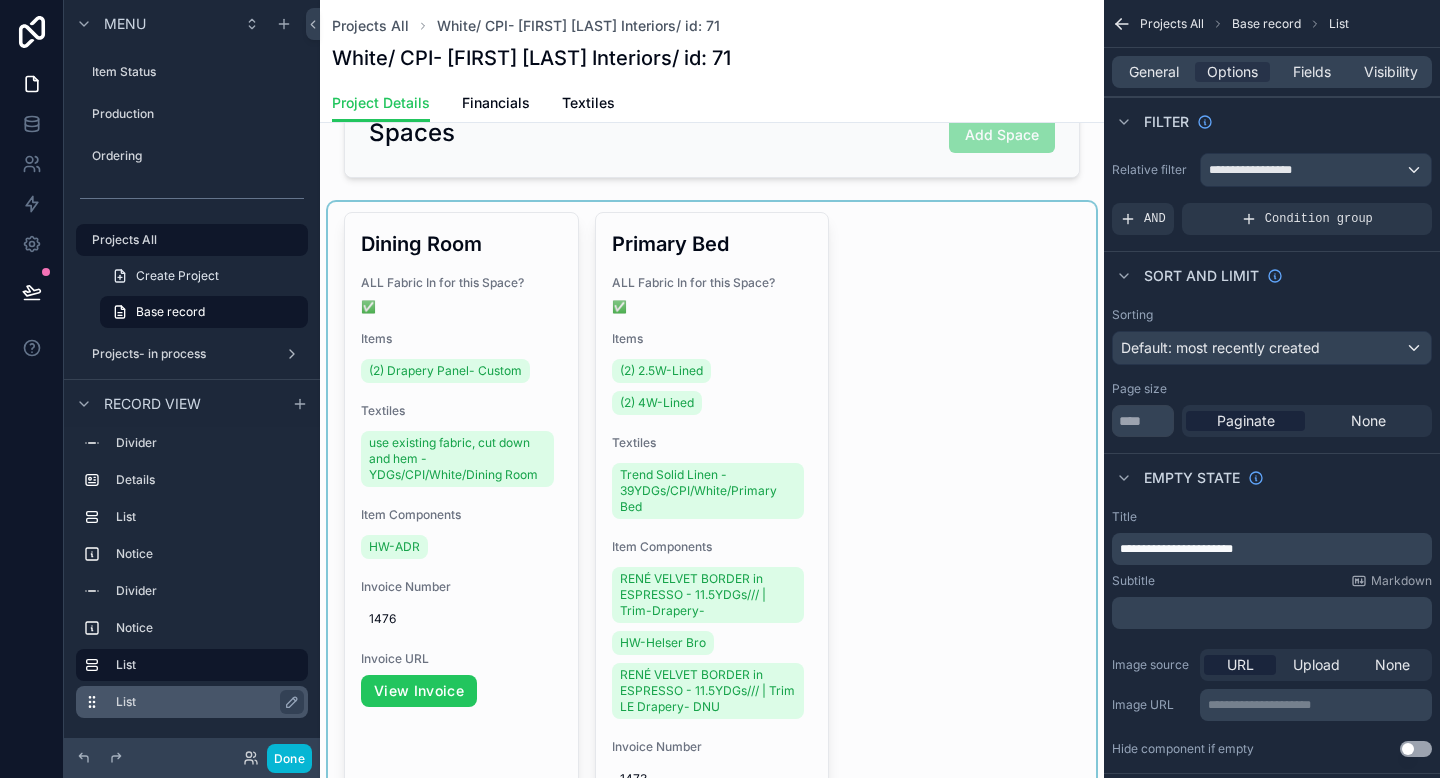 click on "List" at bounding box center [204, 702] 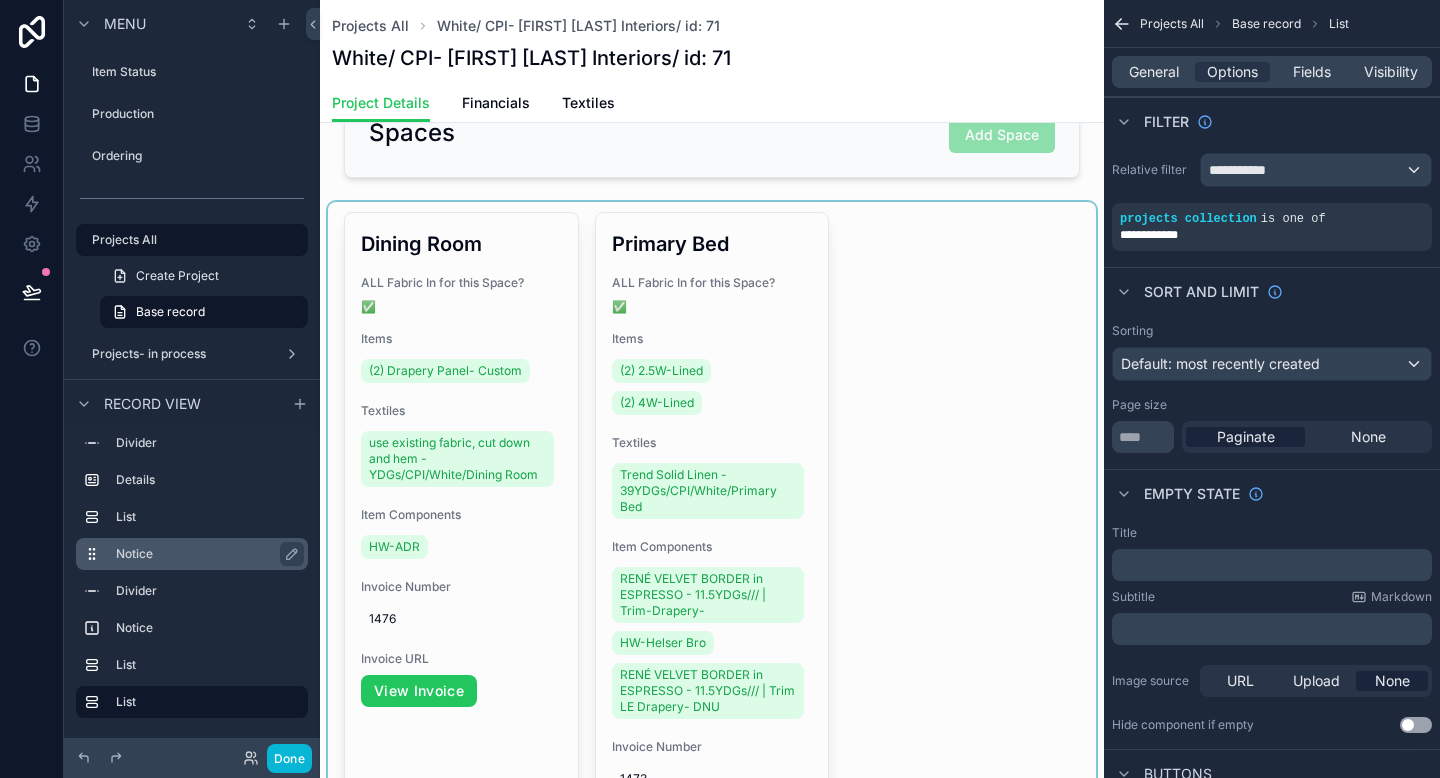 scroll, scrollTop: 0, scrollLeft: 0, axis: both 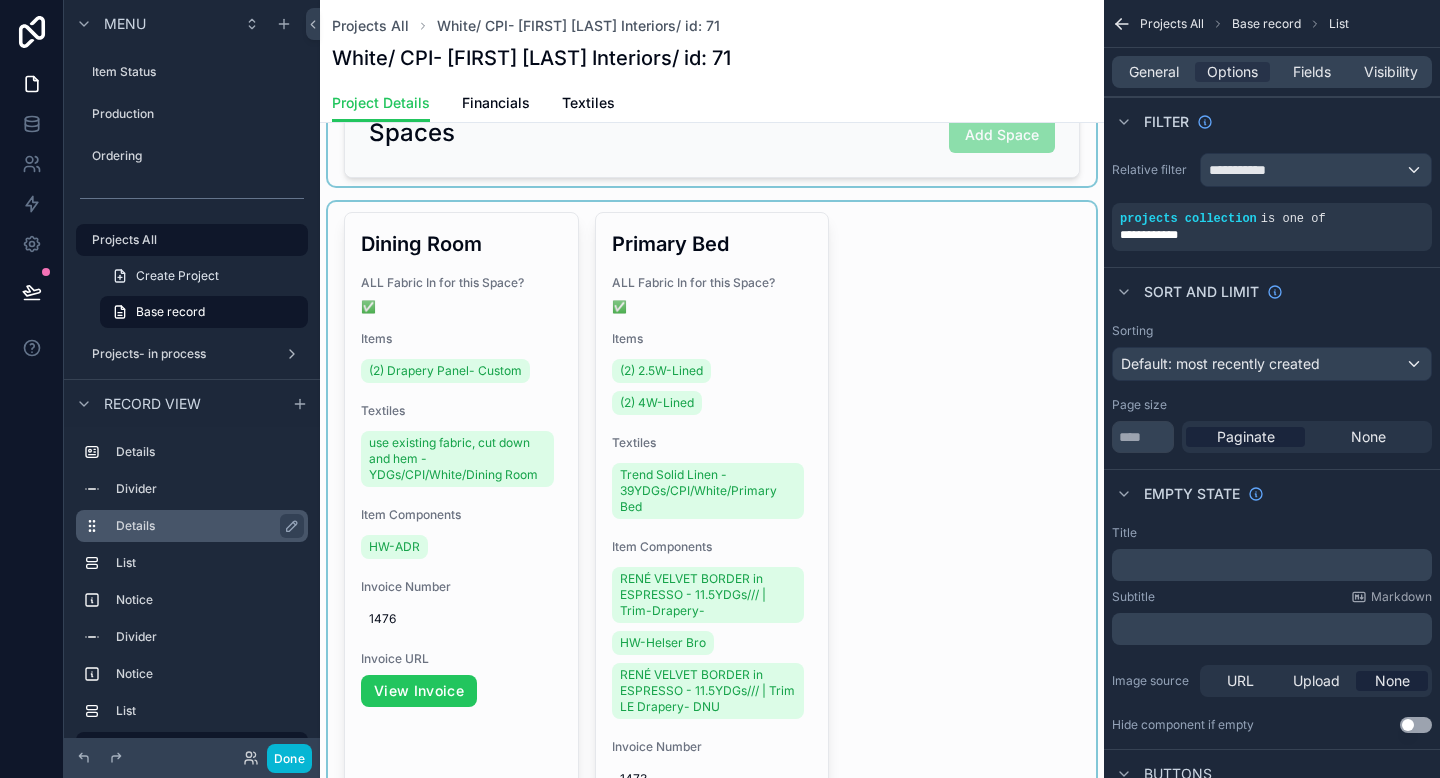 click on "Details" at bounding box center [204, 526] 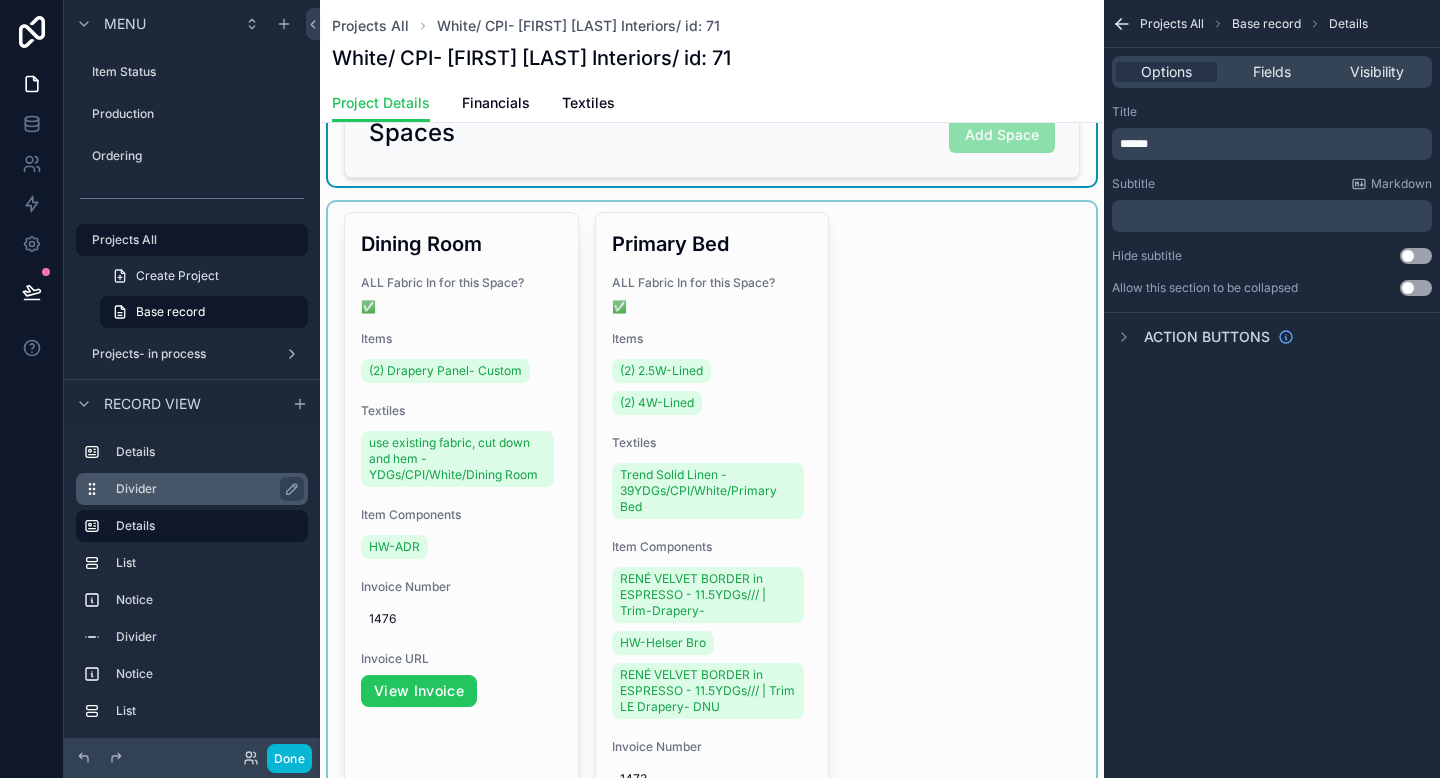 click on "Divider" at bounding box center [208, 489] 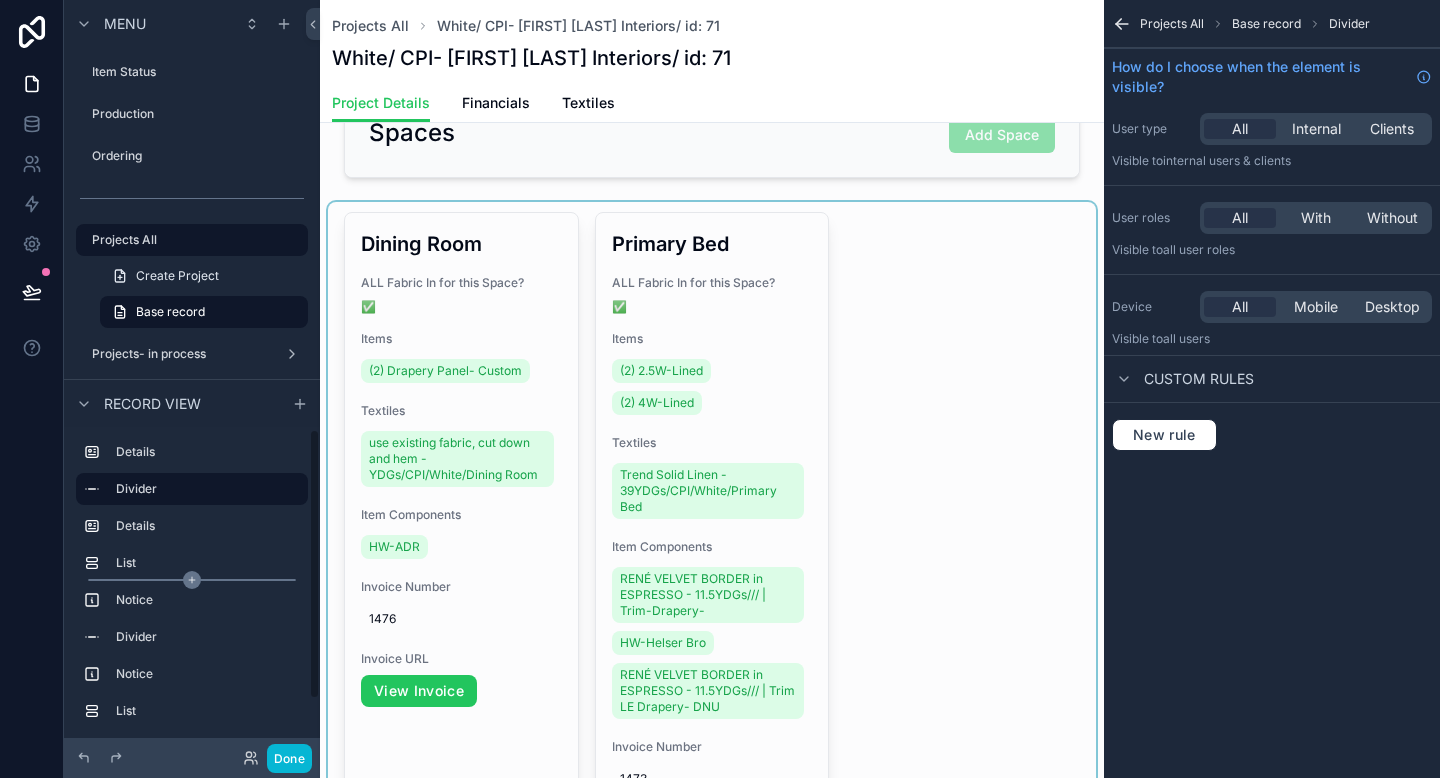 scroll, scrollTop: 46, scrollLeft: 0, axis: vertical 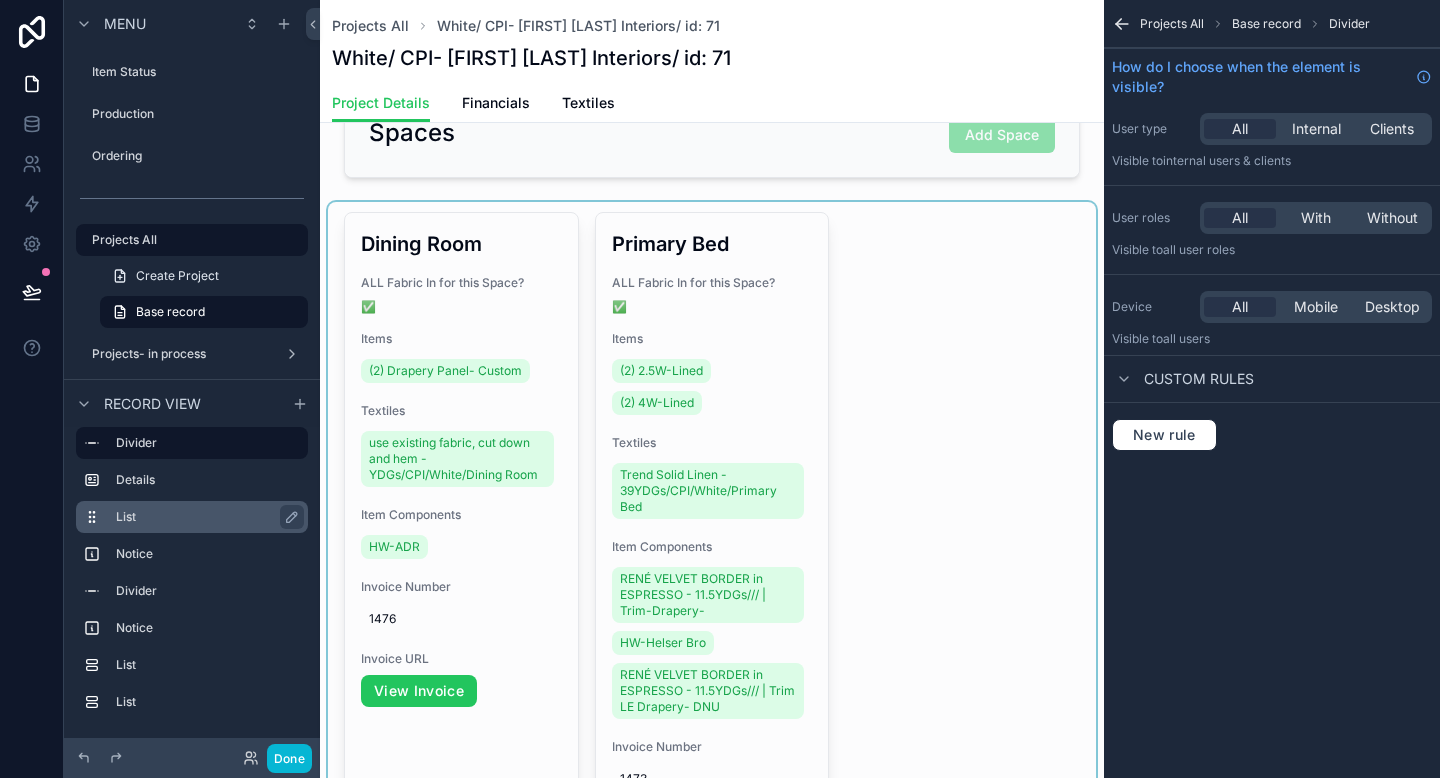 click on "List" at bounding box center [204, 517] 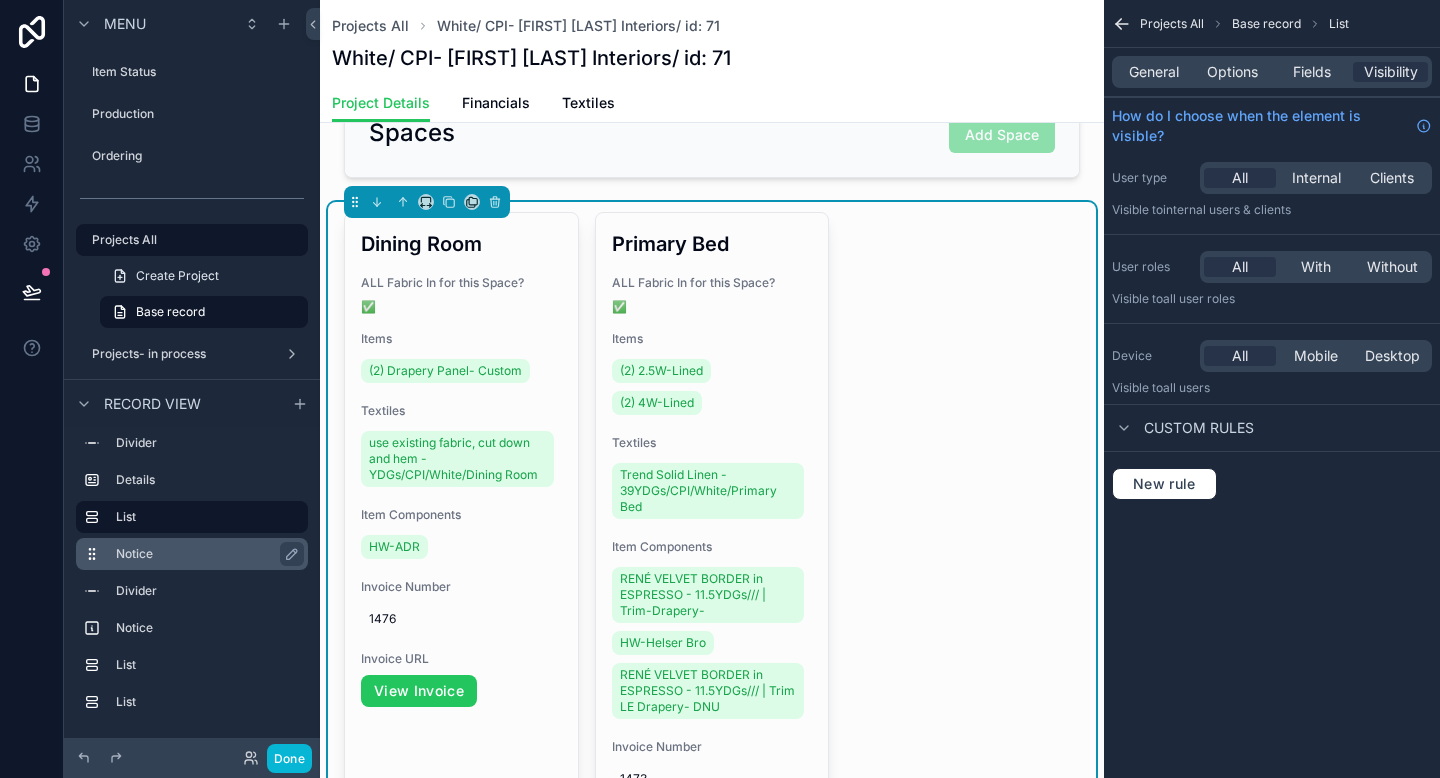 click on "Notice" at bounding box center [204, 554] 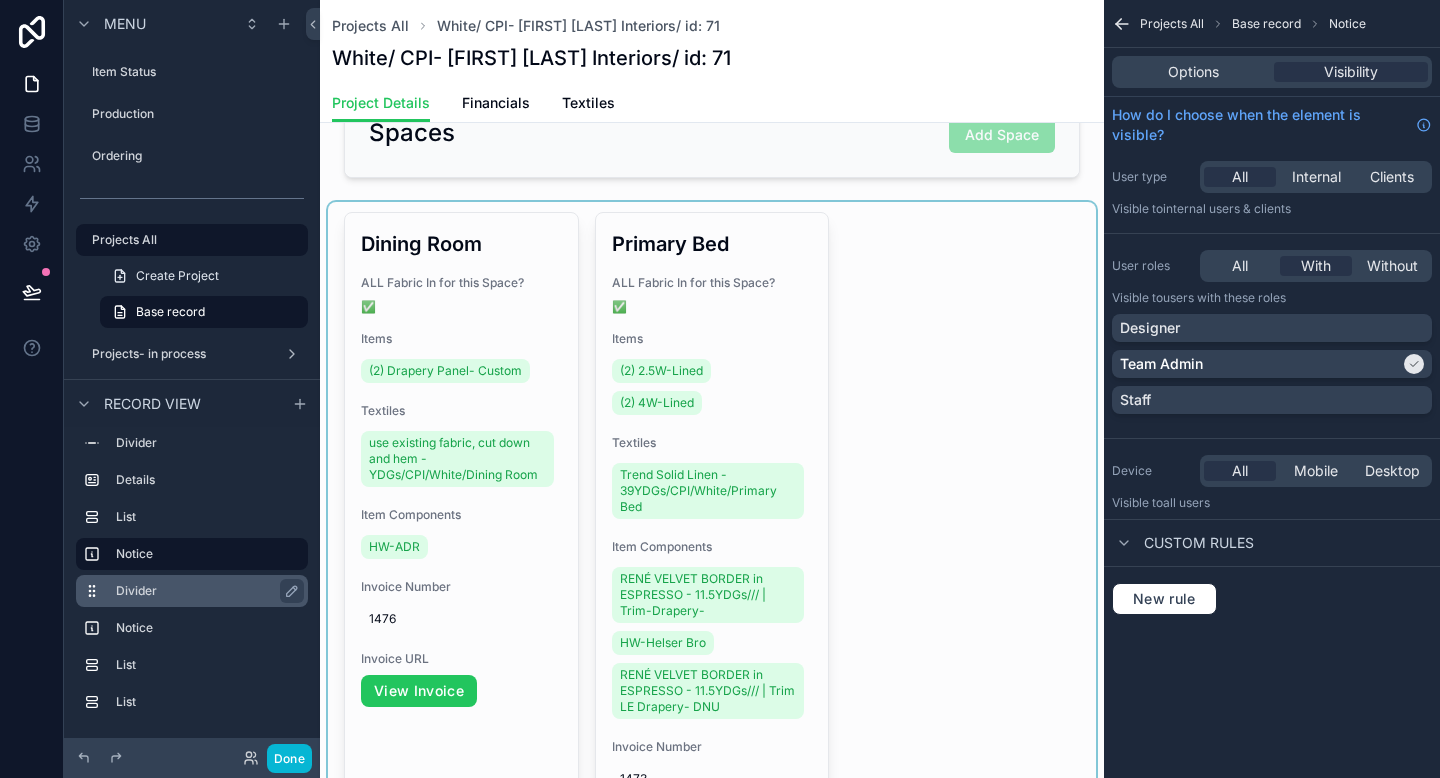 click on "Divider" at bounding box center (204, 591) 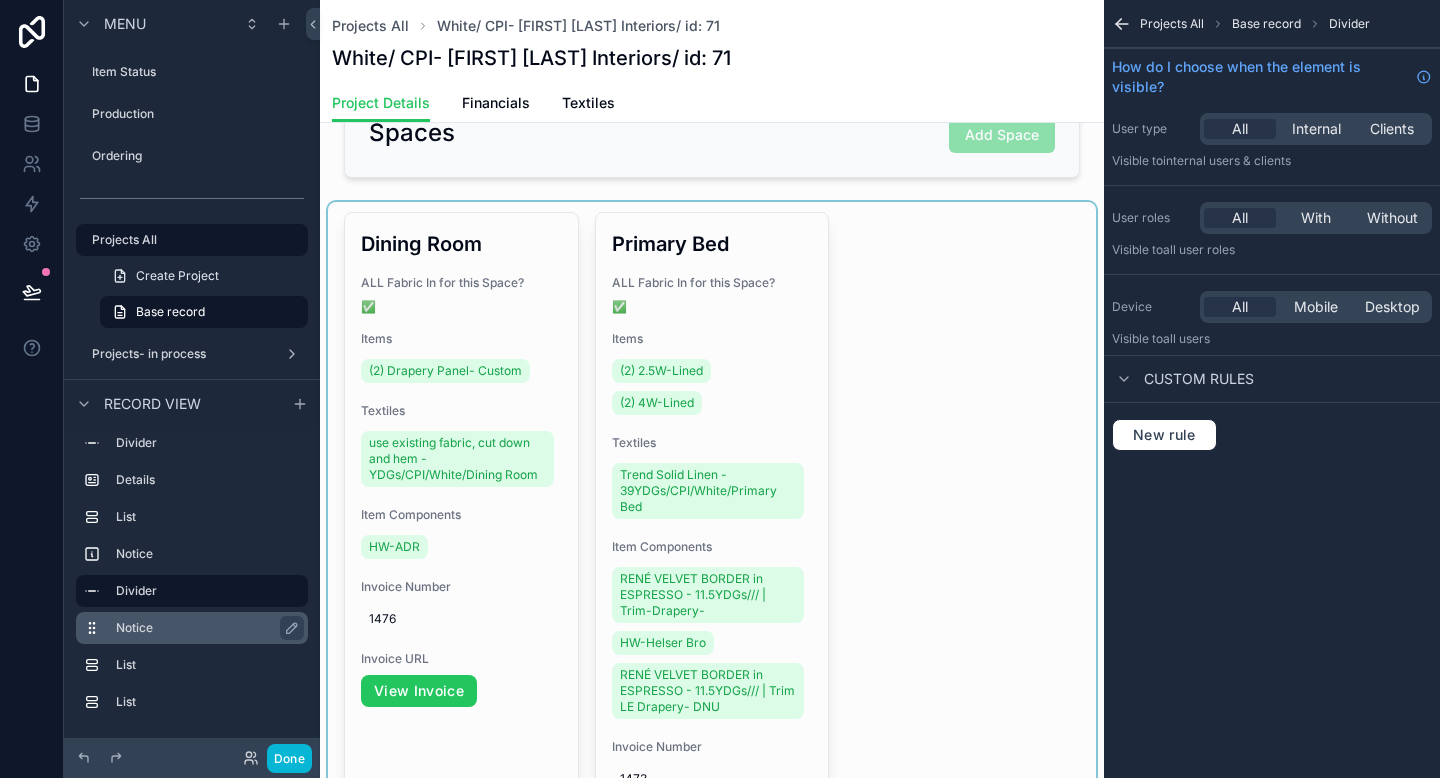 click on "Notice" at bounding box center (204, 628) 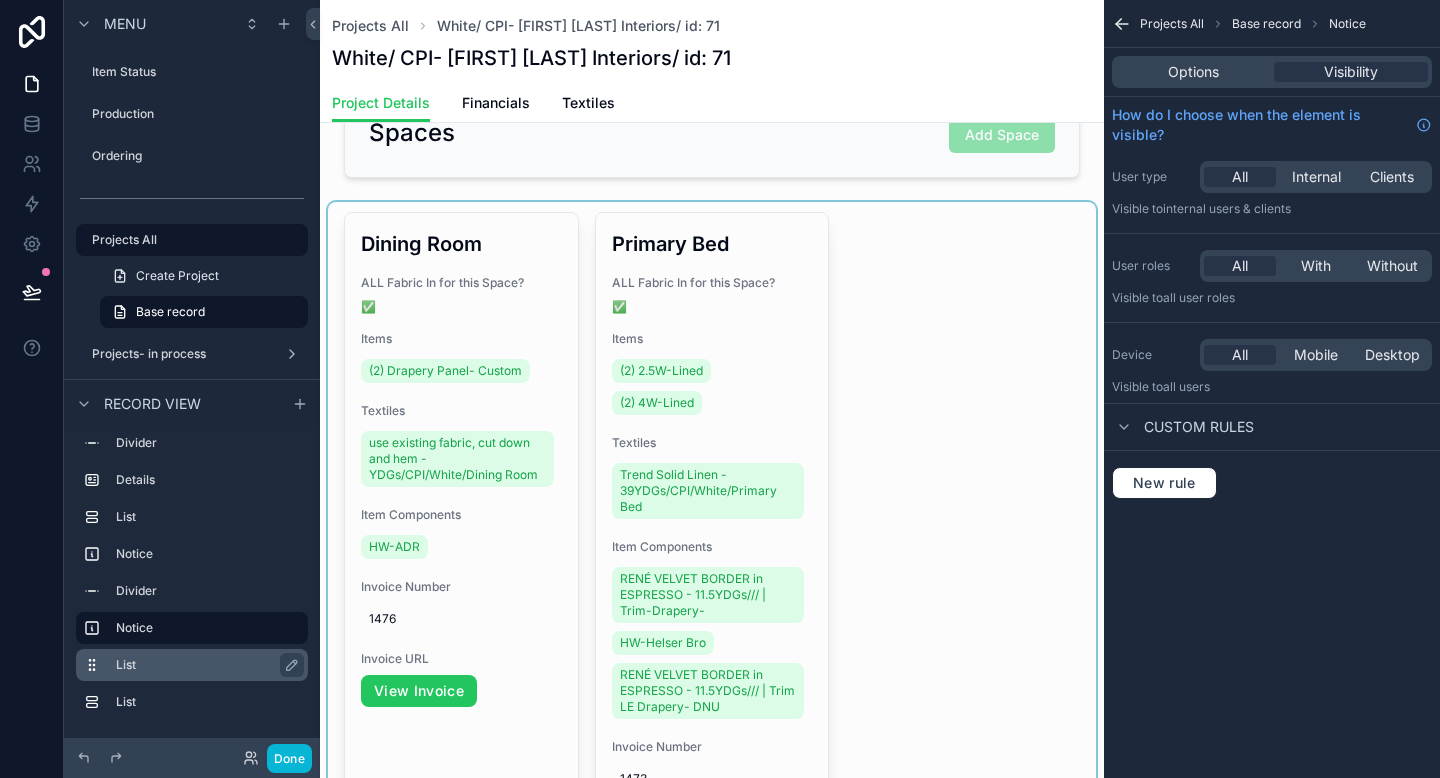 click on "List" at bounding box center (204, 665) 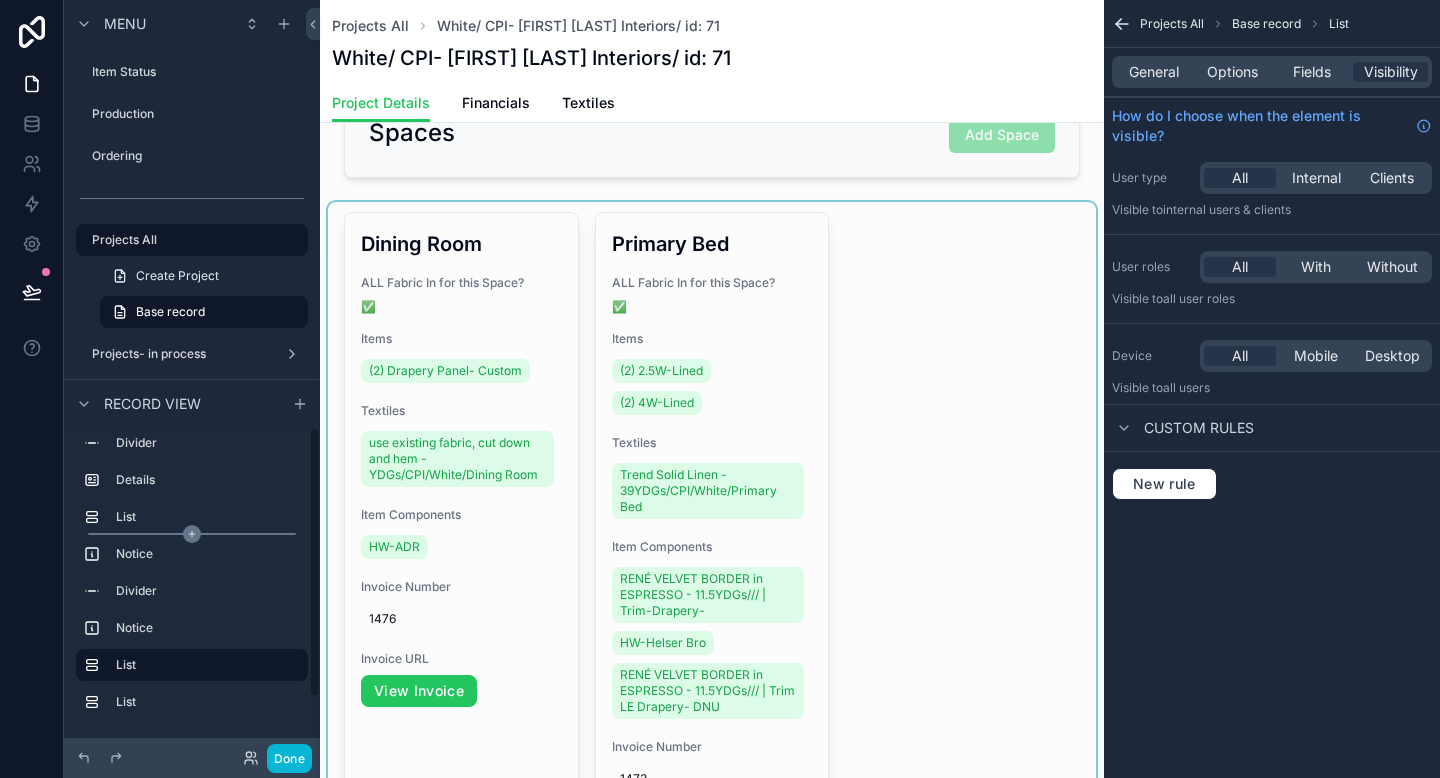 scroll, scrollTop: 0, scrollLeft: 0, axis: both 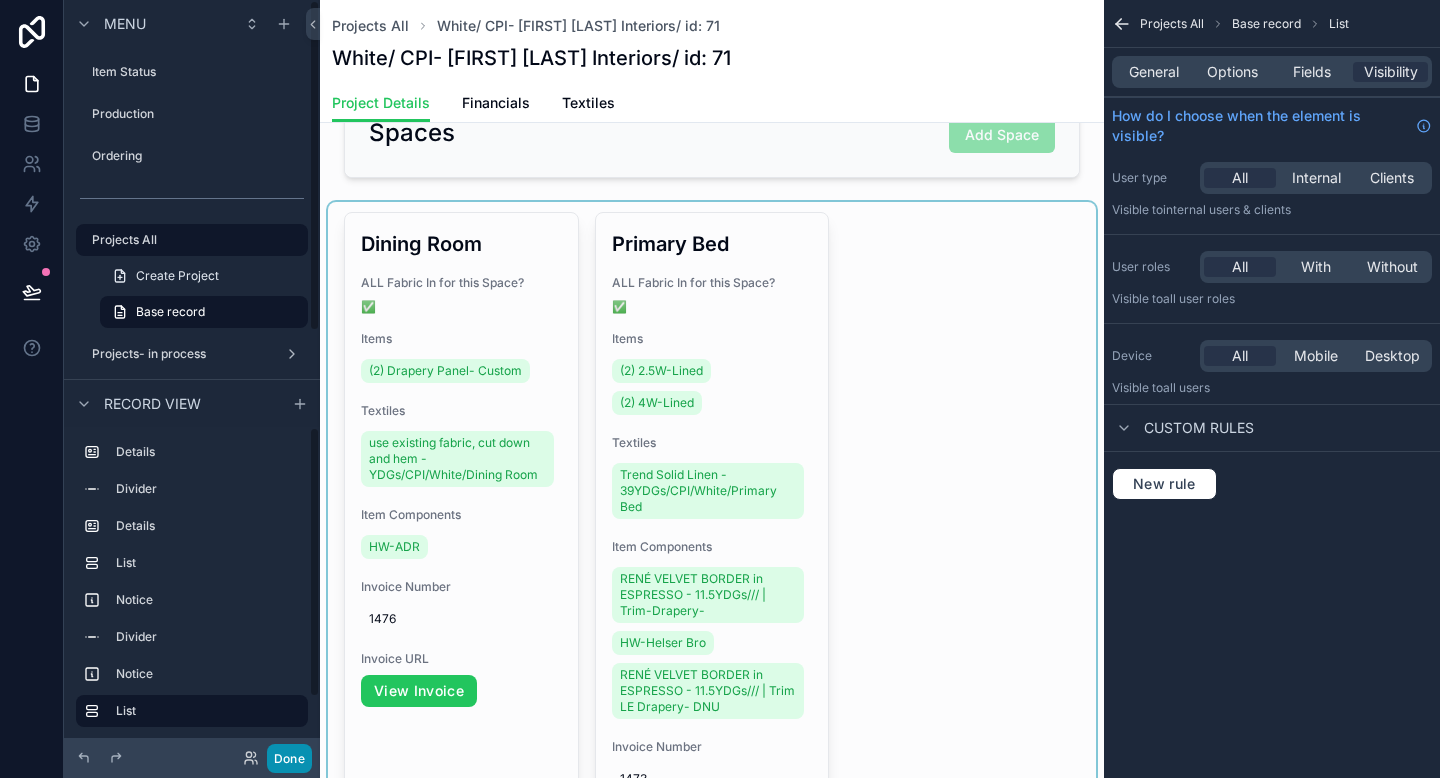 click on "Done" at bounding box center [289, 758] 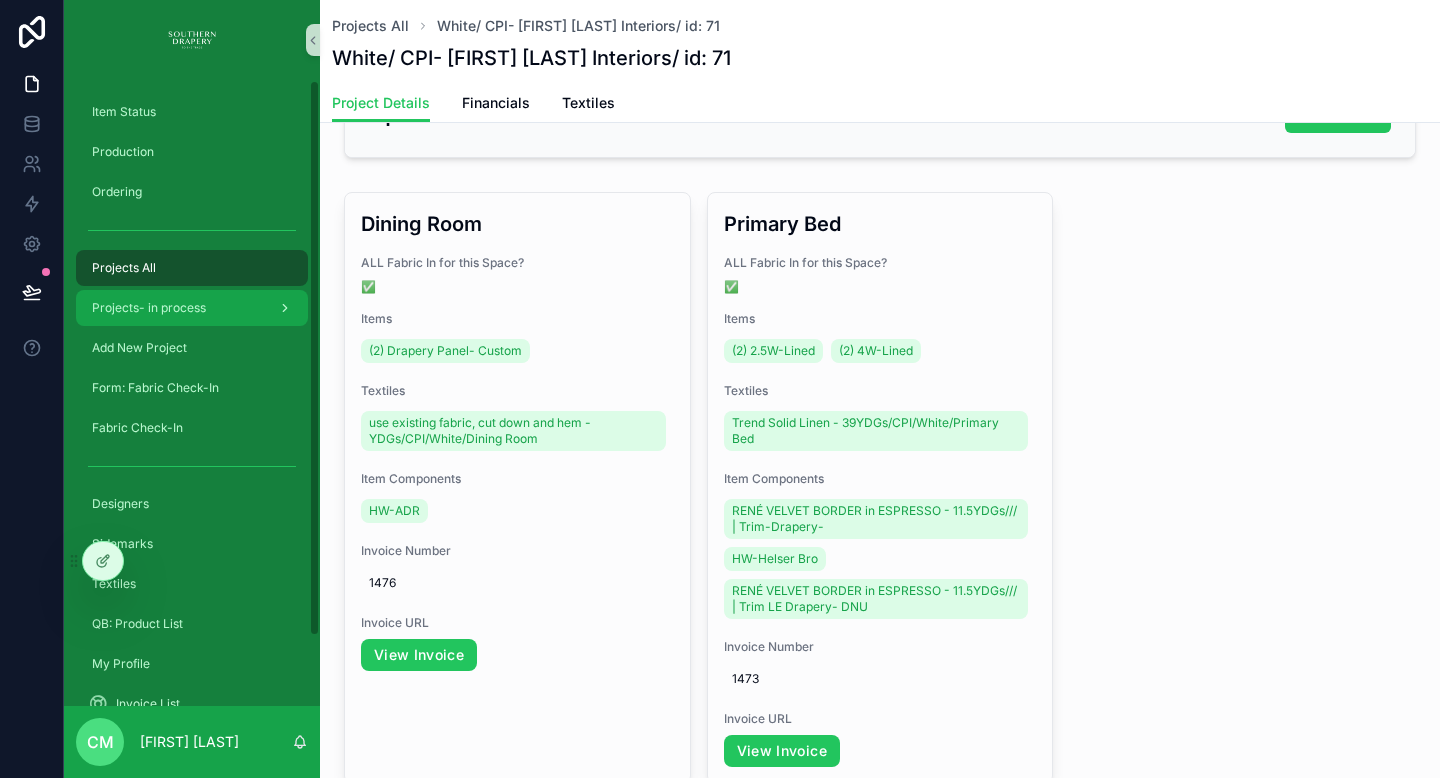 click on "Projects- in process" at bounding box center [149, 308] 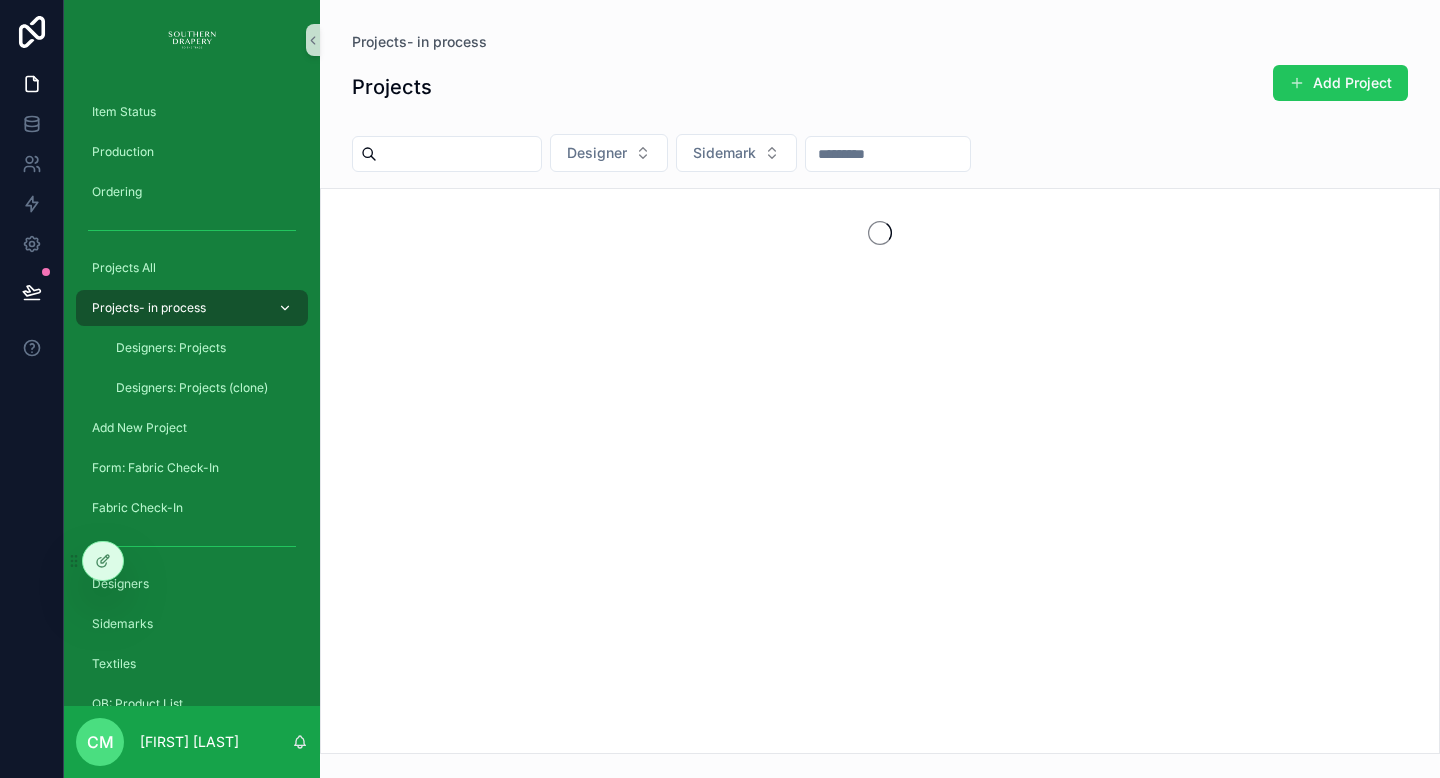 scroll, scrollTop: 0, scrollLeft: 0, axis: both 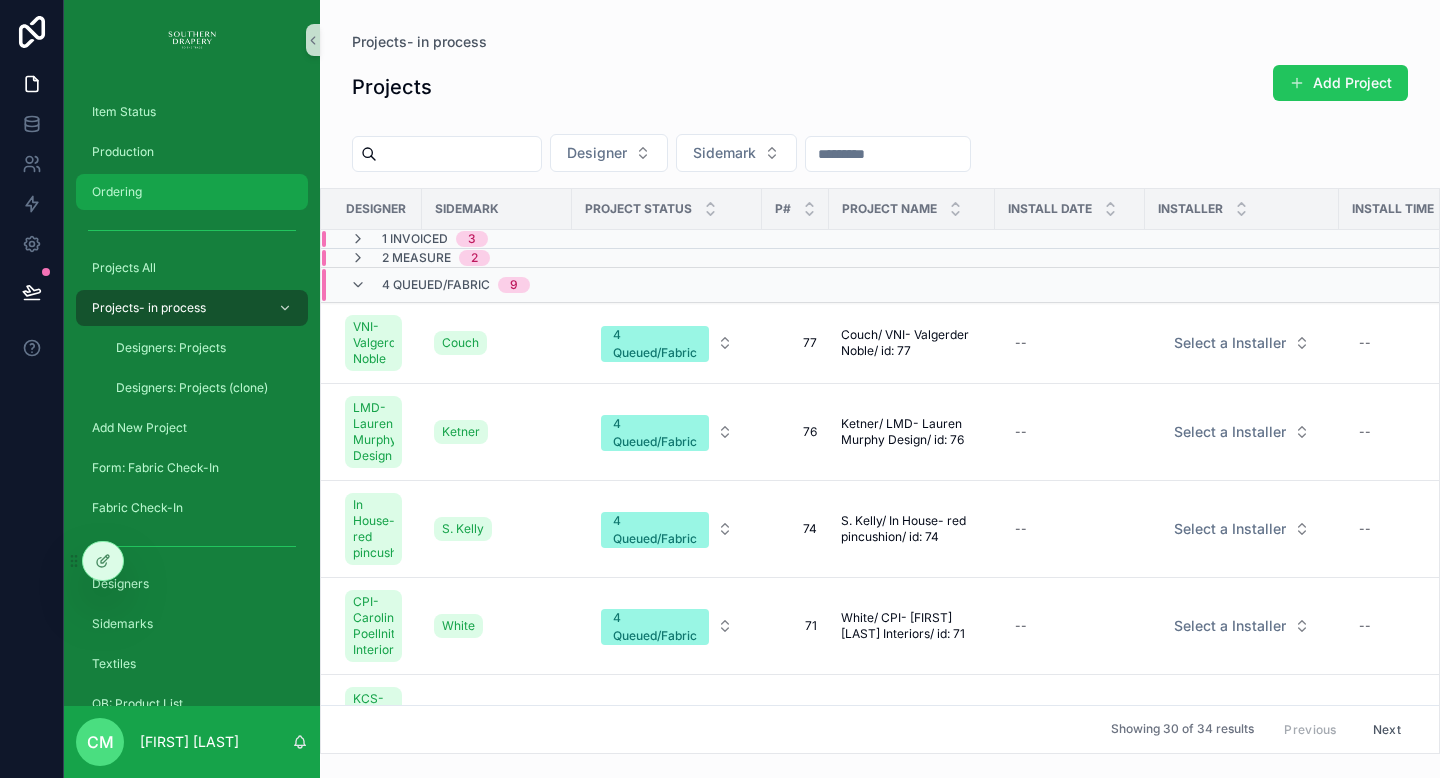click on "Ordering" at bounding box center [192, 192] 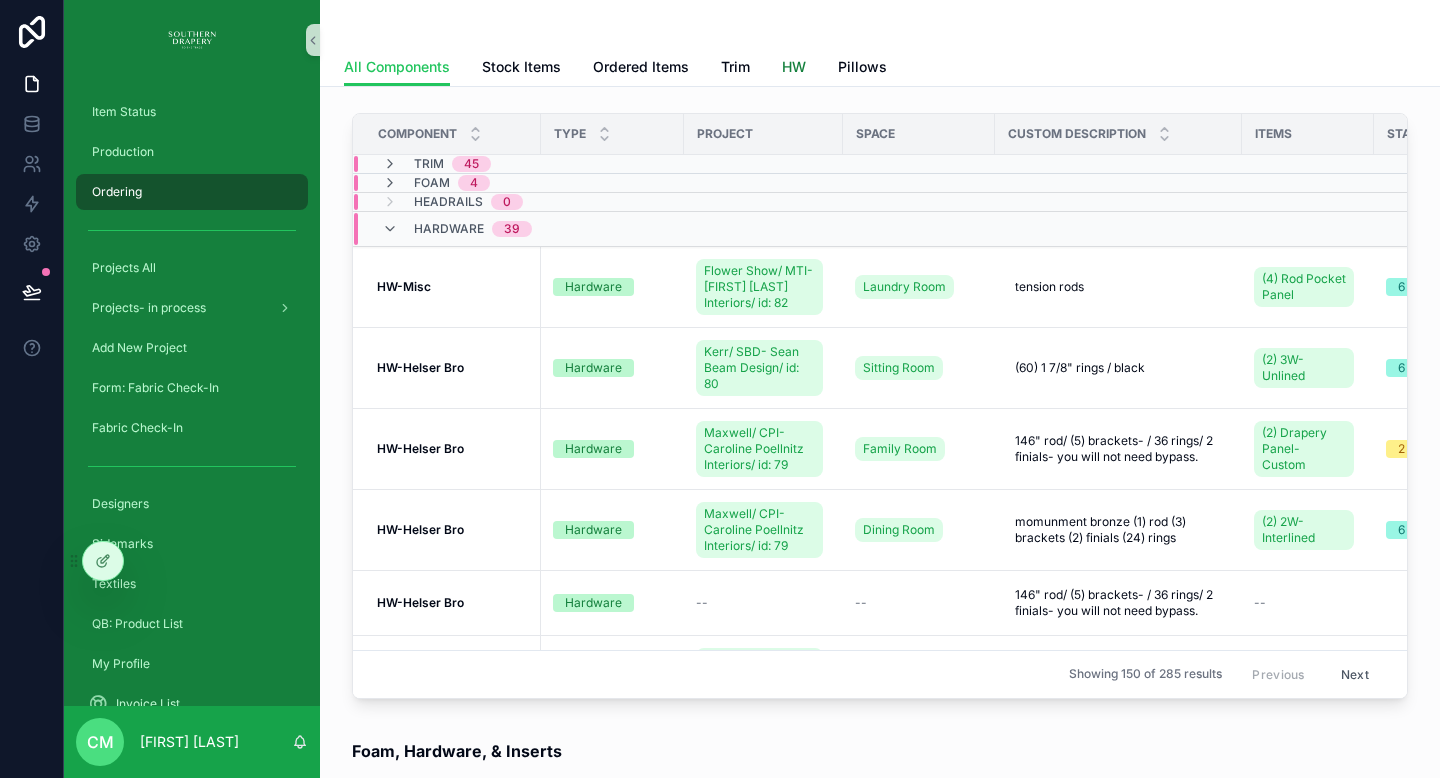click on "HW" at bounding box center [794, 67] 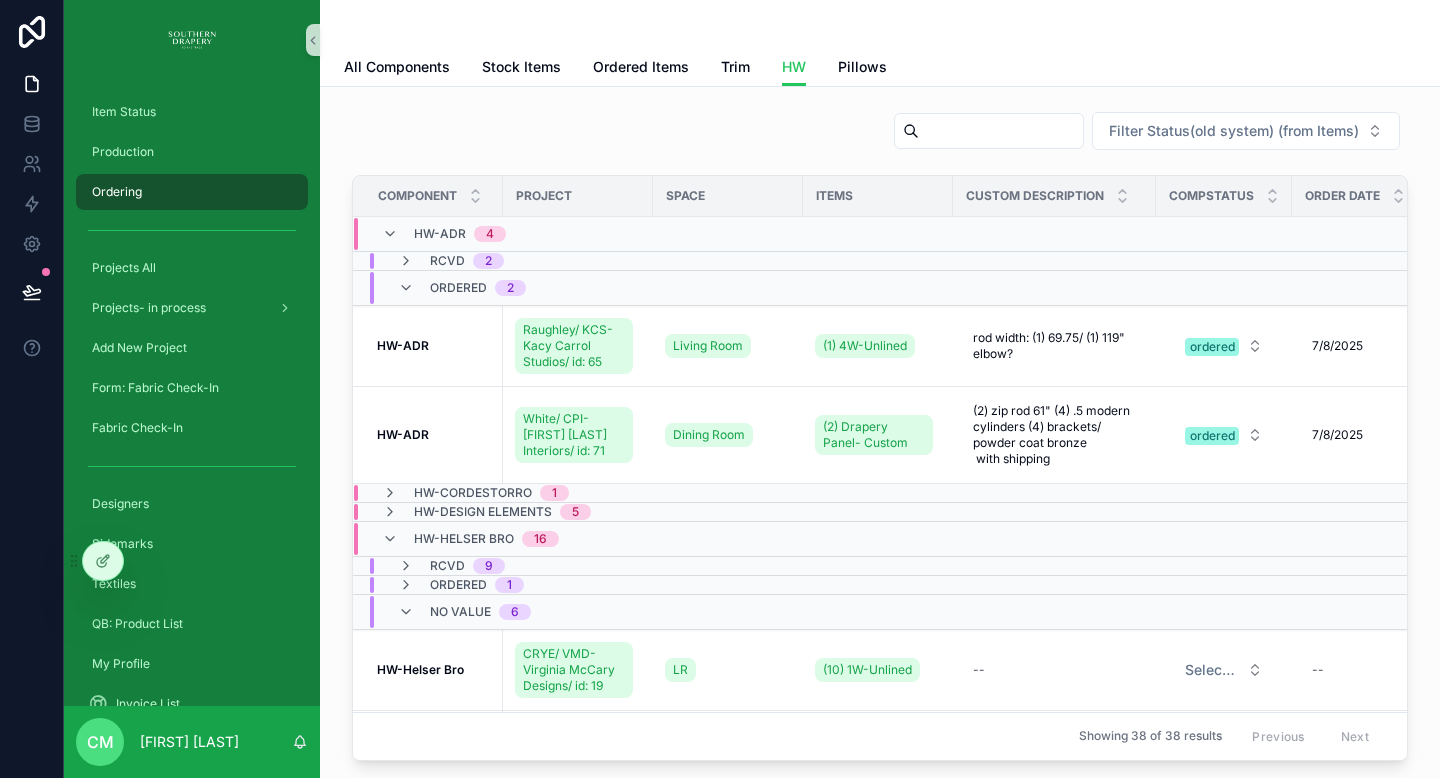 click on "Space" at bounding box center [728, 196] 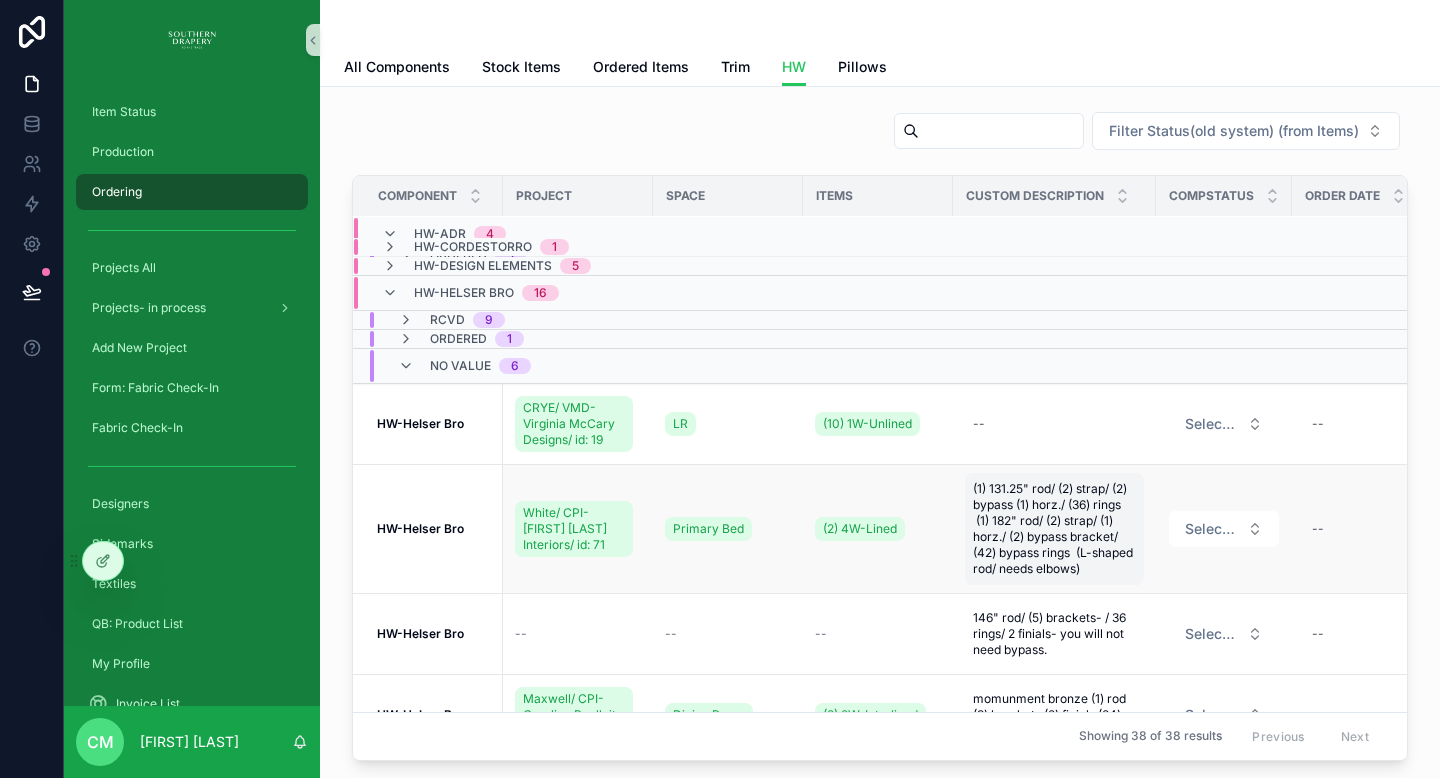 scroll, scrollTop: 59, scrollLeft: 0, axis: vertical 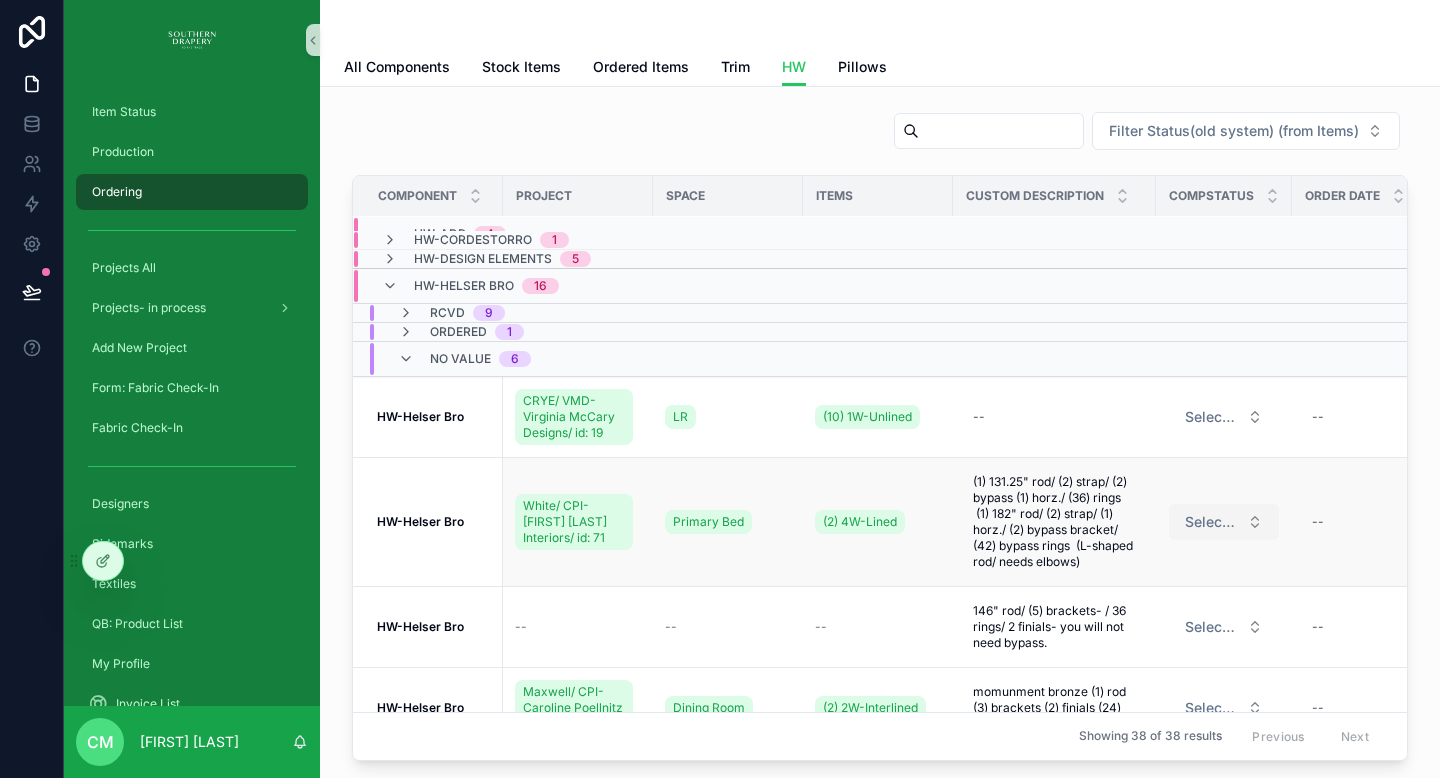click on "Select a CompStatus" at bounding box center [1212, 522] 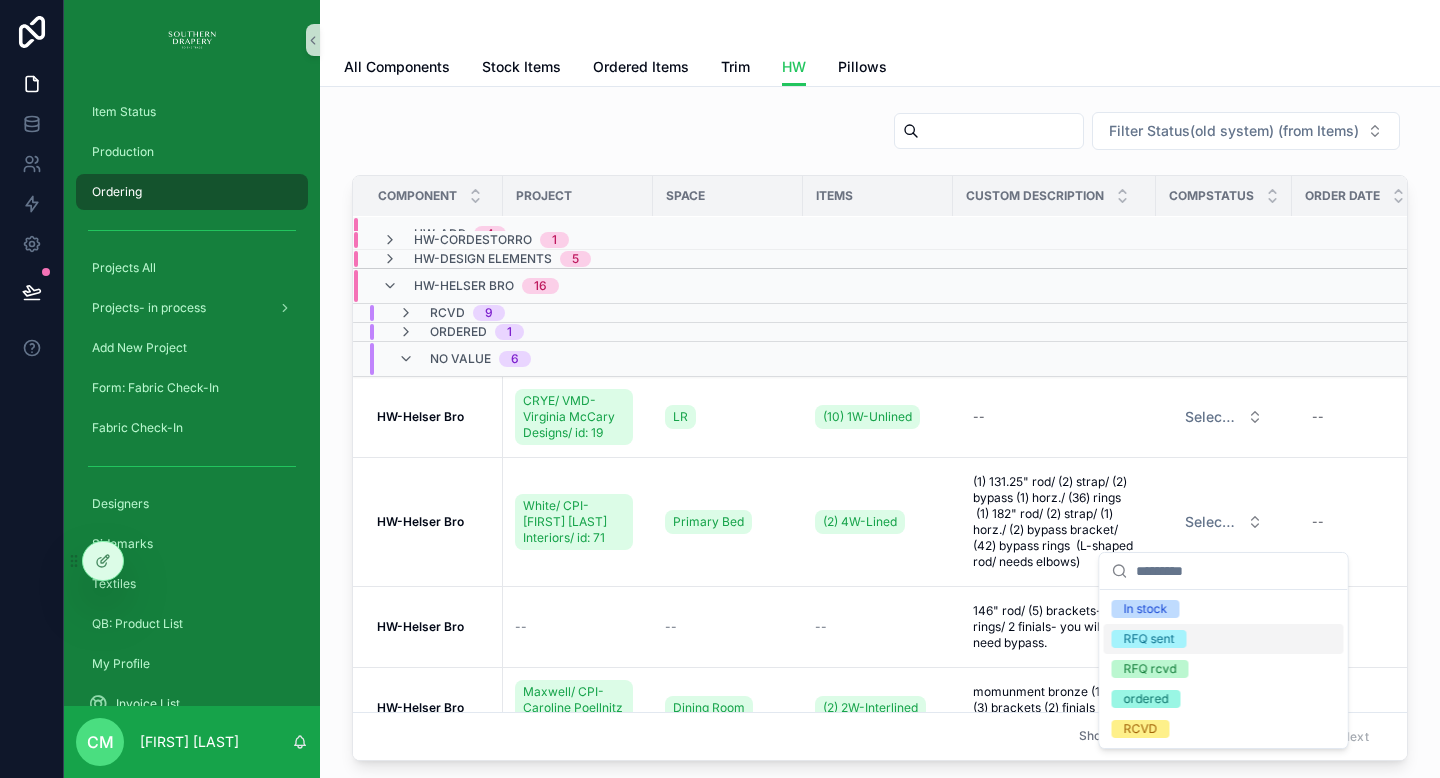 click on "RFQ sent" at bounding box center (1149, 639) 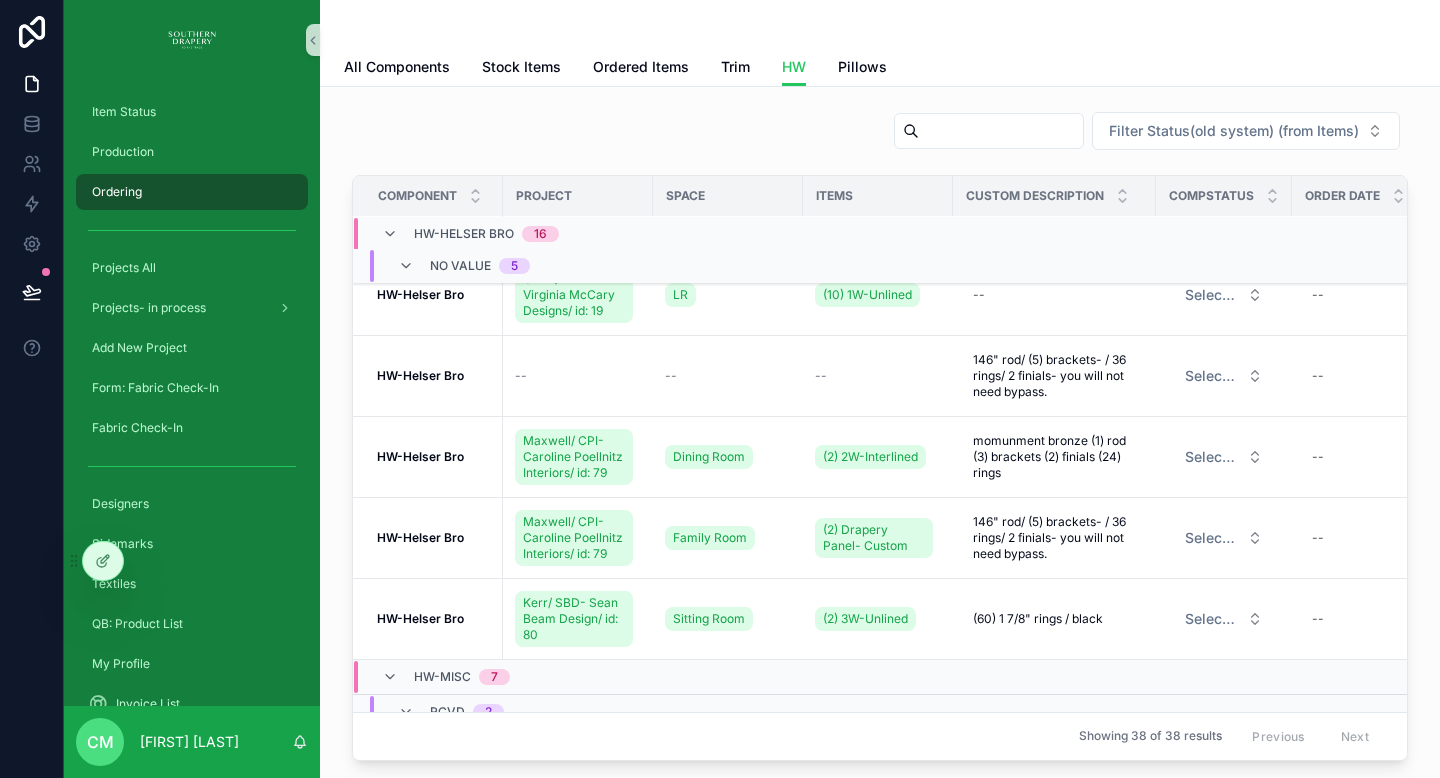 scroll, scrollTop: 357, scrollLeft: 0, axis: vertical 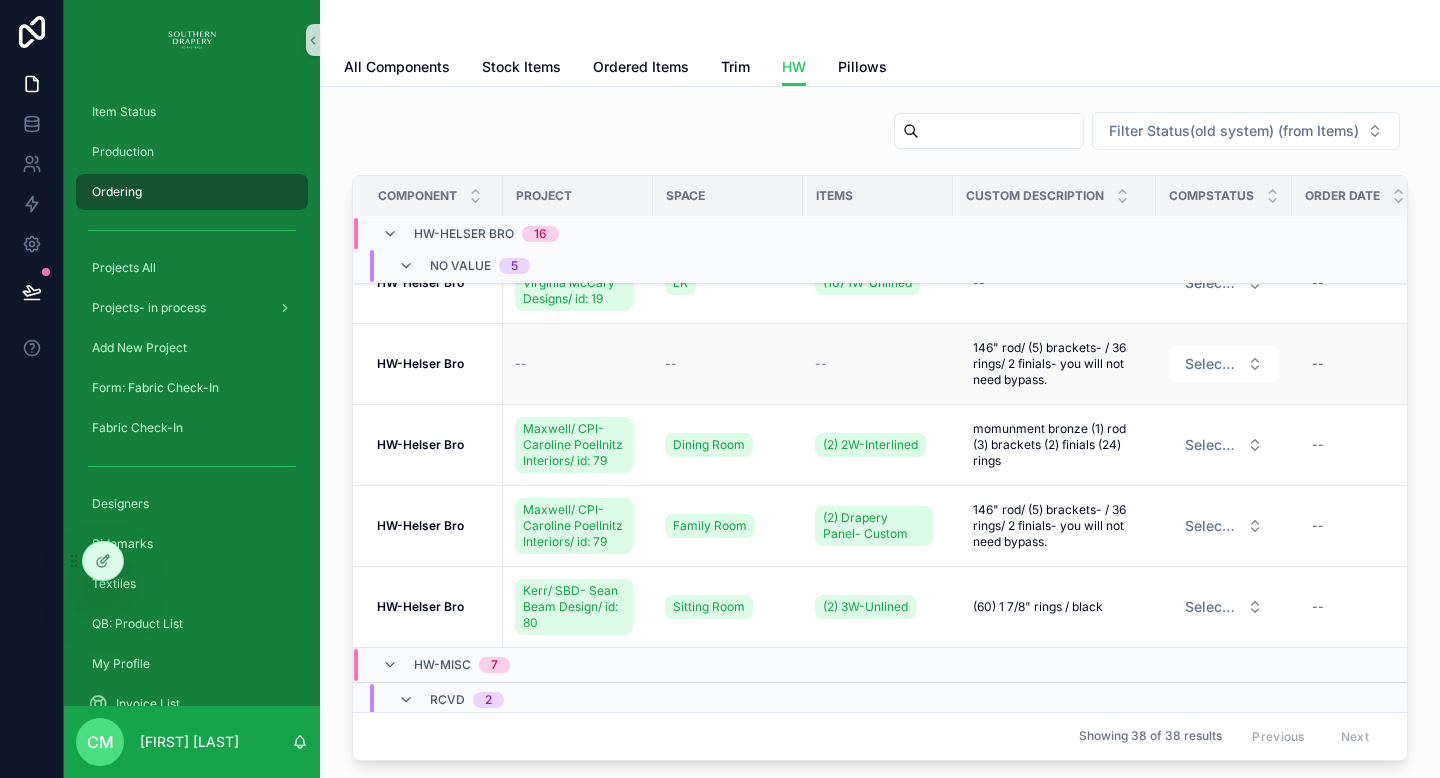 click on "--" at bounding box center (578, 364) 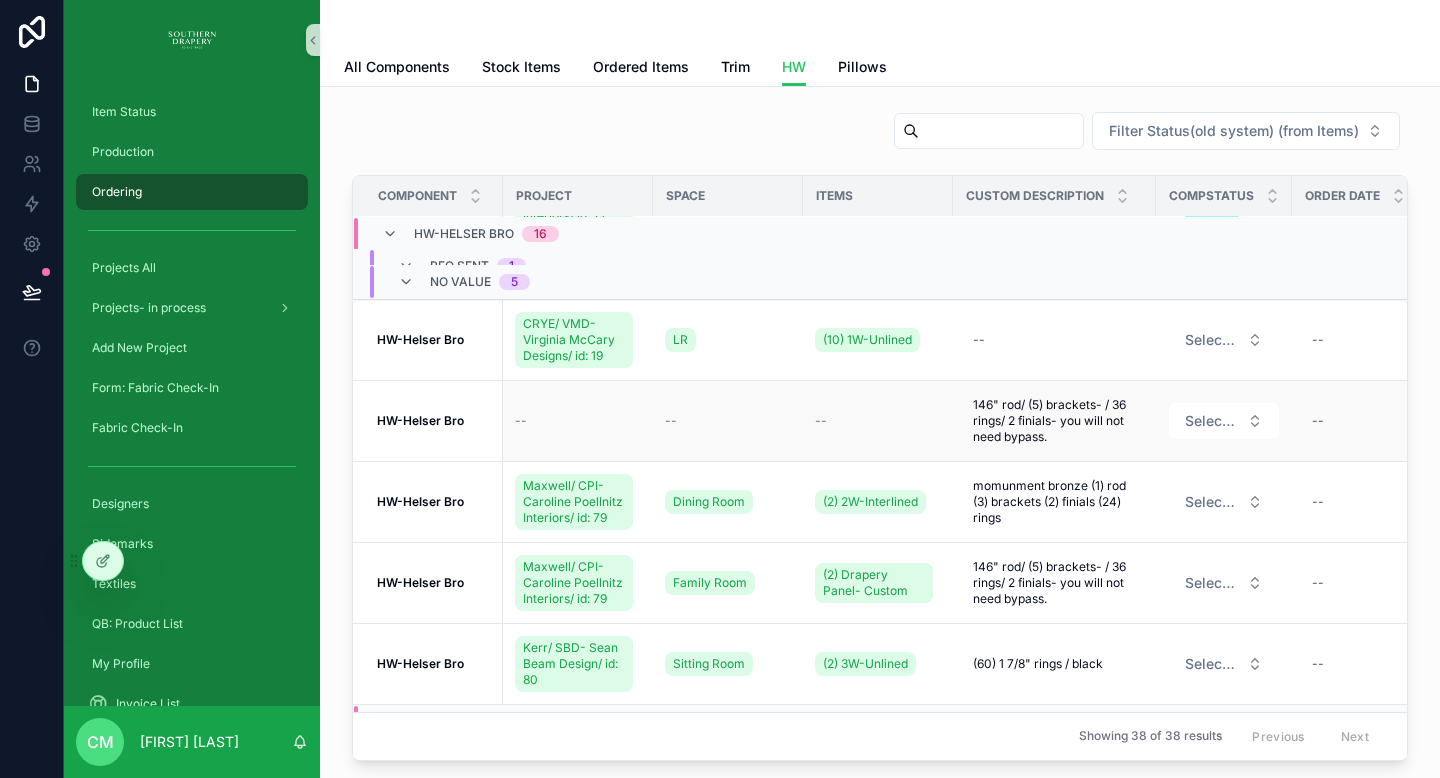 scroll, scrollTop: 283, scrollLeft: 0, axis: vertical 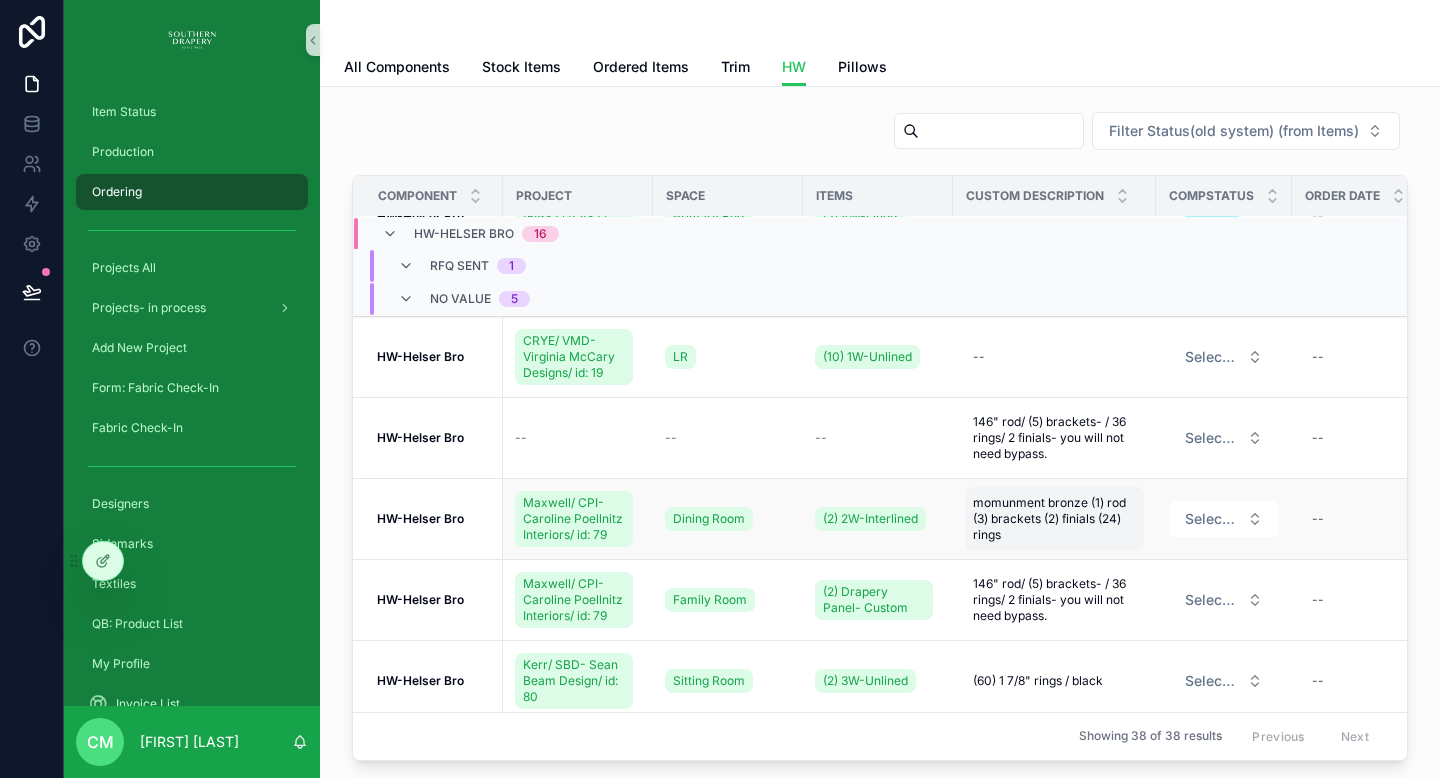 click on "momunment bronze (1) rod (3) brackets (2) finials (24) rings" at bounding box center (1054, 519) 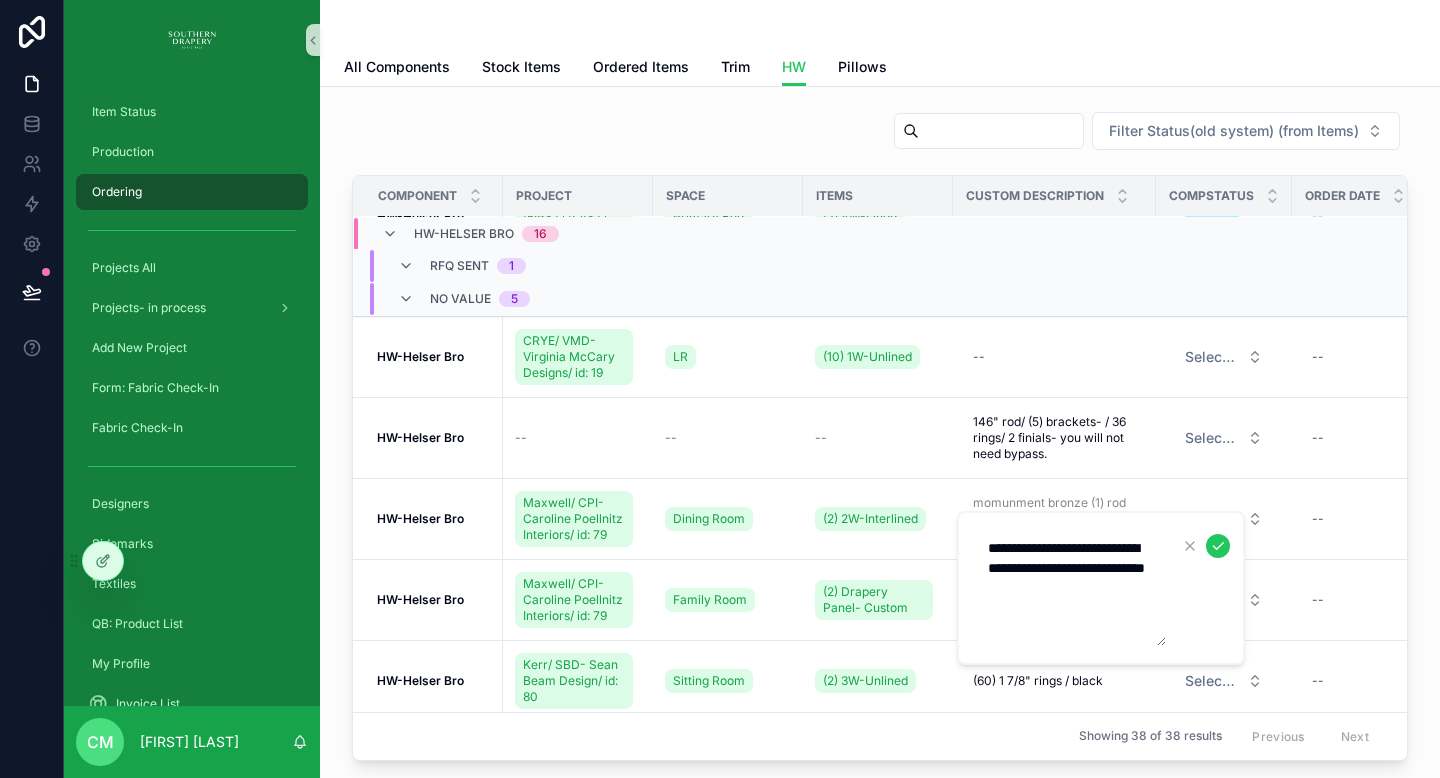 click on "**********" at bounding box center (1101, 588) 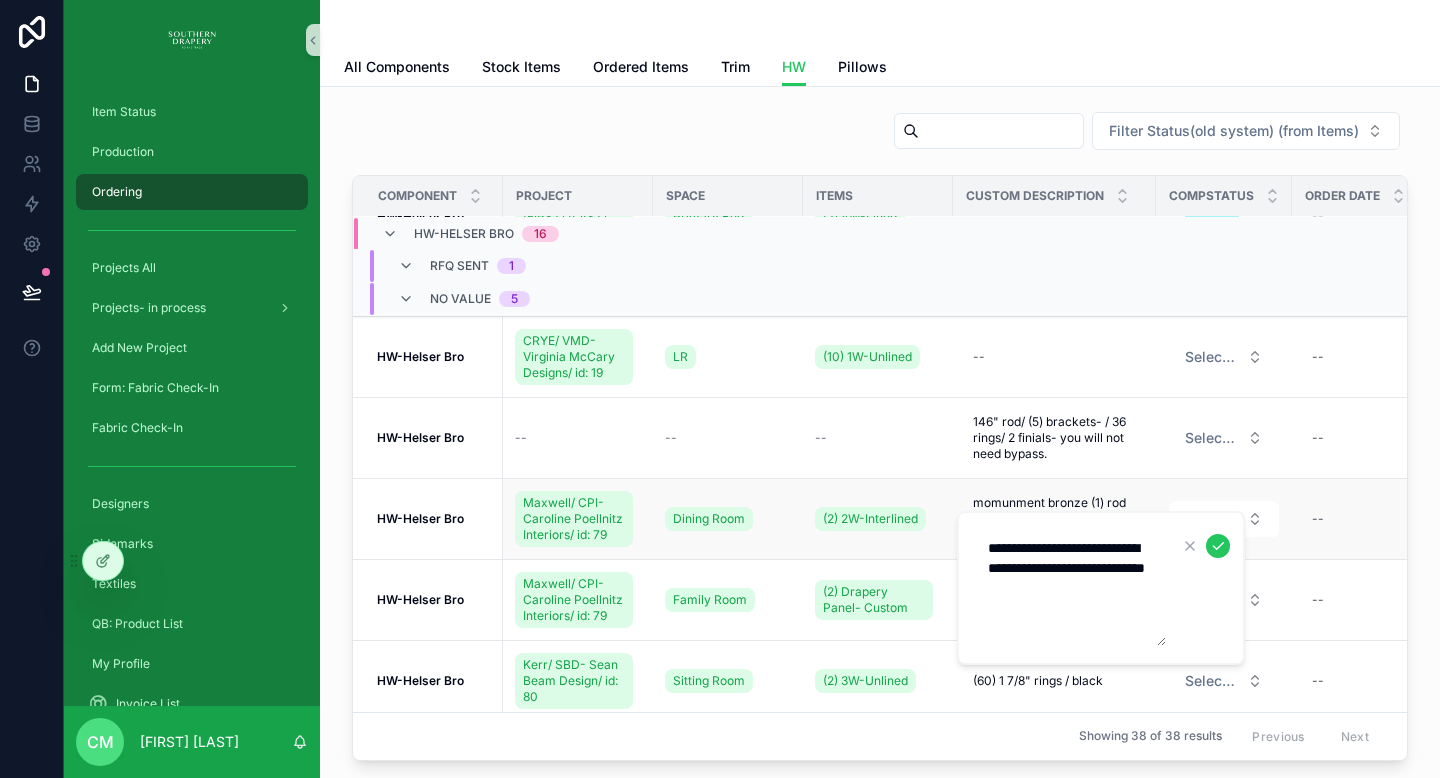 click on "(2) 2W-Interlined" at bounding box center [878, 519] 